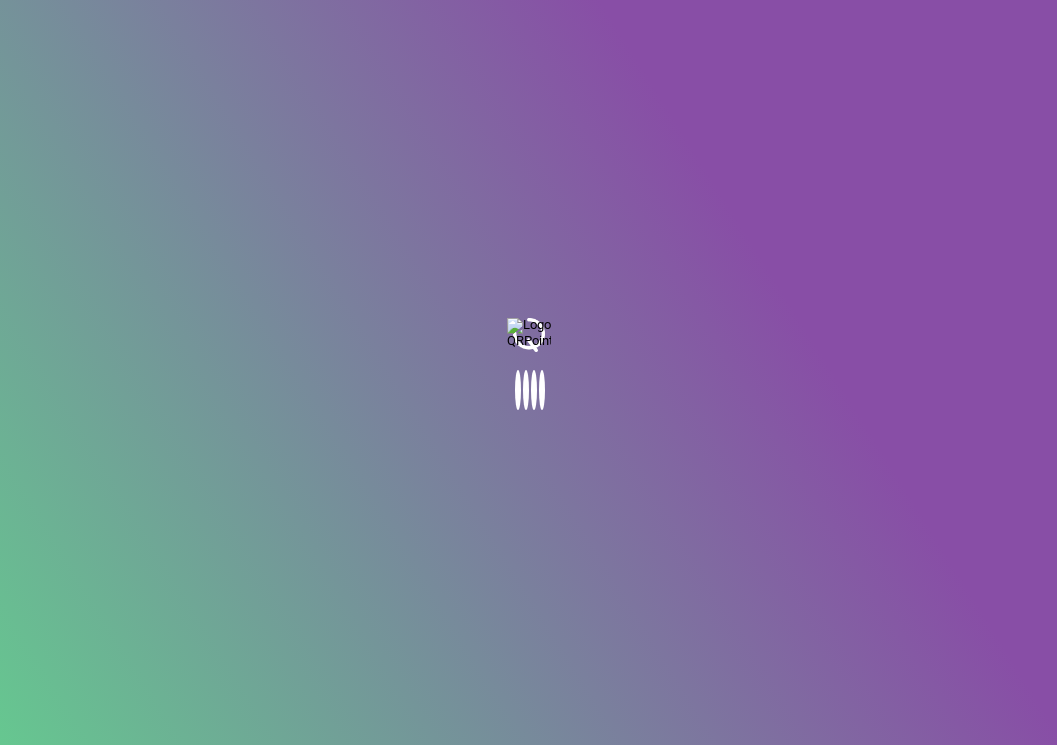 scroll, scrollTop: 0, scrollLeft: 0, axis: both 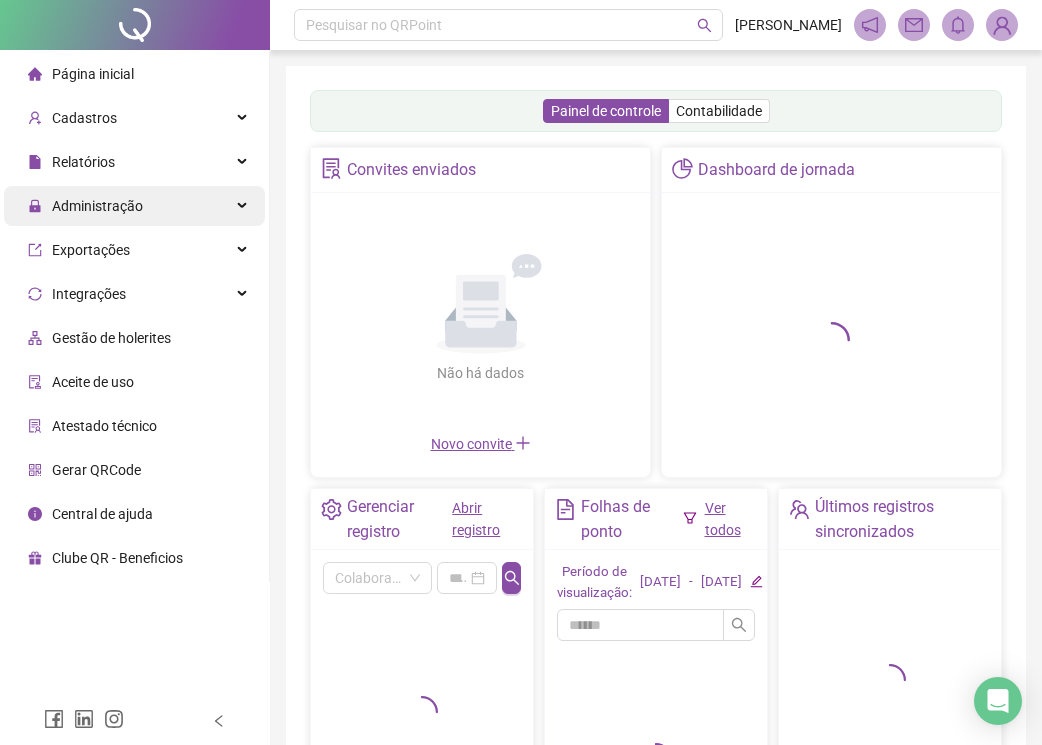 click on "Administração" at bounding box center [134, 206] 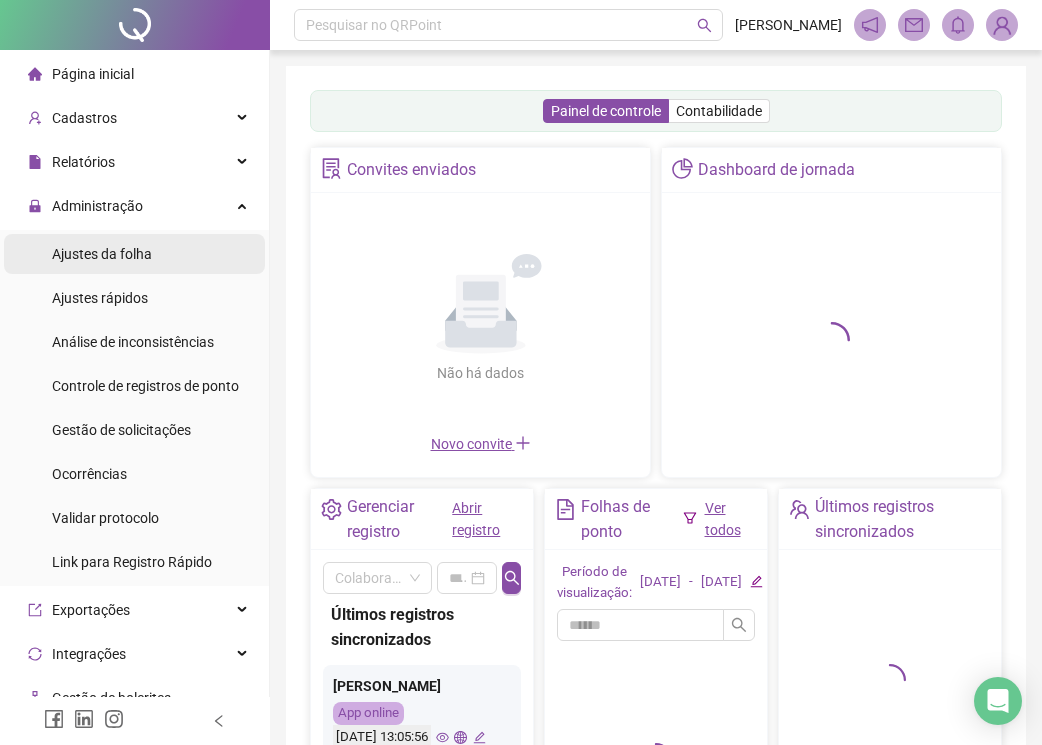 click on "Ajustes da folha" at bounding box center (134, 254) 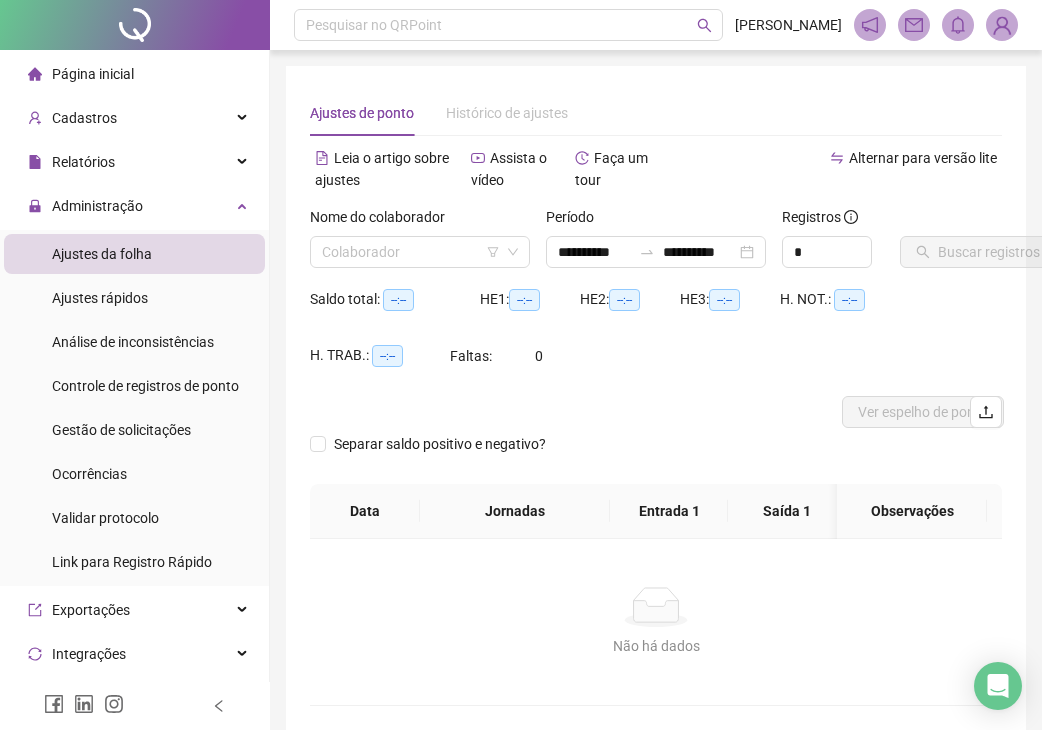 type on "**********" 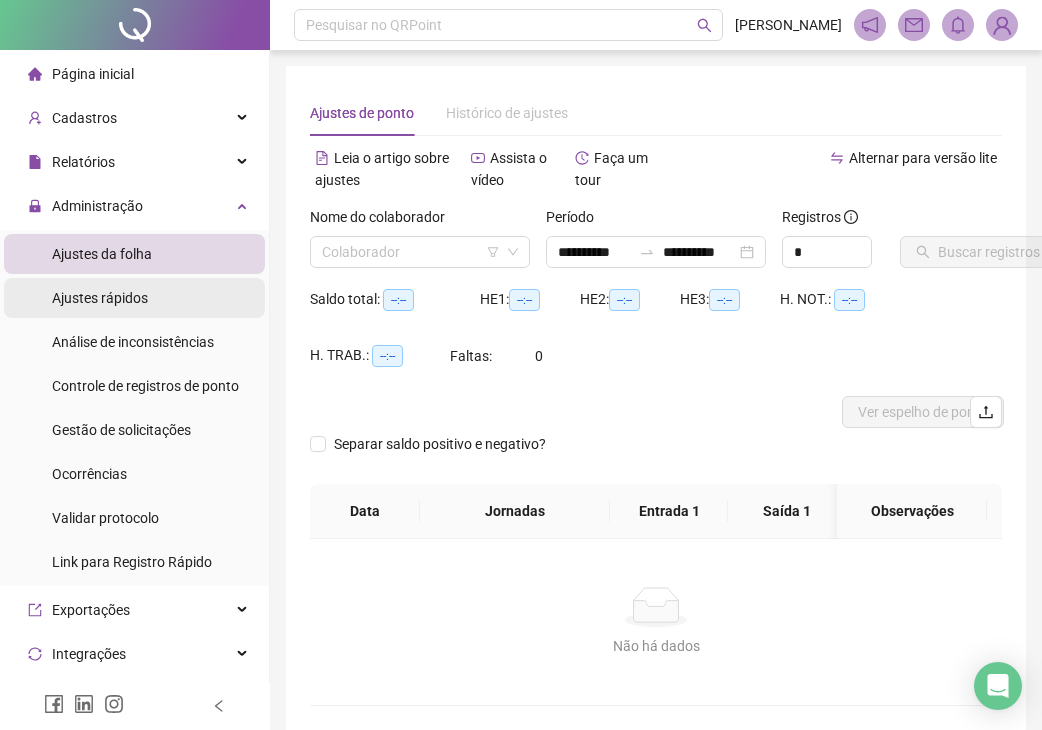 click on "Ajustes rápidos" at bounding box center [134, 298] 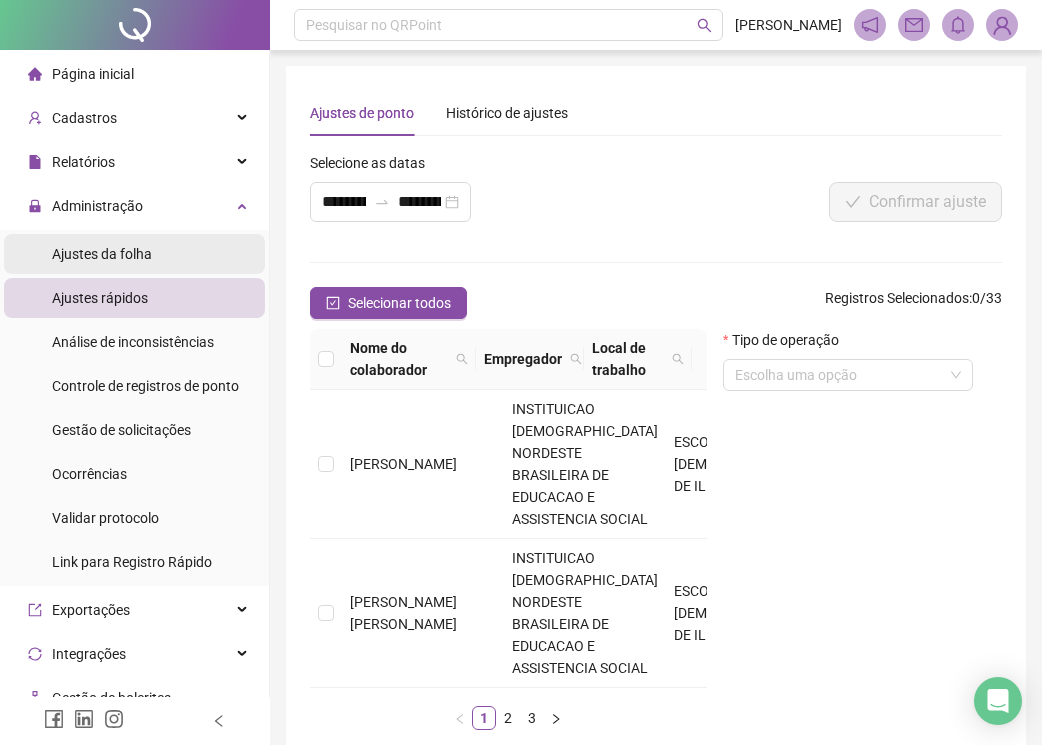 click on "Ajustes da folha" at bounding box center [134, 254] 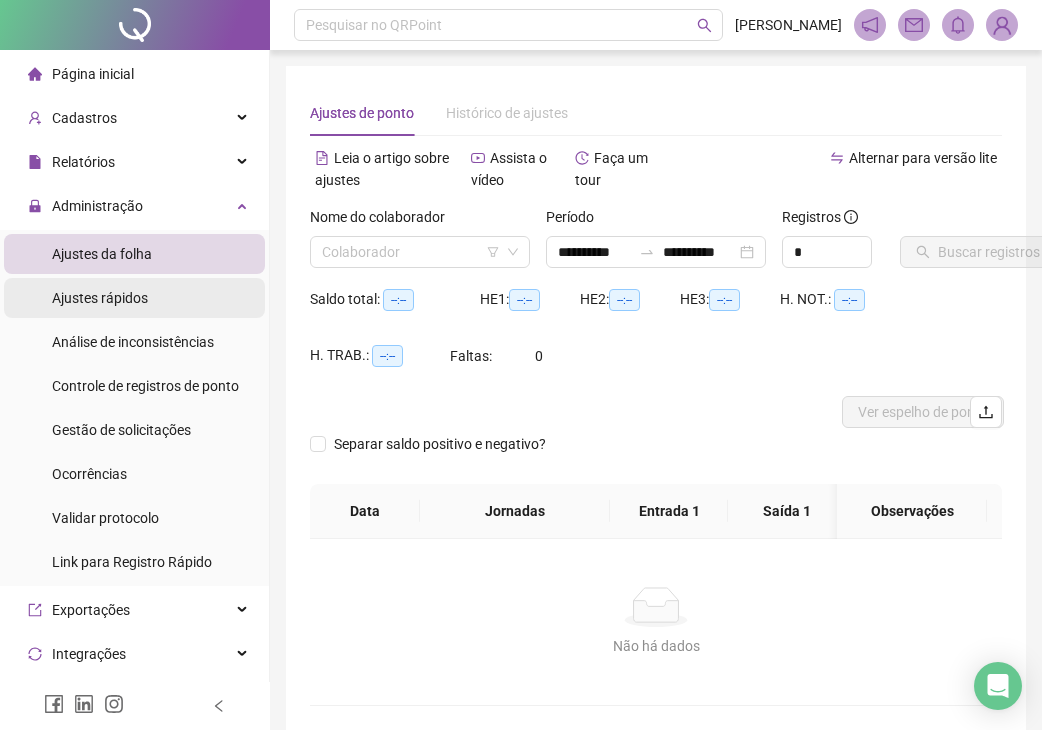 type on "**********" 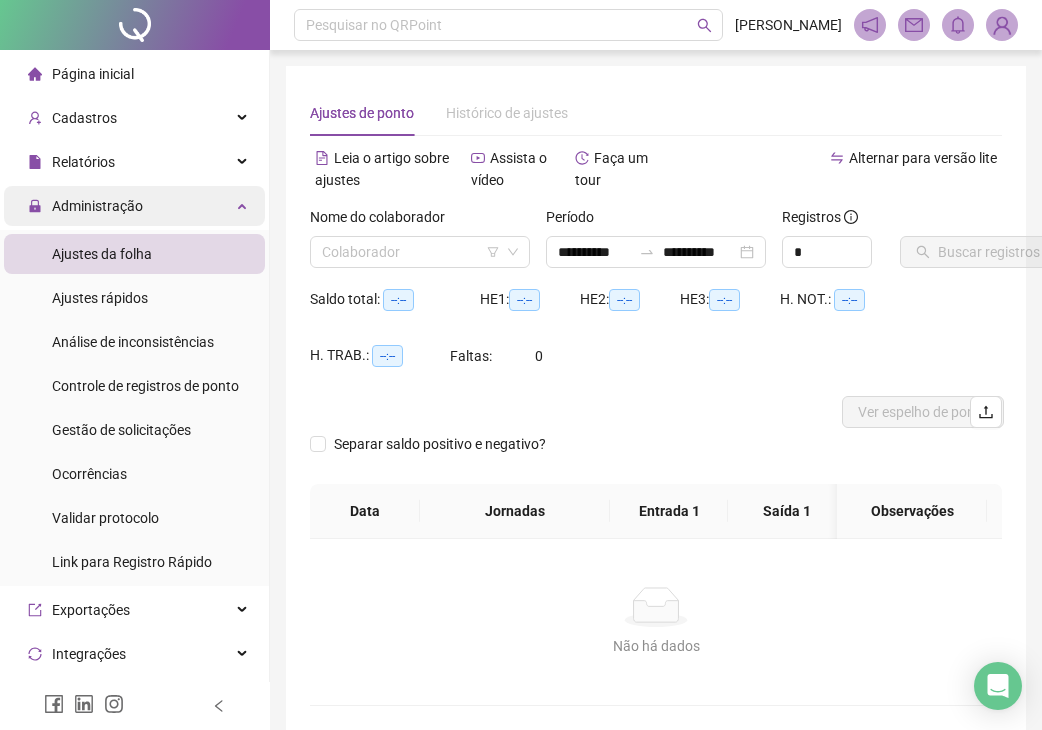click on "Administração" at bounding box center [134, 206] 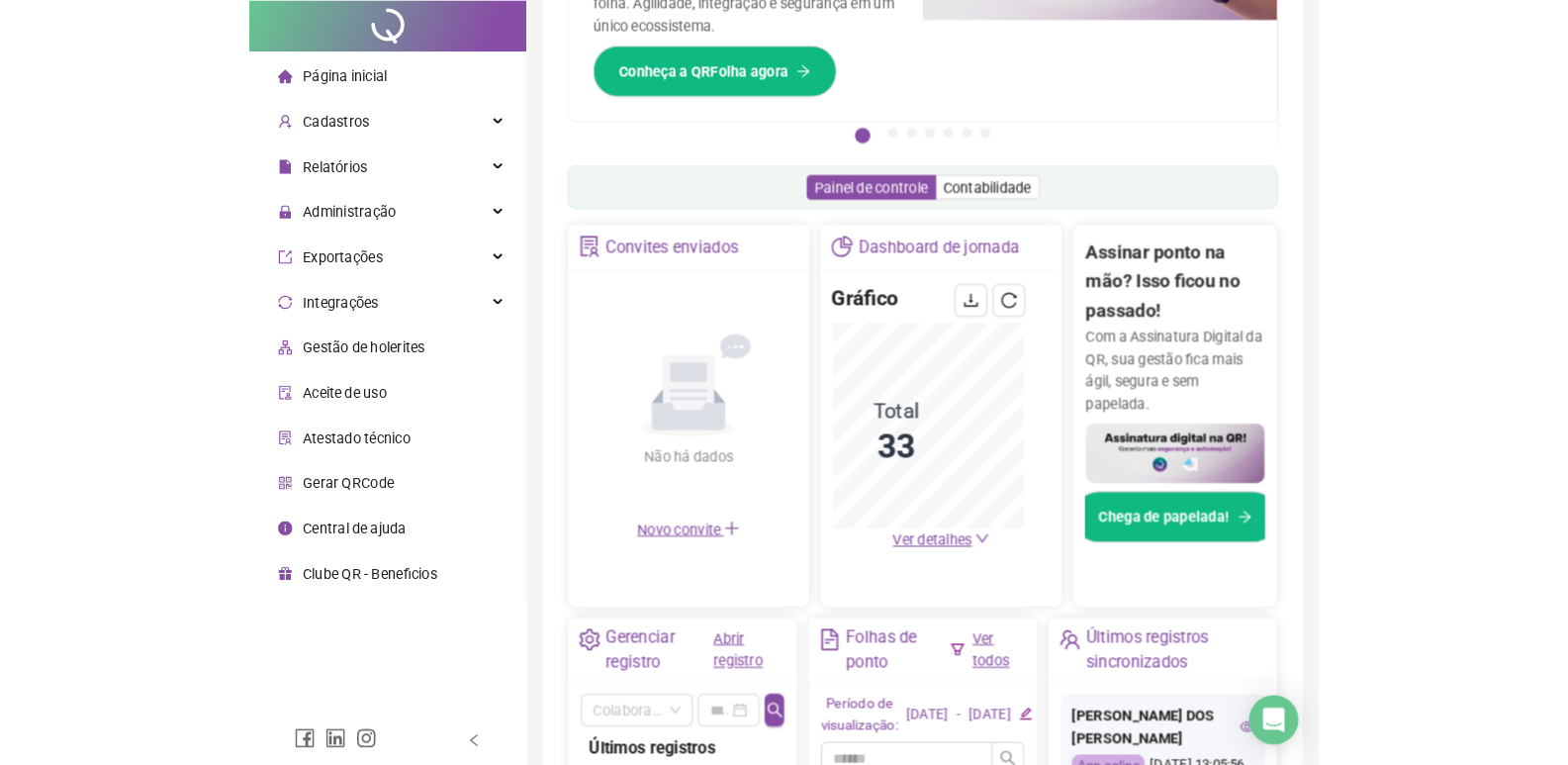 scroll, scrollTop: 0, scrollLeft: 0, axis: both 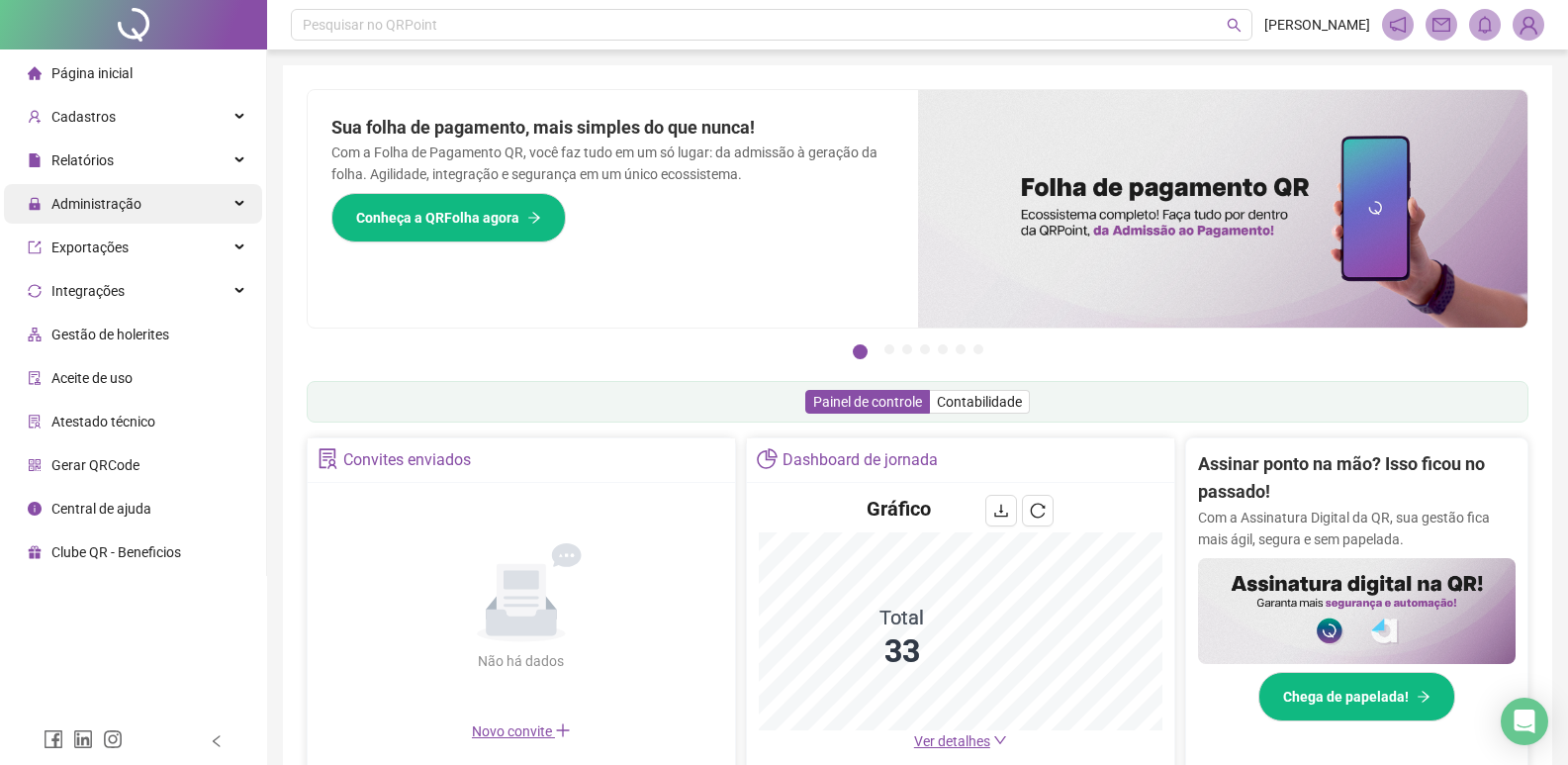 click on "Administração" at bounding box center [133, 204] 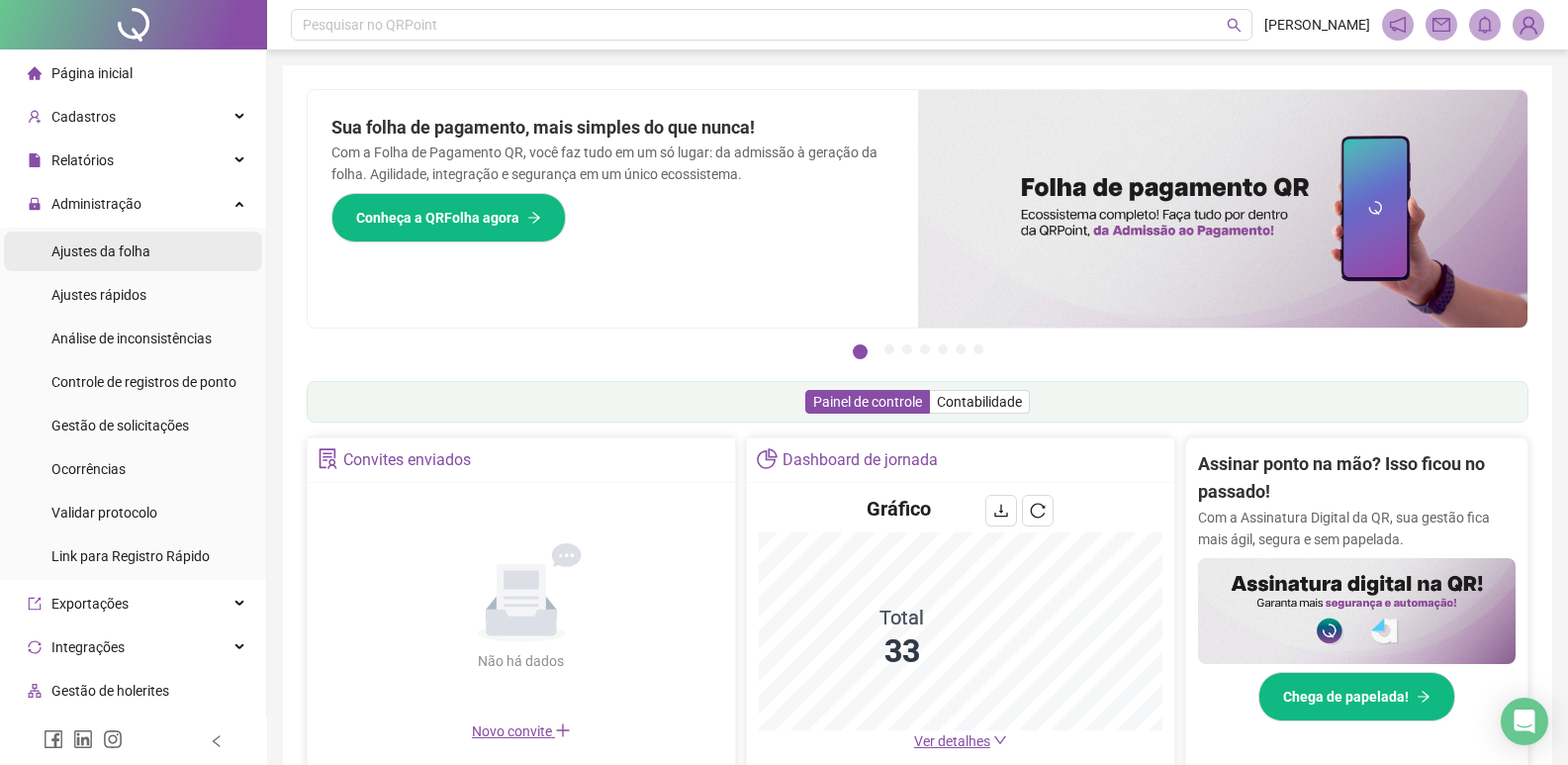 click on "Ajustes da folha" at bounding box center [133, 251] 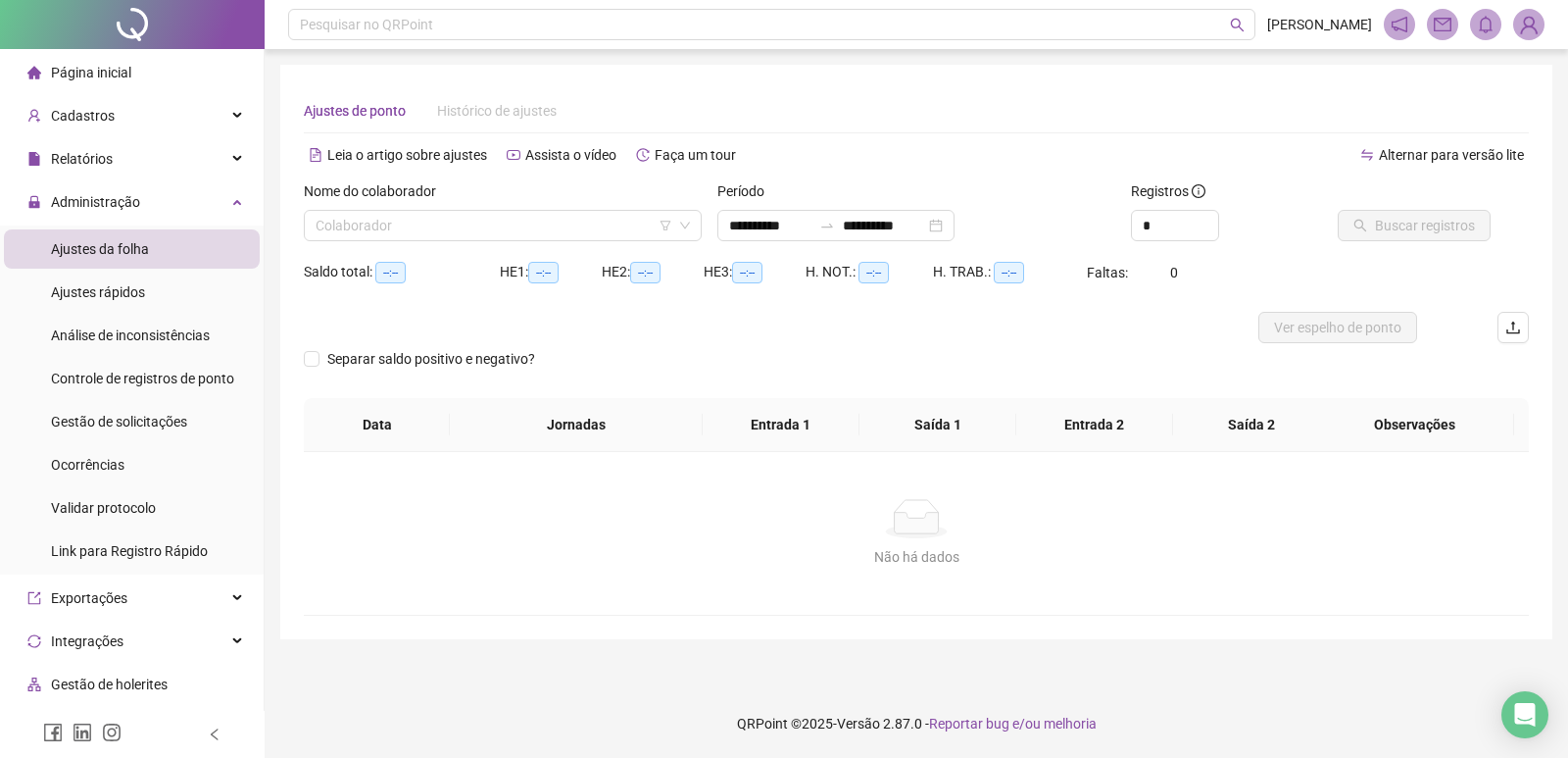 type on "**********" 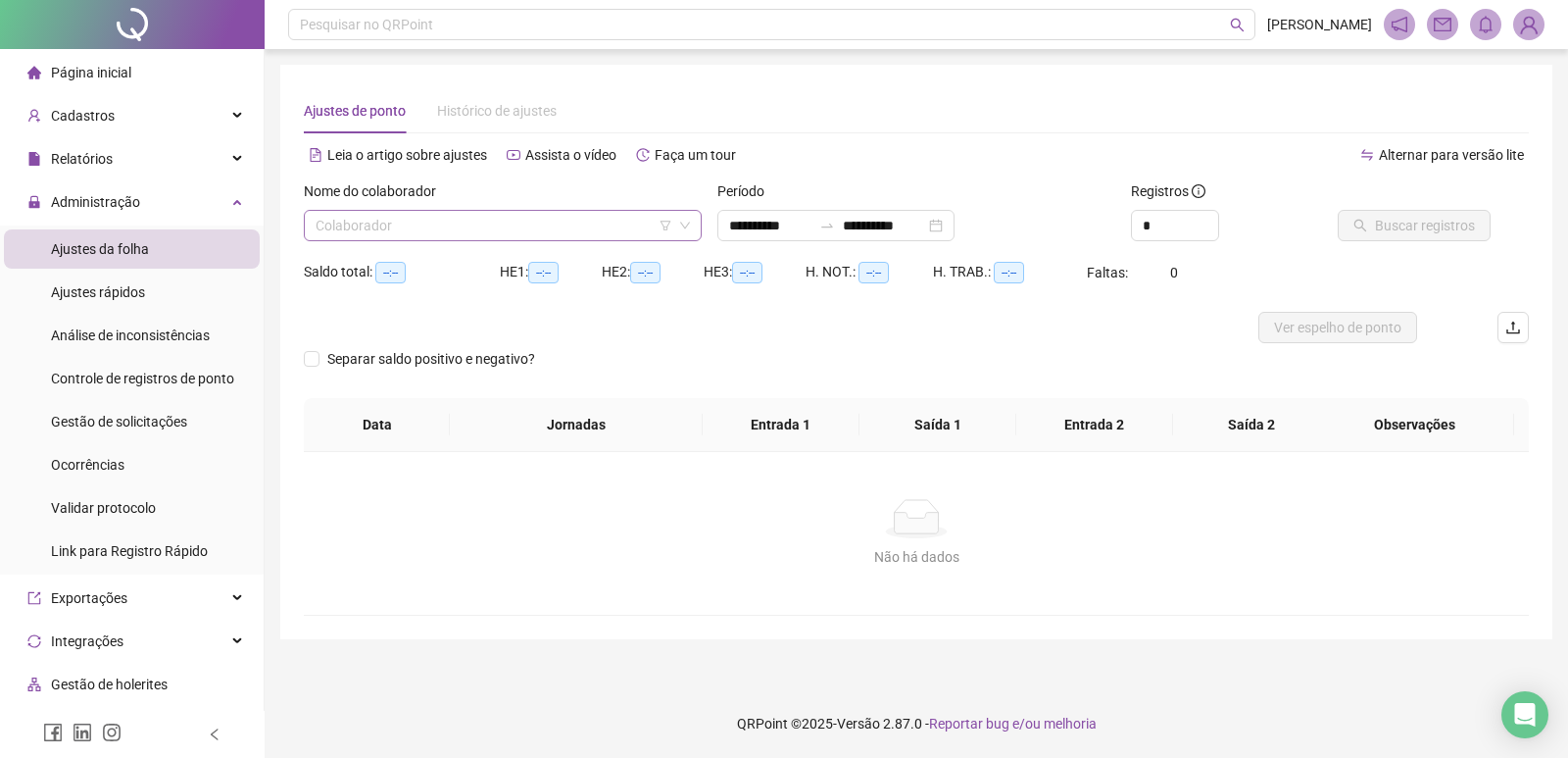 click at bounding box center (497, 226) 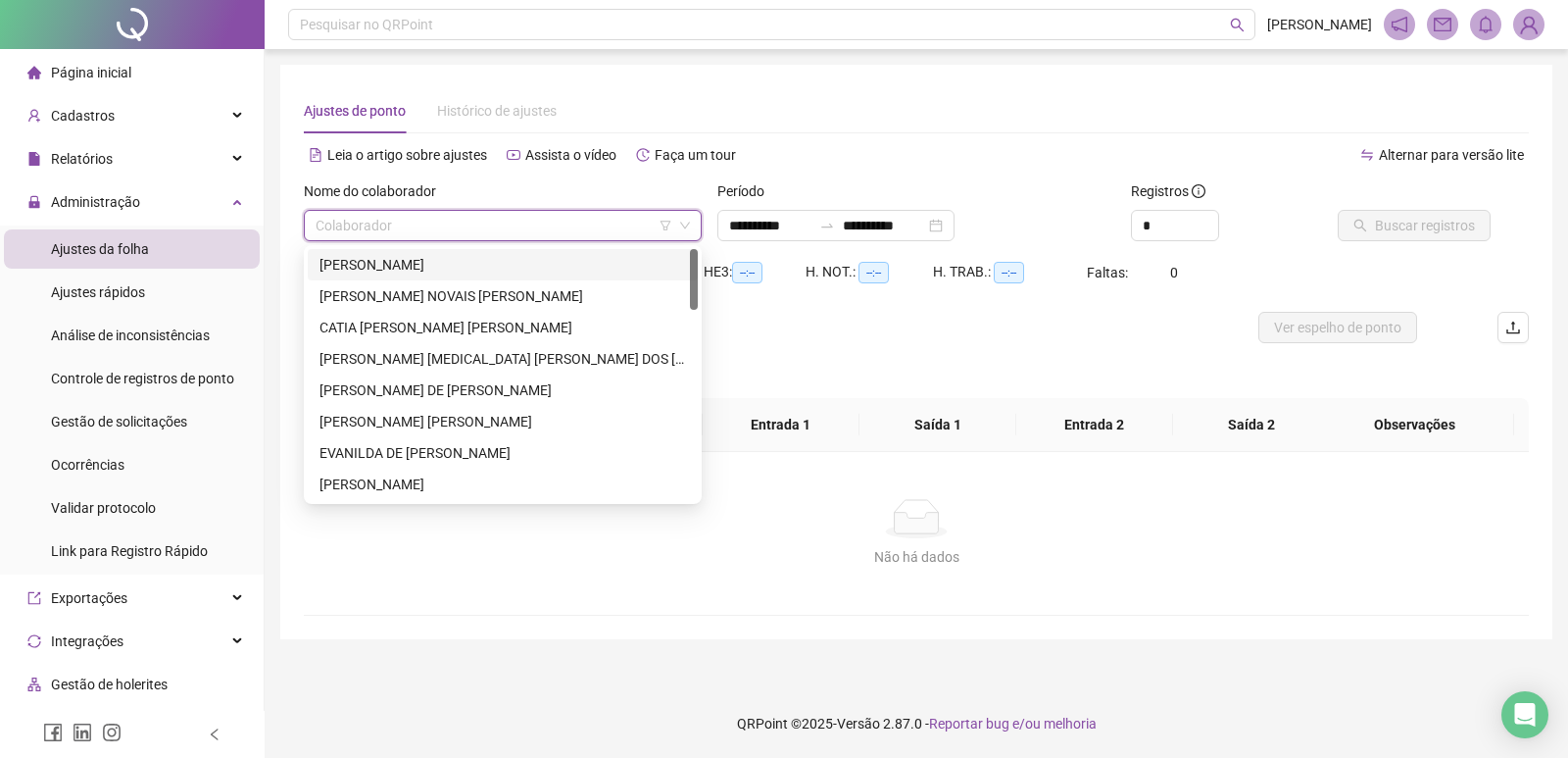 click on "[PERSON_NAME]" at bounding box center [503, 265] 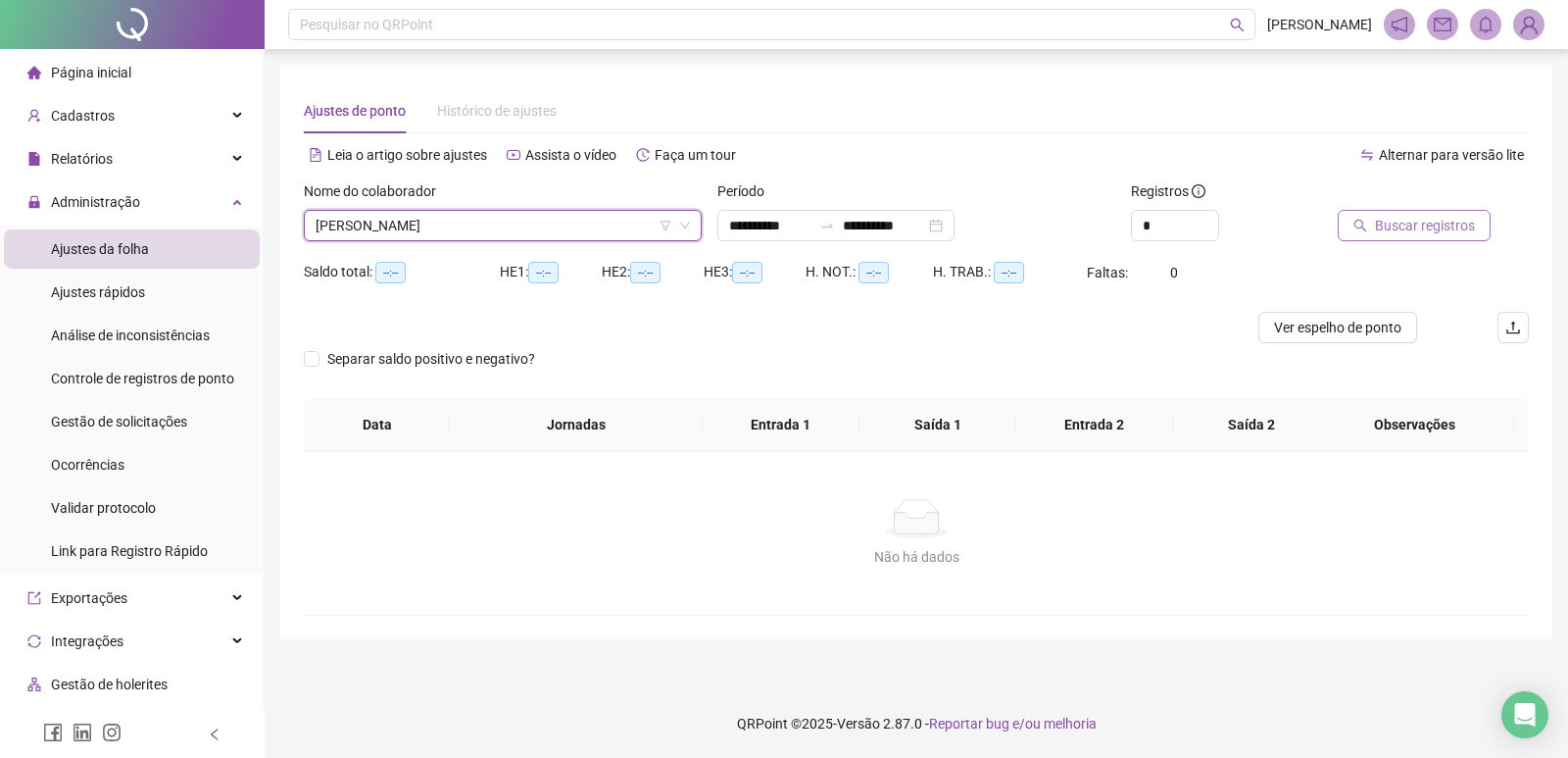 click on "Buscar registros" at bounding box center [1425, 226] 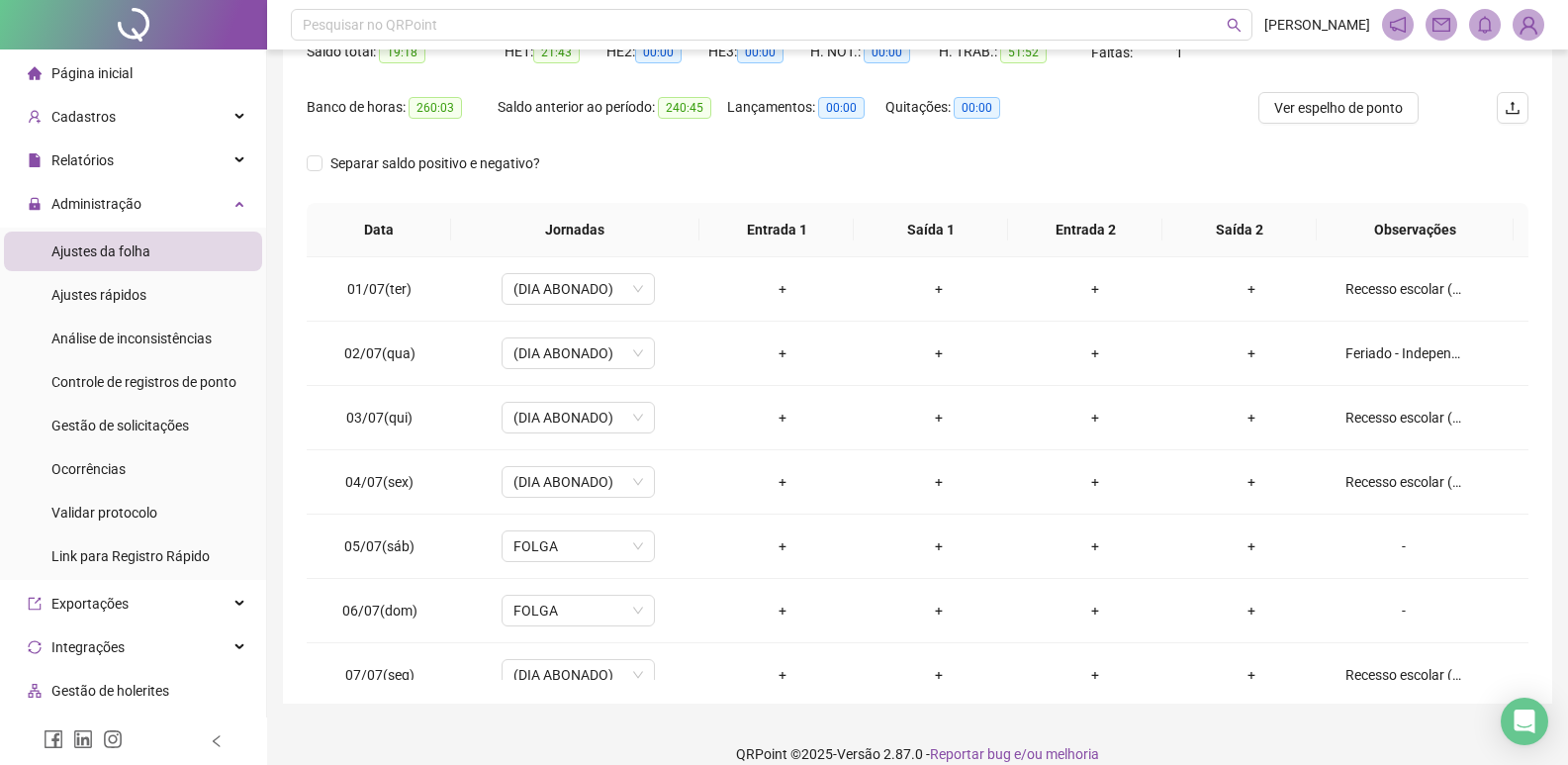 scroll, scrollTop: 246, scrollLeft: 0, axis: vertical 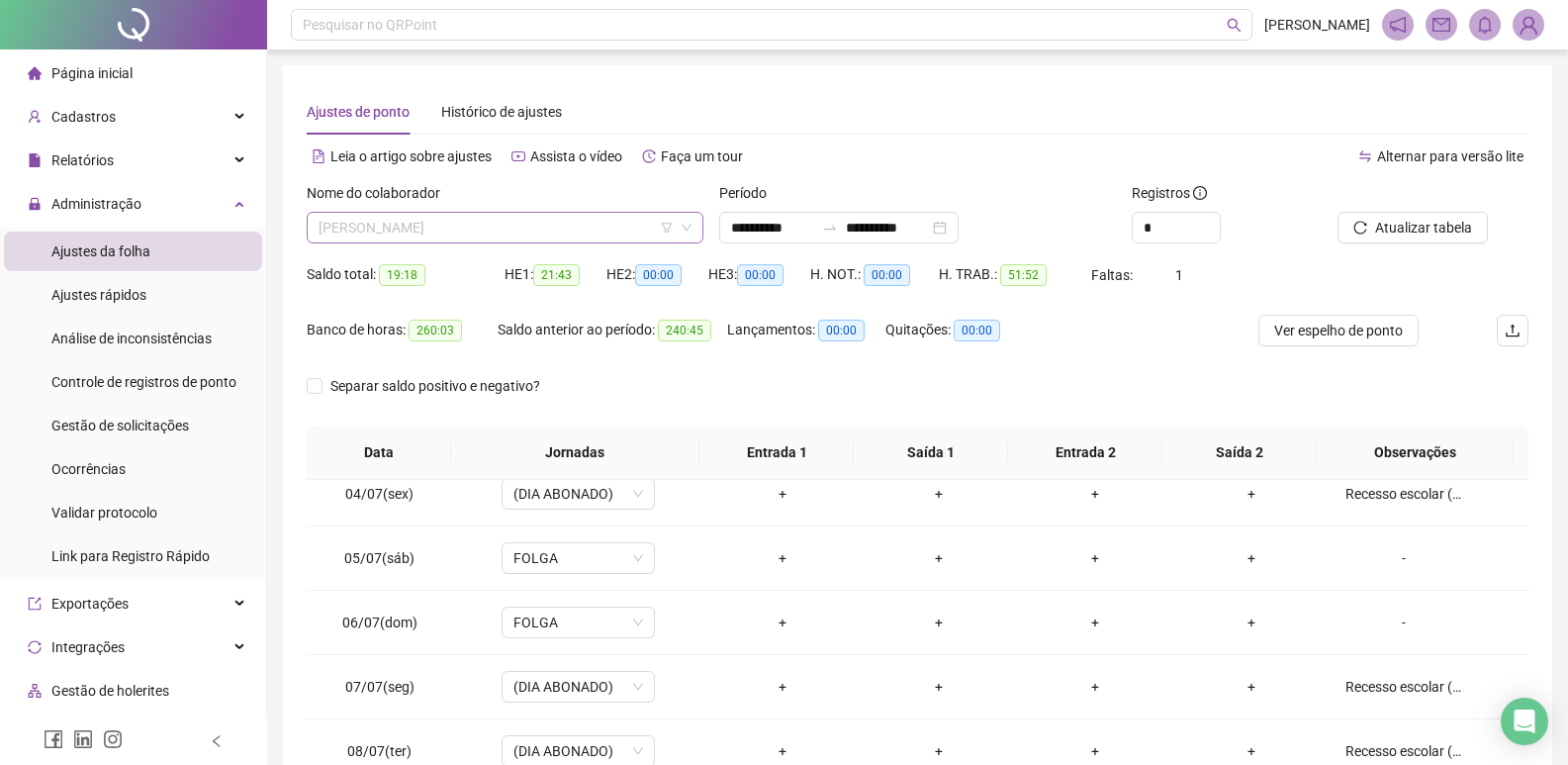 click on "[PERSON_NAME]" at bounding box center [505, 228] 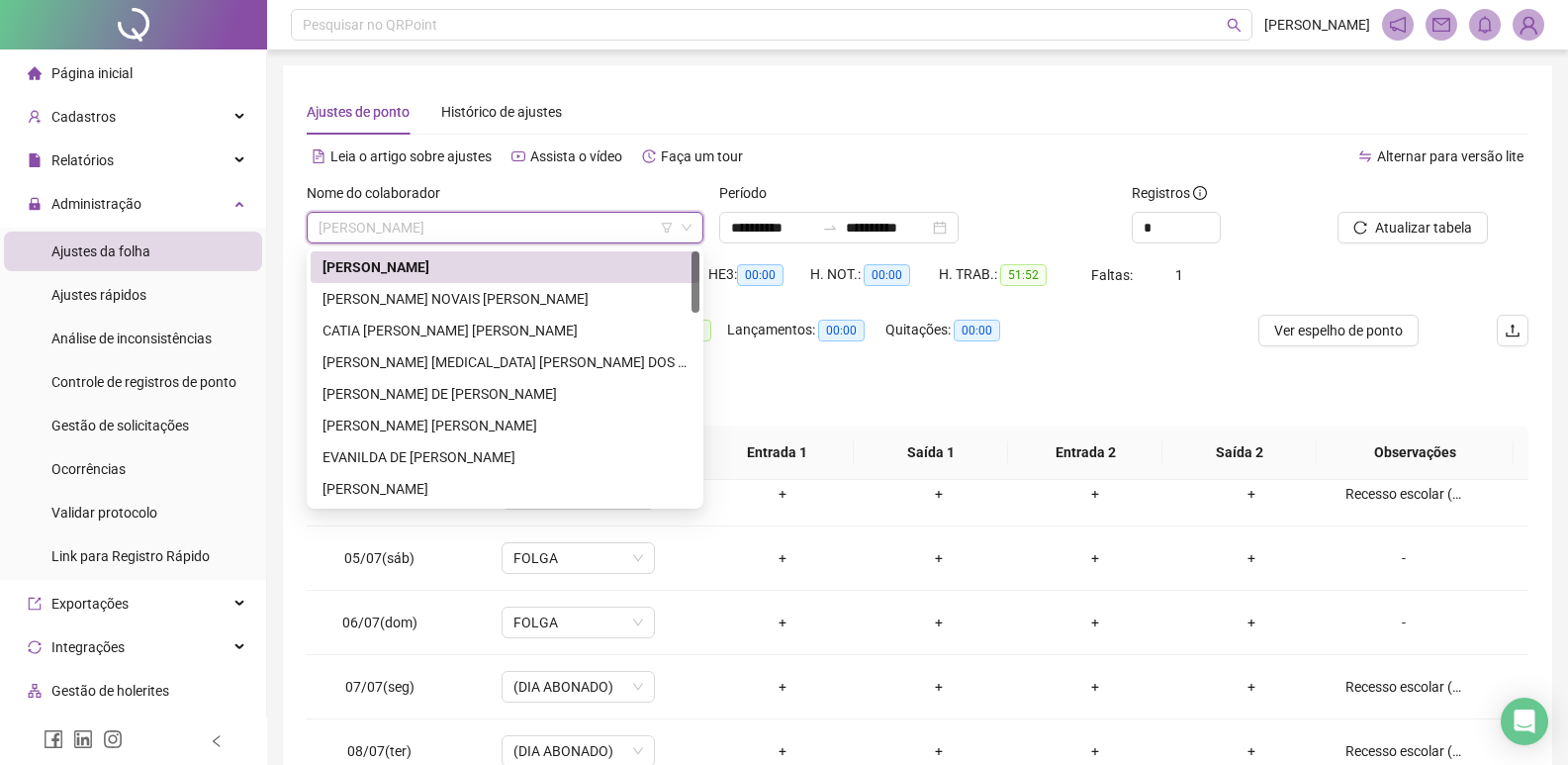 click on "[PERSON_NAME]" at bounding box center (505, 267) 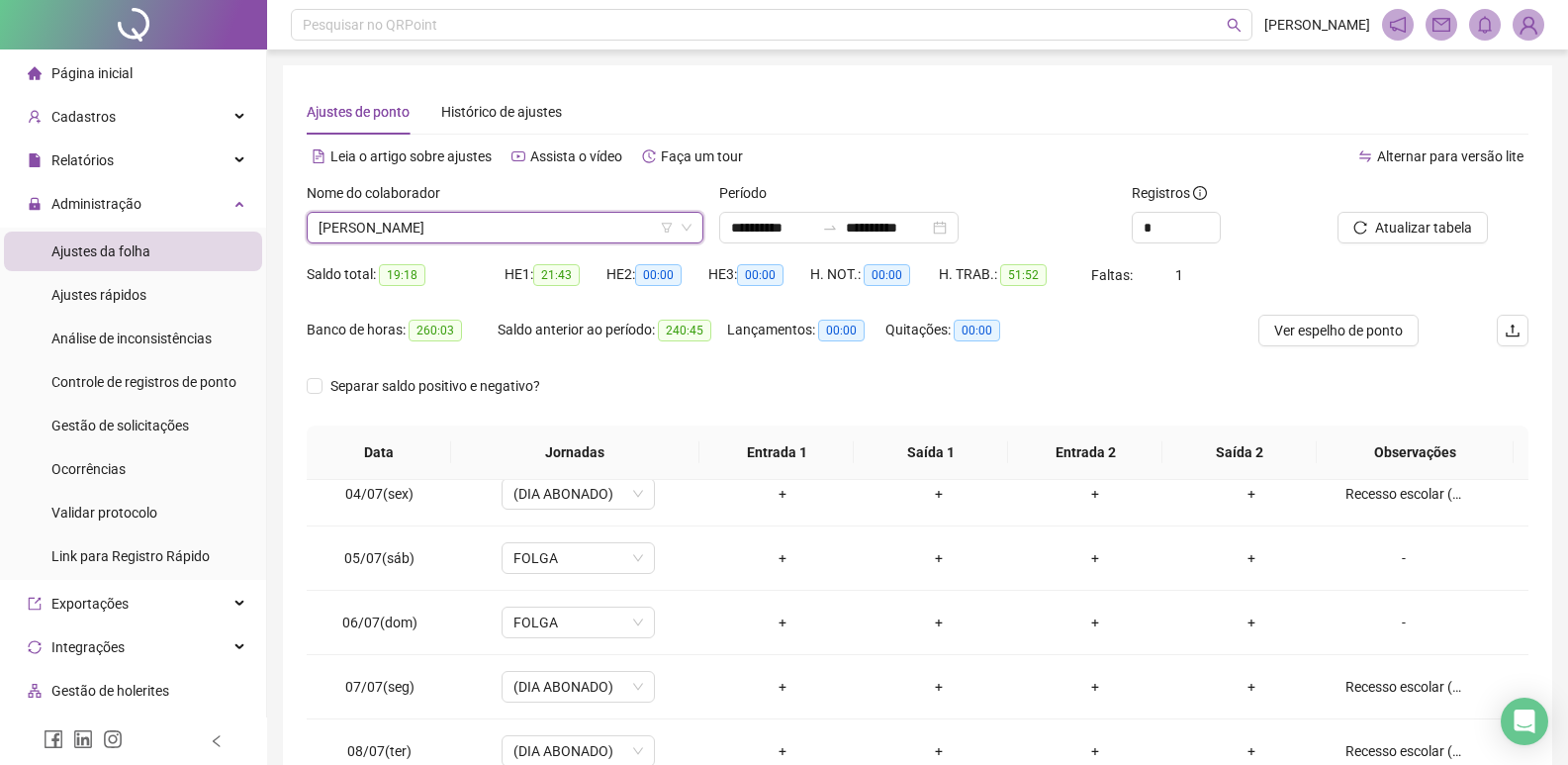 click on "[PERSON_NAME]" at bounding box center (505, 228) 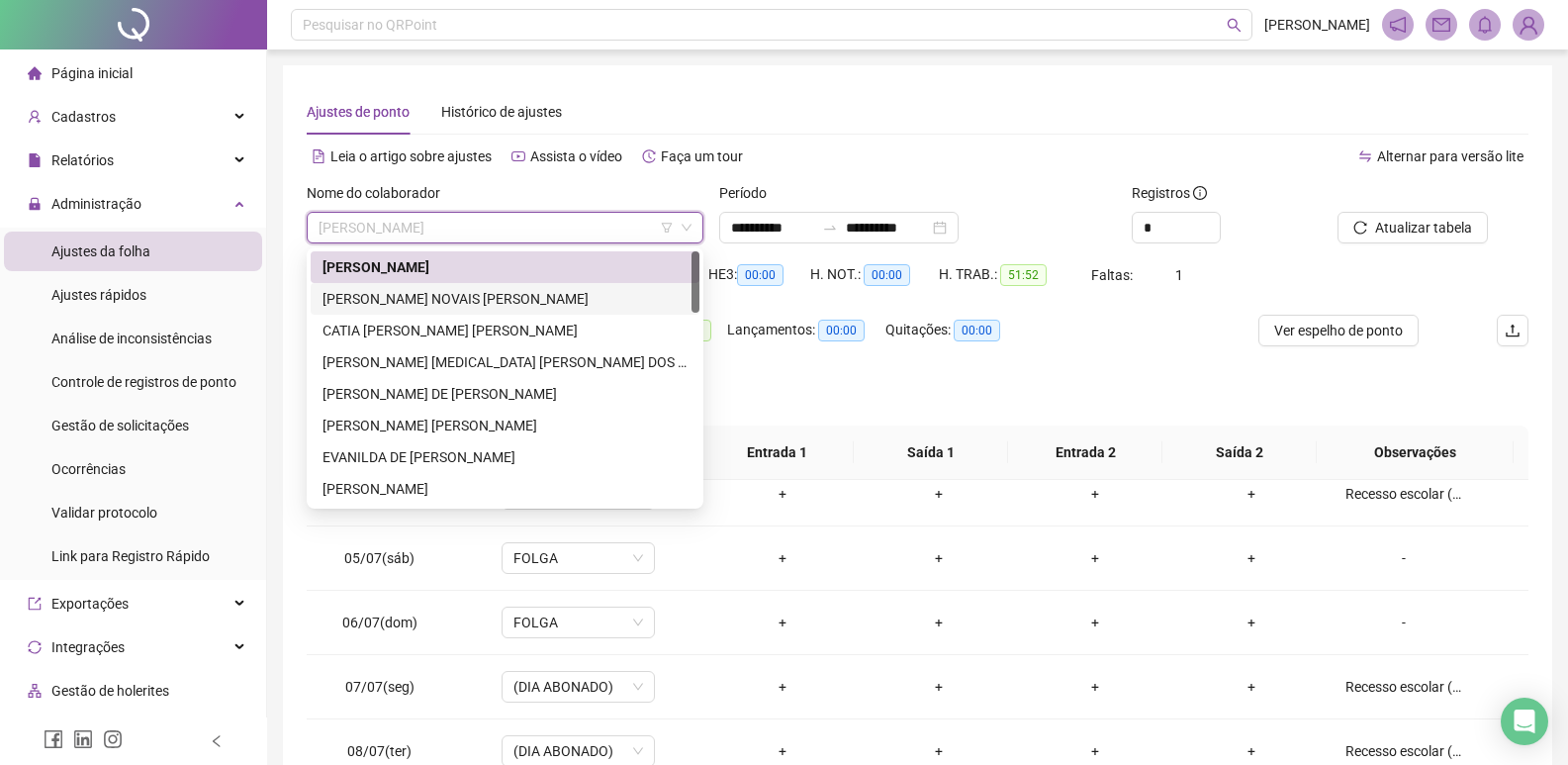 click on "[PERSON_NAME] NOVAIS [PERSON_NAME]" at bounding box center [505, 299] 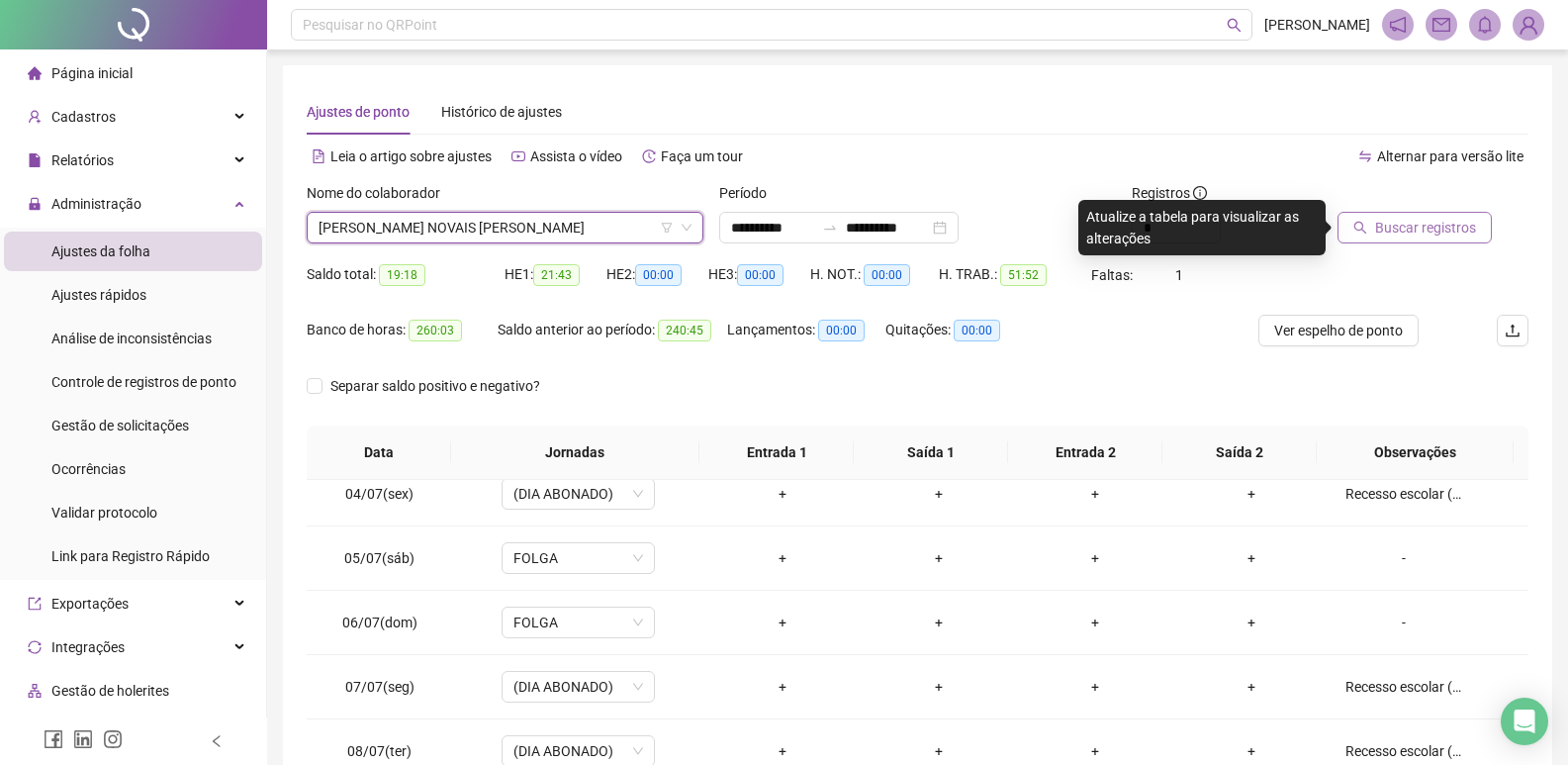 click on "Buscar registros" at bounding box center (1426, 228) 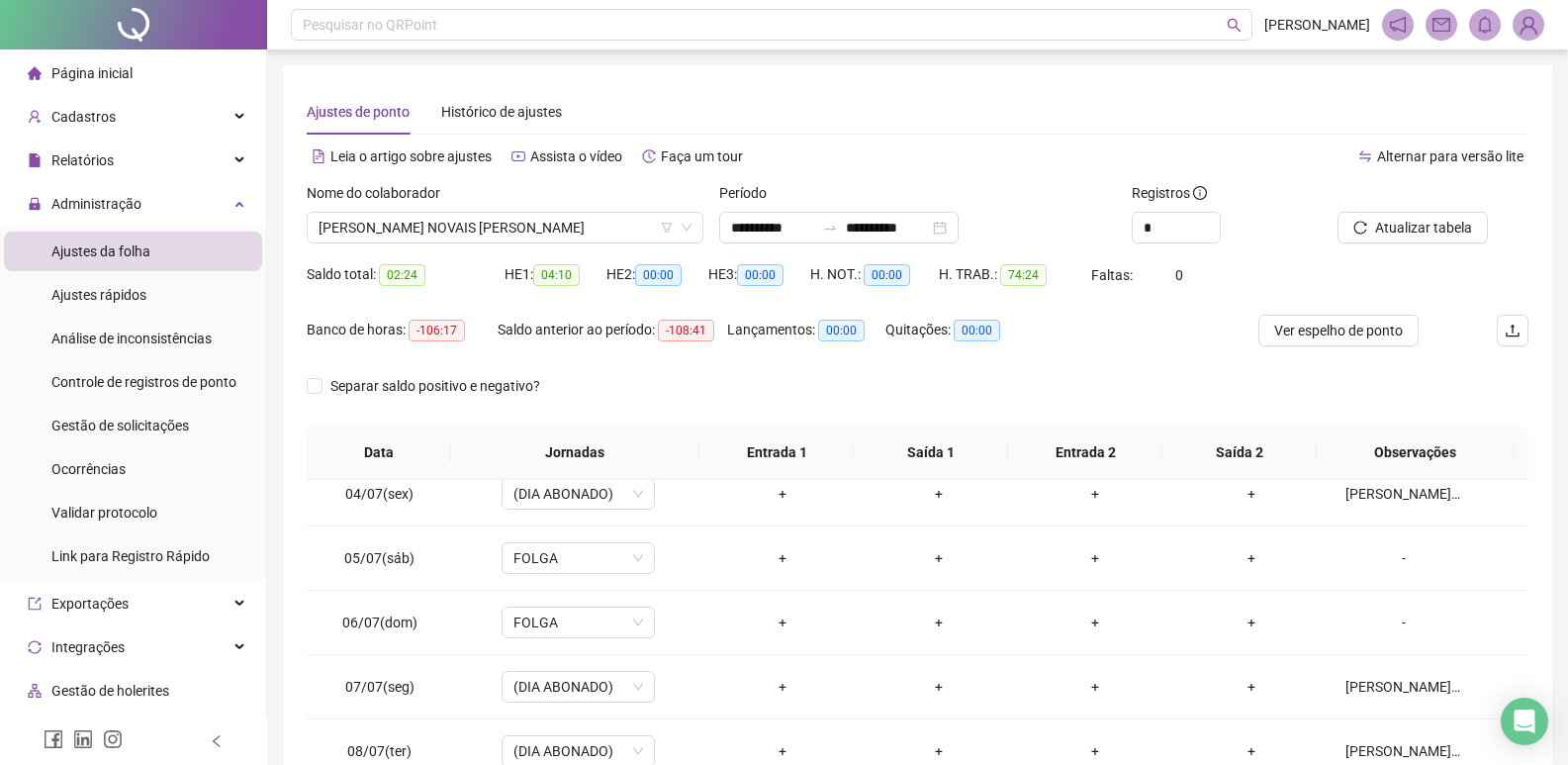 scroll, scrollTop: 246, scrollLeft: 0, axis: vertical 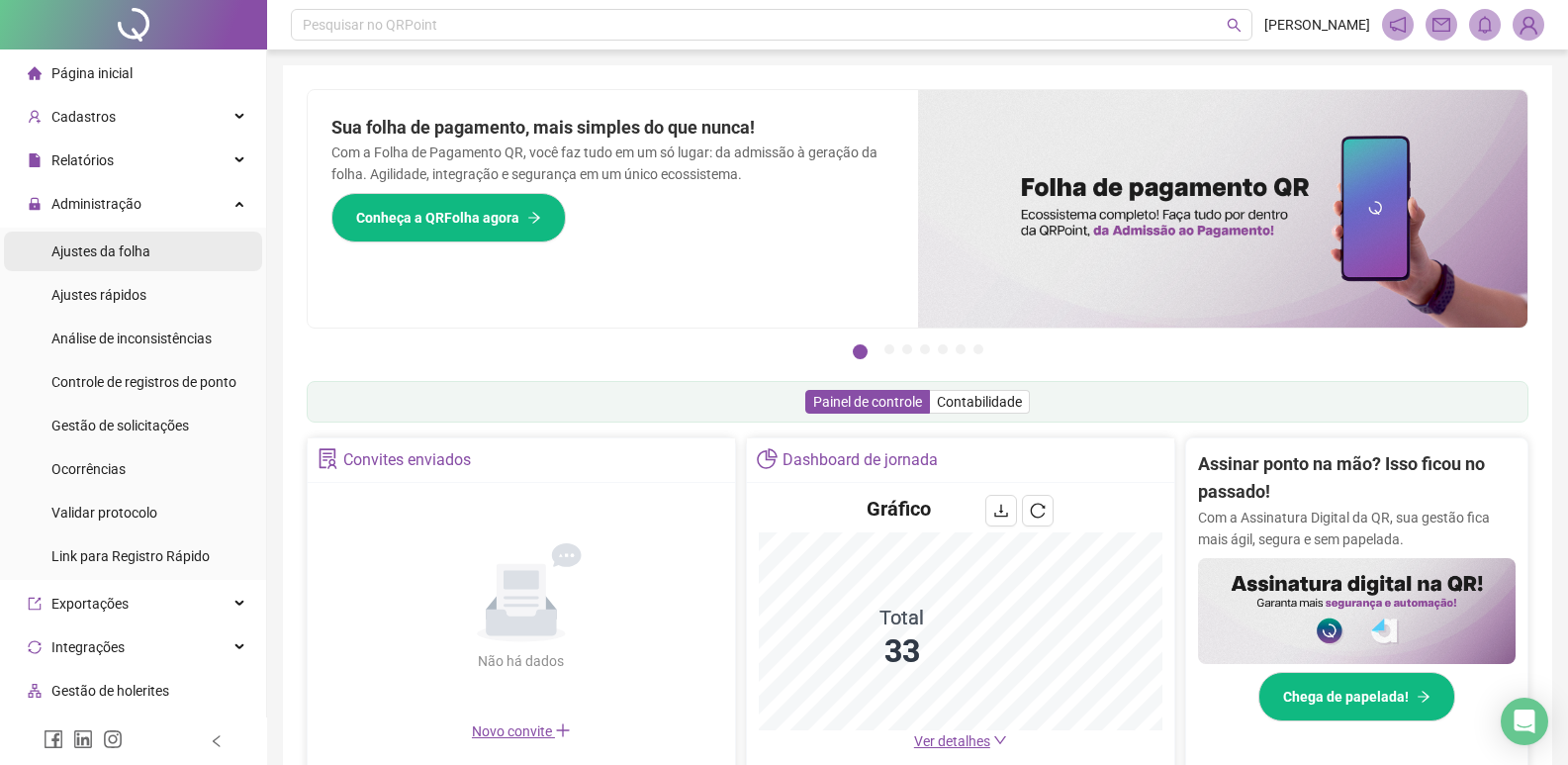 click on "Ajustes da folha" at bounding box center (133, 251) 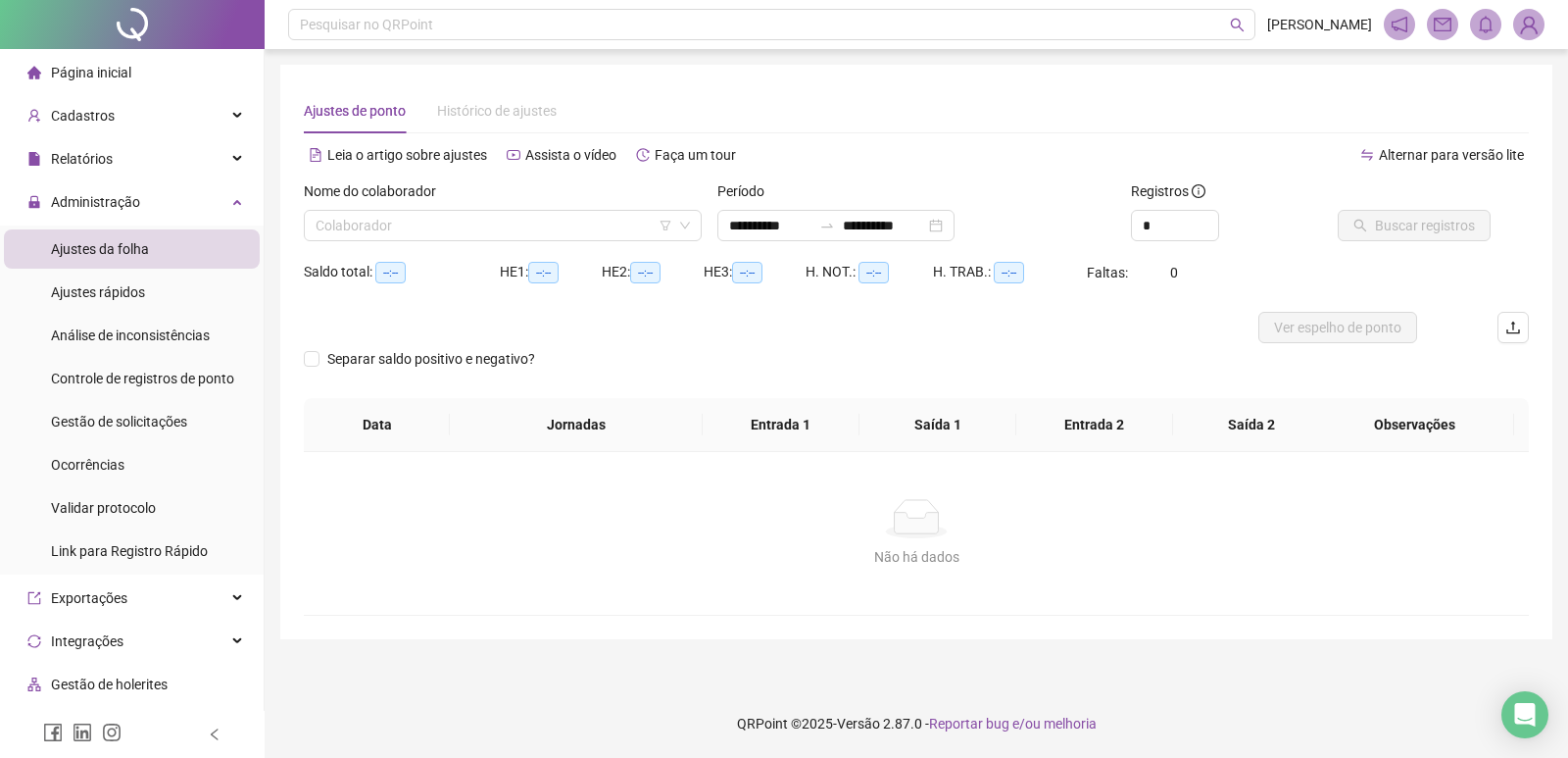 type on "**********" 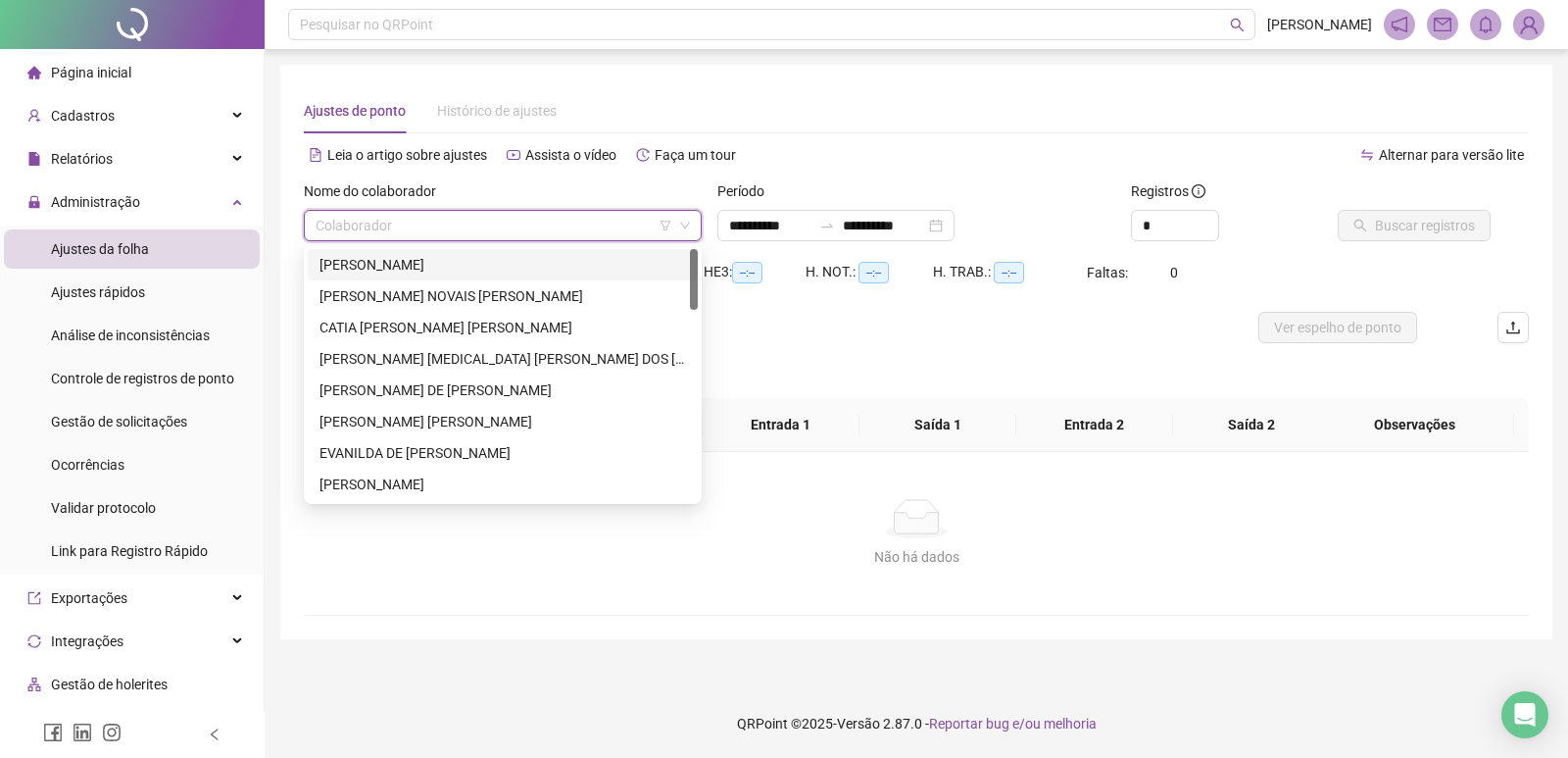 click at bounding box center [497, 226] 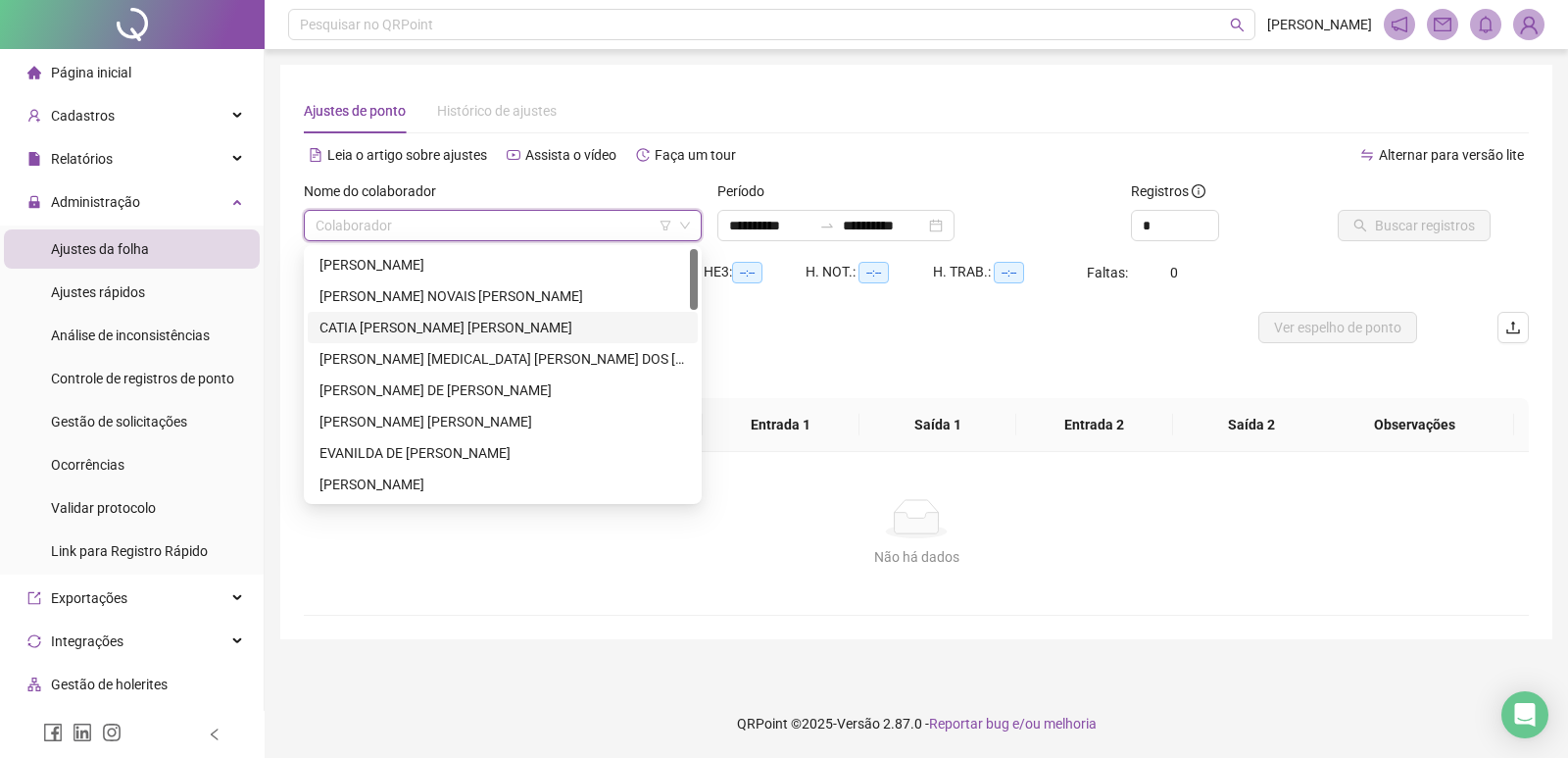click on "CATIA [PERSON_NAME] [PERSON_NAME]" at bounding box center (503, 328) 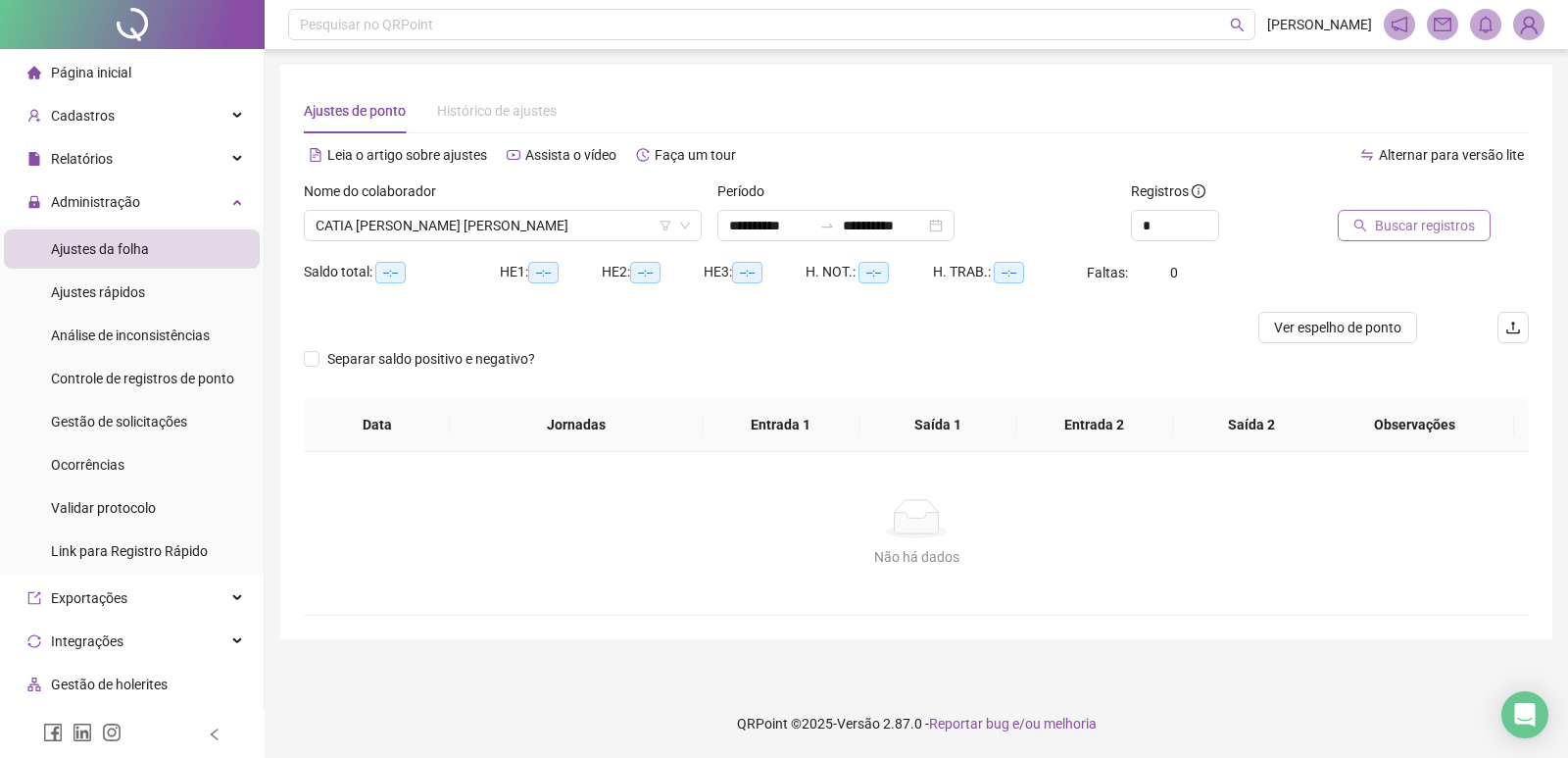 click on "Buscar registros" at bounding box center [1425, 226] 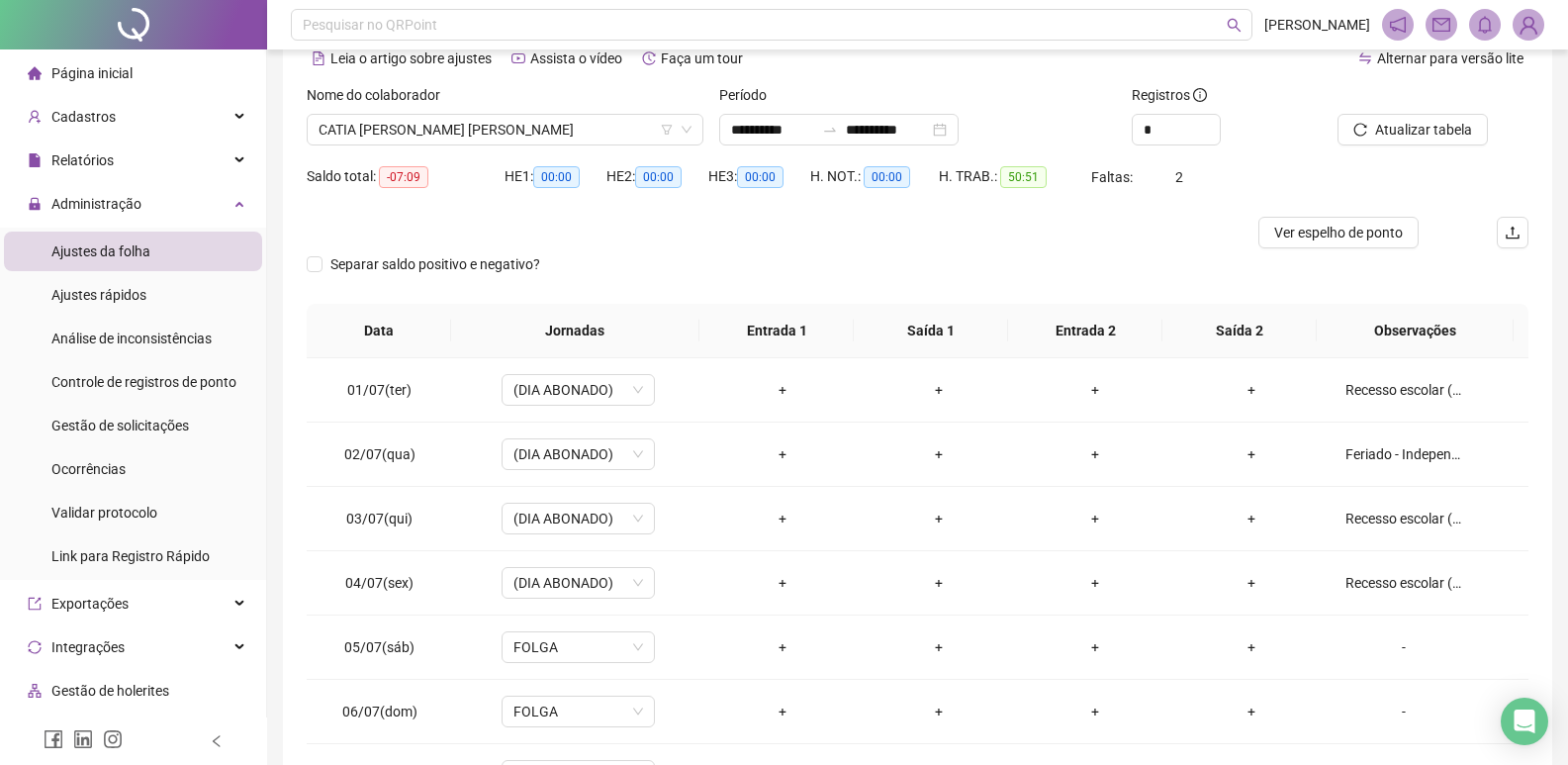 scroll, scrollTop: 223, scrollLeft: 0, axis: vertical 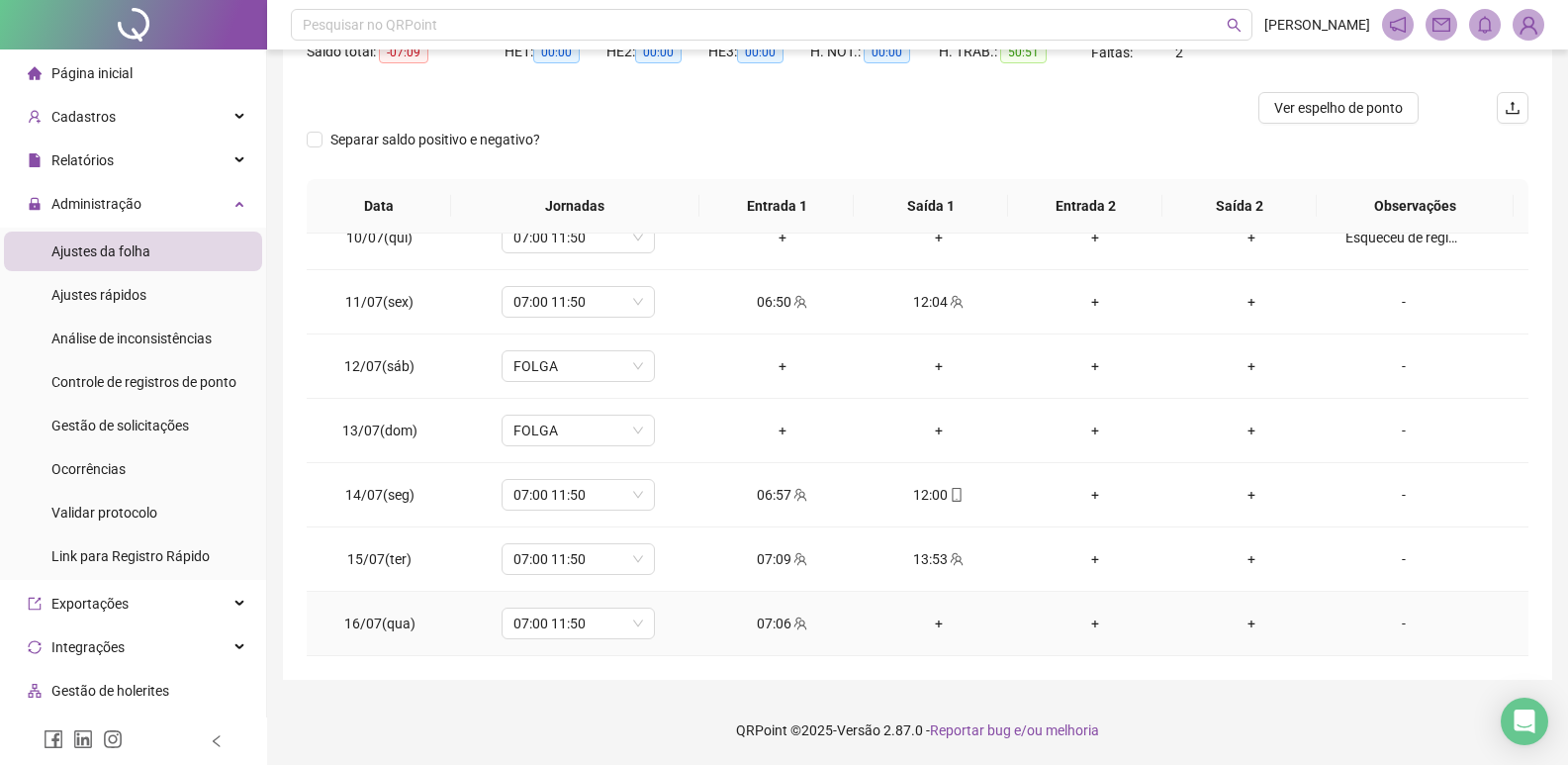 click on "+" at bounding box center (939, 623) 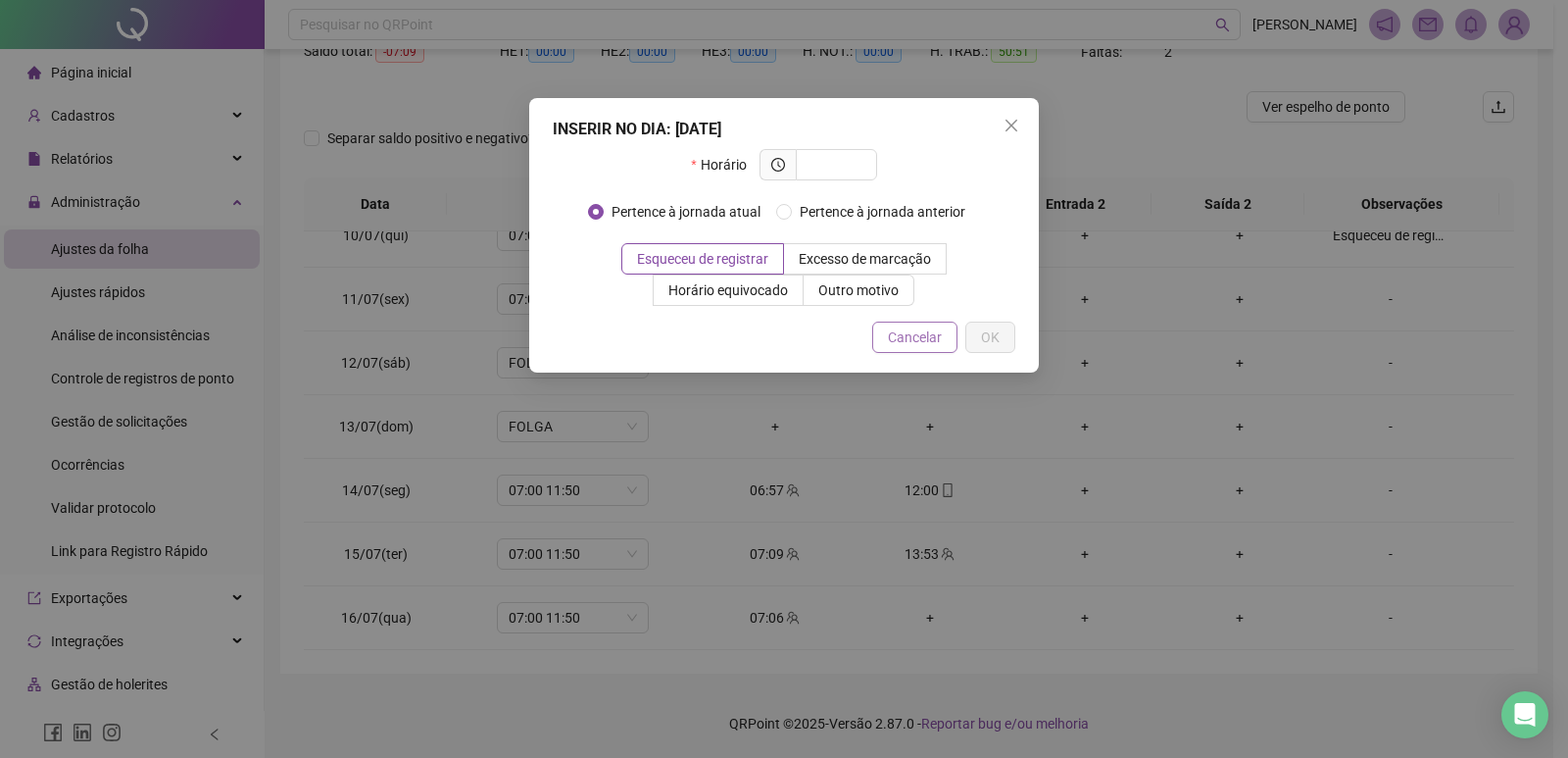 click on "Cancelar" at bounding box center (914, 337) 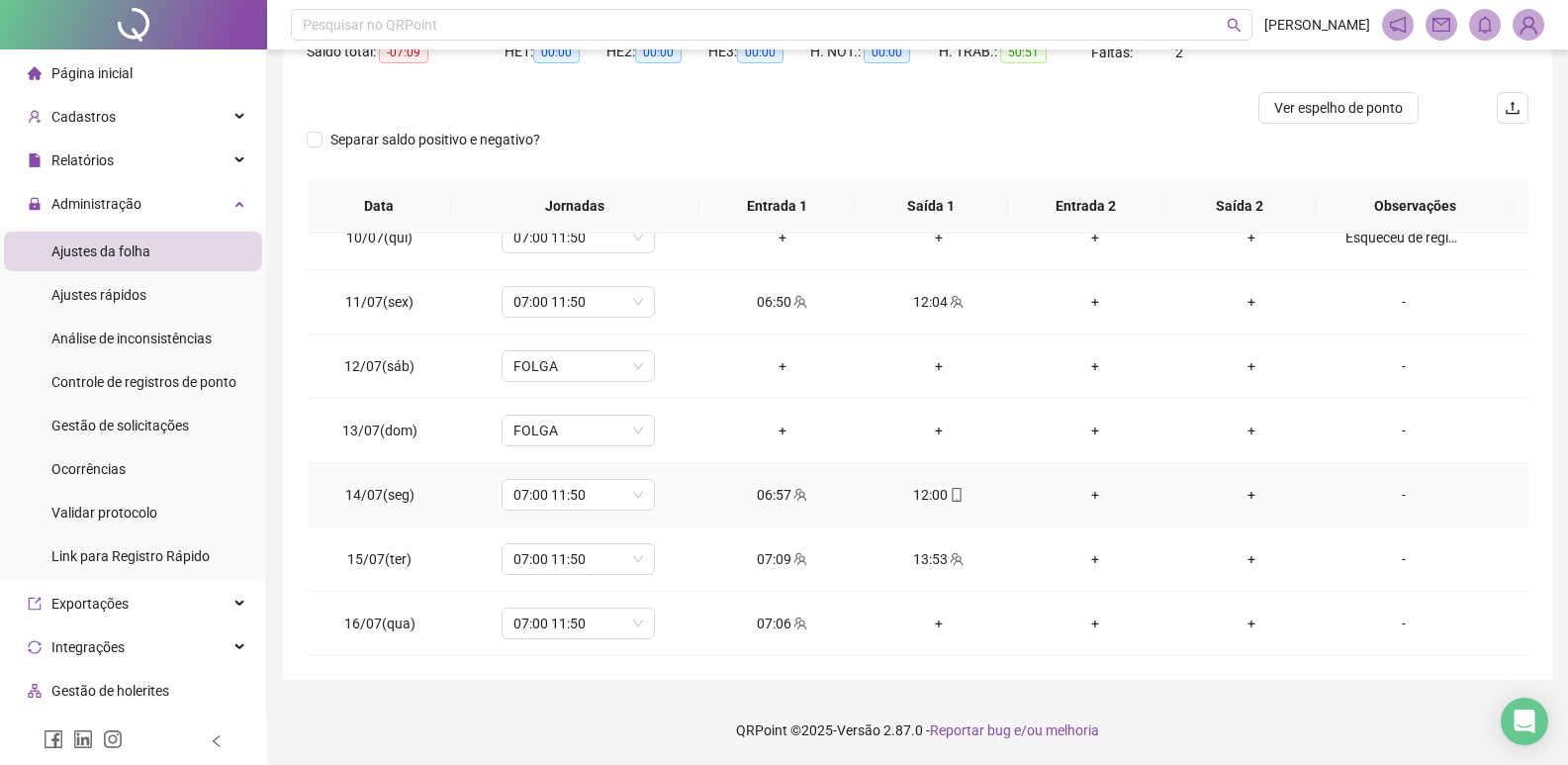 click 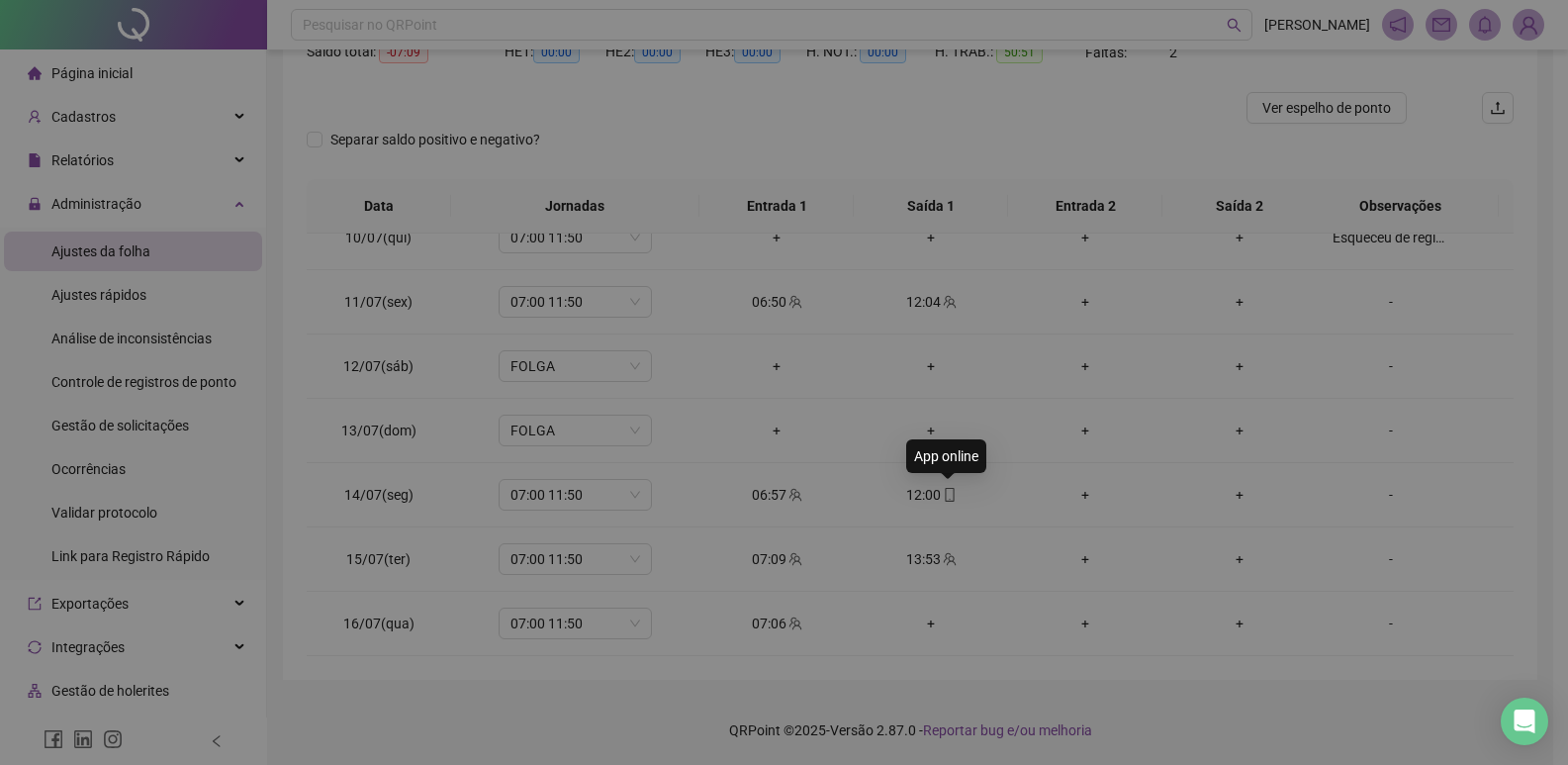 type on "**********" 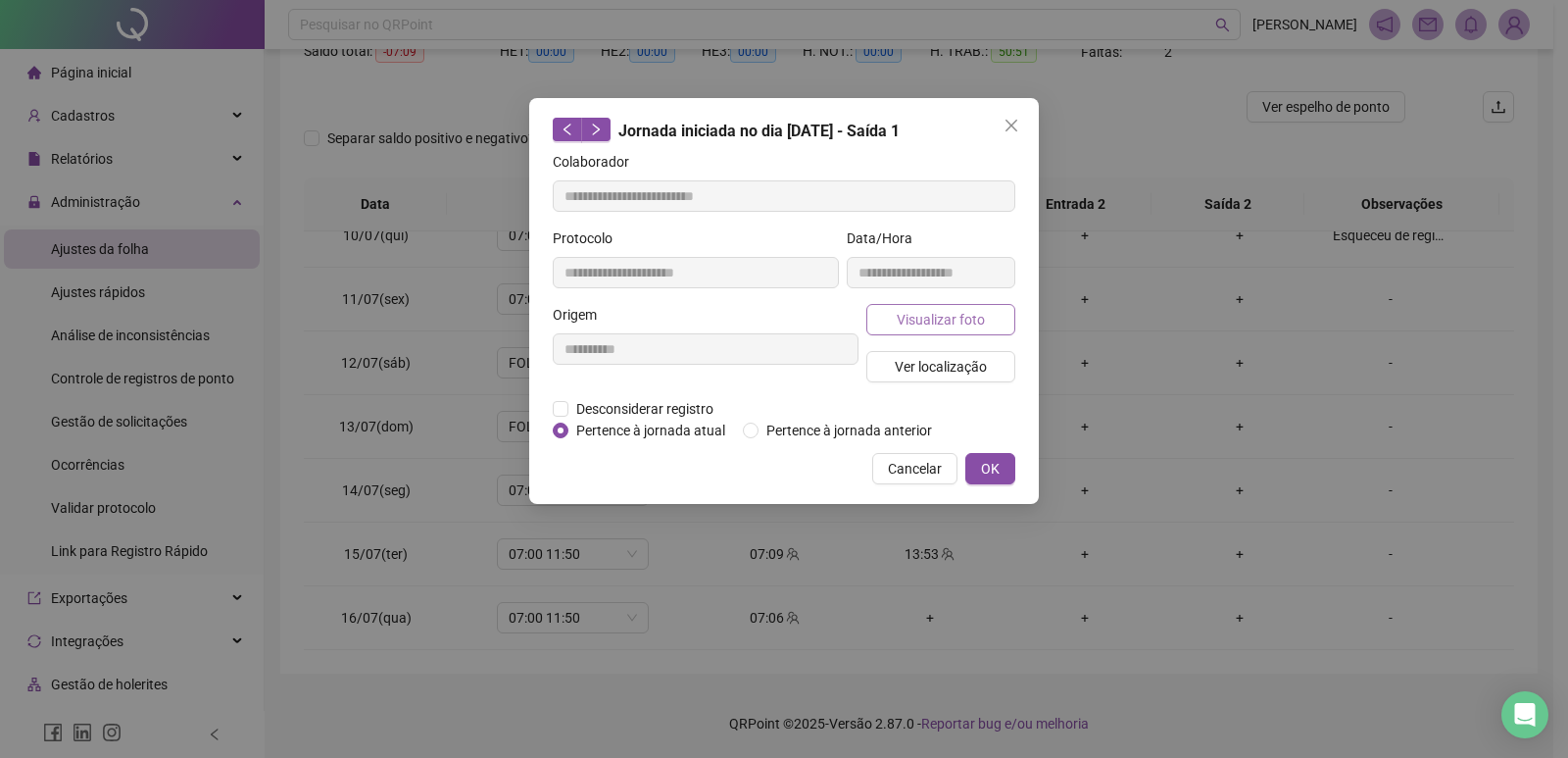 click on "Visualizar foto" at bounding box center [941, 320] 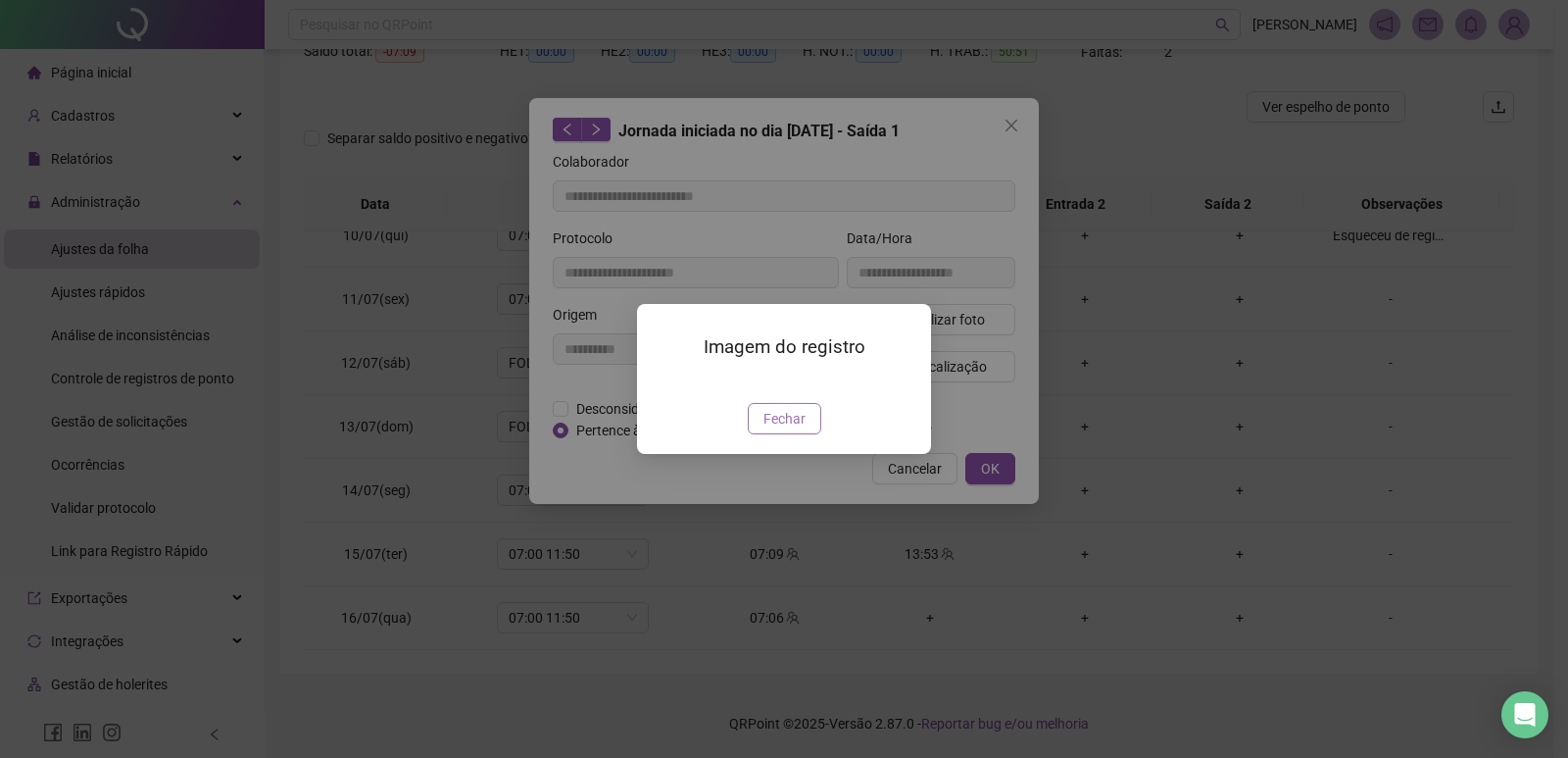 click on "Fechar" at bounding box center [784, 419] 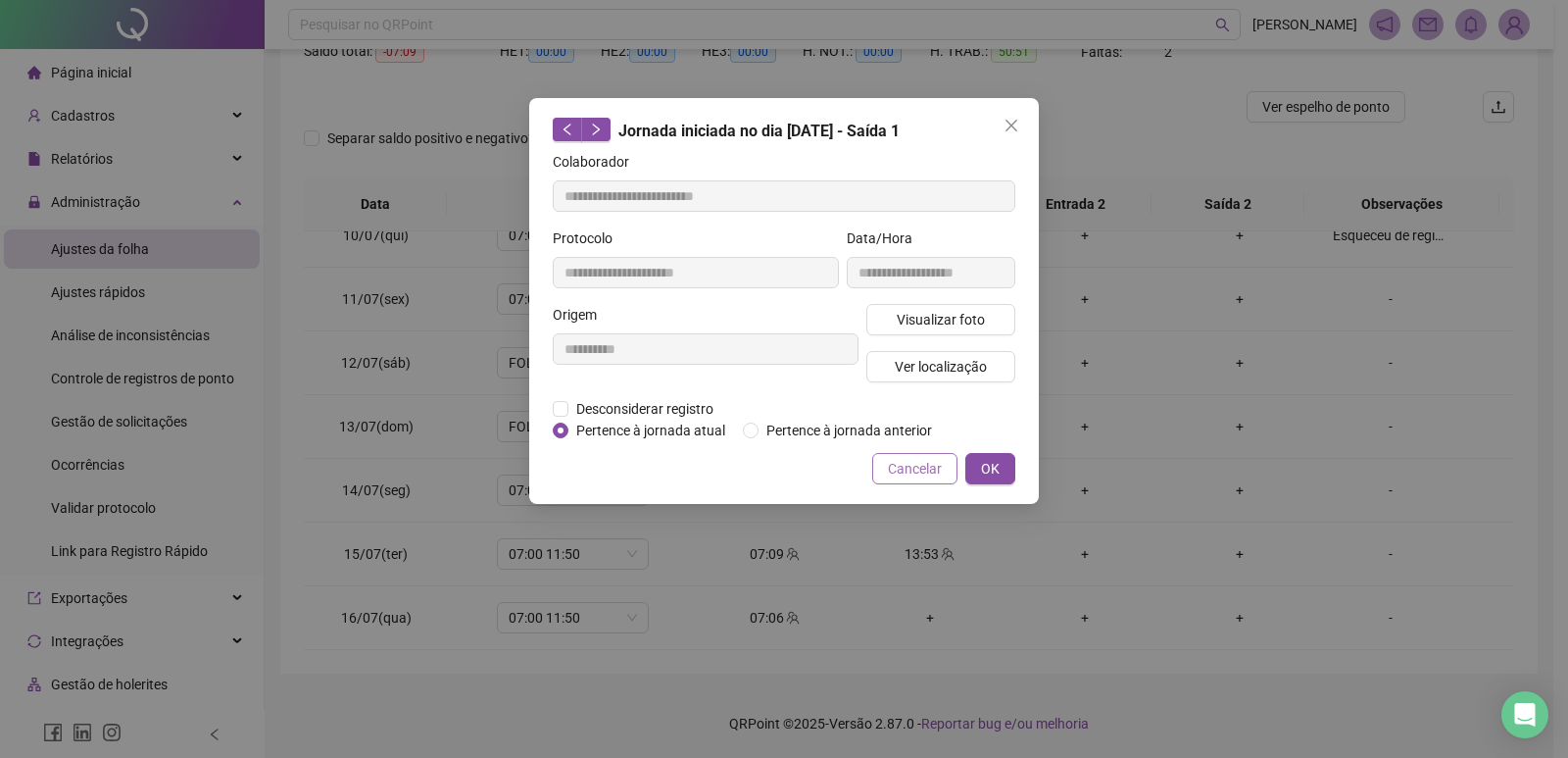 click on "Cancelar" at bounding box center [914, 469] 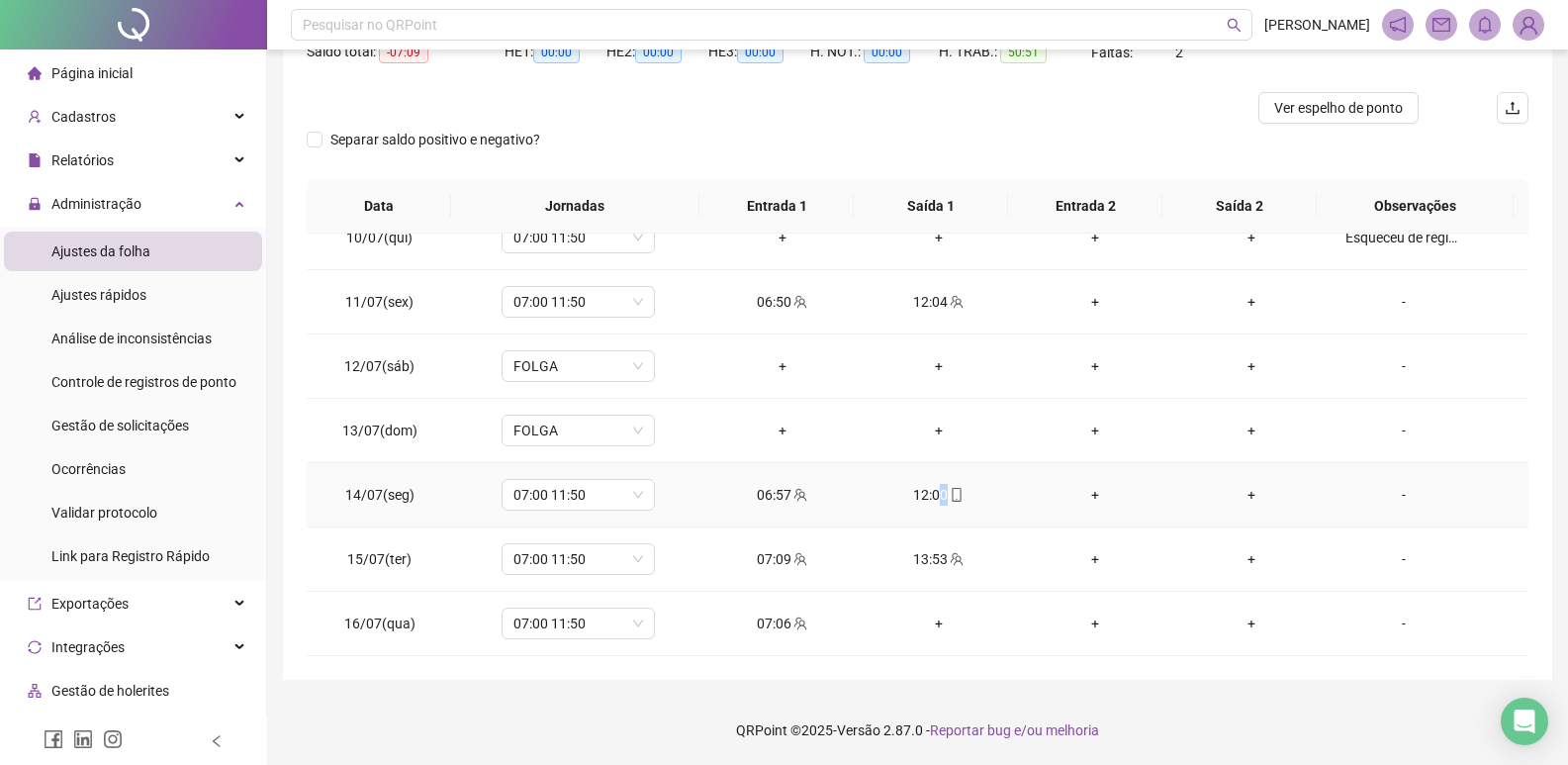 click on "12:00" at bounding box center [939, 495] 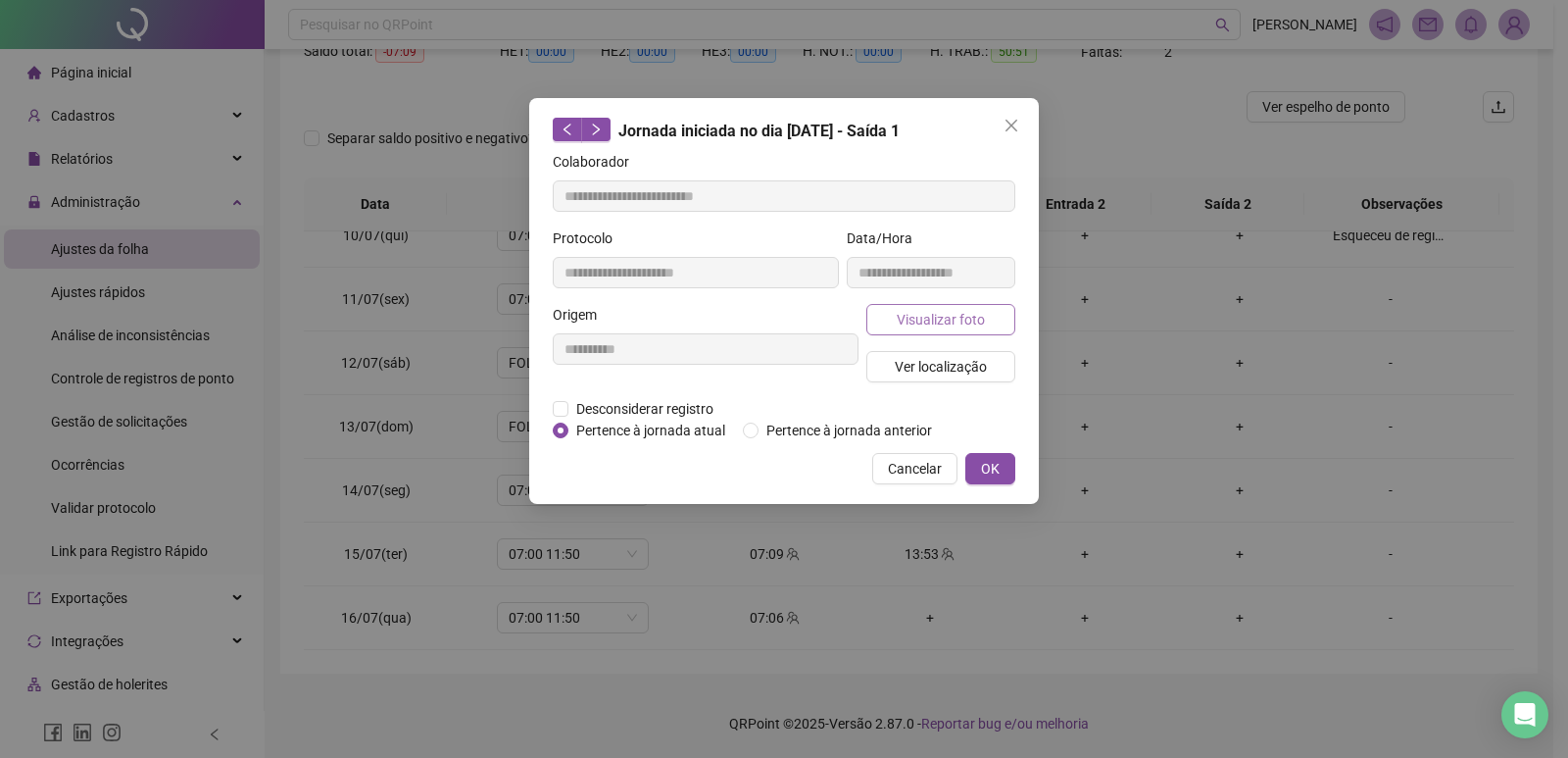 click on "Visualizar foto" at bounding box center (941, 320) 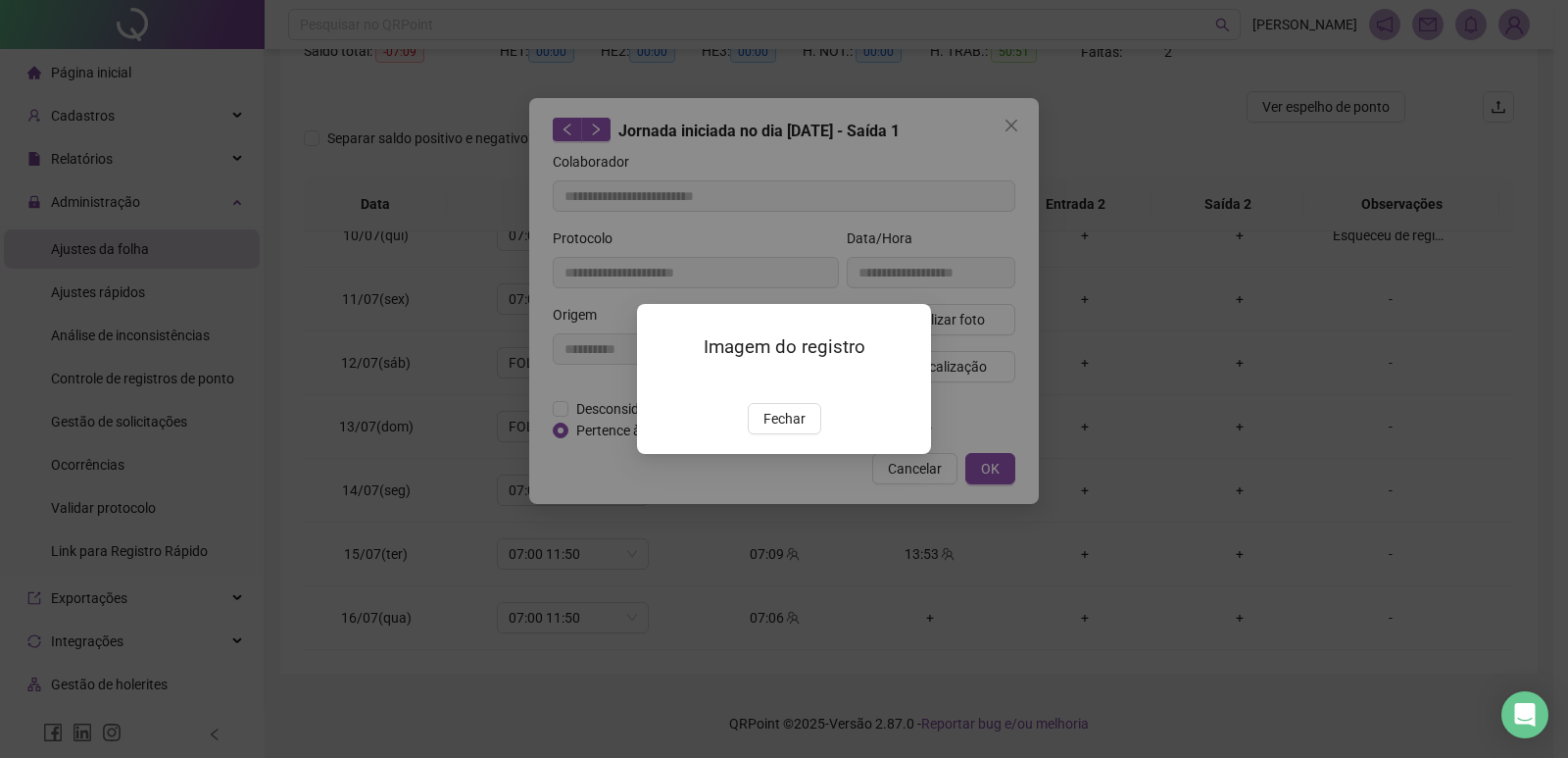 click at bounding box center (661, 382) 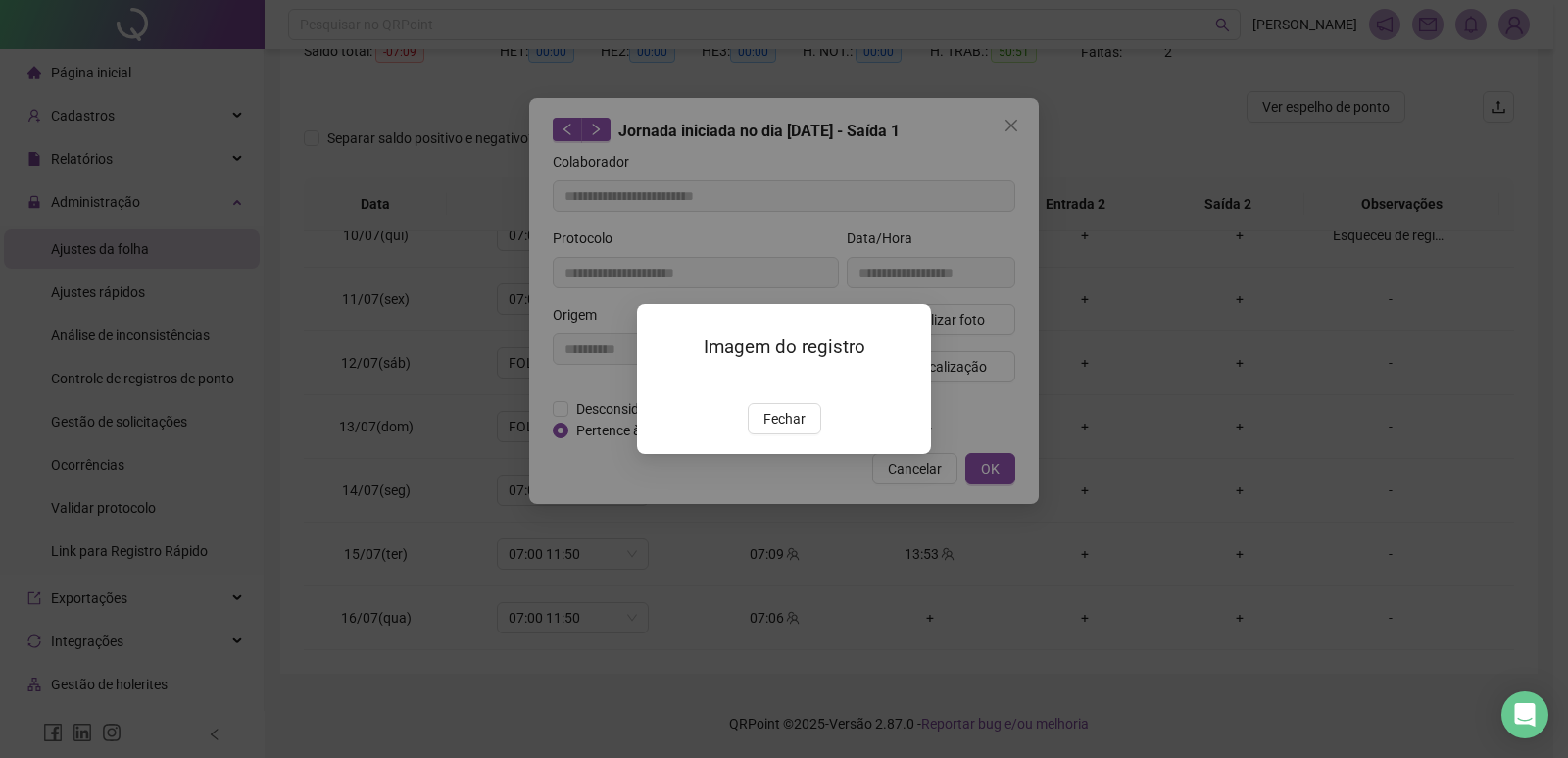 click at bounding box center [661, 382] 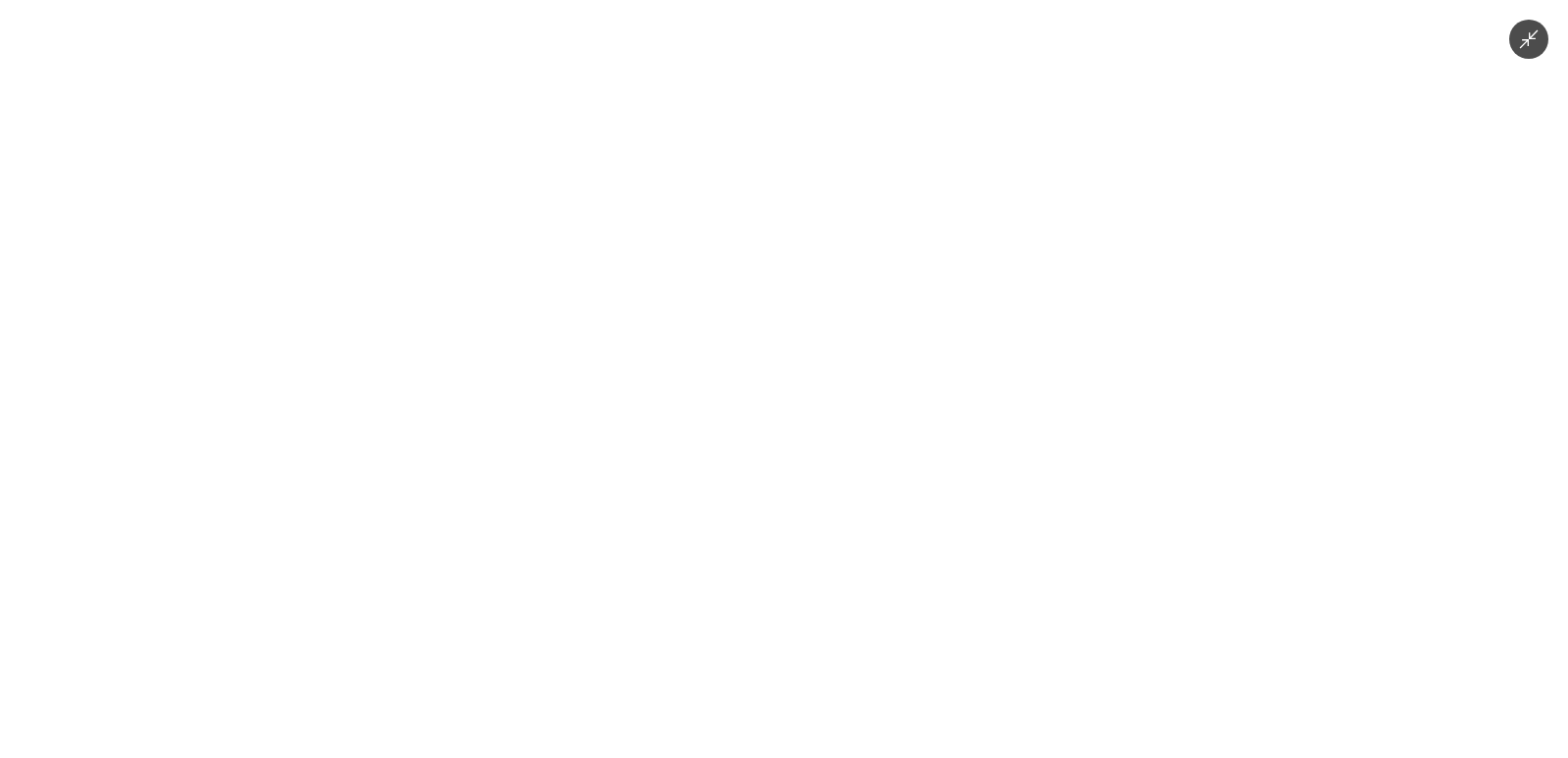 click at bounding box center [784, 379] 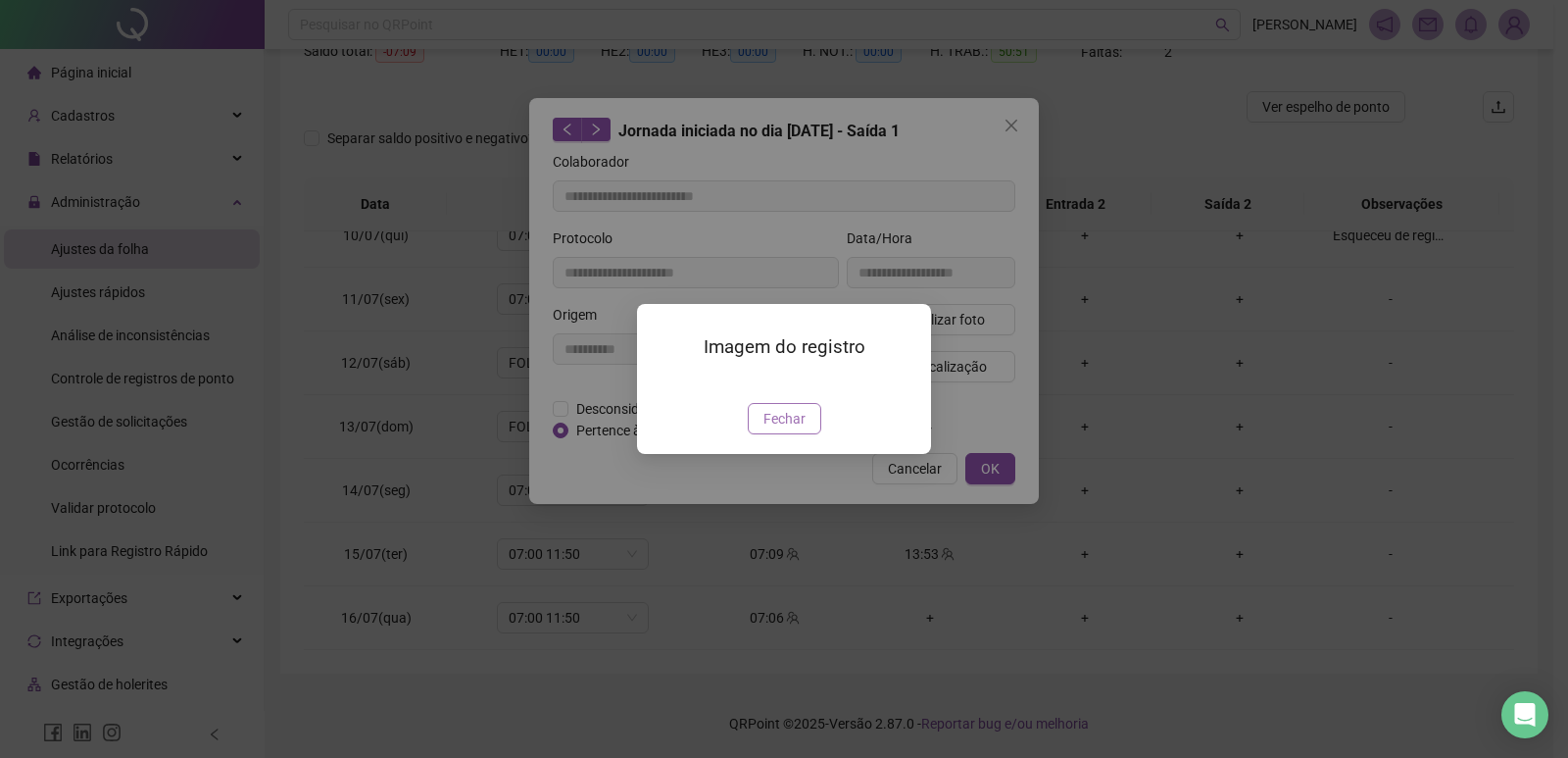 click on "Fechar" at bounding box center (784, 419) 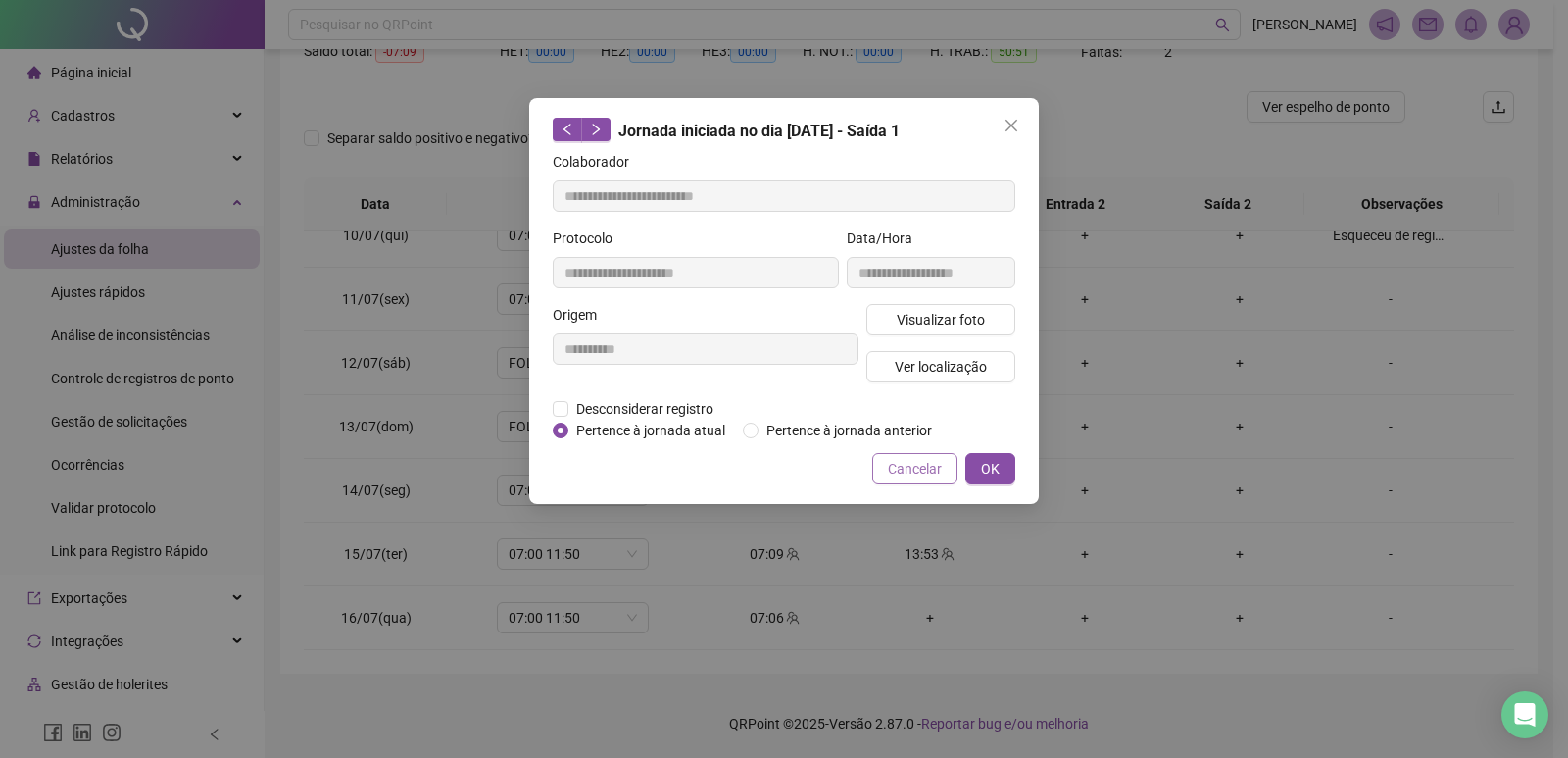 click on "Cancelar" at bounding box center (914, 469) 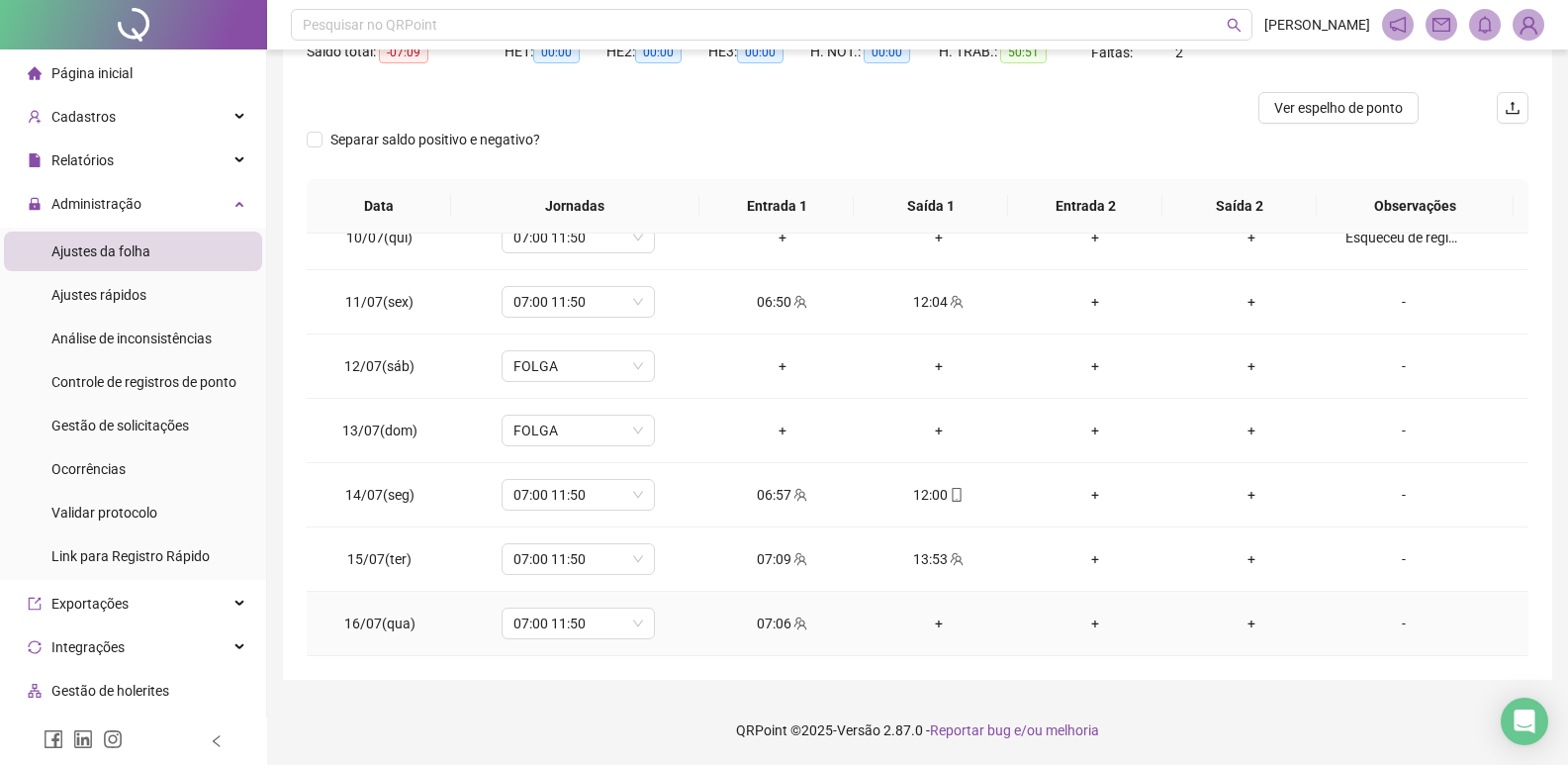 click on "+" at bounding box center [939, 623] 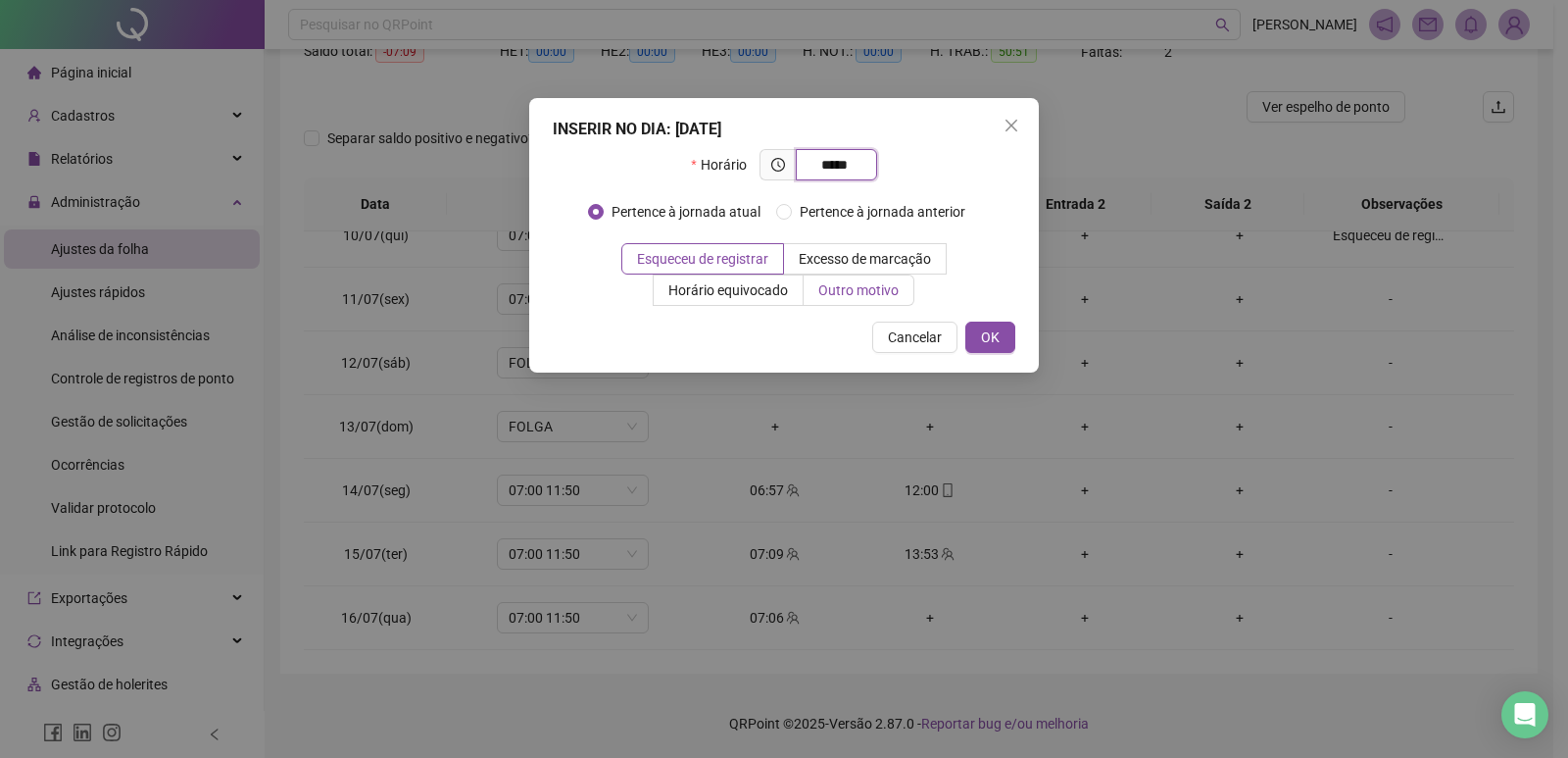 type on "*****" 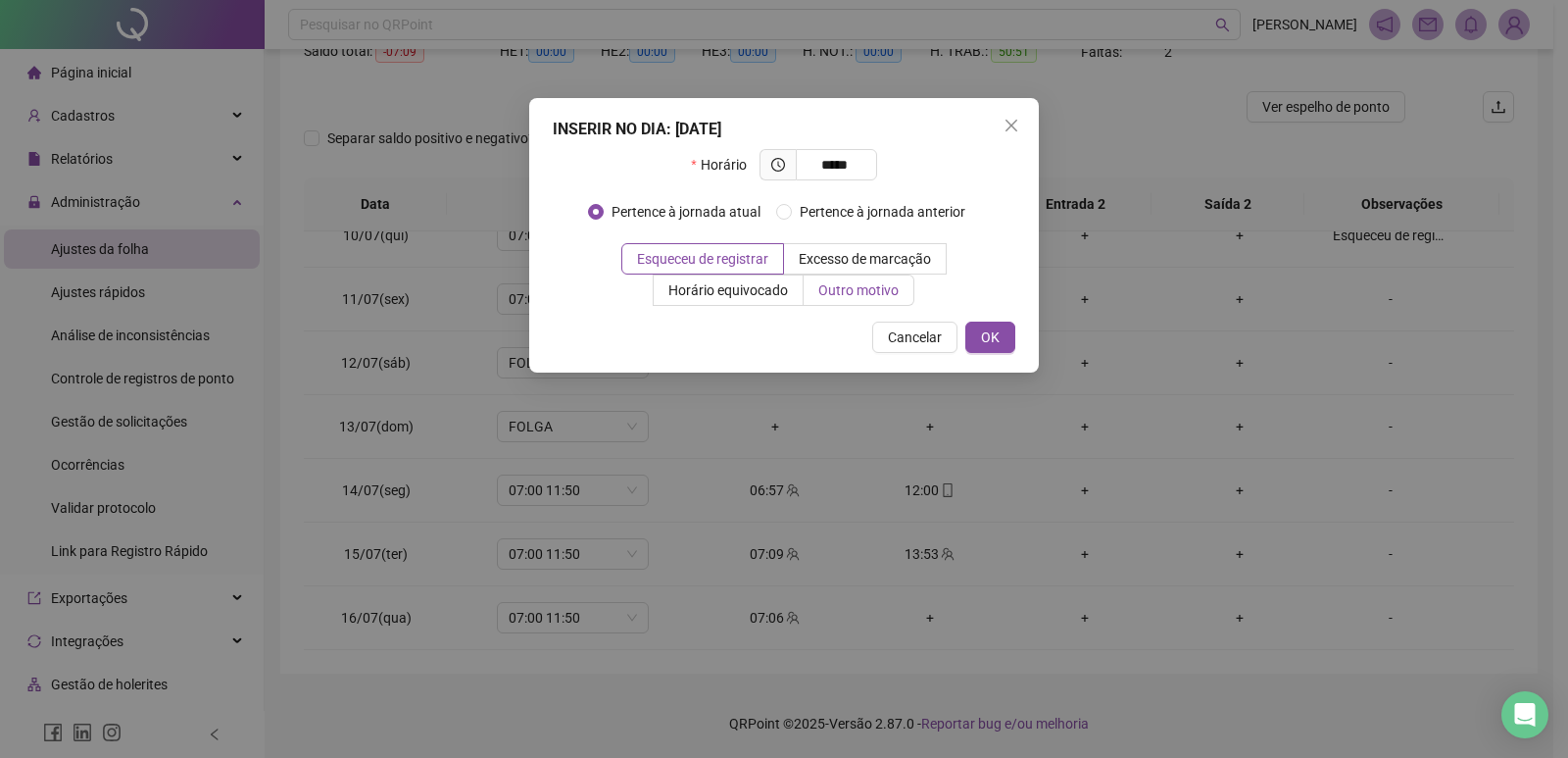 click on "Outro motivo" at bounding box center [858, 290] 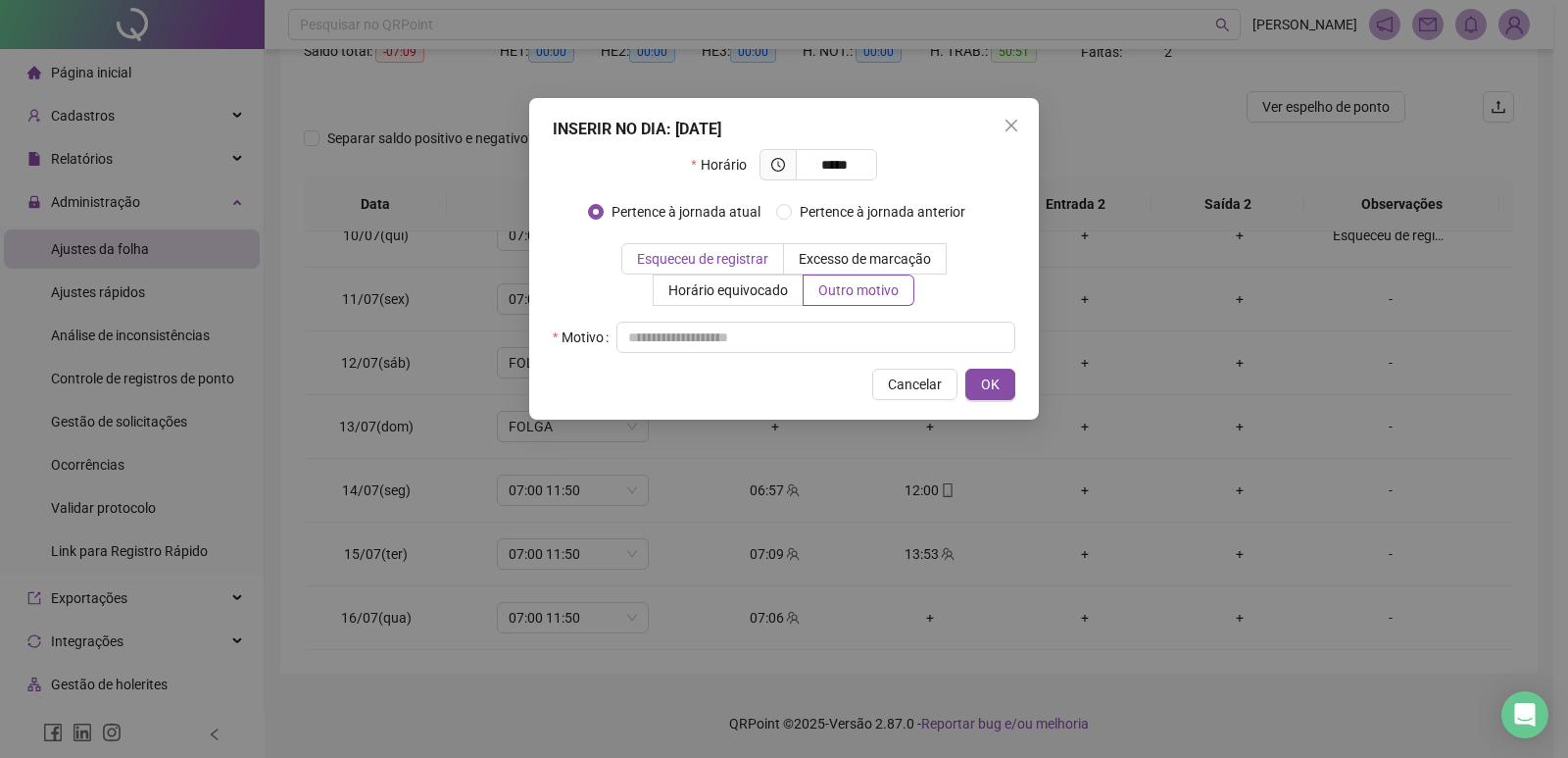 click on "Esqueceu de registrar" at bounding box center [703, 259] 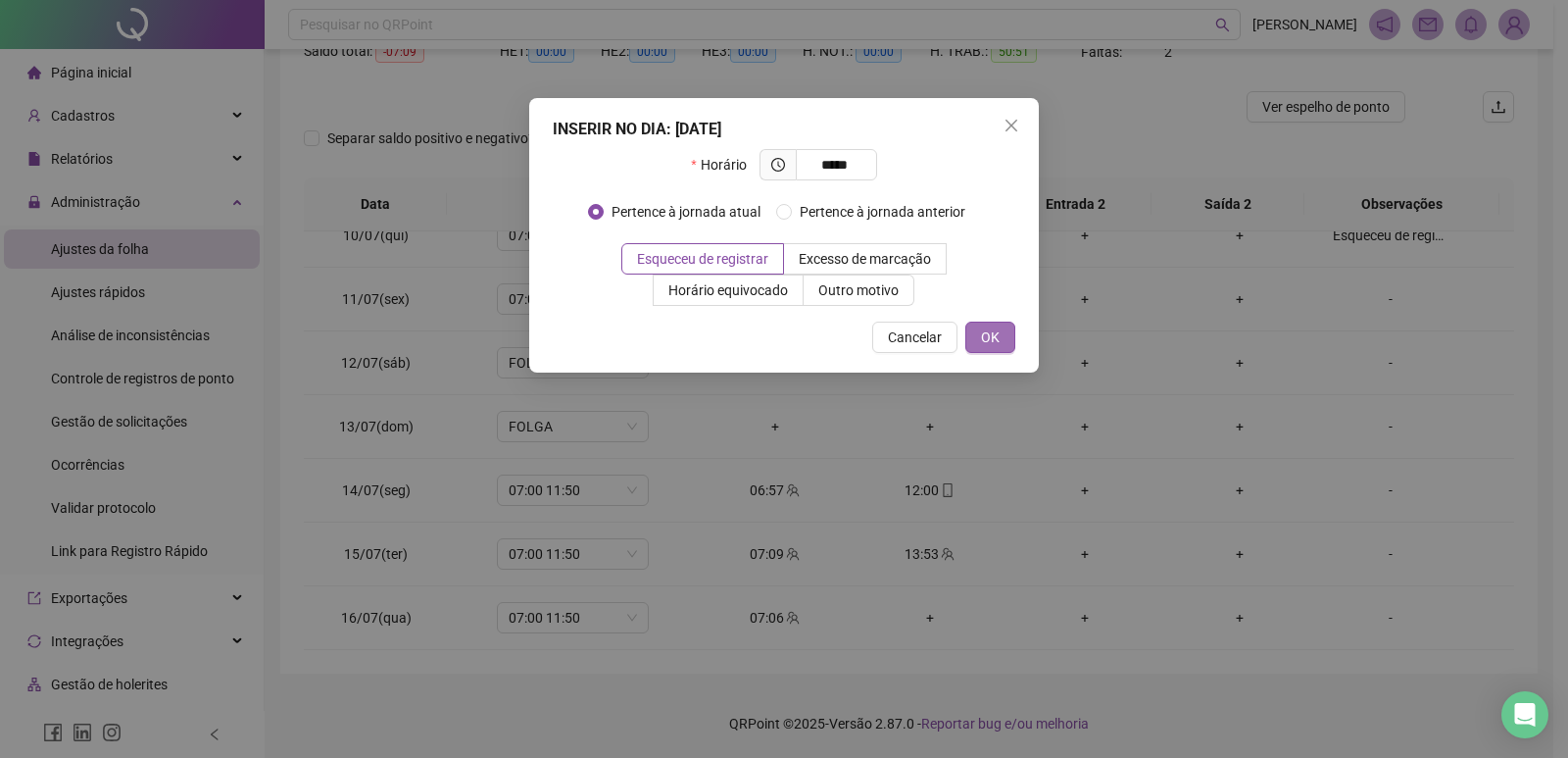click on "OK" at bounding box center [990, 337] 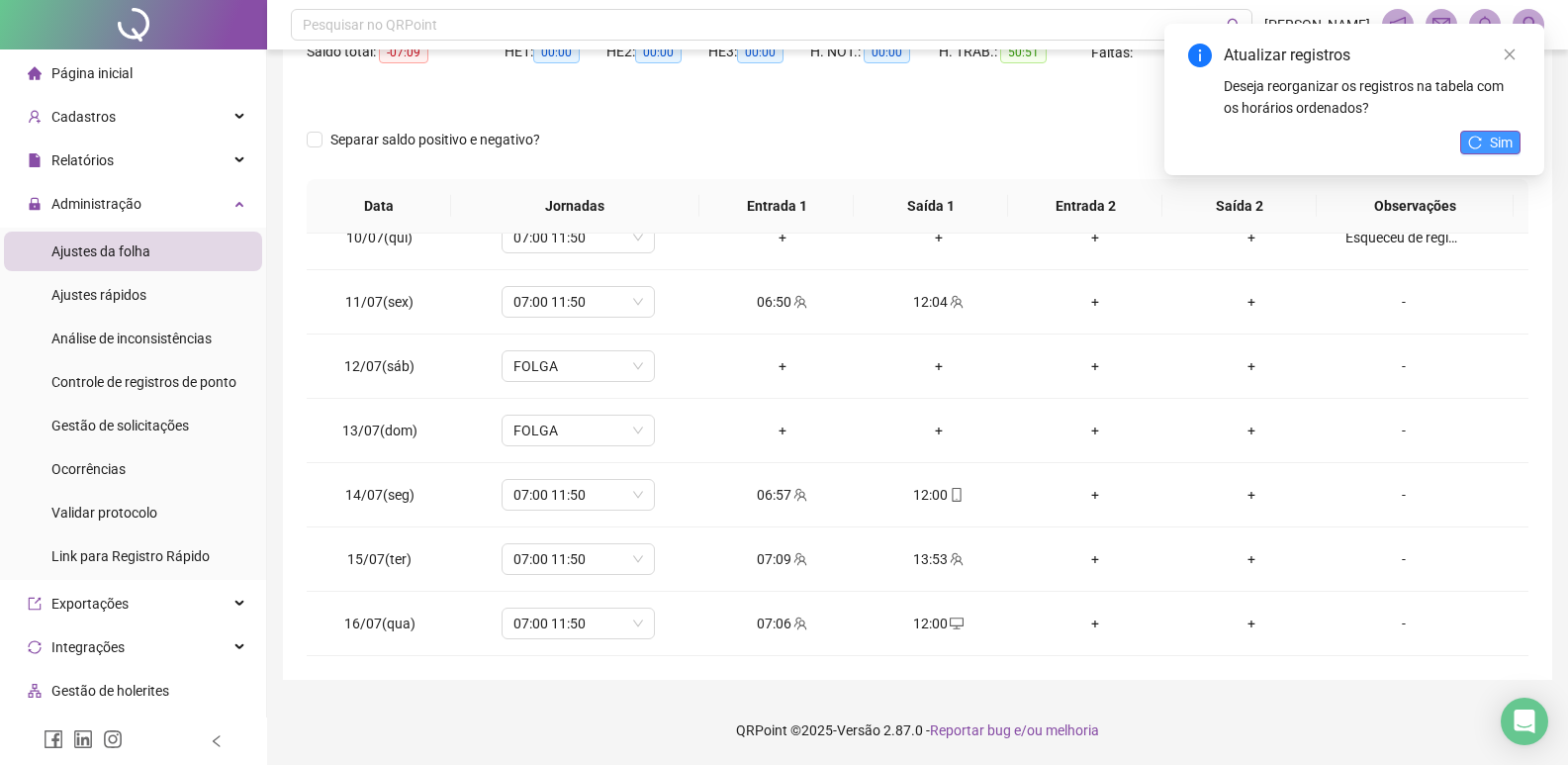 click on "Sim" at bounding box center [1490, 143] 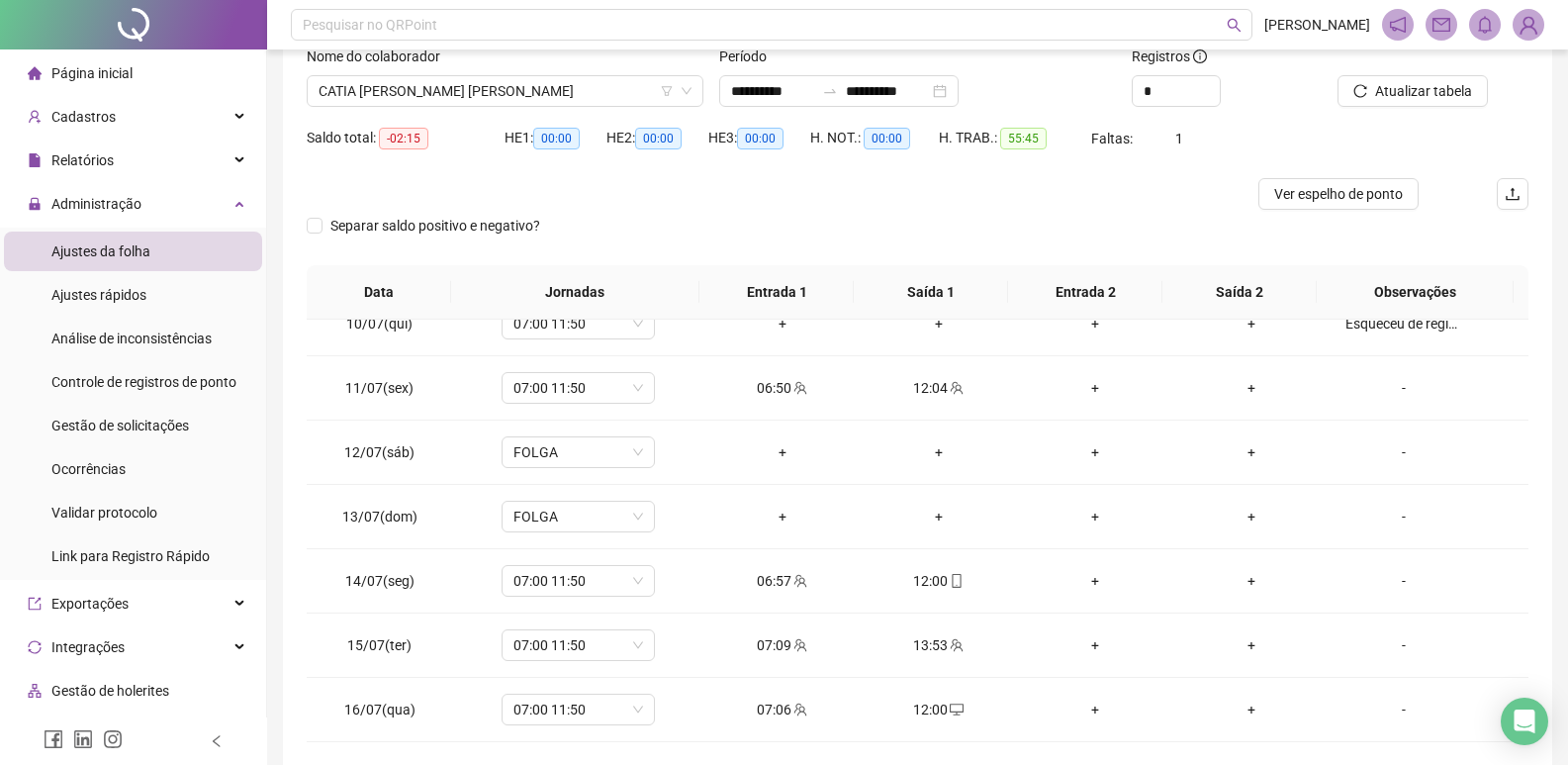scroll, scrollTop: 0, scrollLeft: 0, axis: both 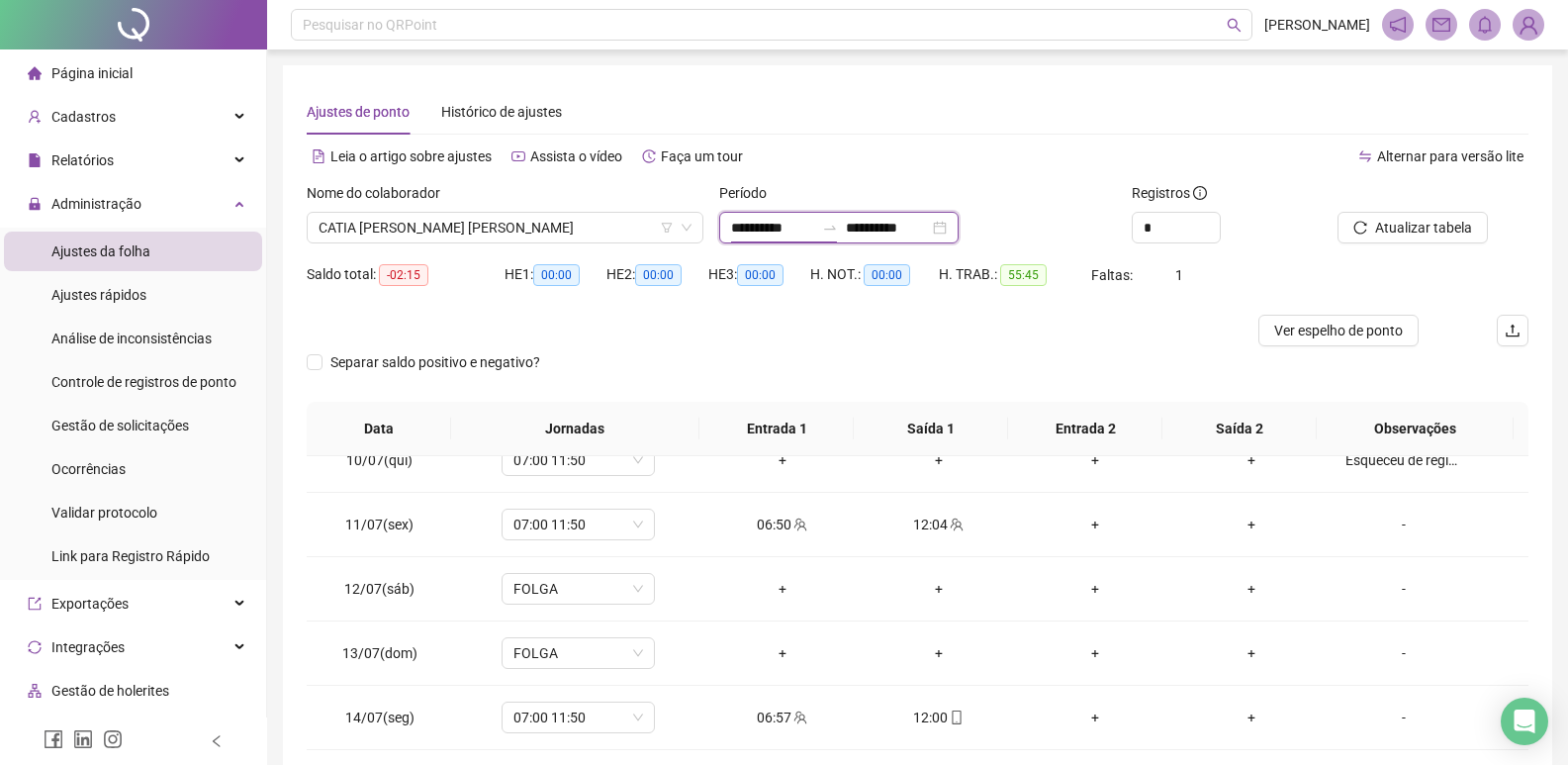 click on "**********" at bounding box center [773, 228] 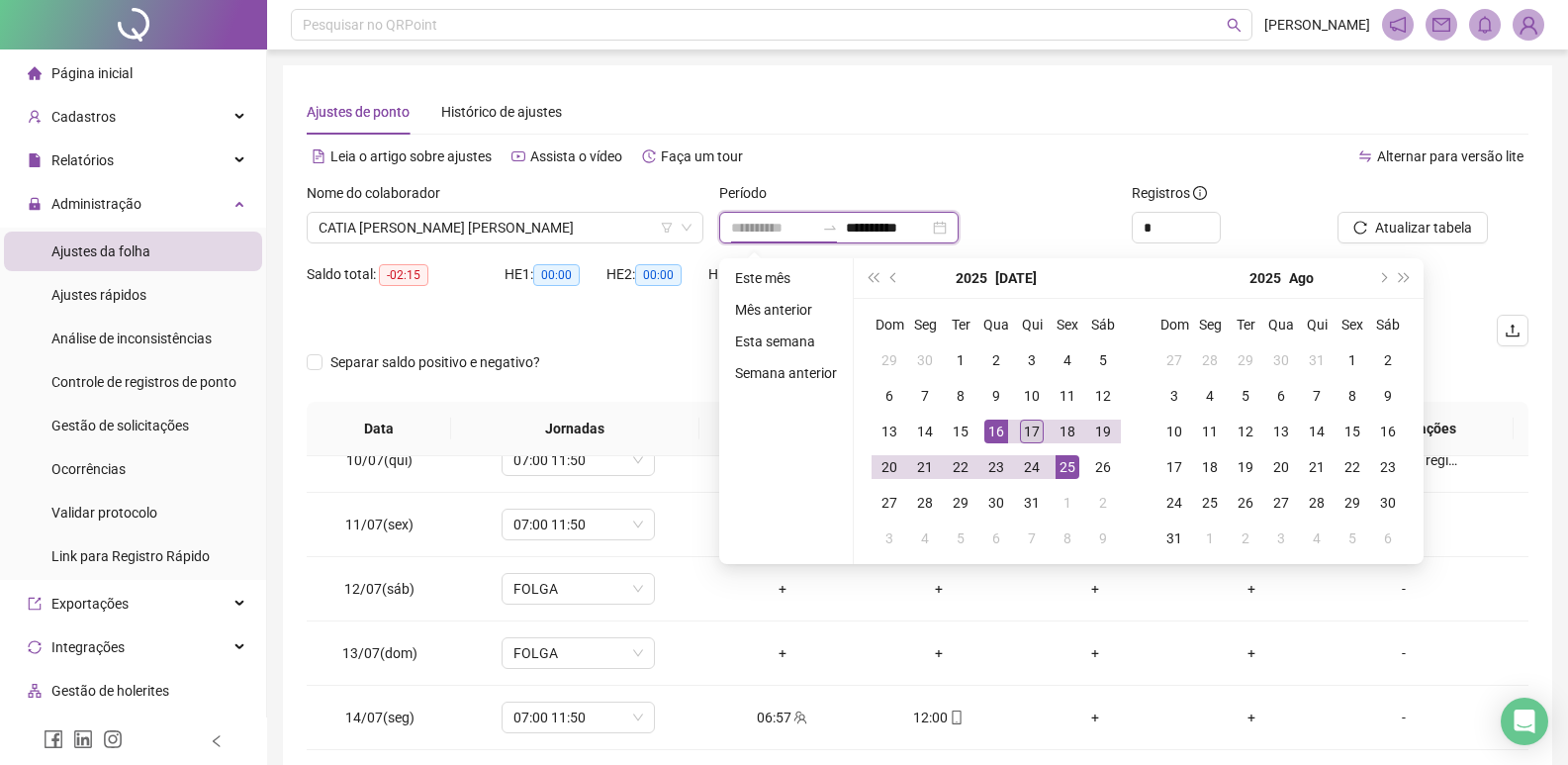 type on "**********" 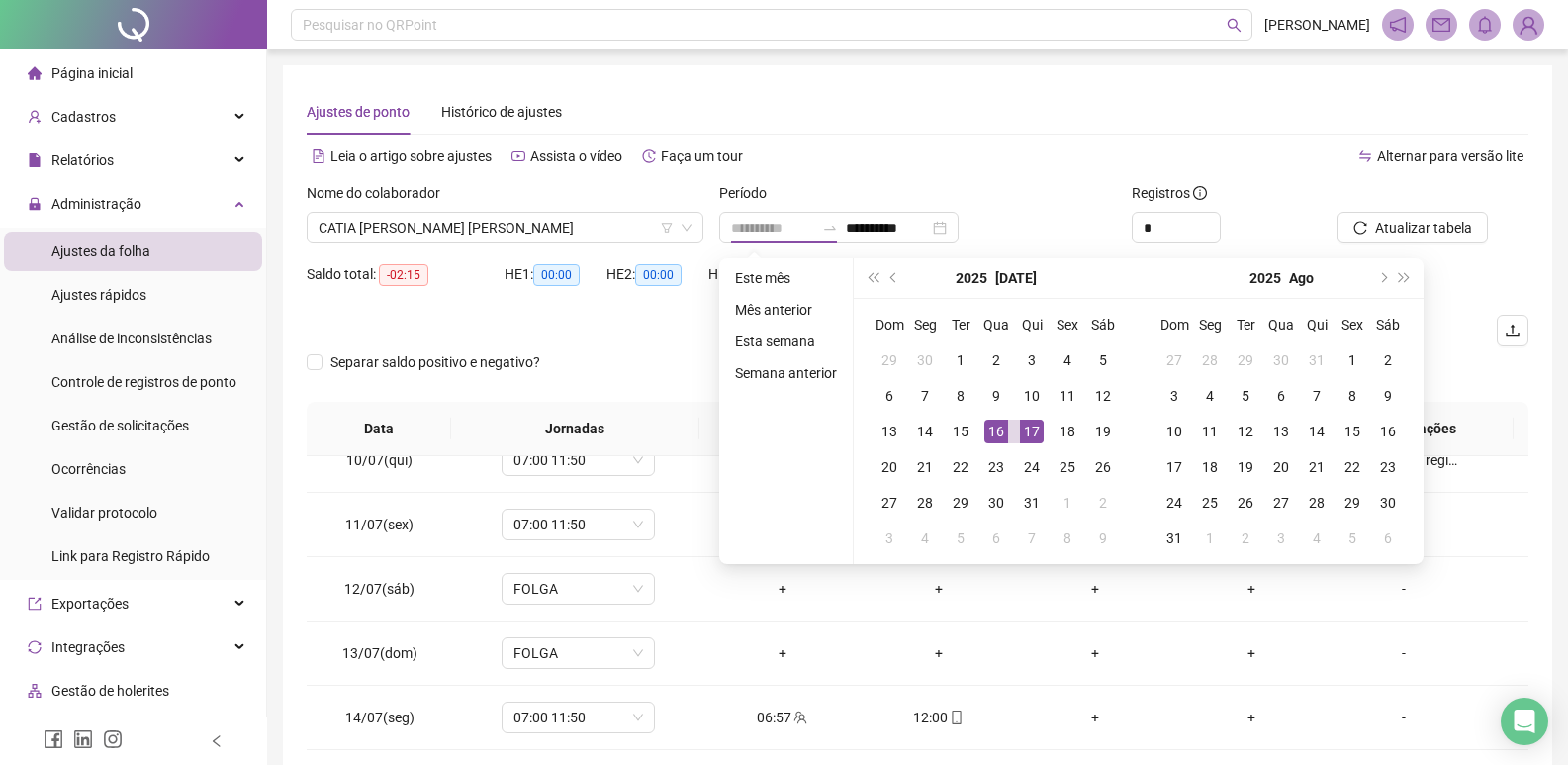 click on "17" at bounding box center [1032, 431] 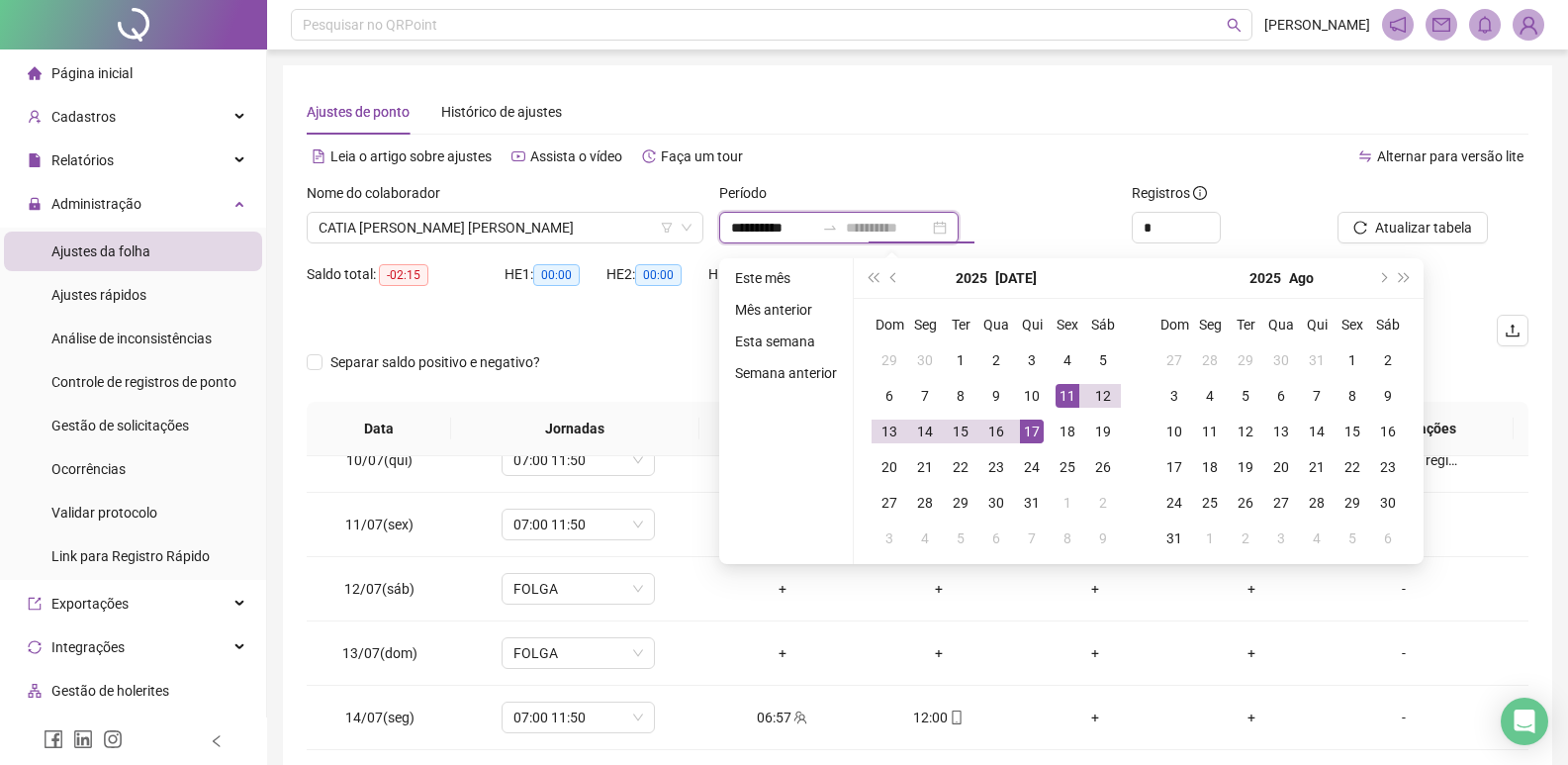 type on "**********" 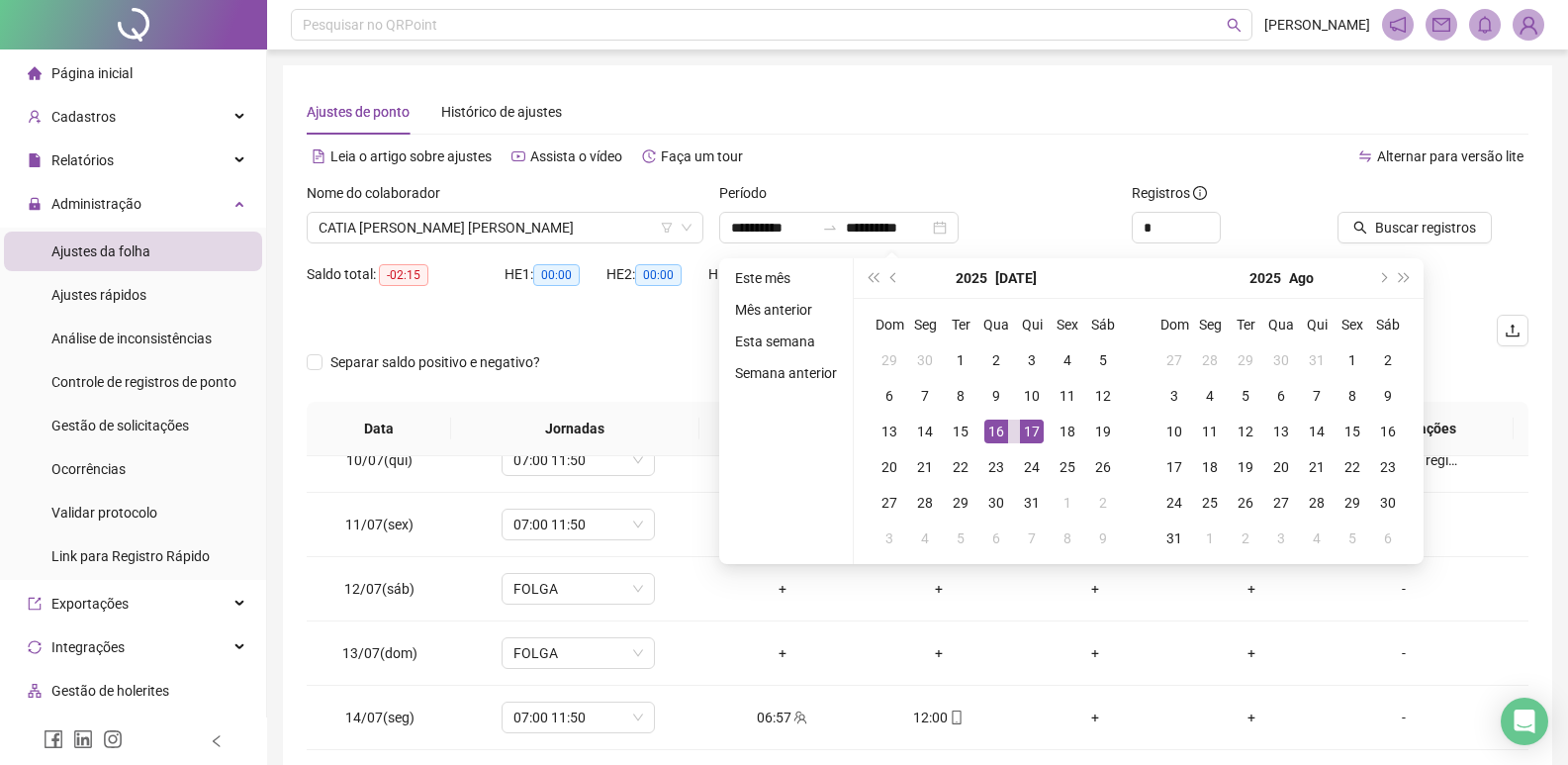 type on "**********" 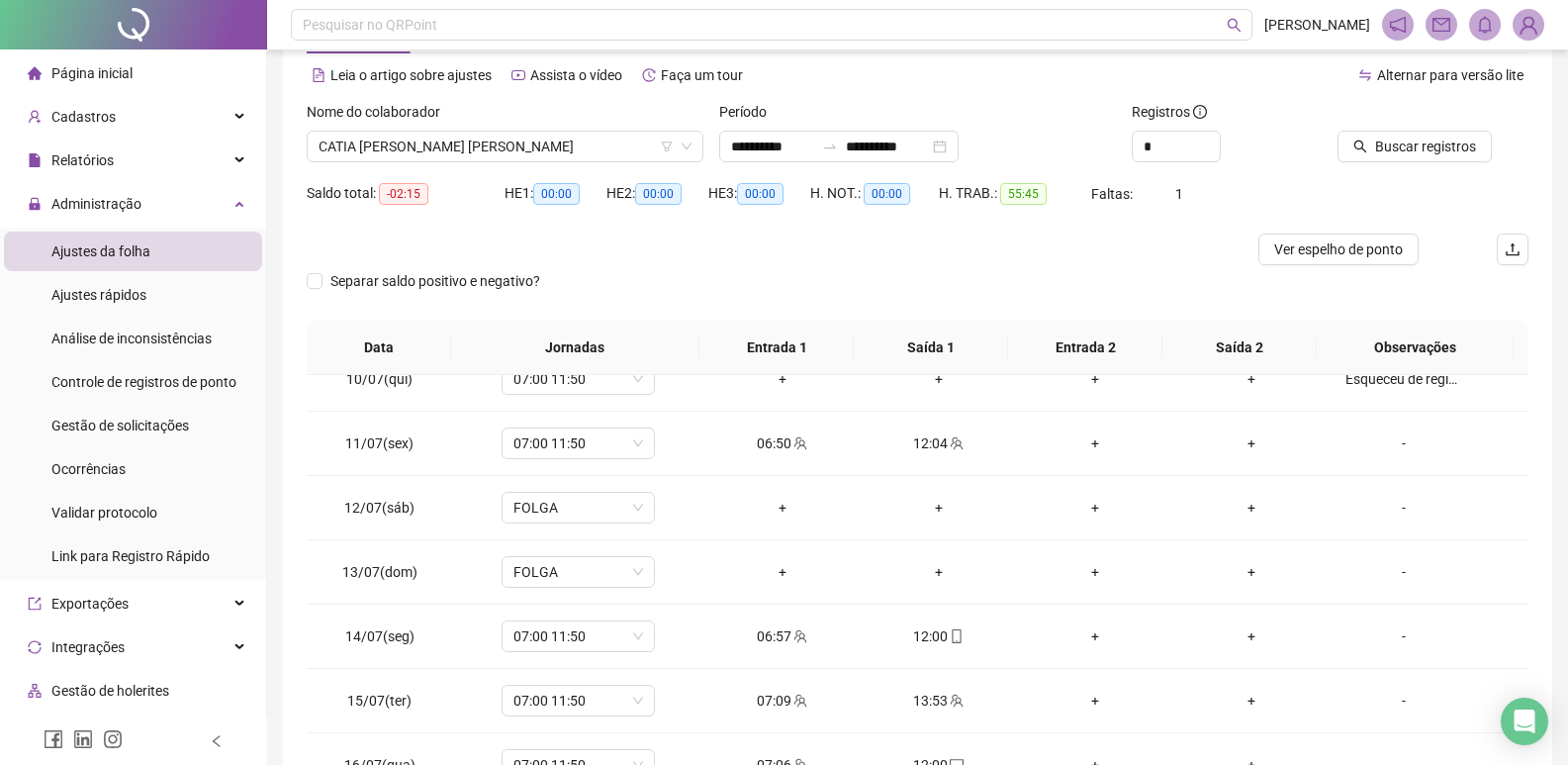 scroll, scrollTop: 223, scrollLeft: 0, axis: vertical 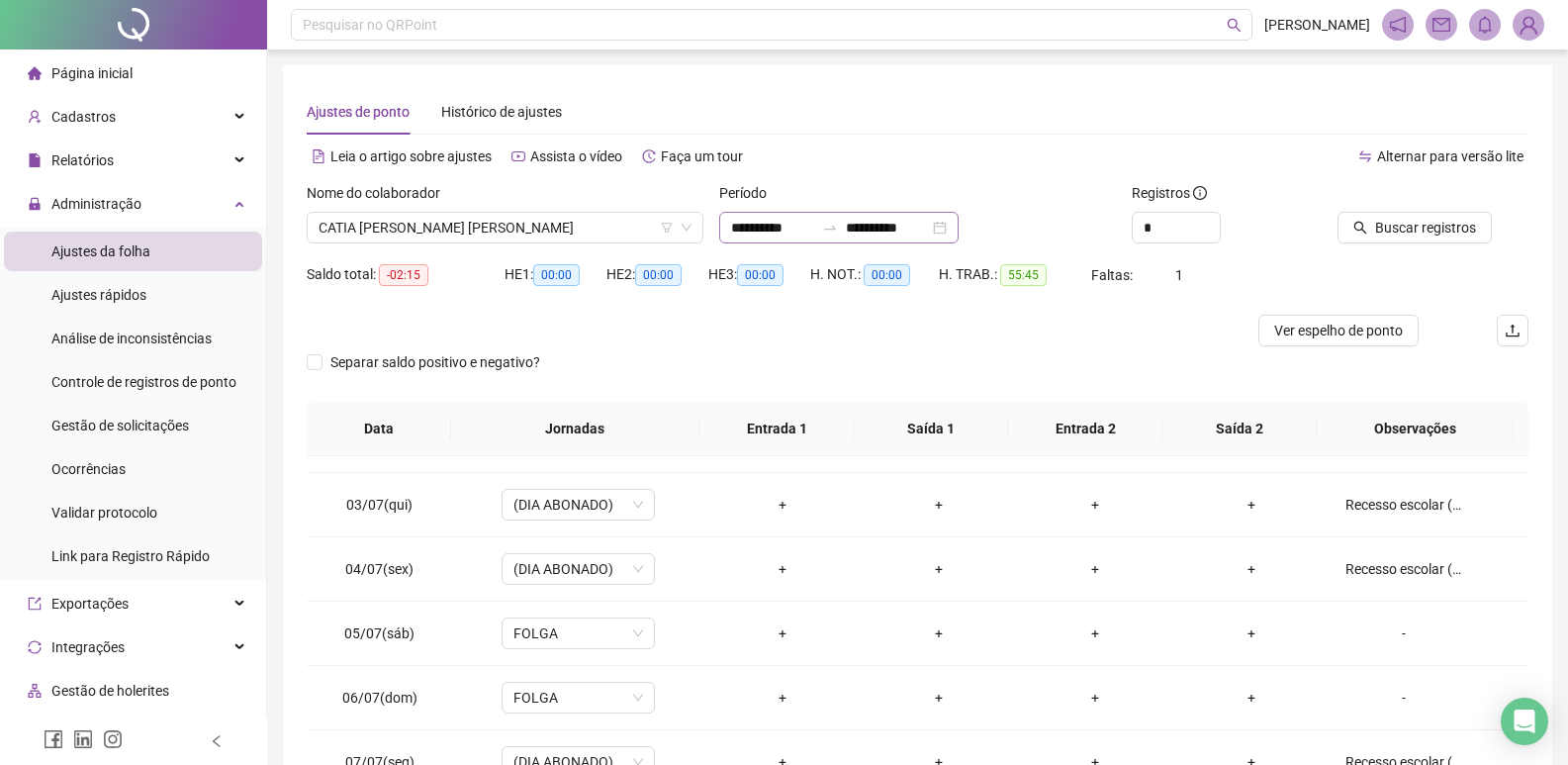 click on "**********" at bounding box center (839, 228) 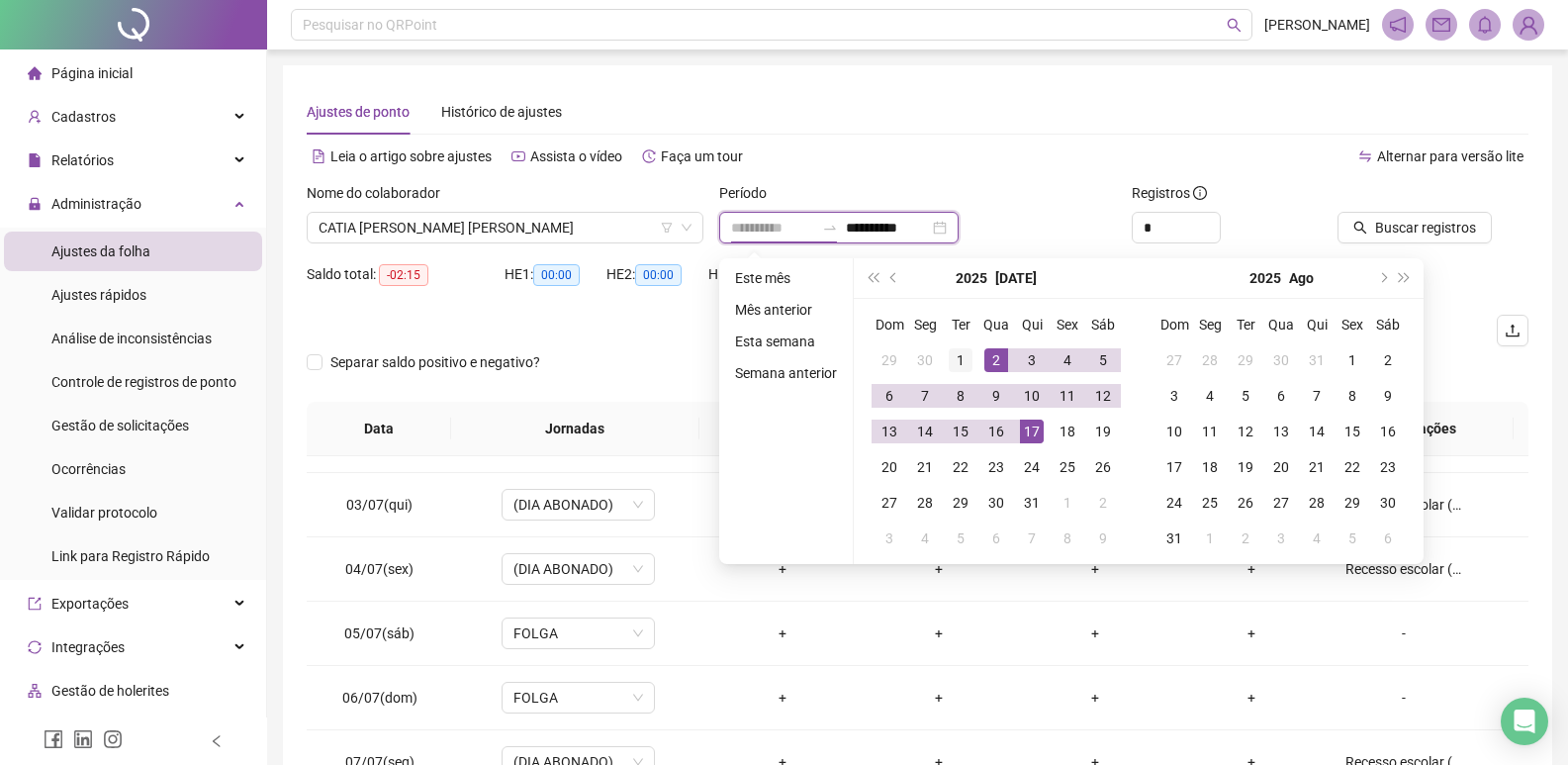 type on "**********" 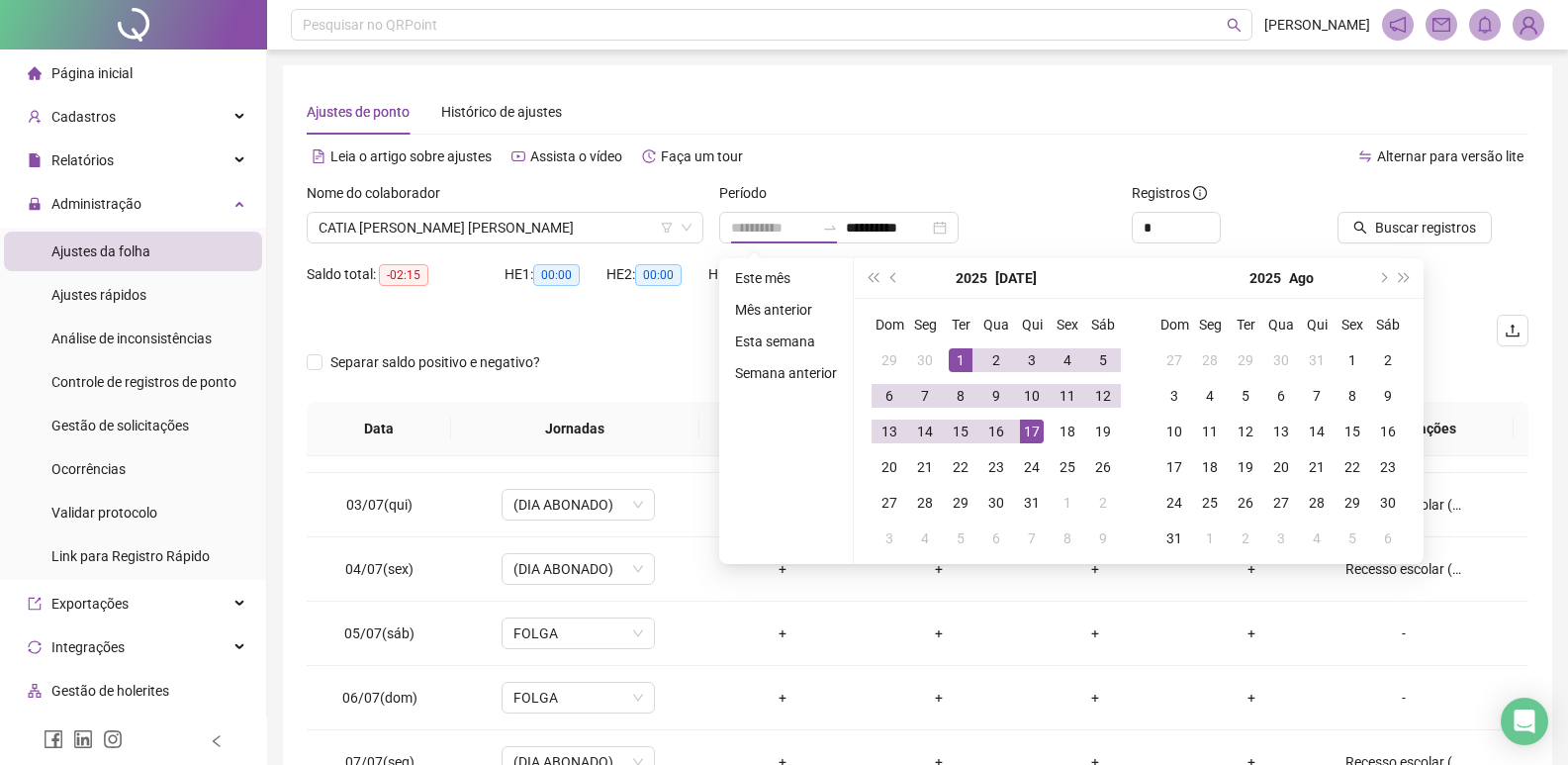 click on "1" at bounding box center [961, 360] 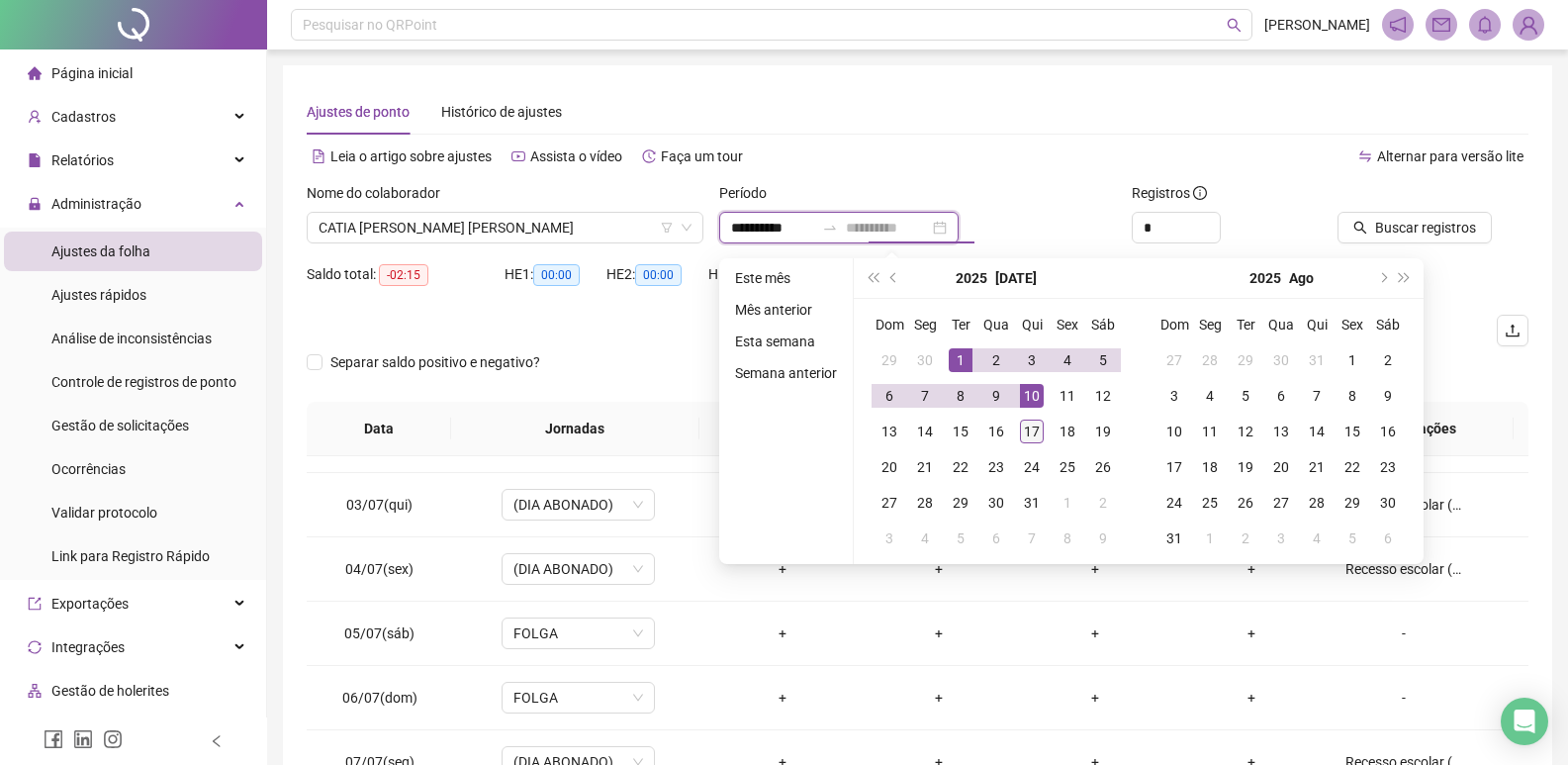 type on "**********" 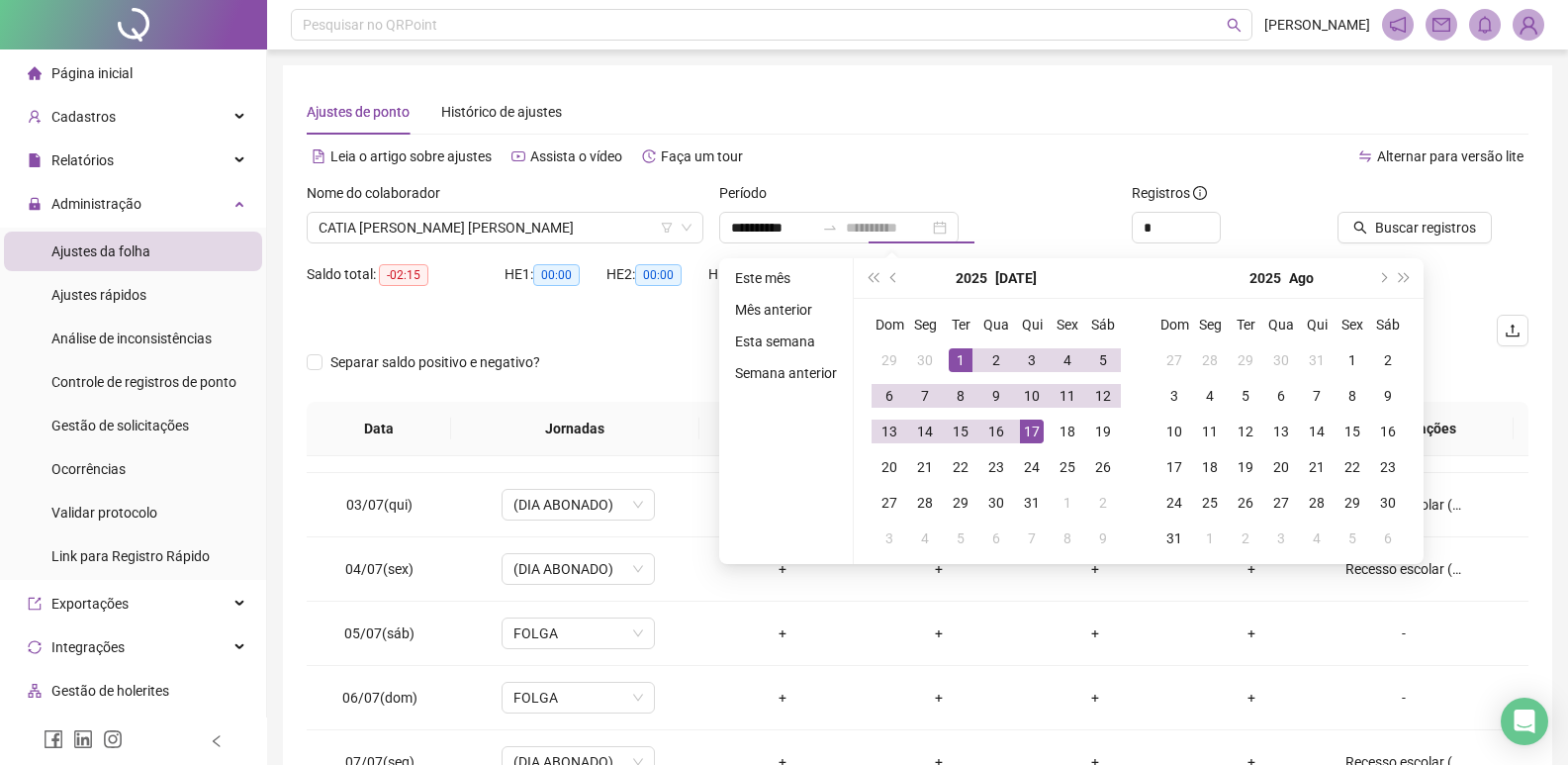 click on "17" at bounding box center [1032, 431] 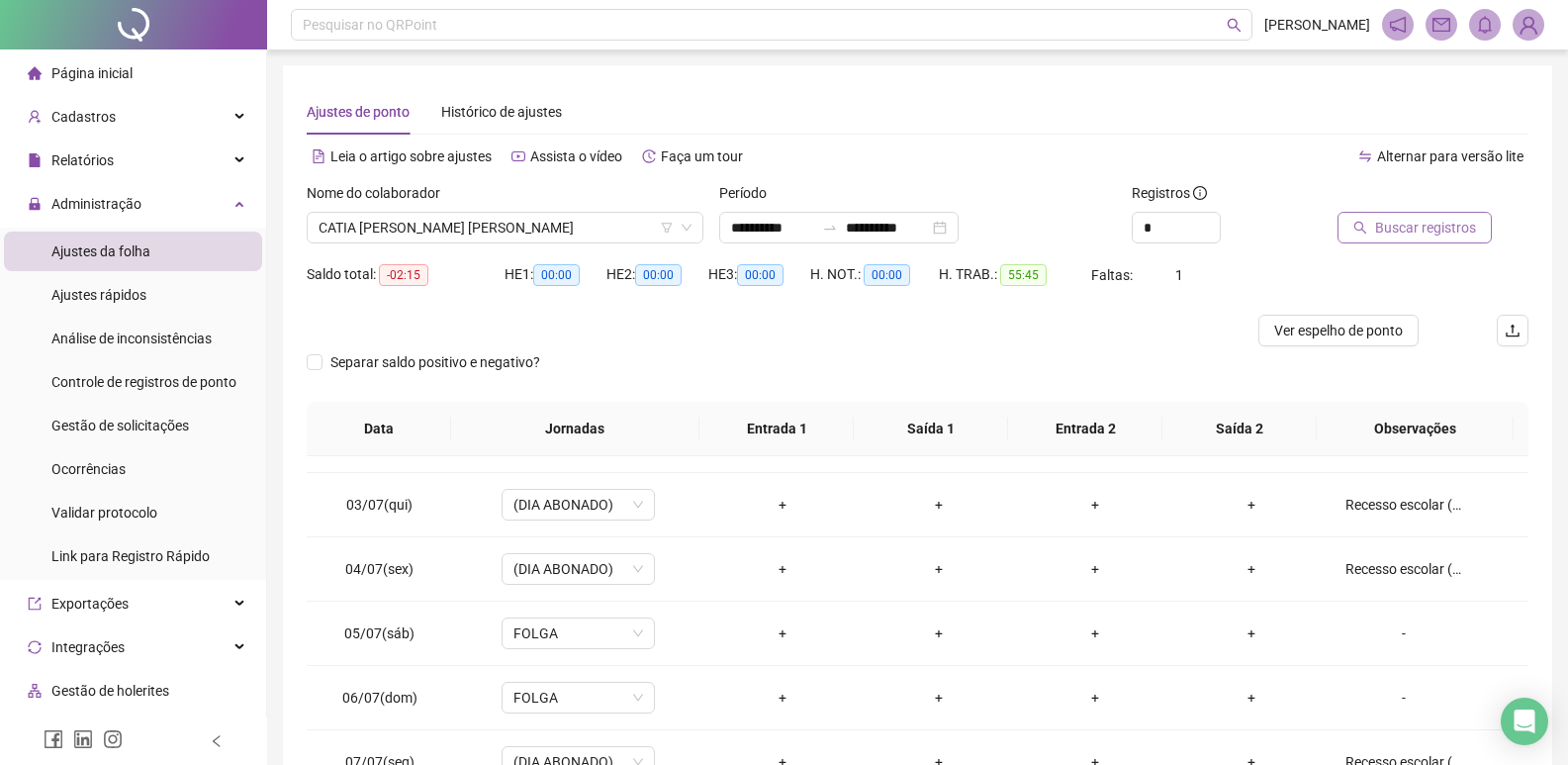 click on "Buscar registros" at bounding box center [1426, 228] 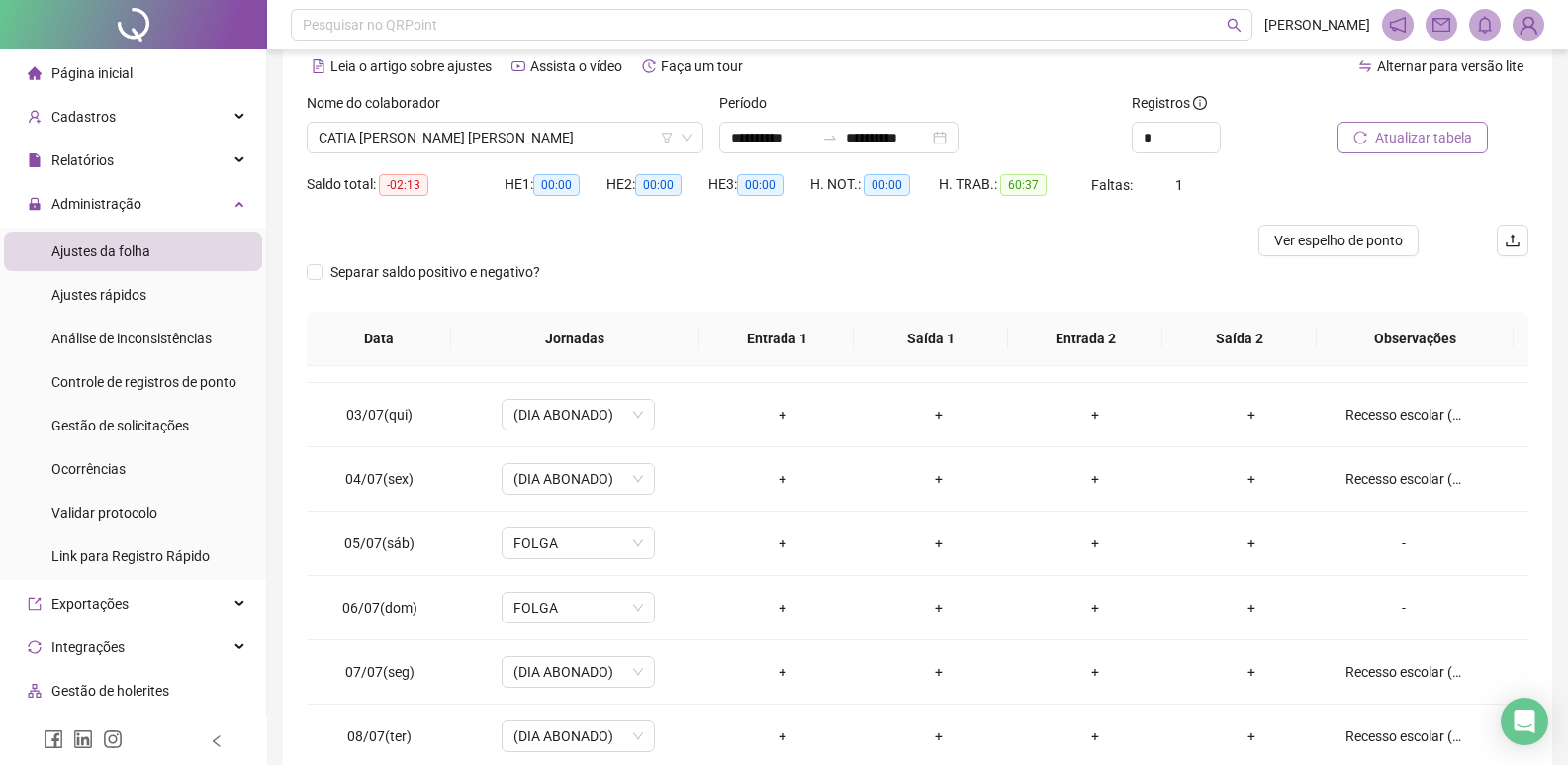 scroll, scrollTop: 223, scrollLeft: 0, axis: vertical 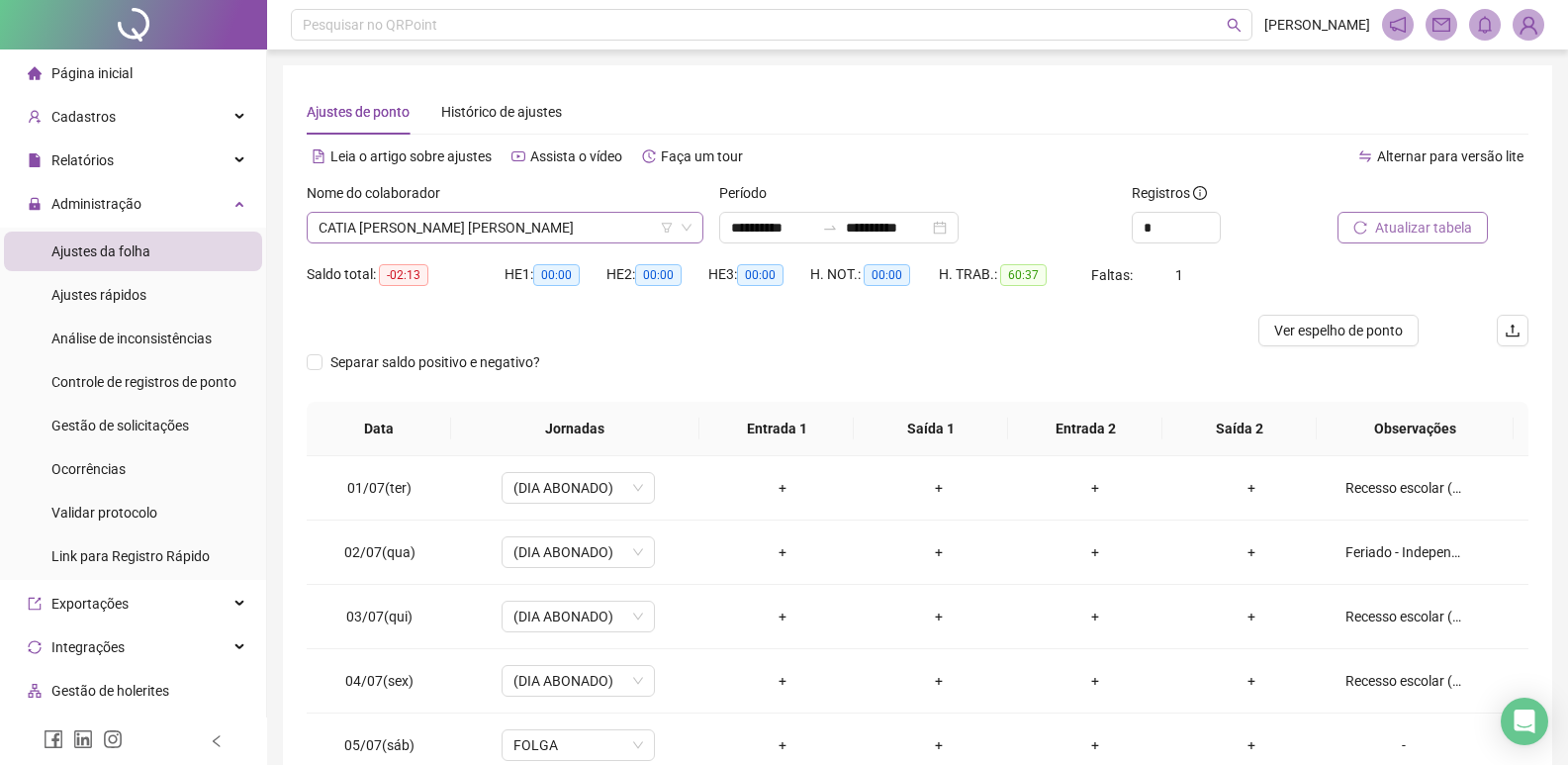 click on "CATIA [PERSON_NAME] [PERSON_NAME]" at bounding box center [505, 228] 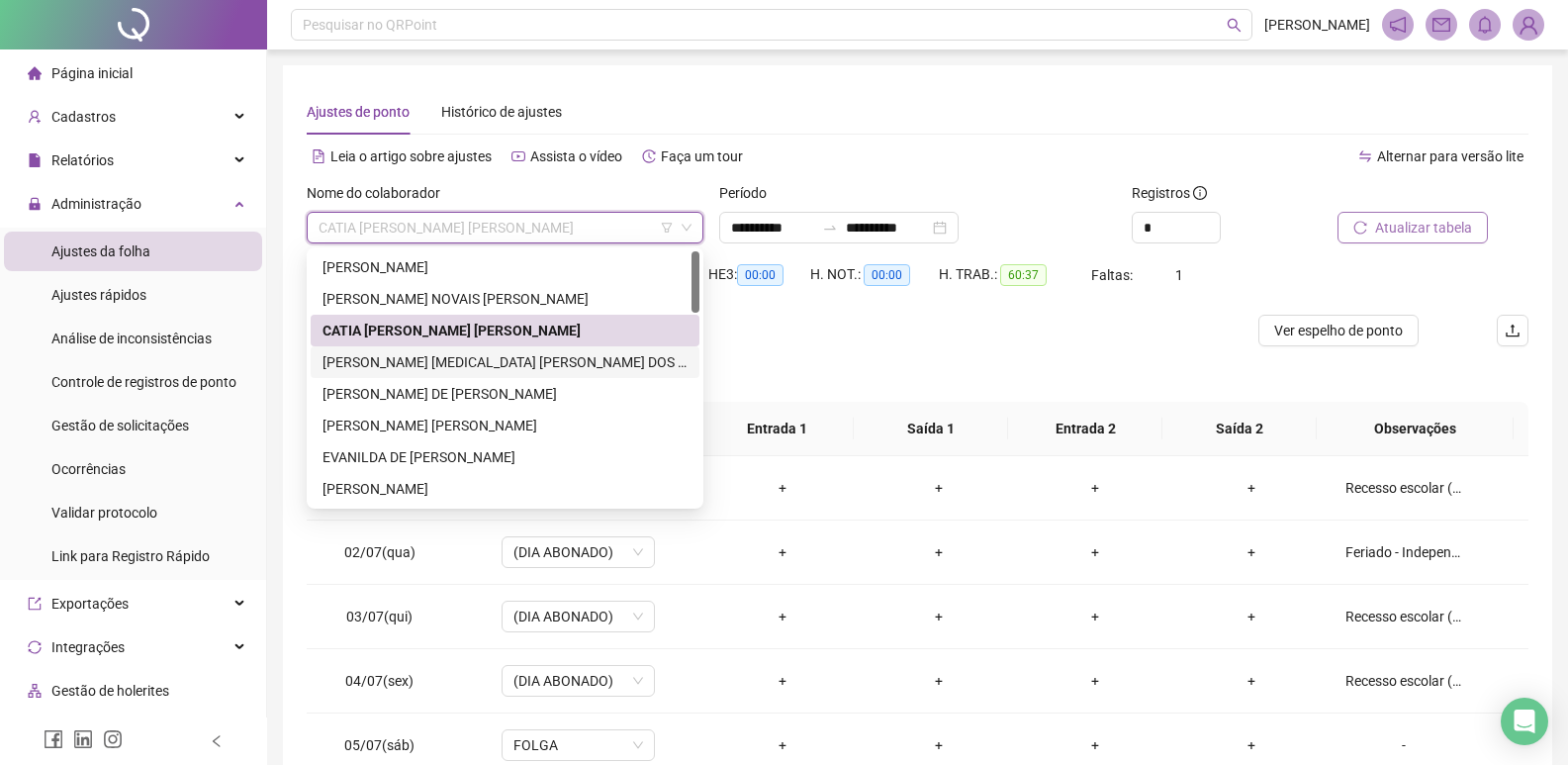 click on "[PERSON_NAME] [MEDICAL_DATA] [PERSON_NAME] DOS [PERSON_NAME]" at bounding box center (505, 362) 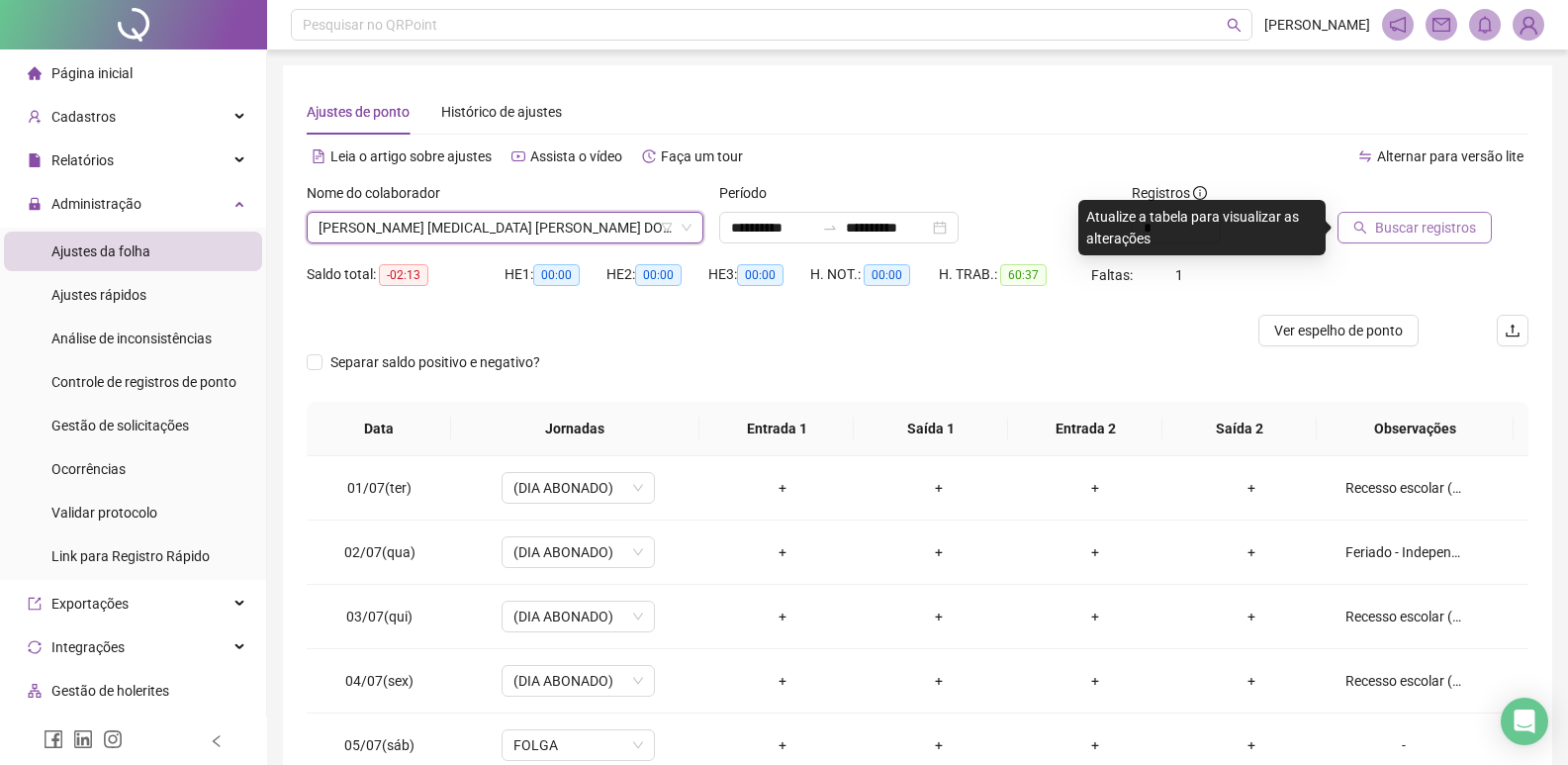 click on "Buscar registros" at bounding box center (1426, 228) 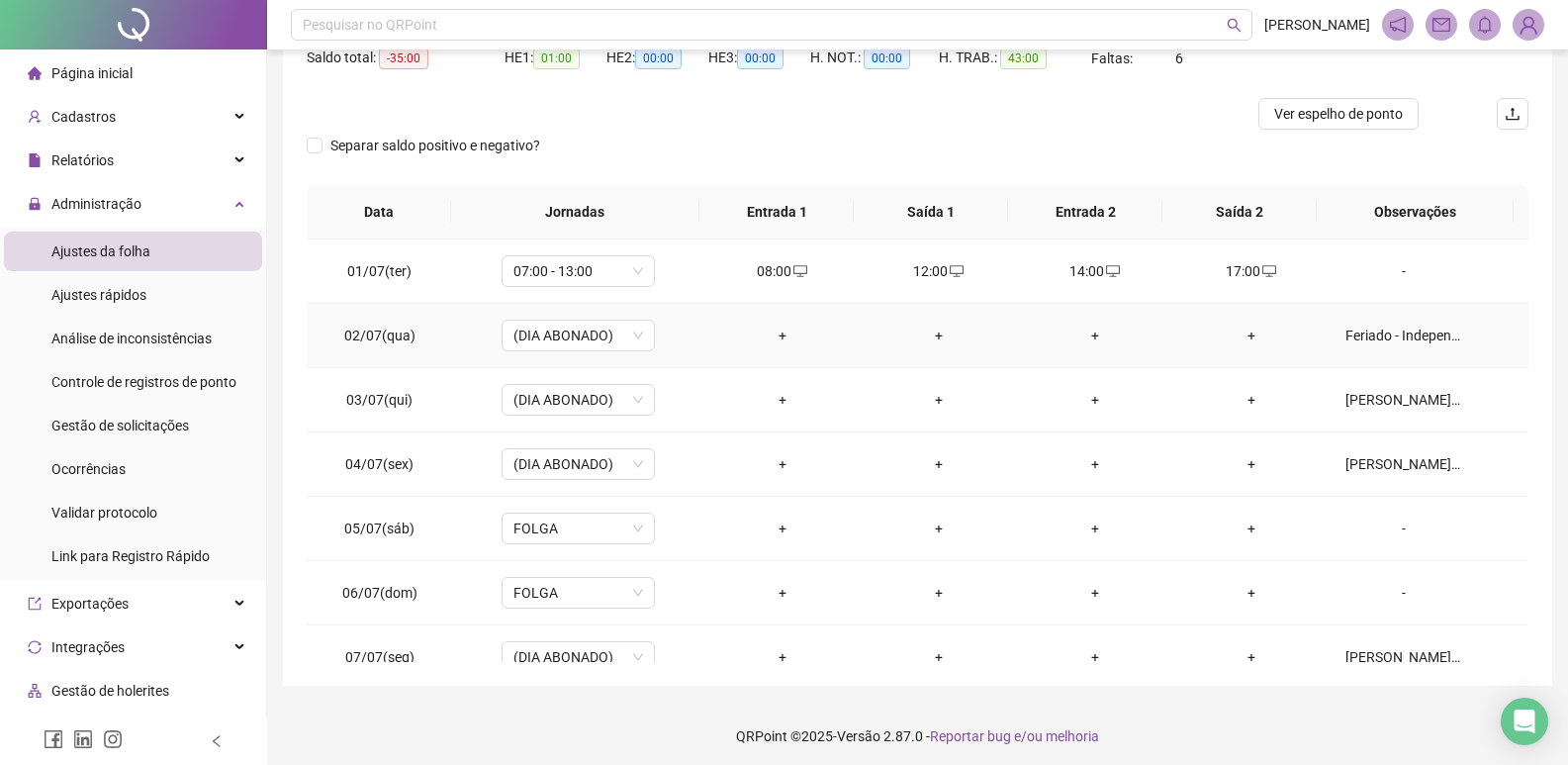 scroll, scrollTop: 223, scrollLeft: 0, axis: vertical 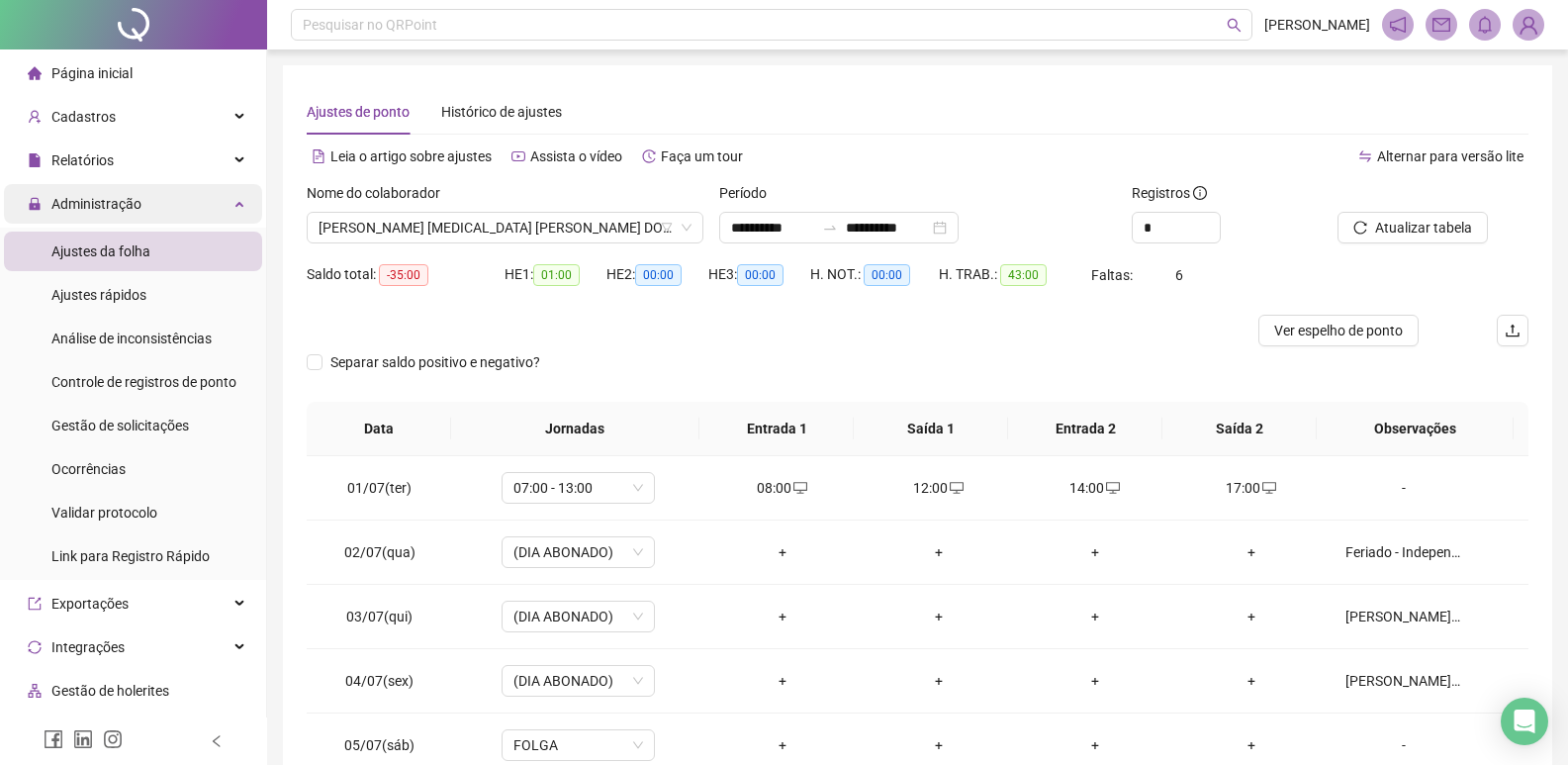click on "Administração" at bounding box center [133, 204] 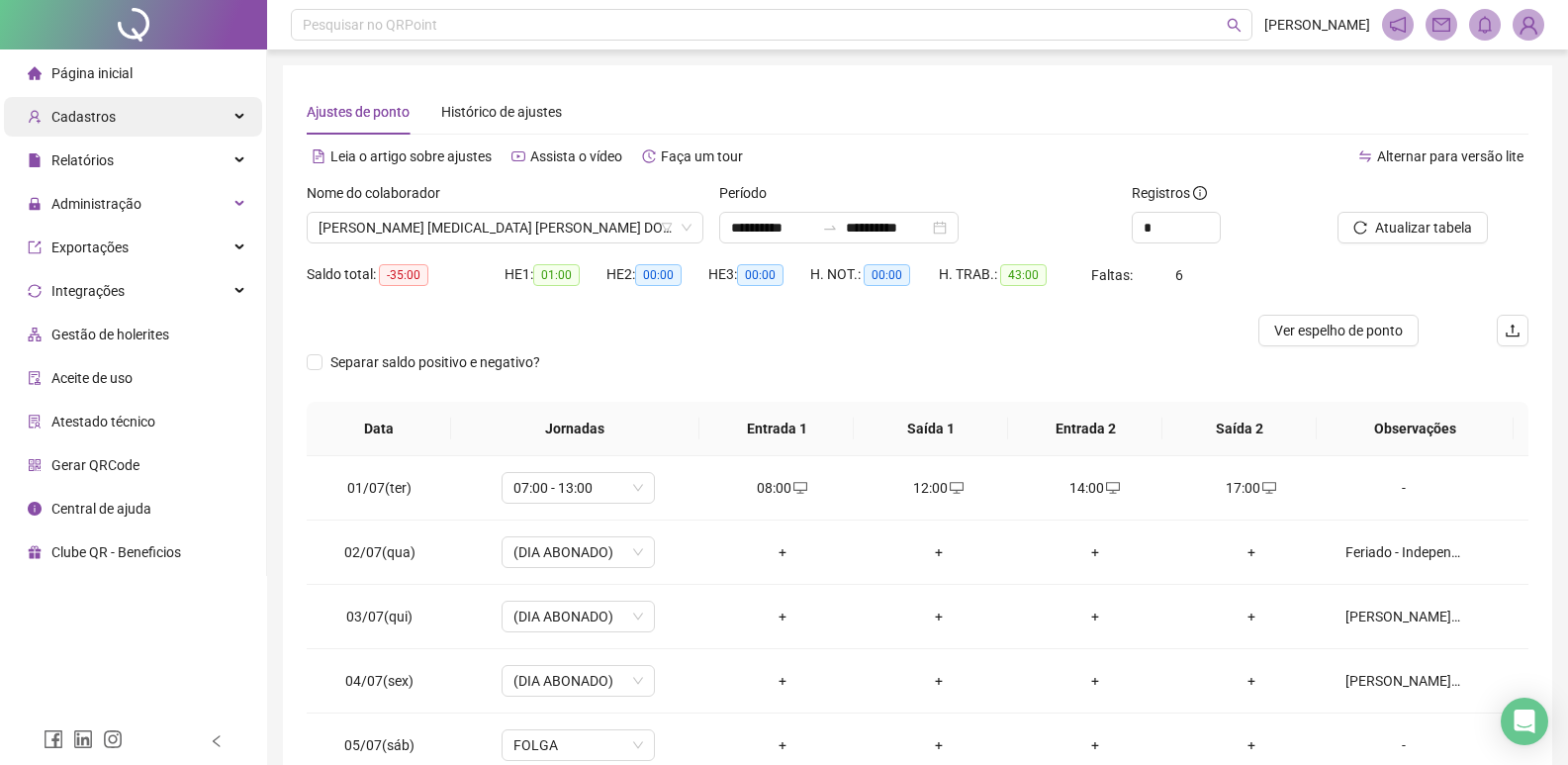 click on "Cadastros" at bounding box center (133, 117) 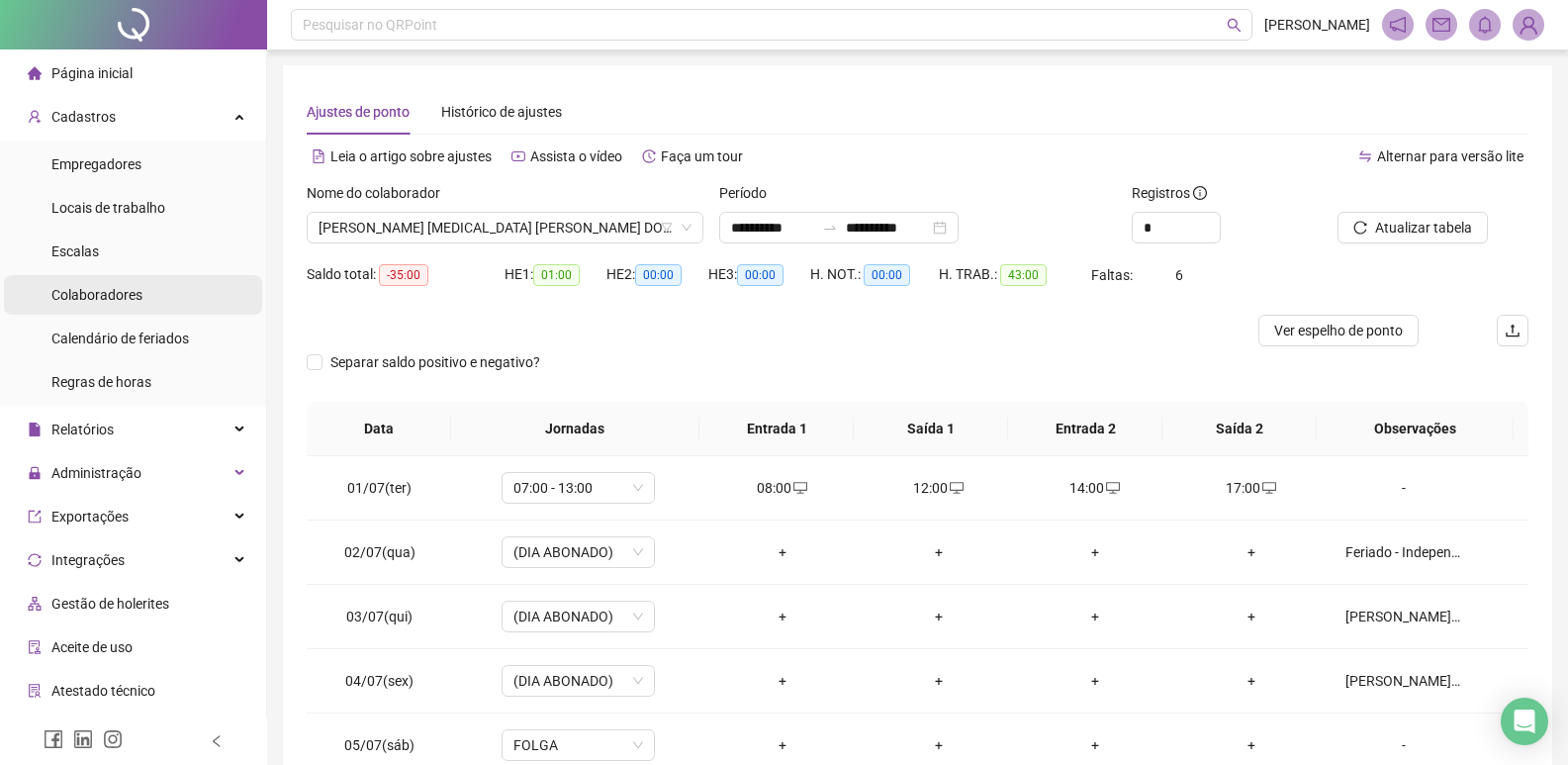 click on "Colaboradores" at bounding box center (133, 295) 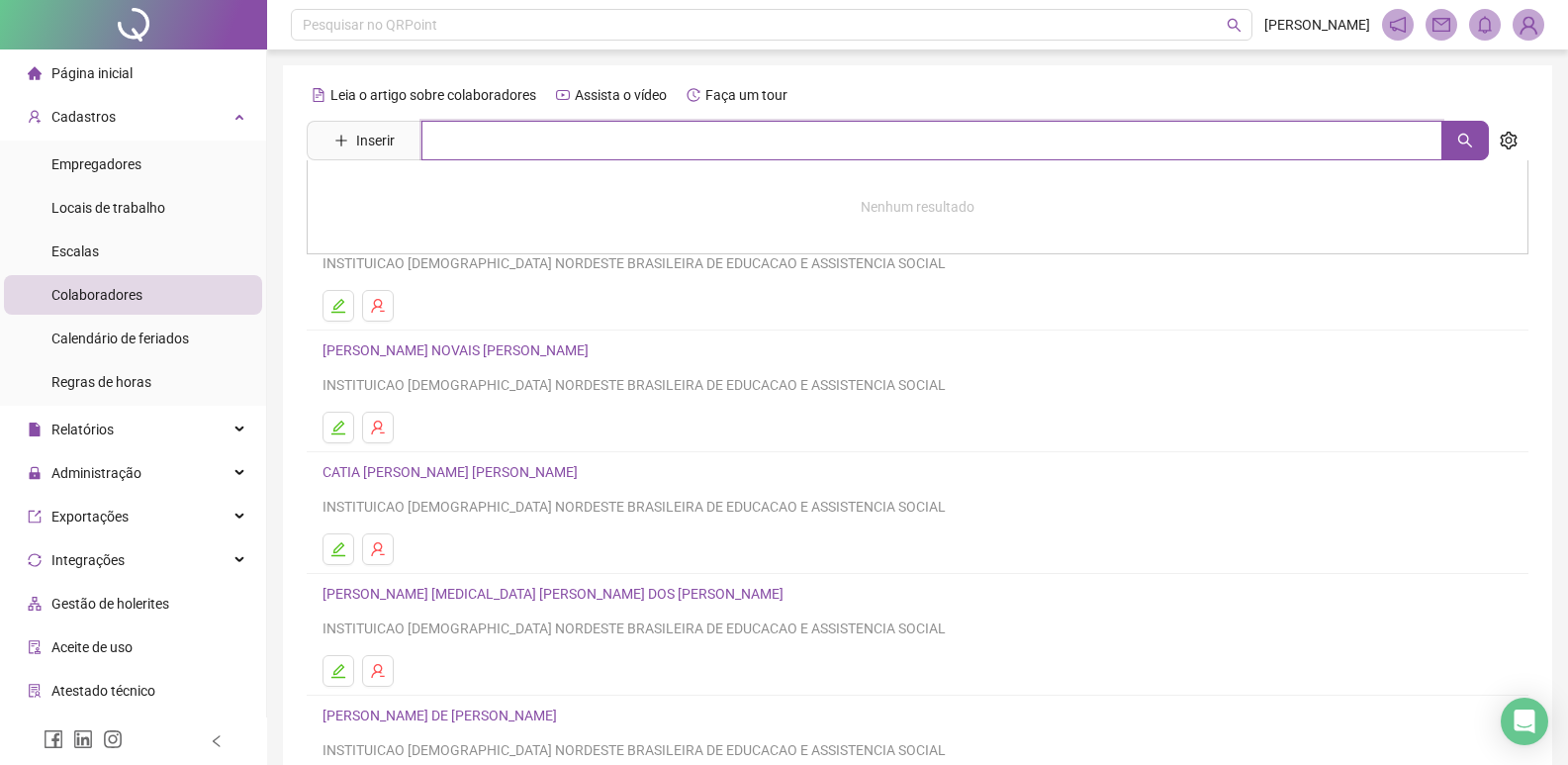 click at bounding box center (932, 141) 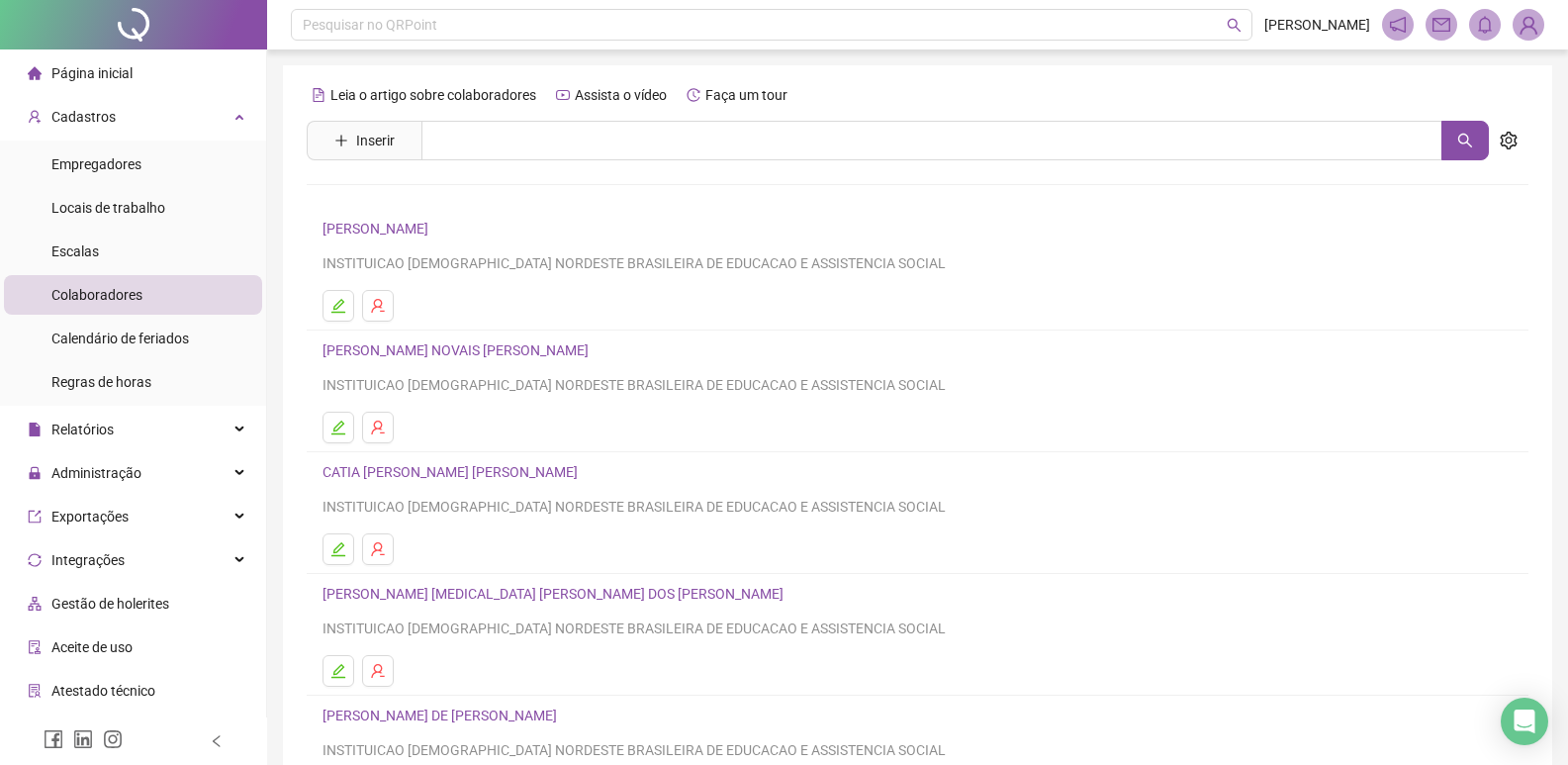 click on "[PERSON_NAME] [MEDICAL_DATA] [PERSON_NAME] DOS [PERSON_NAME]" at bounding box center [556, 594] 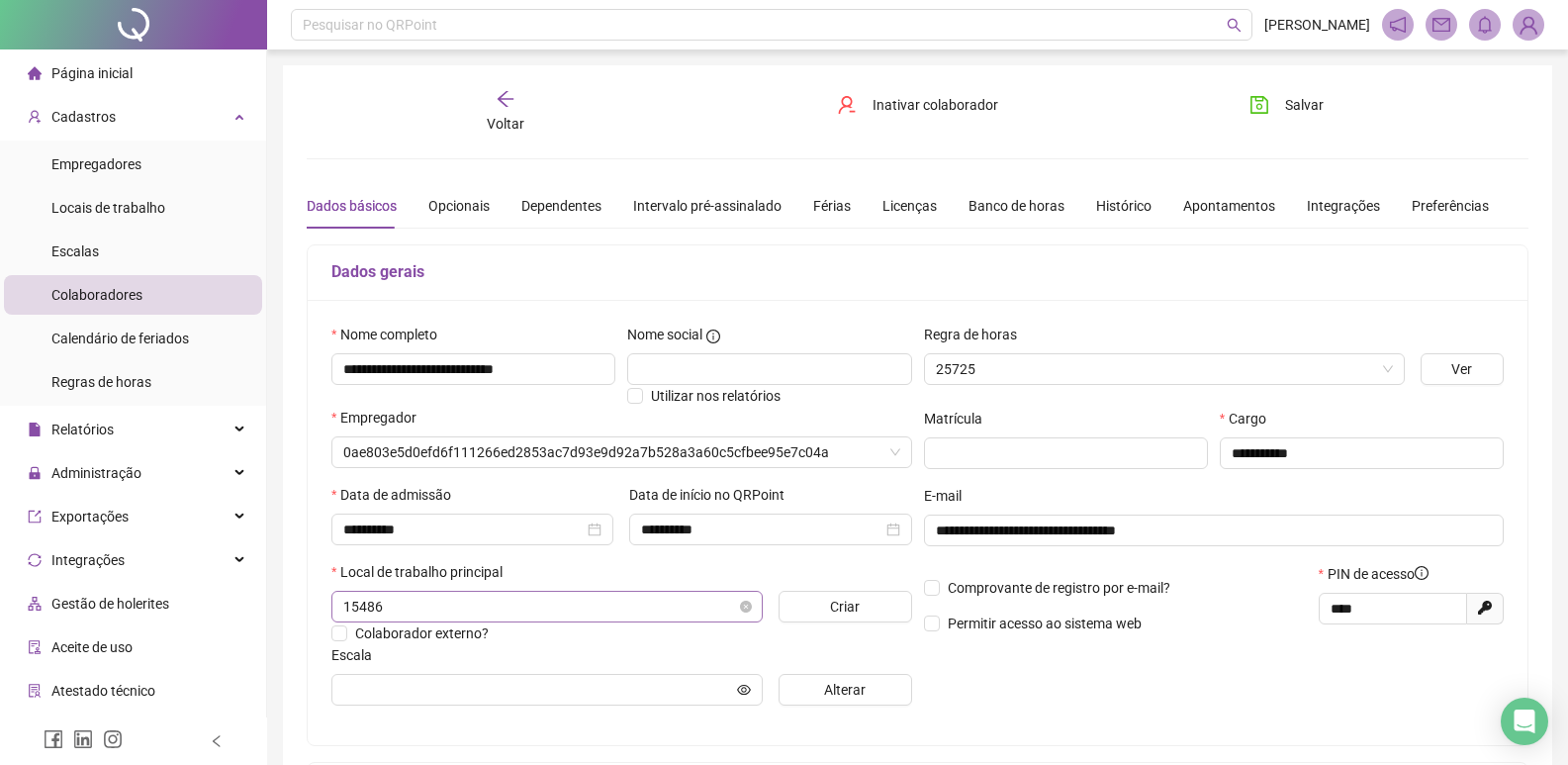 type on "**********" 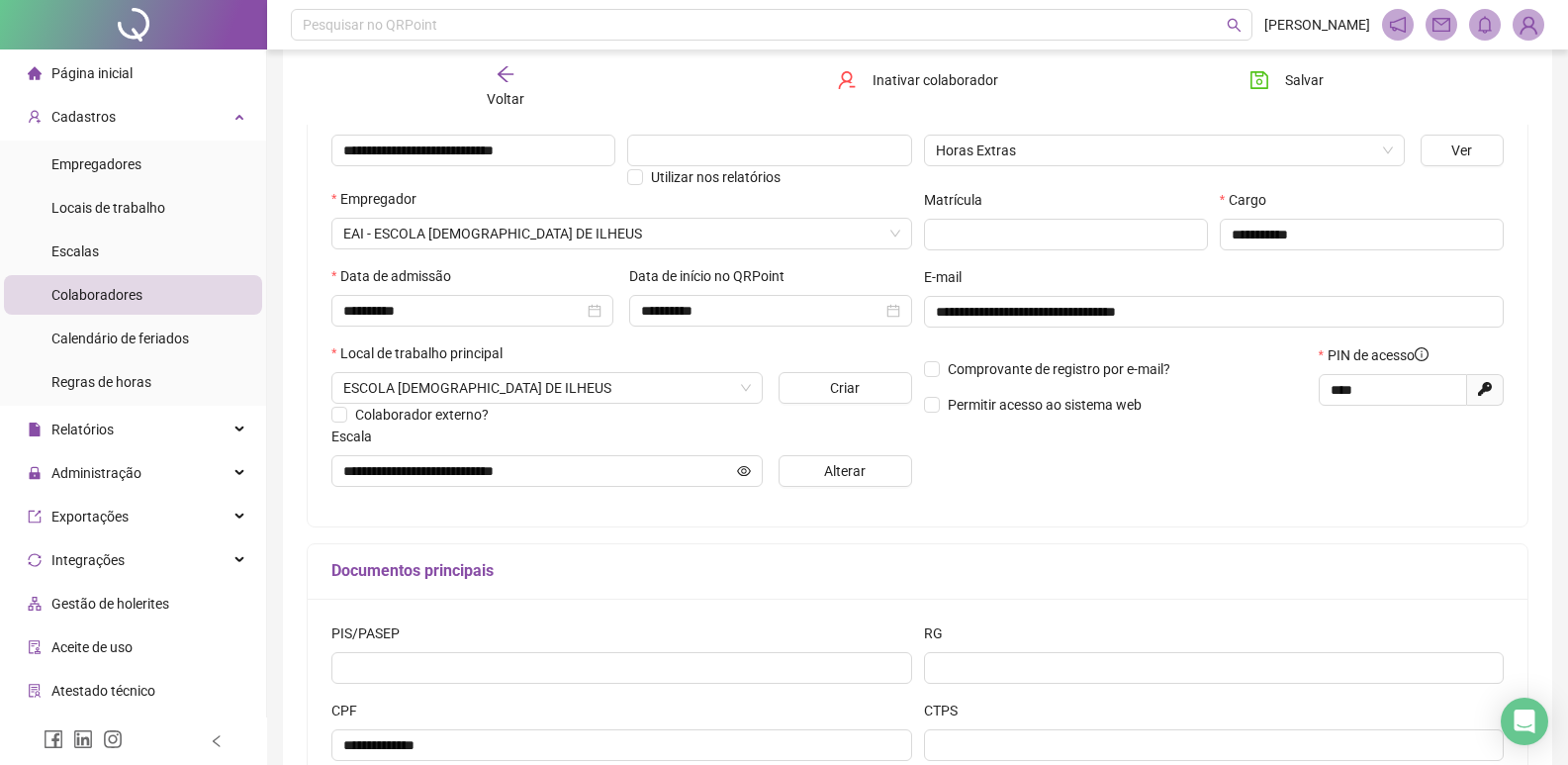 scroll, scrollTop: 166, scrollLeft: 0, axis: vertical 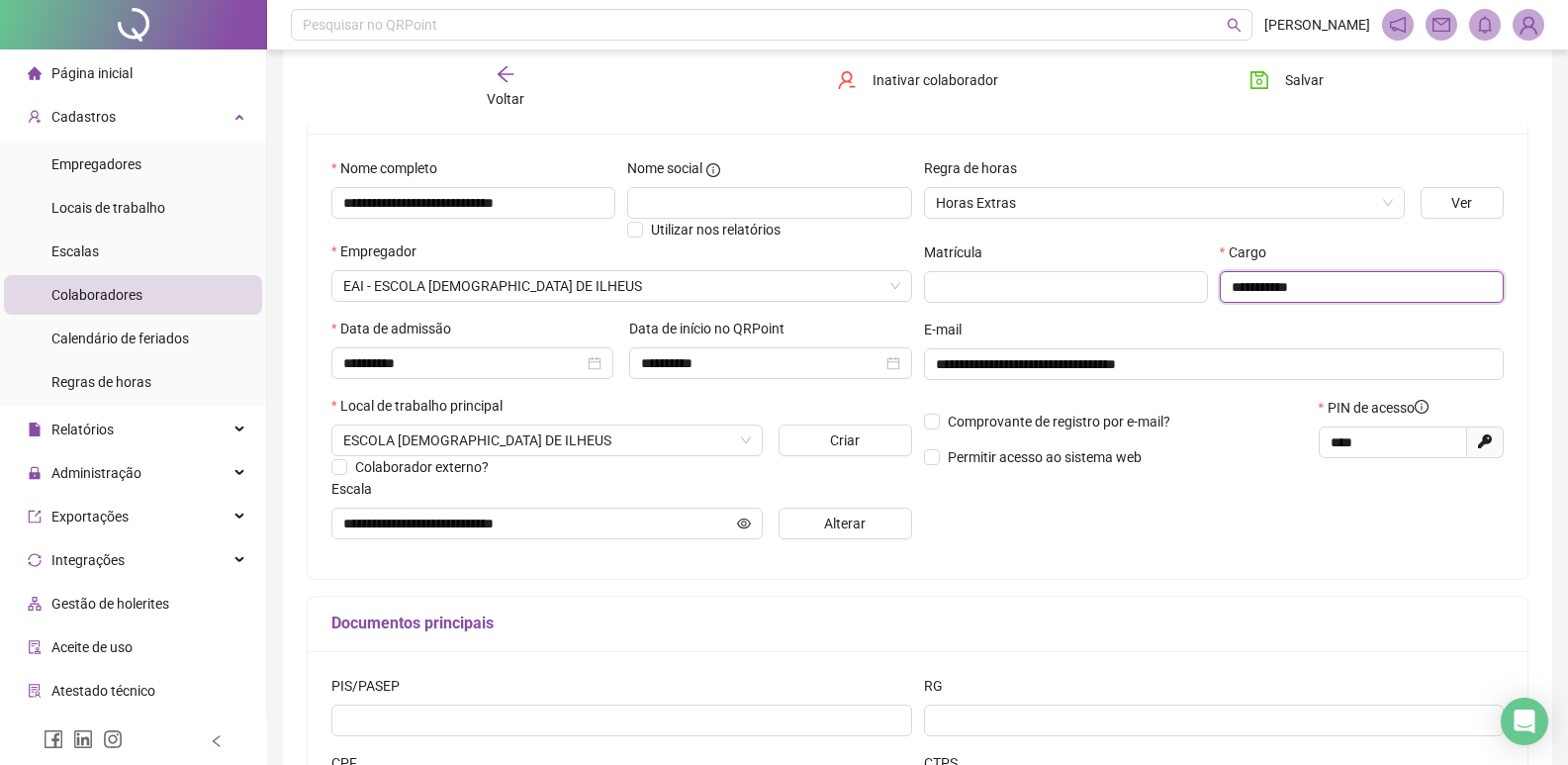 click on "**********" at bounding box center (1361, 287) 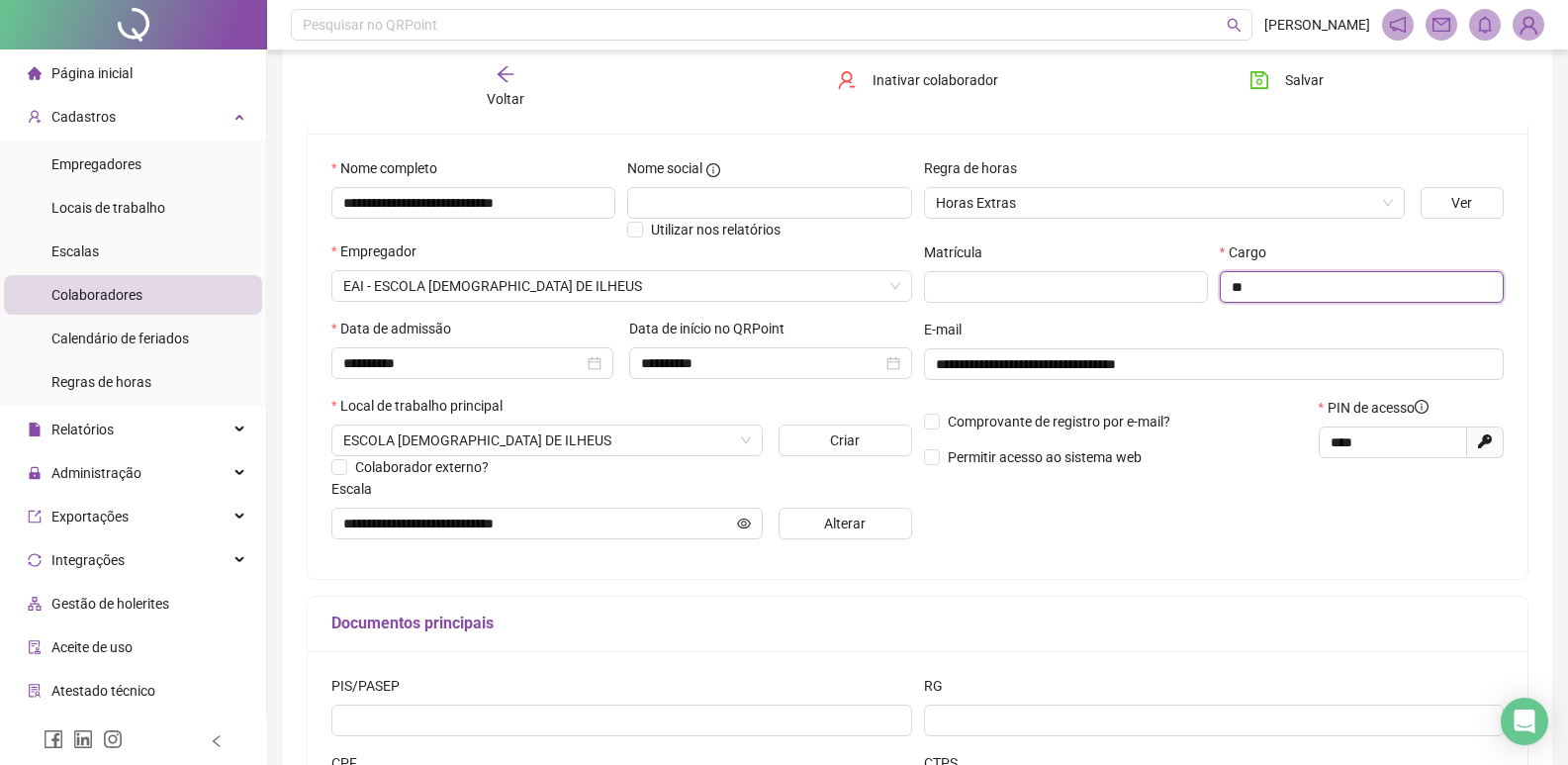 type on "*" 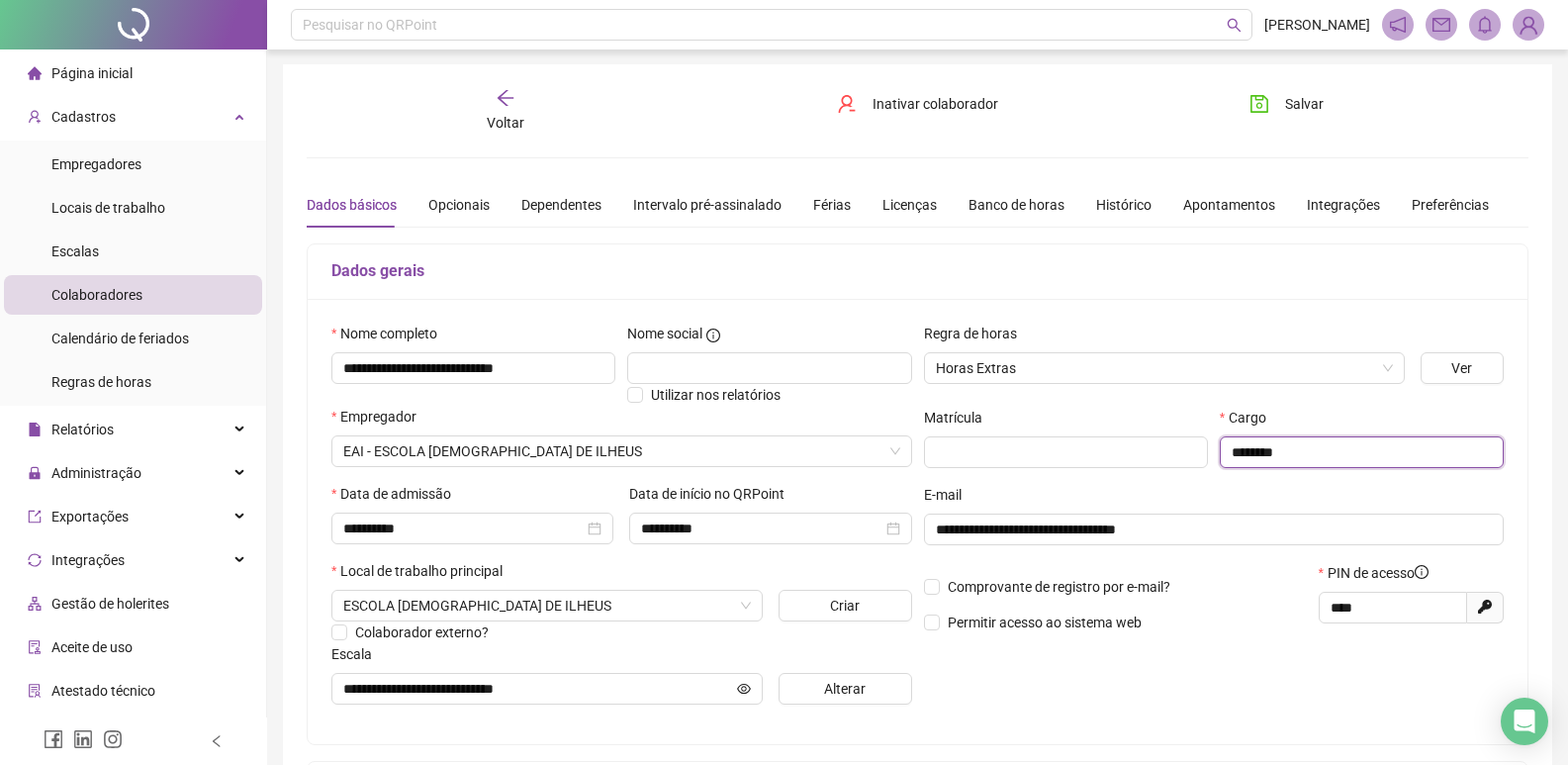 scroll, scrollTop: 0, scrollLeft: 0, axis: both 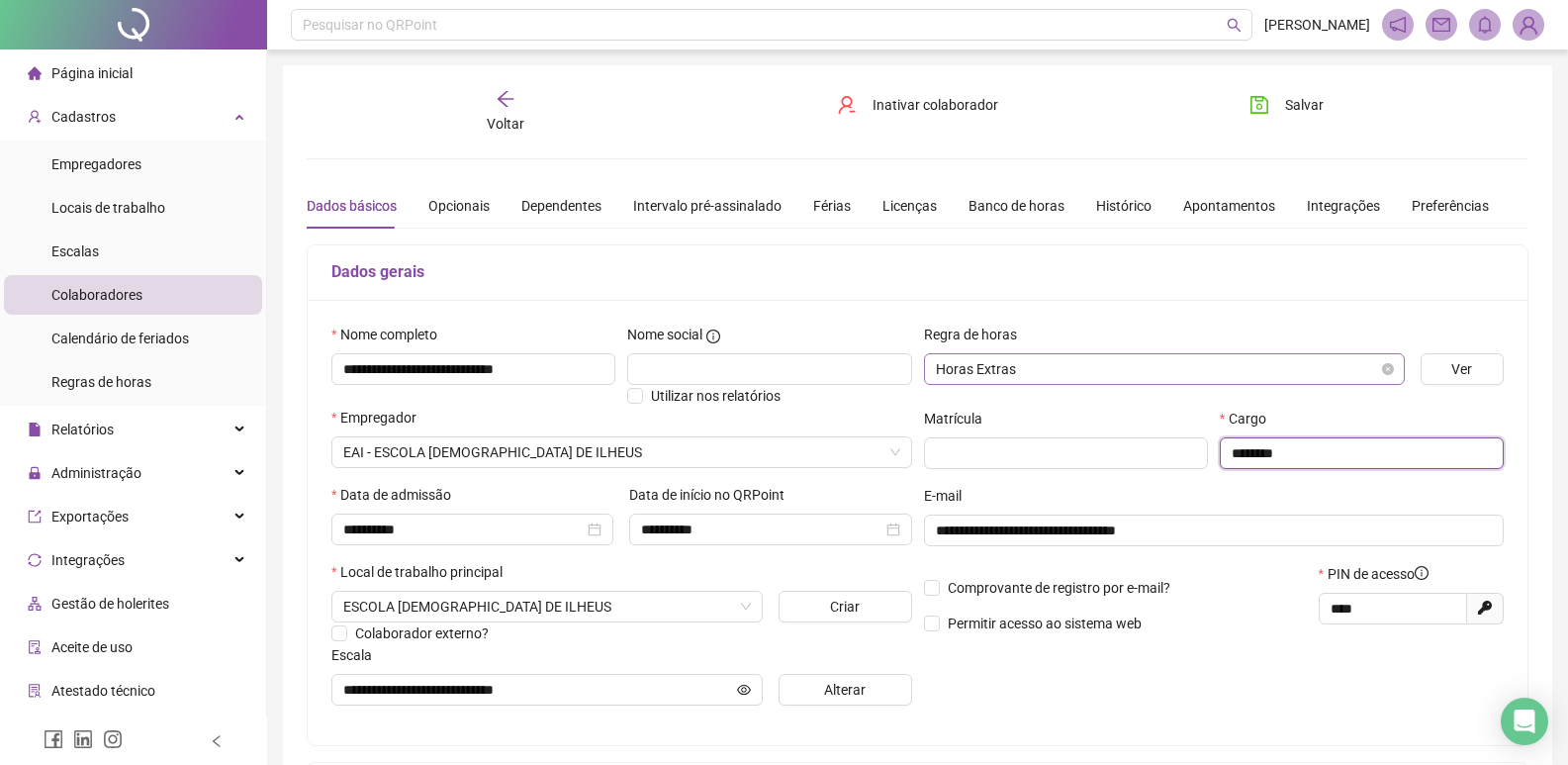 click on "Horas Extras" at bounding box center [1164, 369] 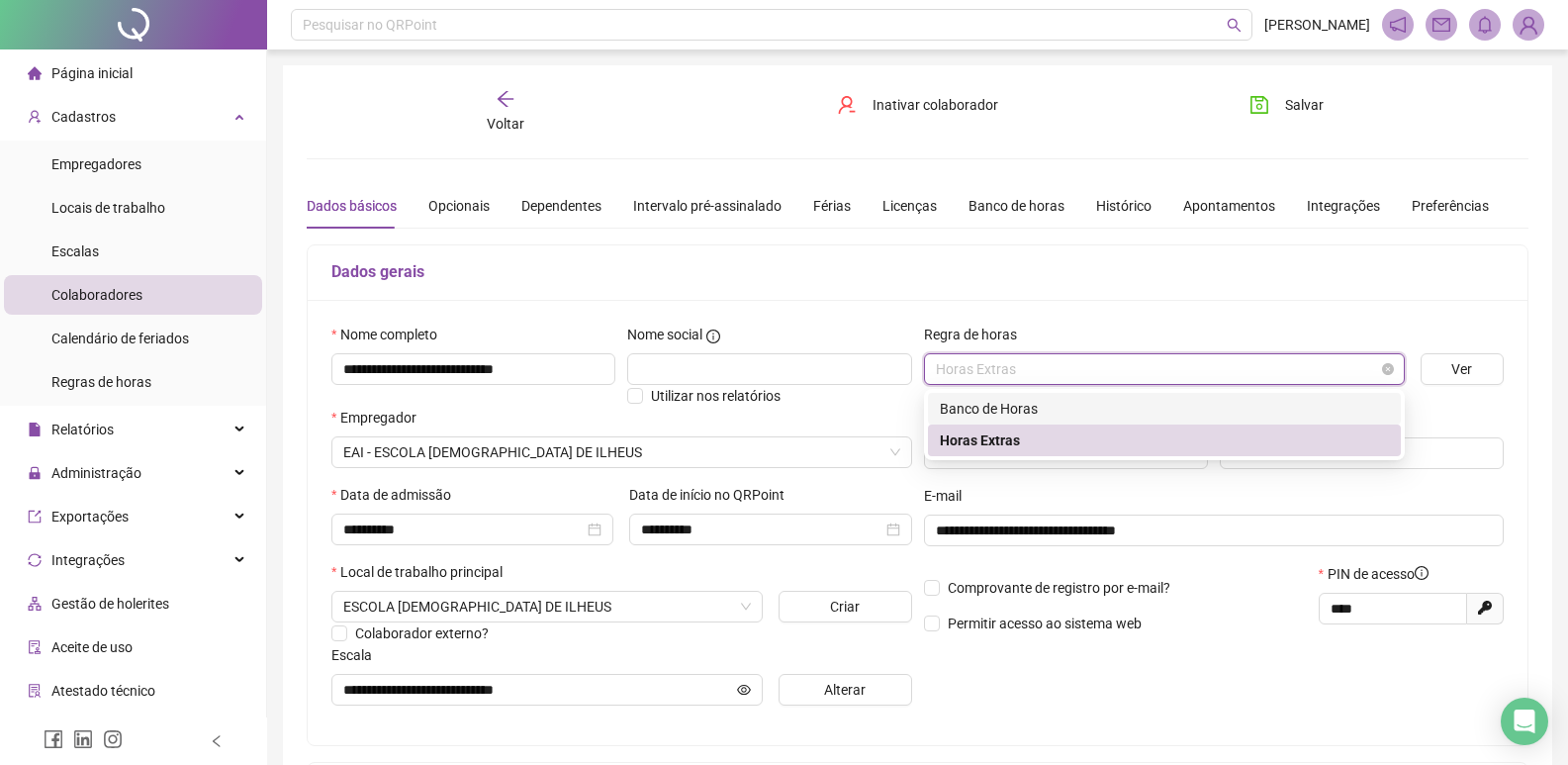 click on "Horas Extras" at bounding box center [1164, 369] 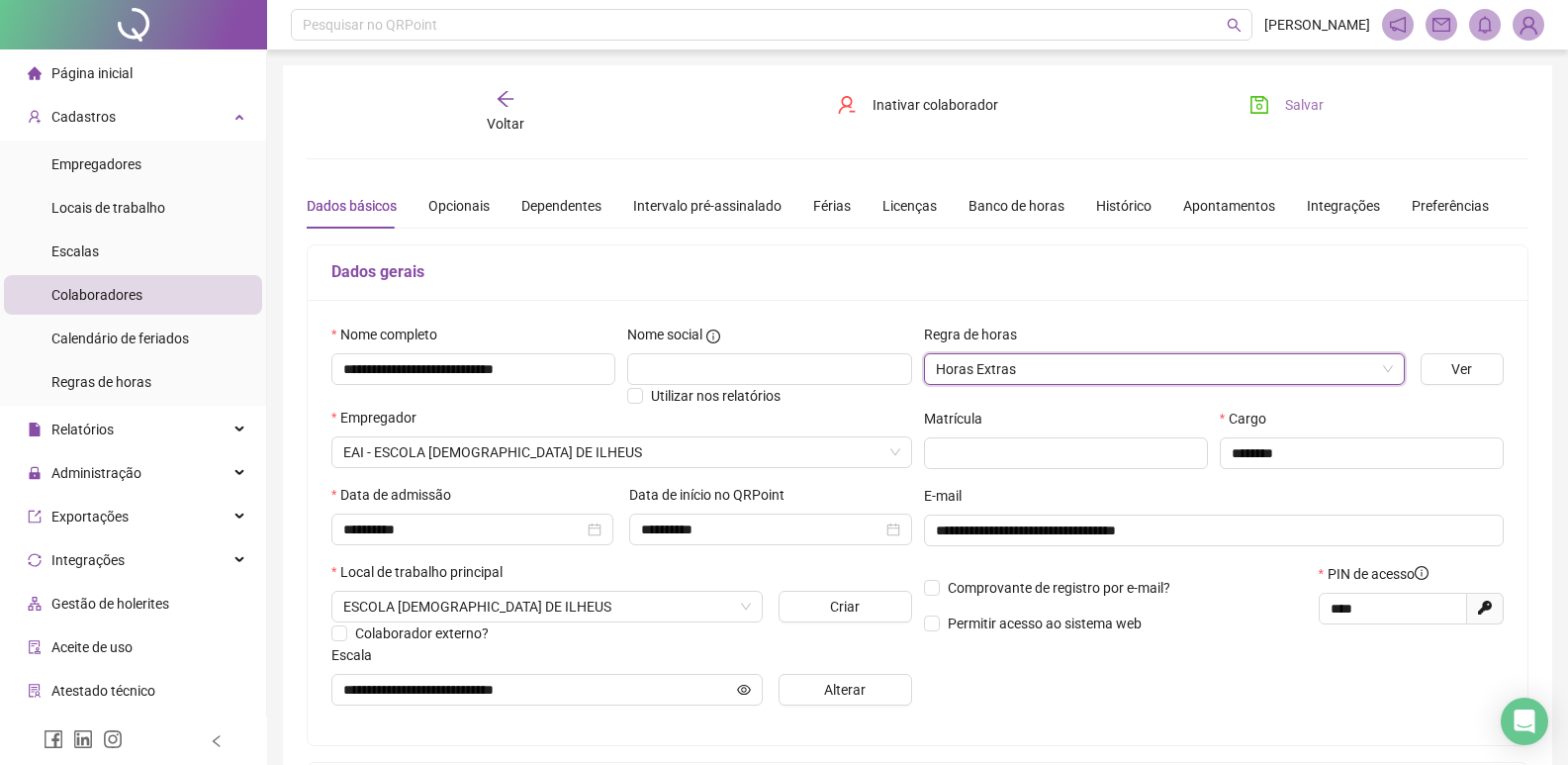 click on "Salvar" at bounding box center (1304, 105) 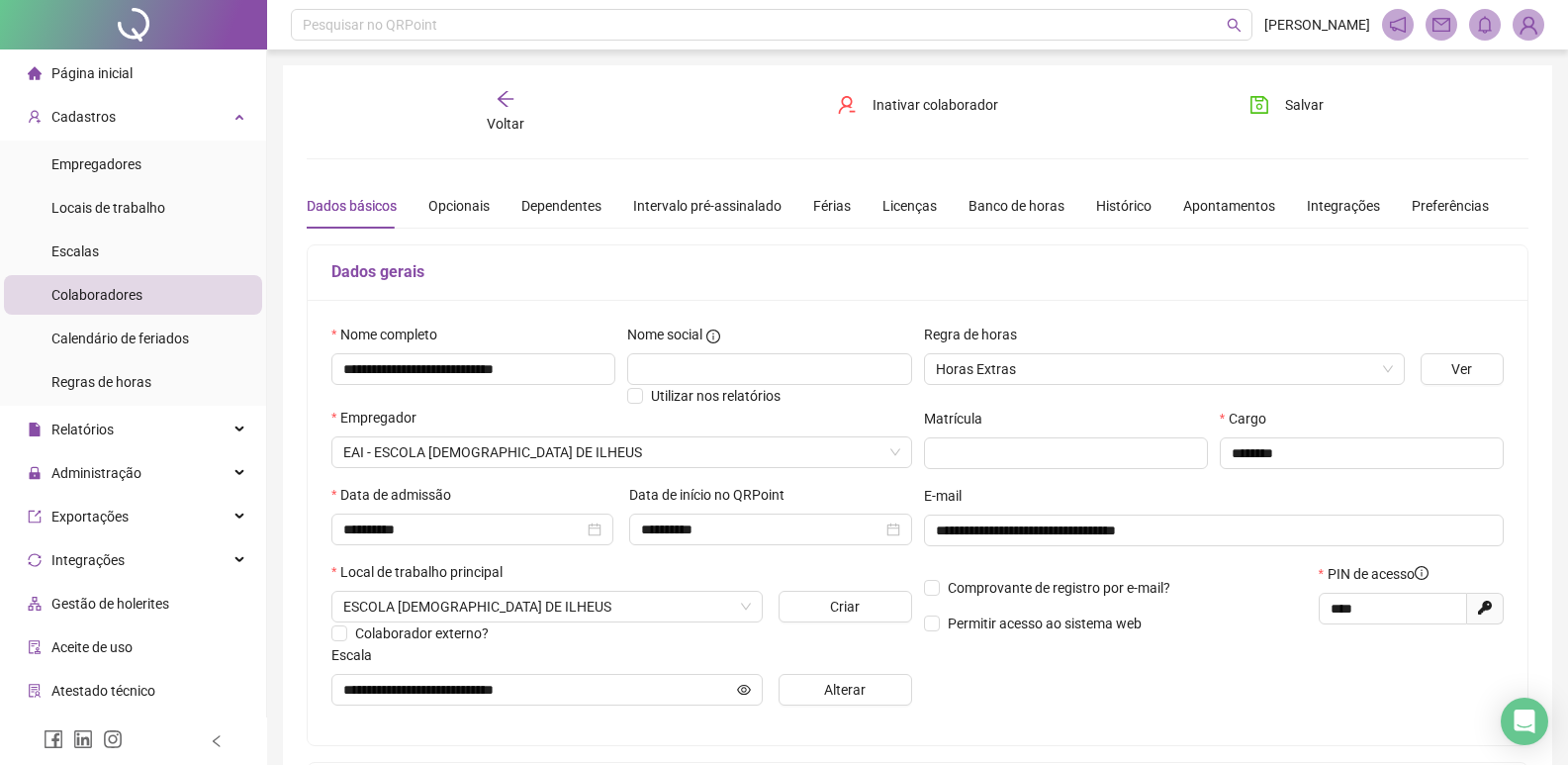 click 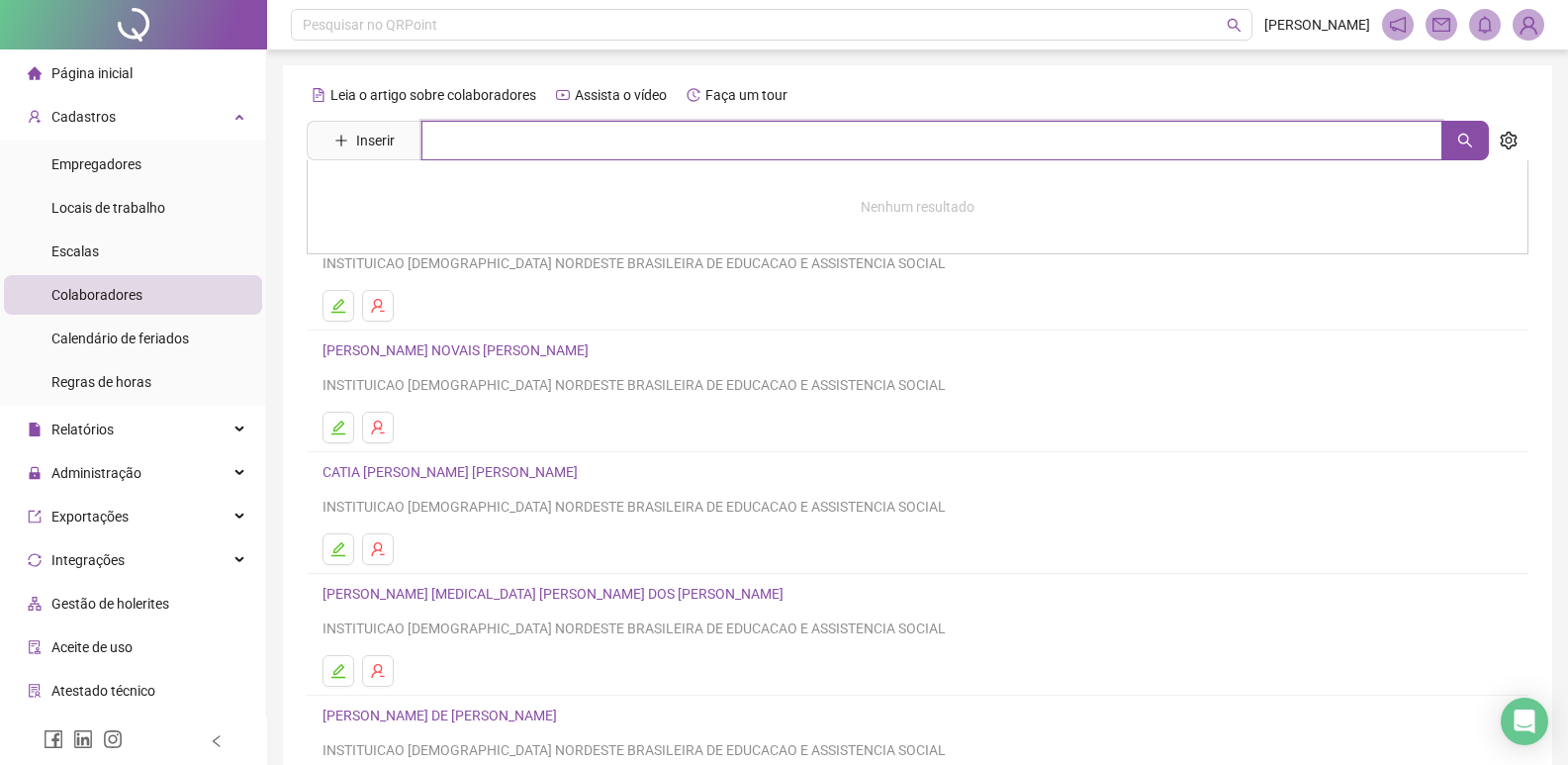 click at bounding box center (932, 141) 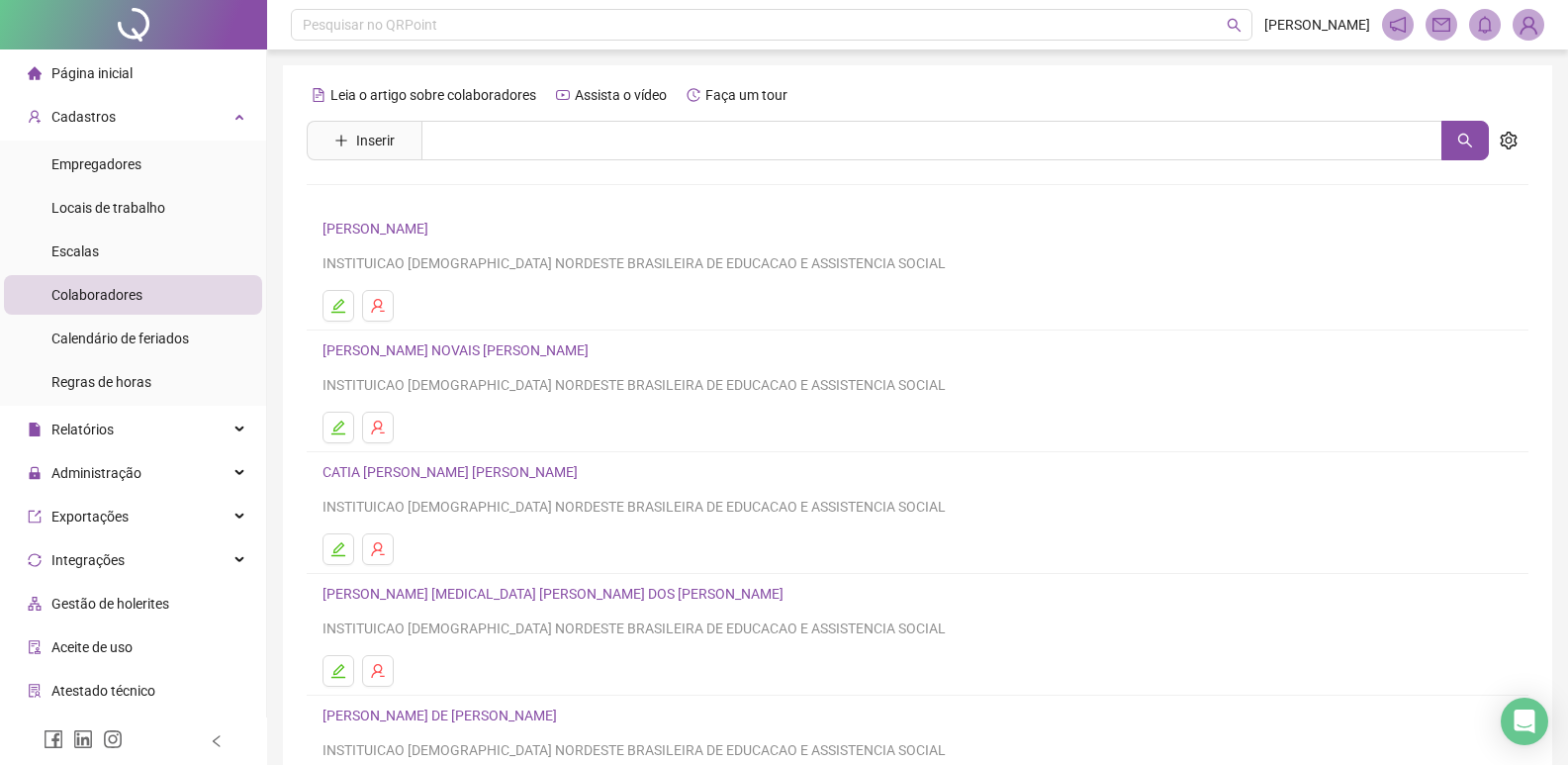 click on "[PERSON_NAME] [MEDICAL_DATA] [PERSON_NAME] DOS [PERSON_NAME]" at bounding box center (556, 594) 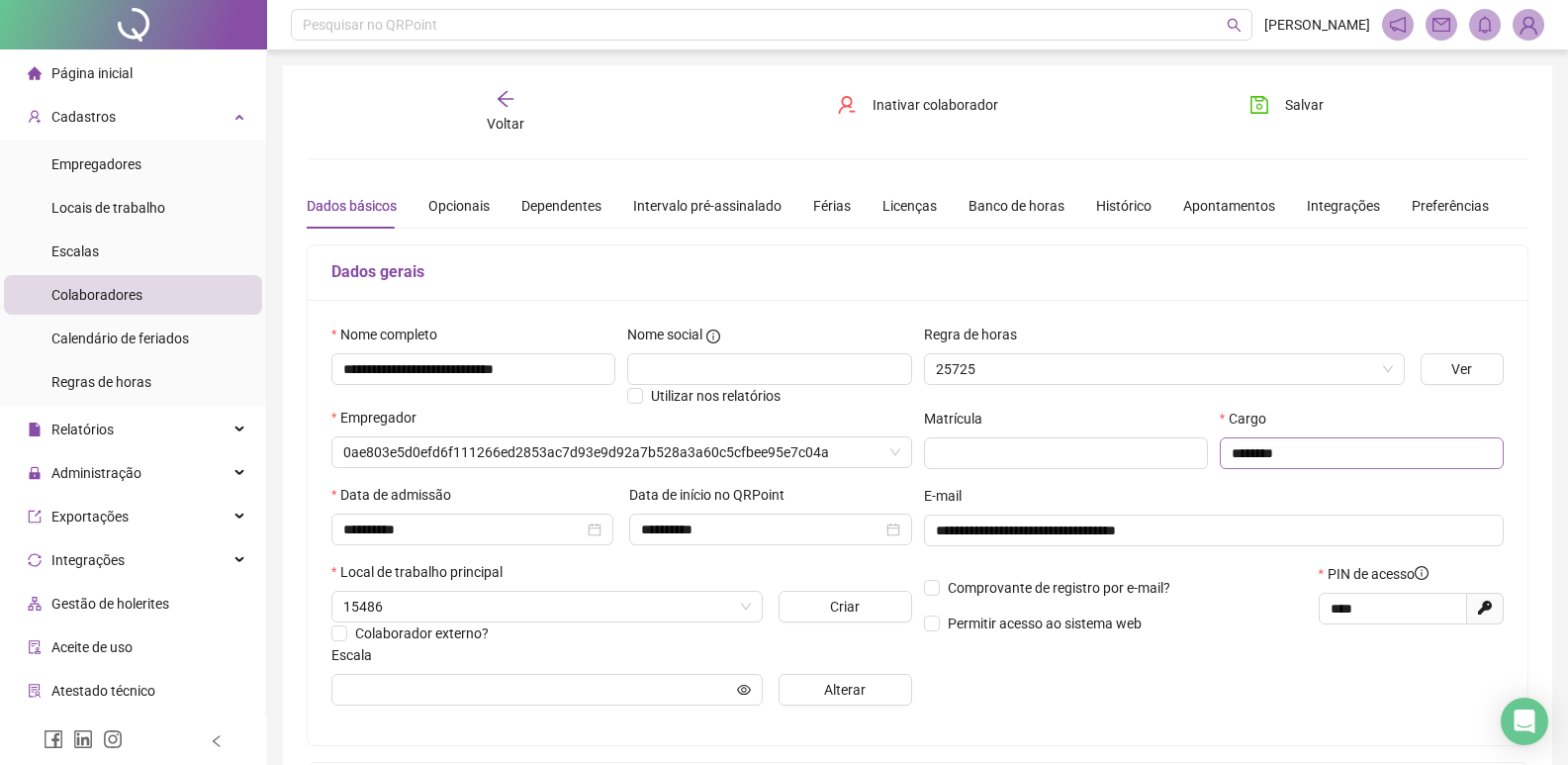 type on "**********" 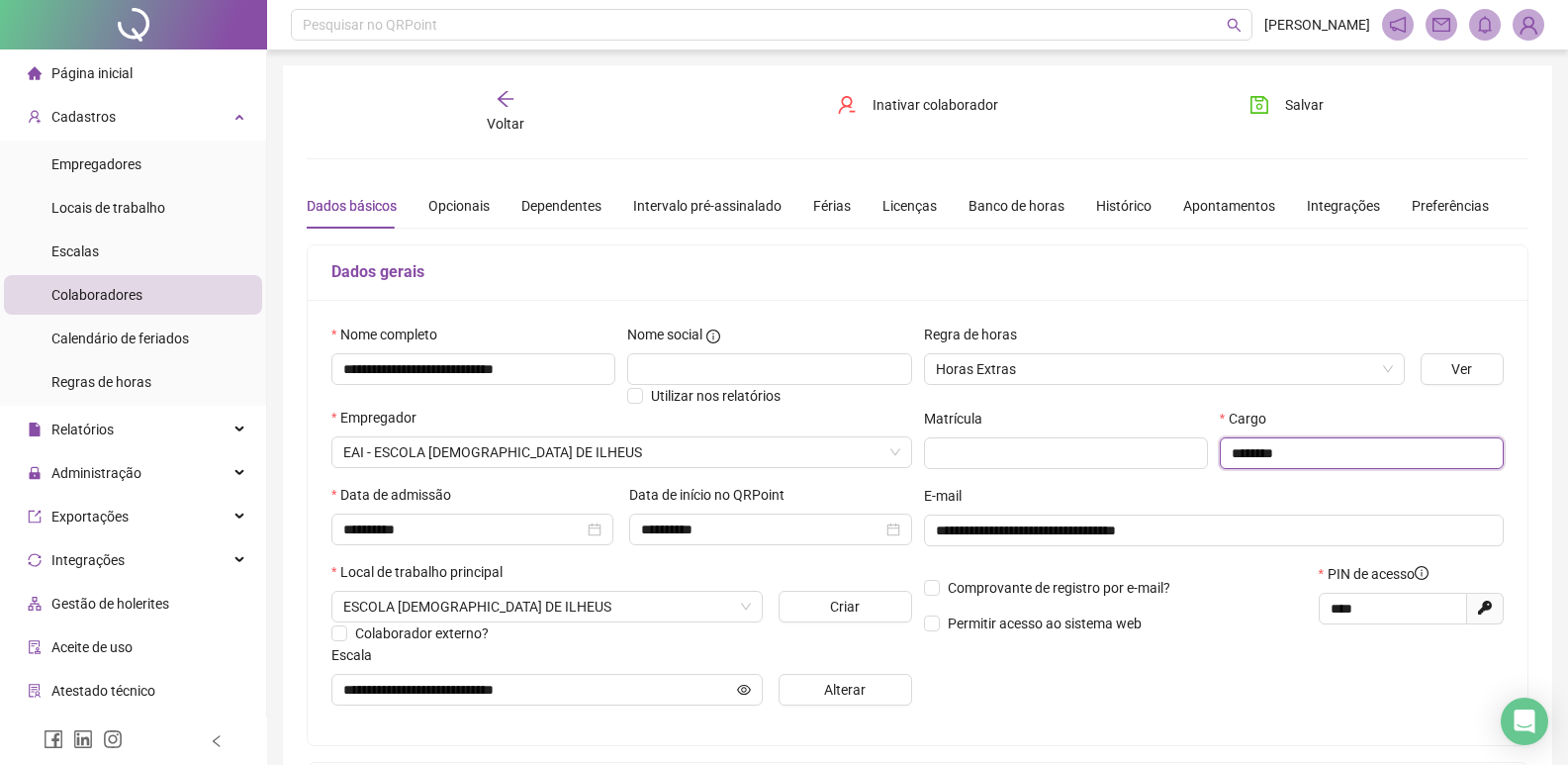 click on "********" at bounding box center [1361, 453] 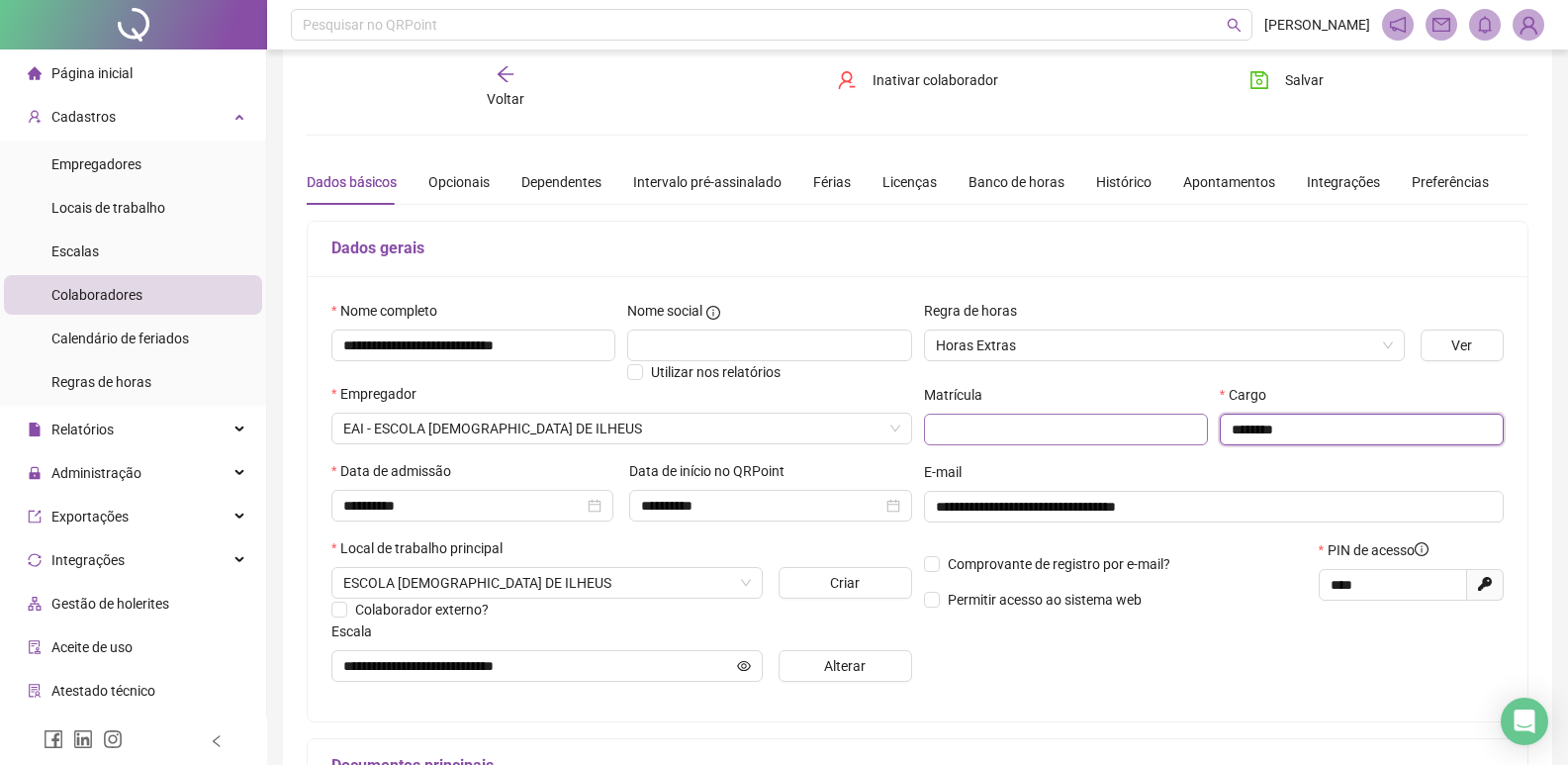scroll, scrollTop: 0, scrollLeft: 0, axis: both 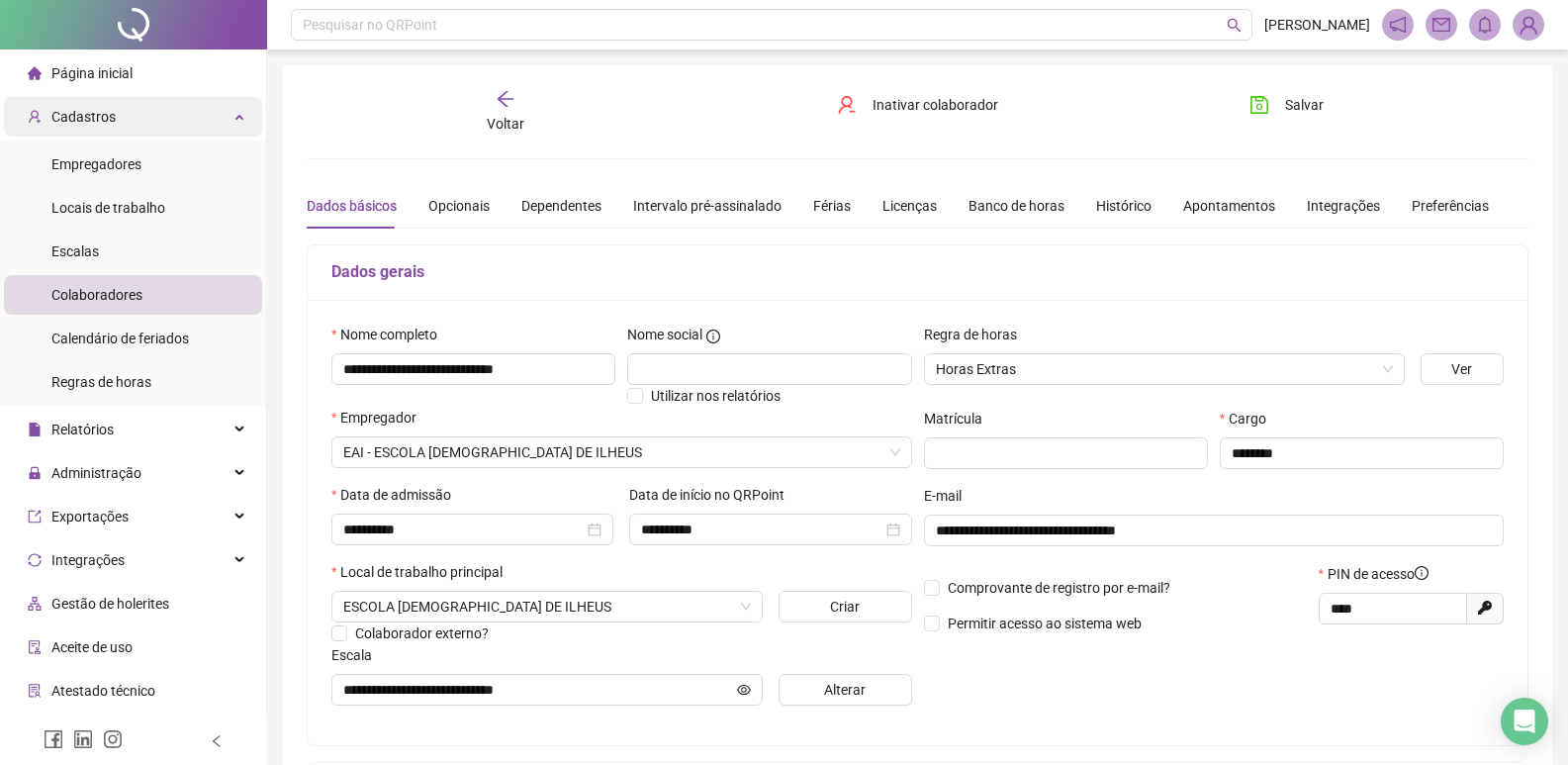 click on "Cadastros" at bounding box center (133, 117) 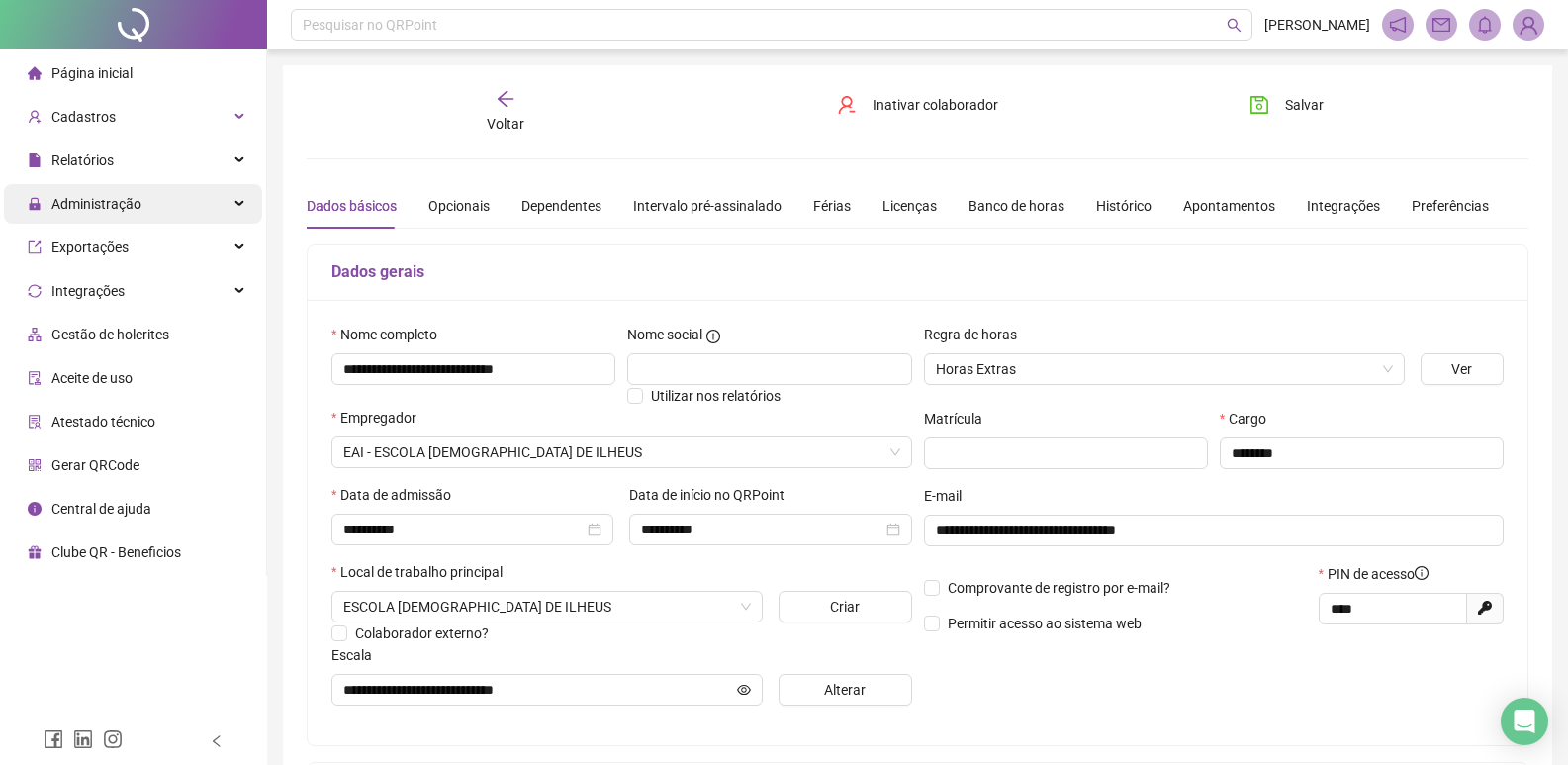 click on "Administração" at bounding box center [133, 204] 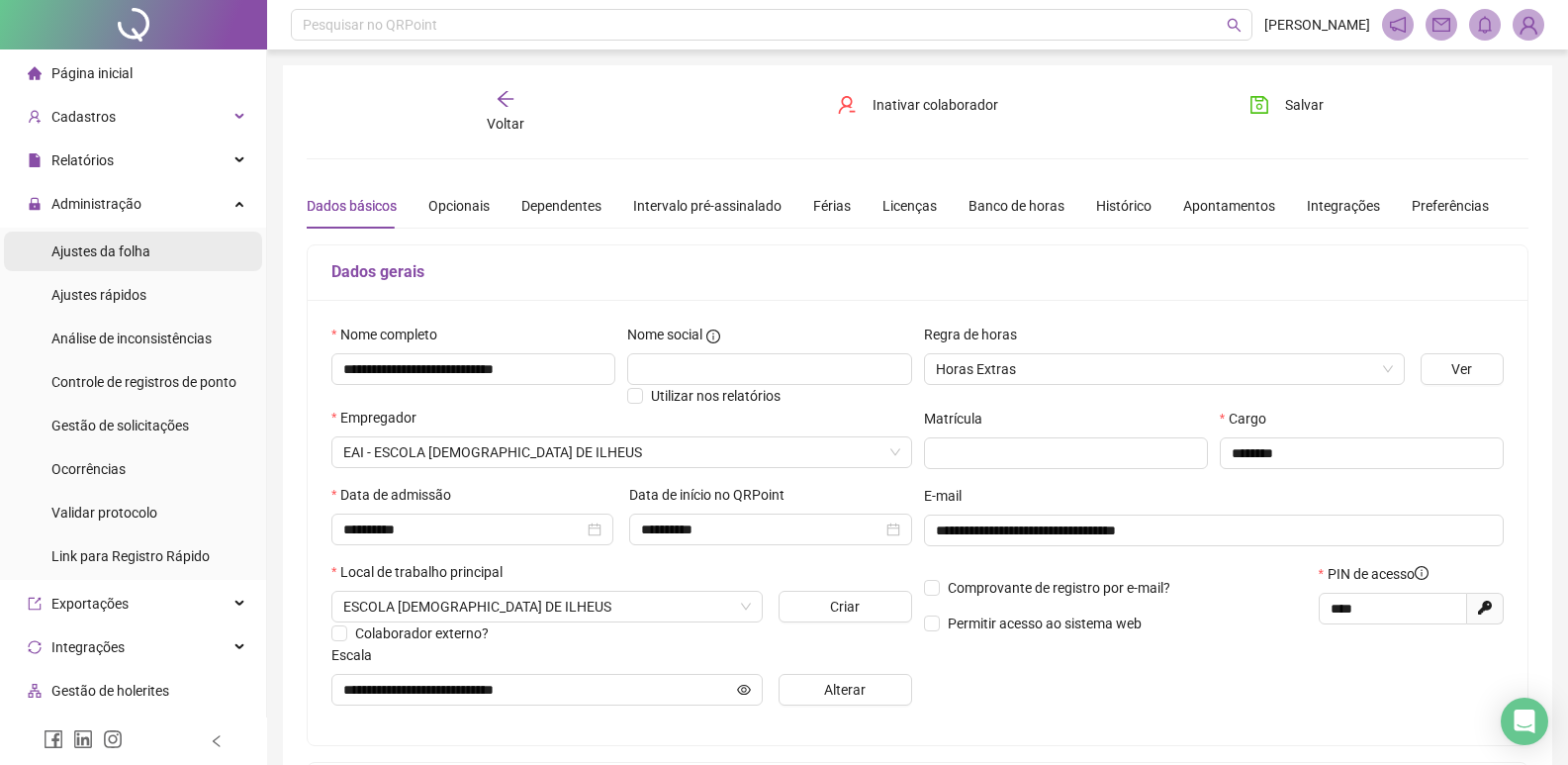 click on "Ajustes da folha" at bounding box center [133, 251] 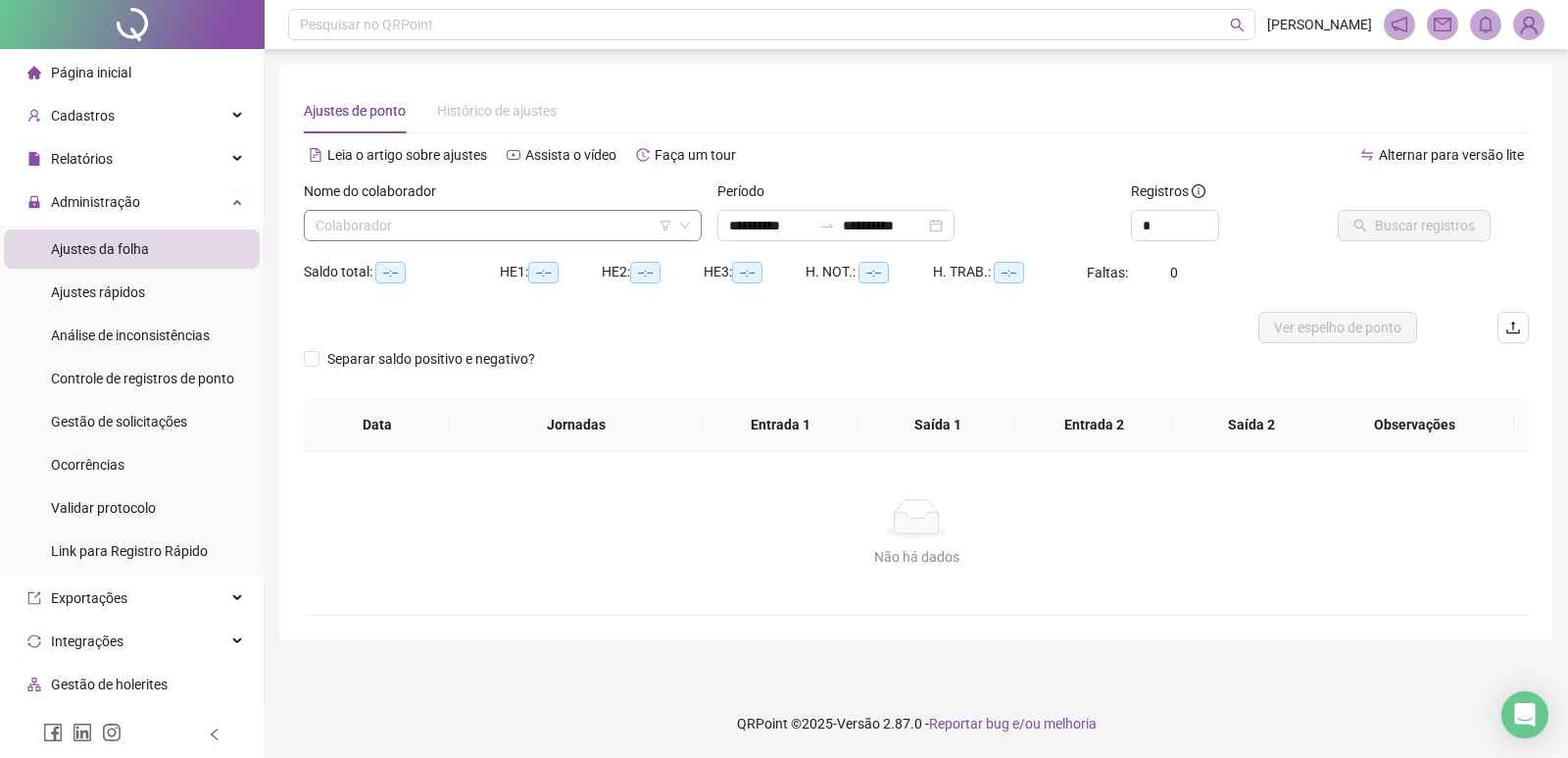 type on "**********" 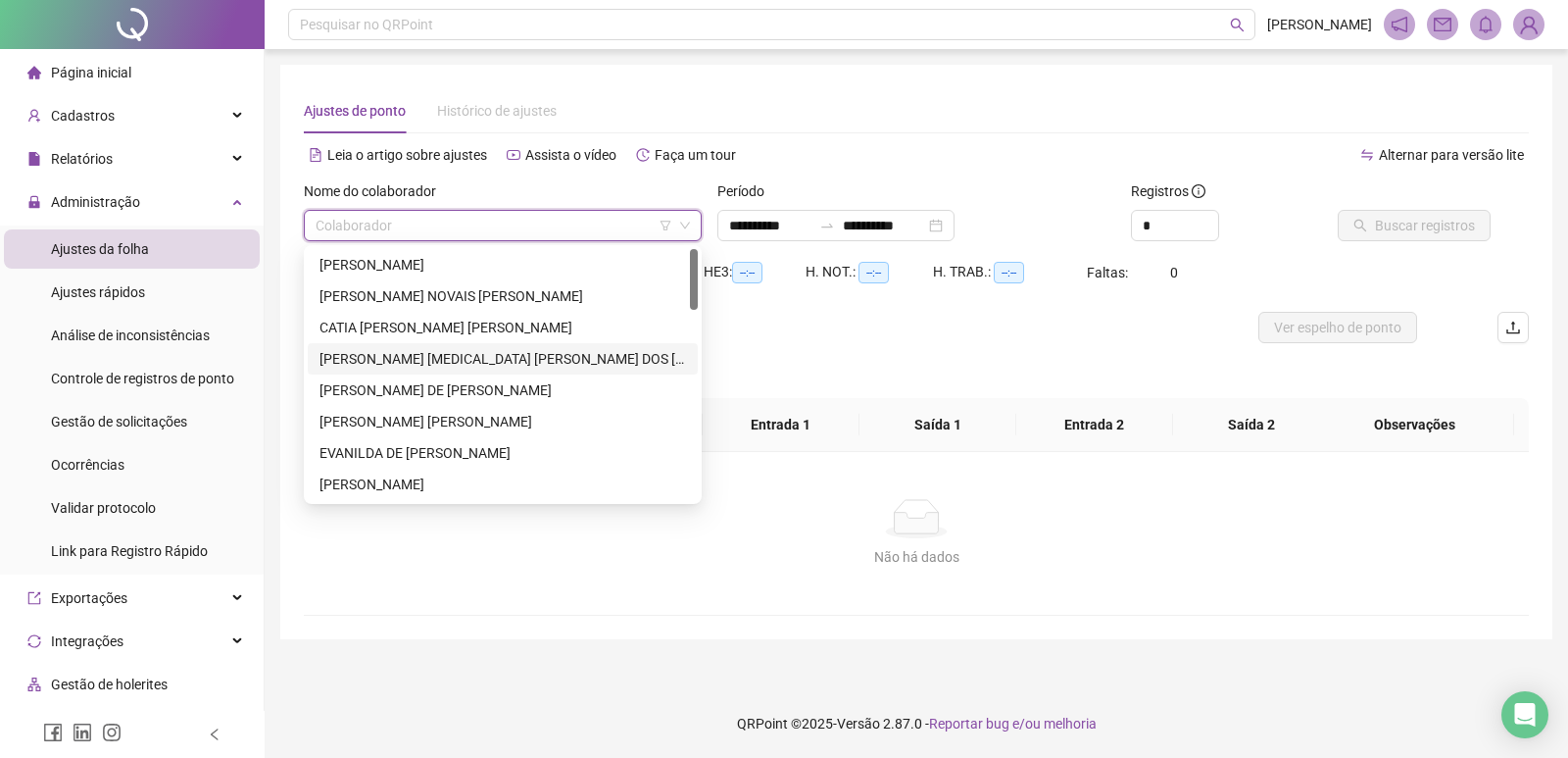 click on "[PERSON_NAME] [MEDICAL_DATA] [PERSON_NAME] DOS [PERSON_NAME]" at bounding box center [503, 359] 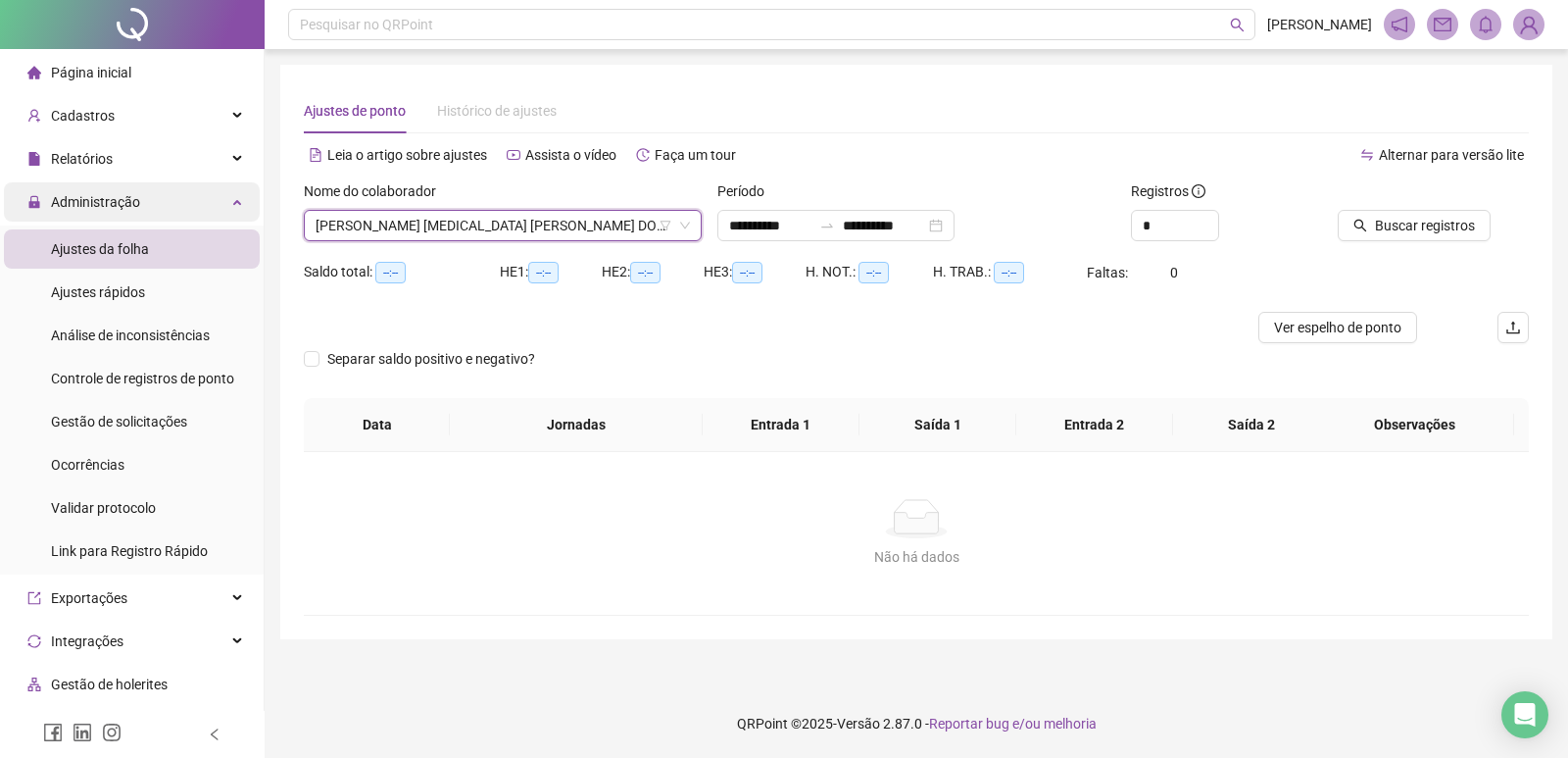 click on "Administração" at bounding box center (131, 202) 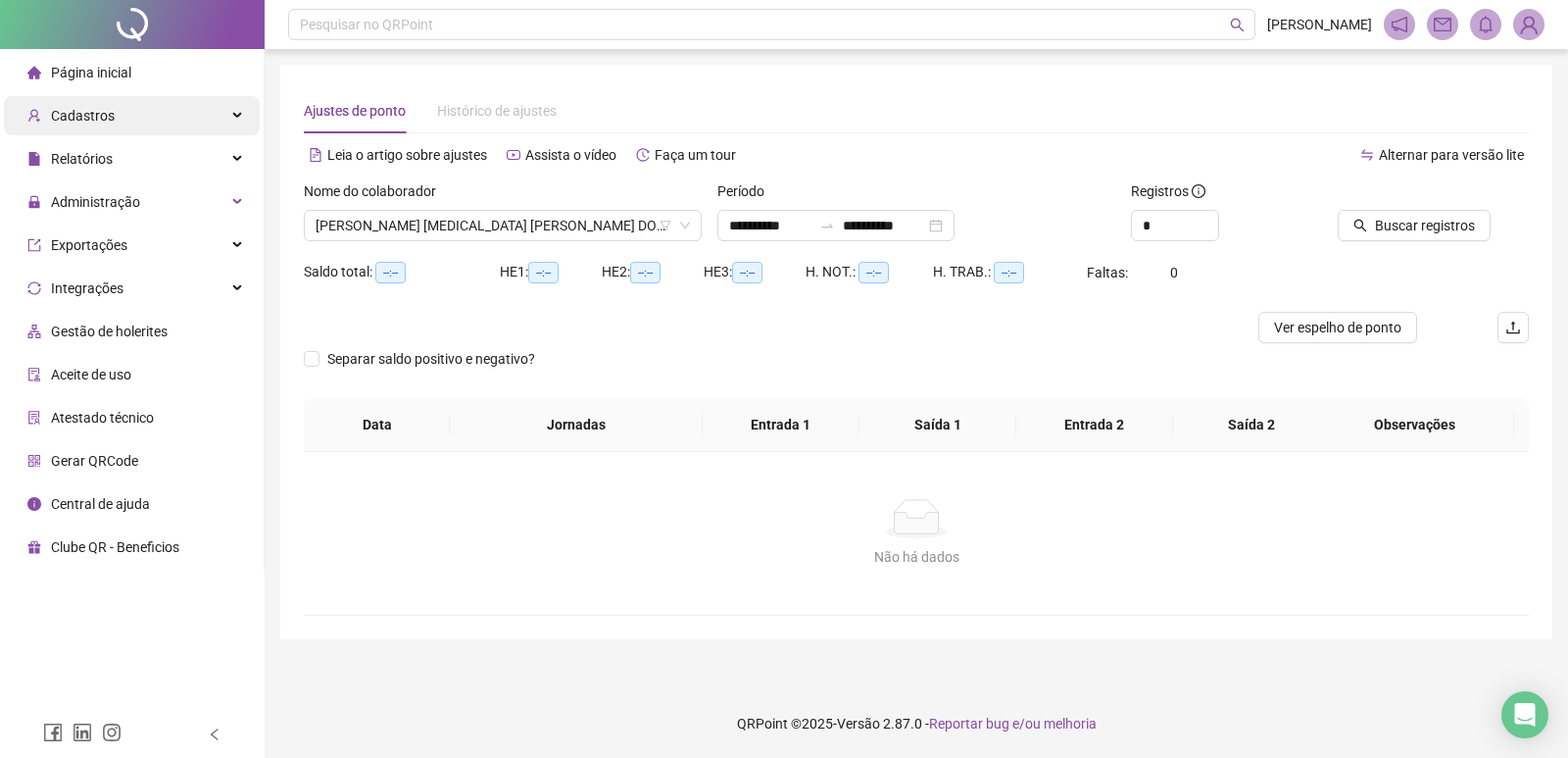 click on "Cadastros" at bounding box center [131, 116] 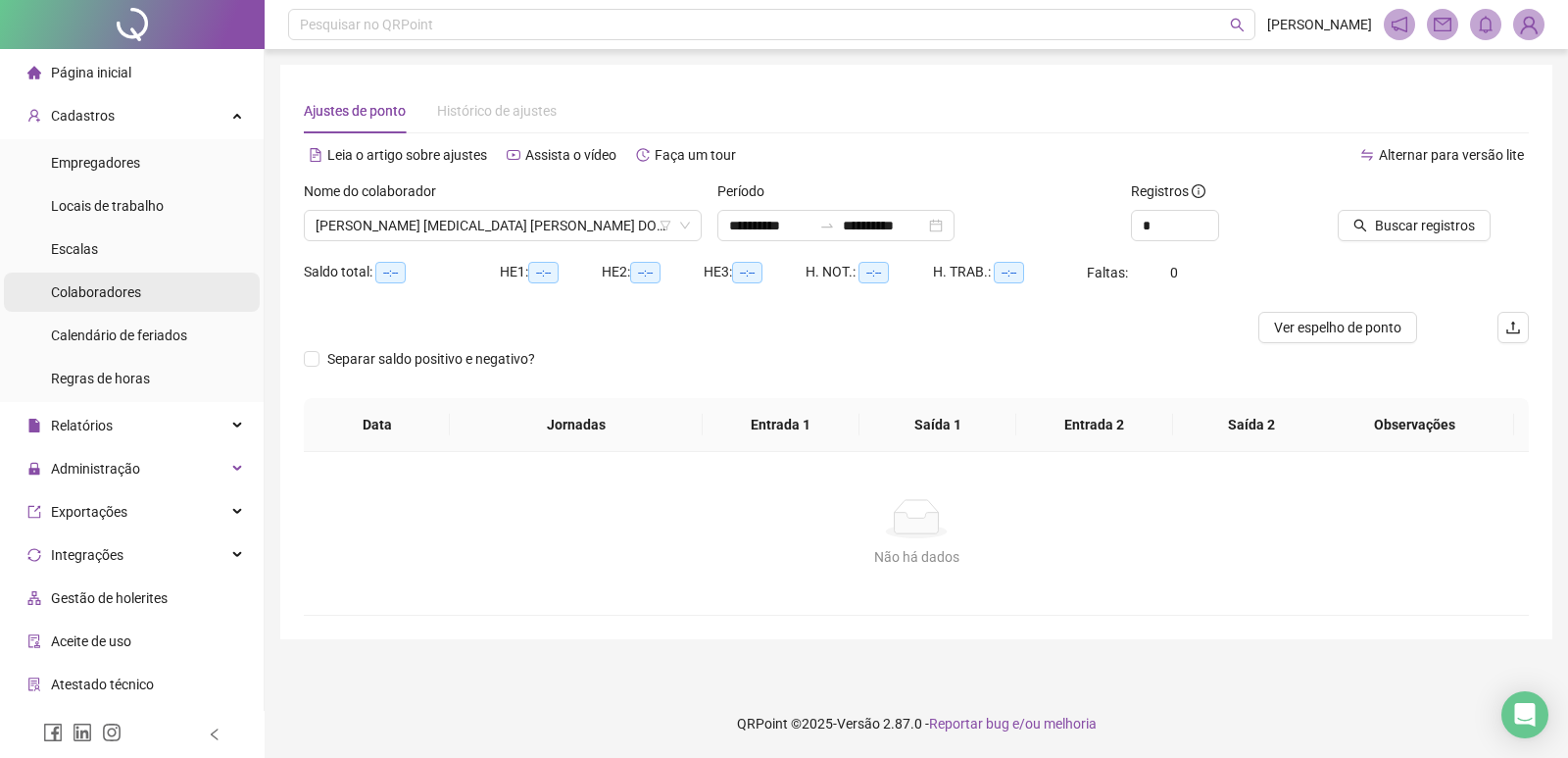 click on "Colaboradores" at bounding box center [131, 292] 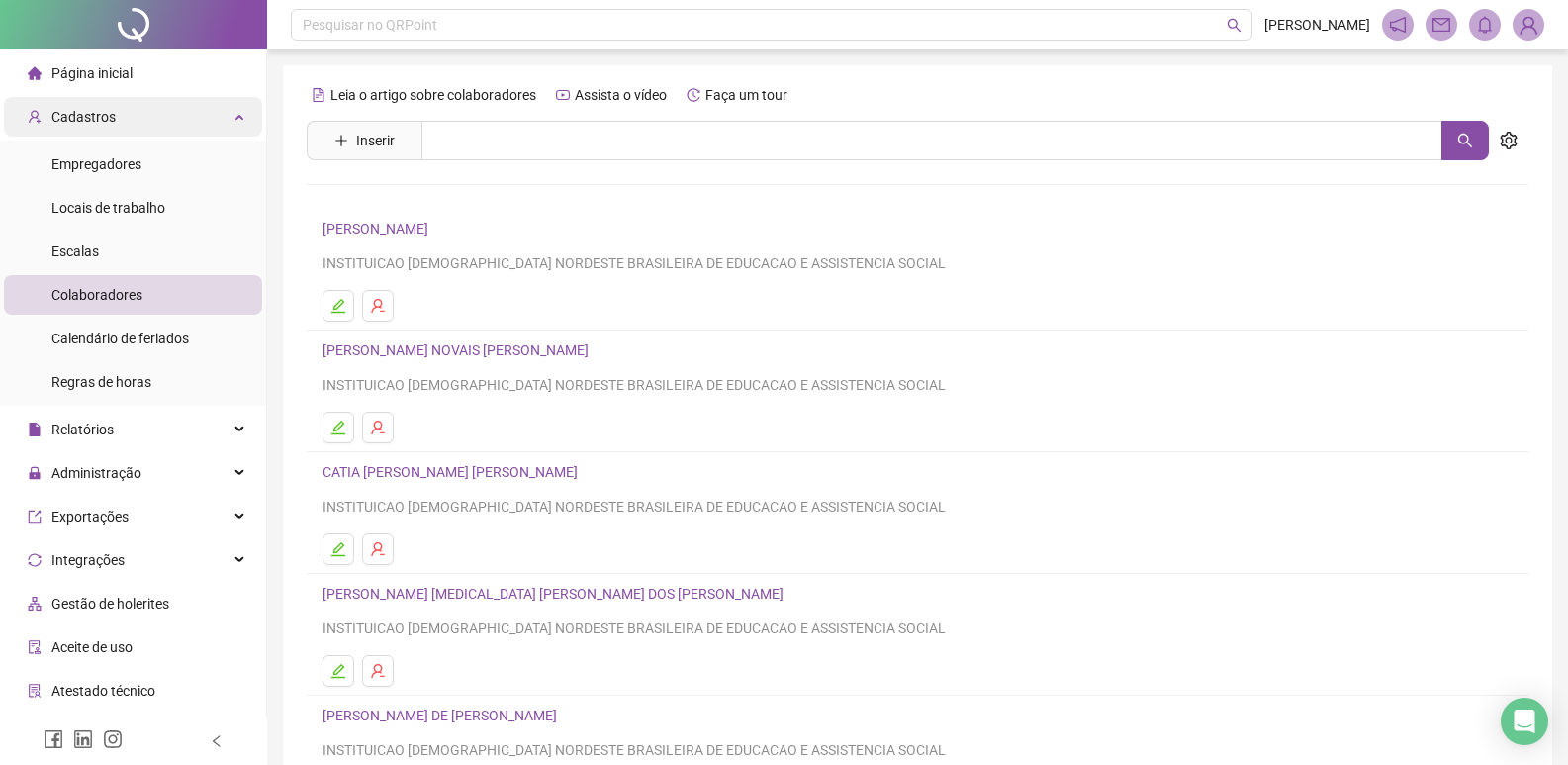 click on "Cadastros" at bounding box center [133, 117] 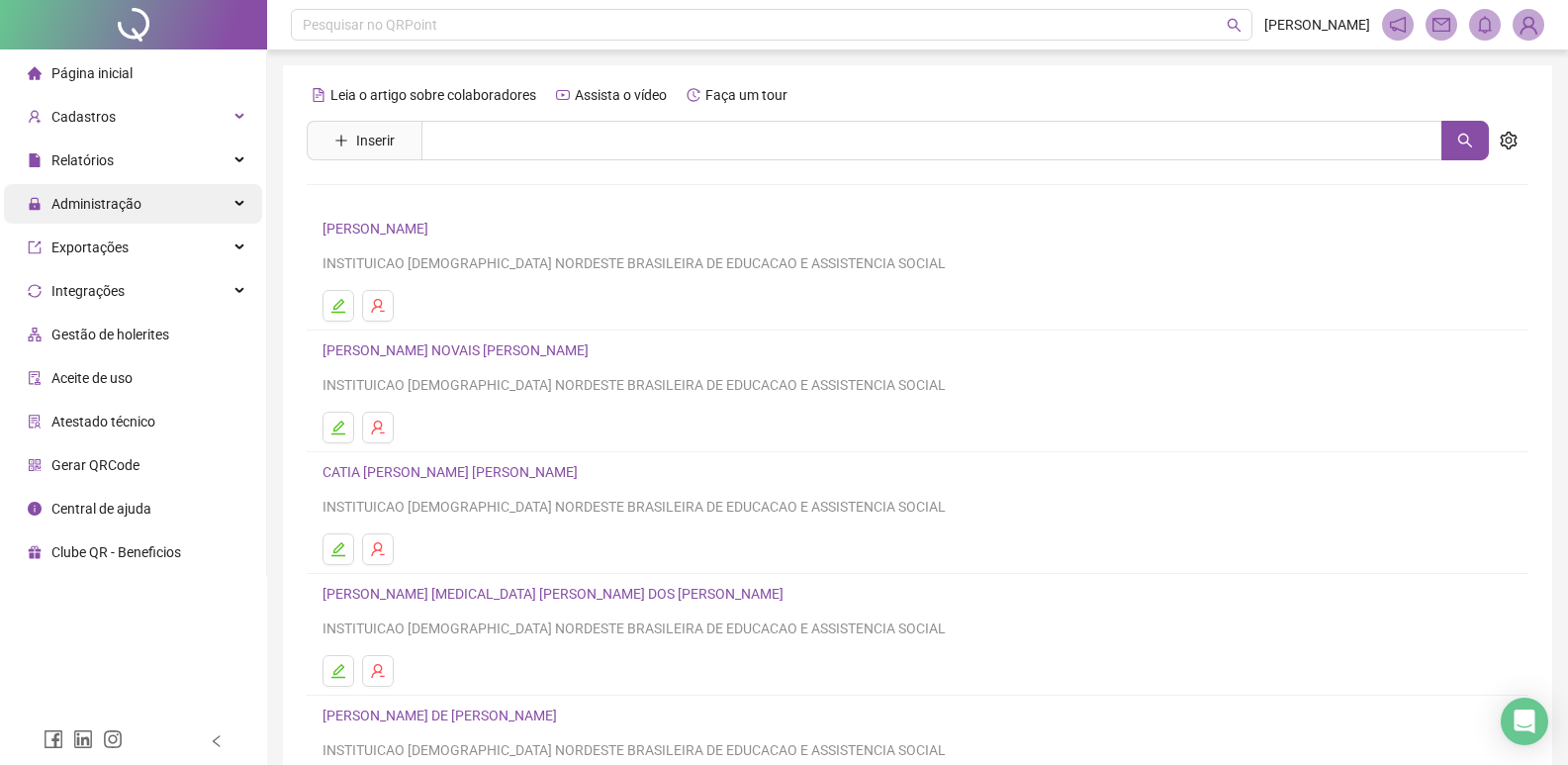 click on "Administração" at bounding box center (133, 204) 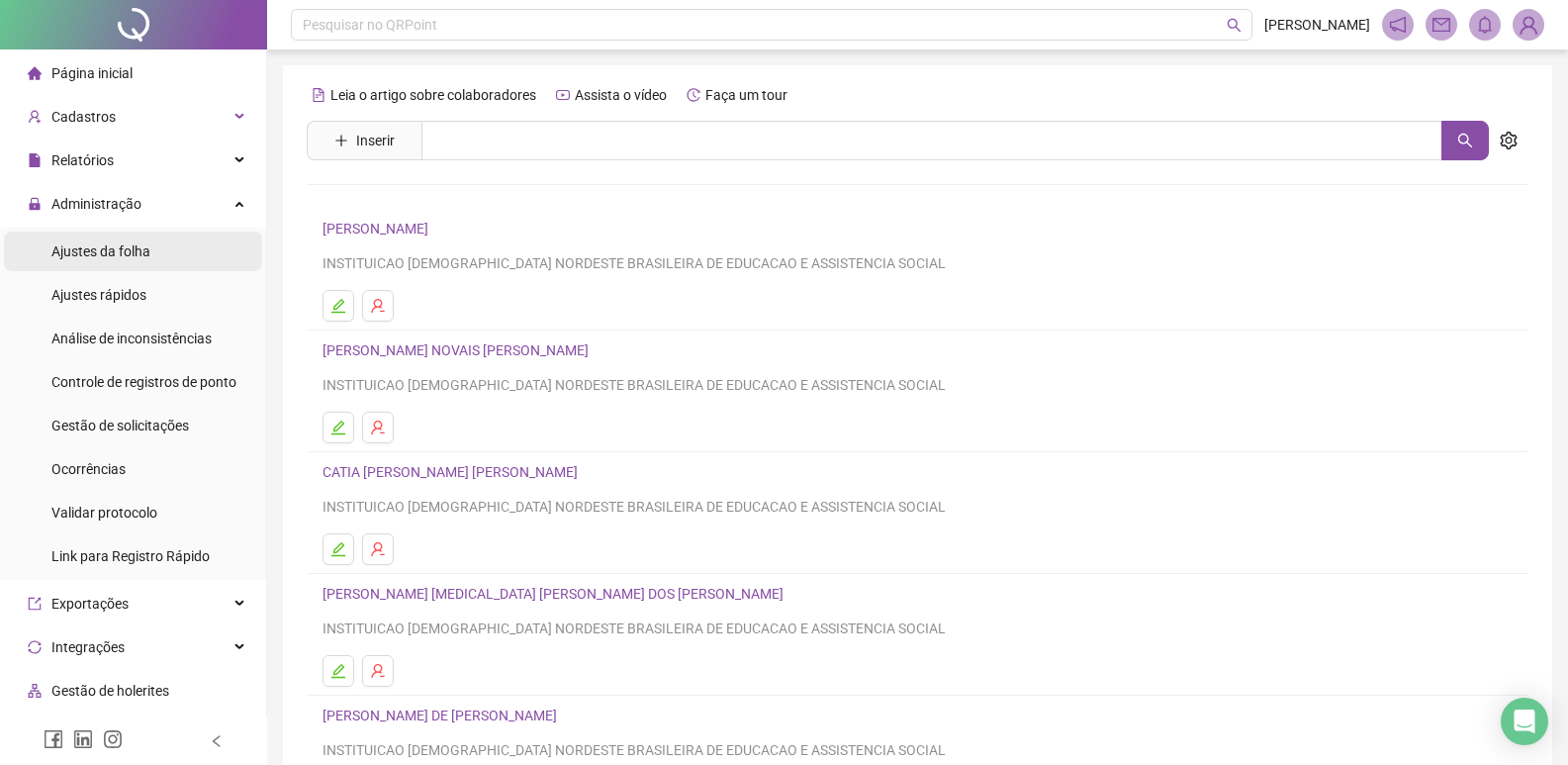 click on "Ajustes da folha" at bounding box center [133, 251] 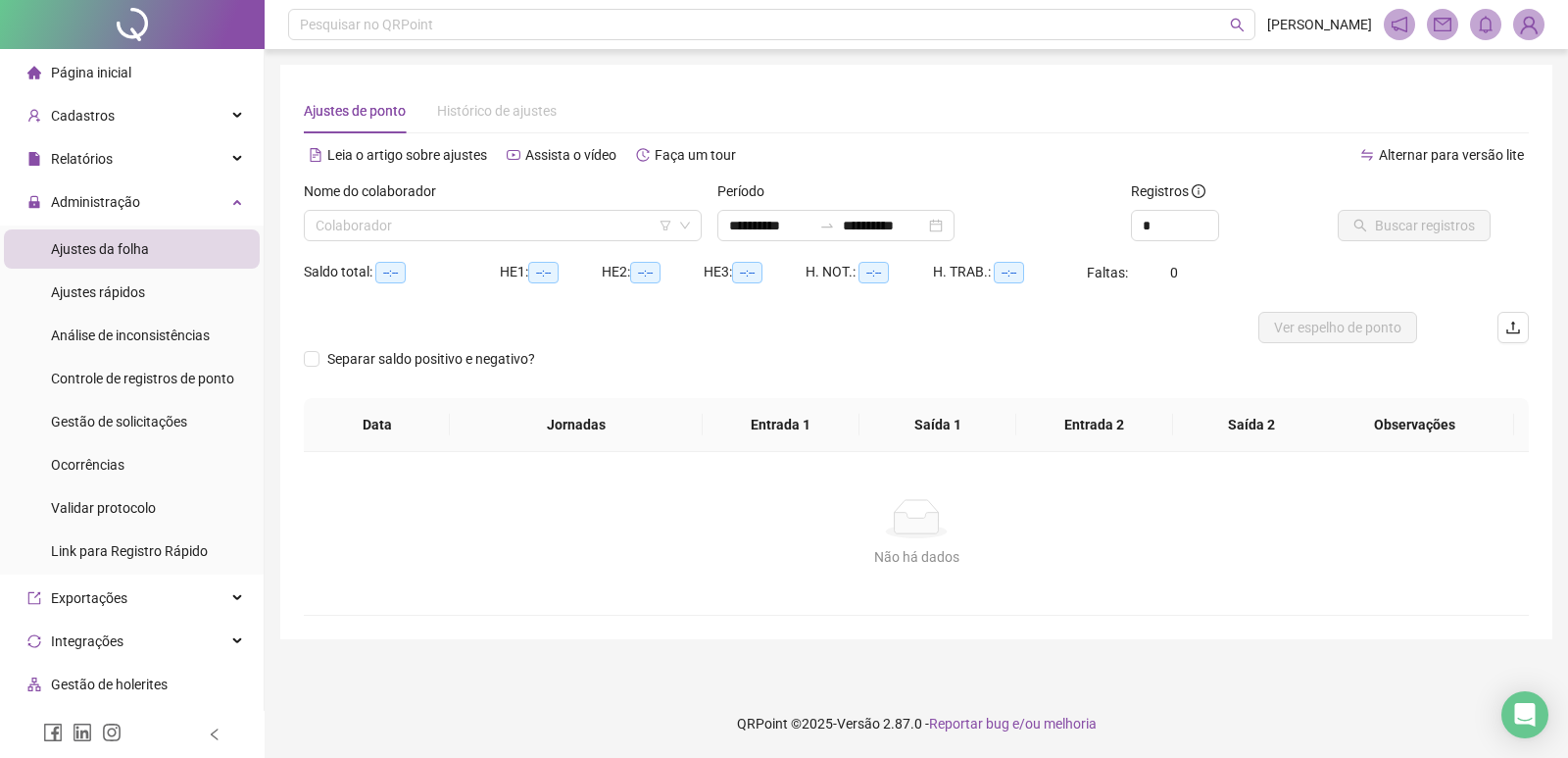 type on "**********" 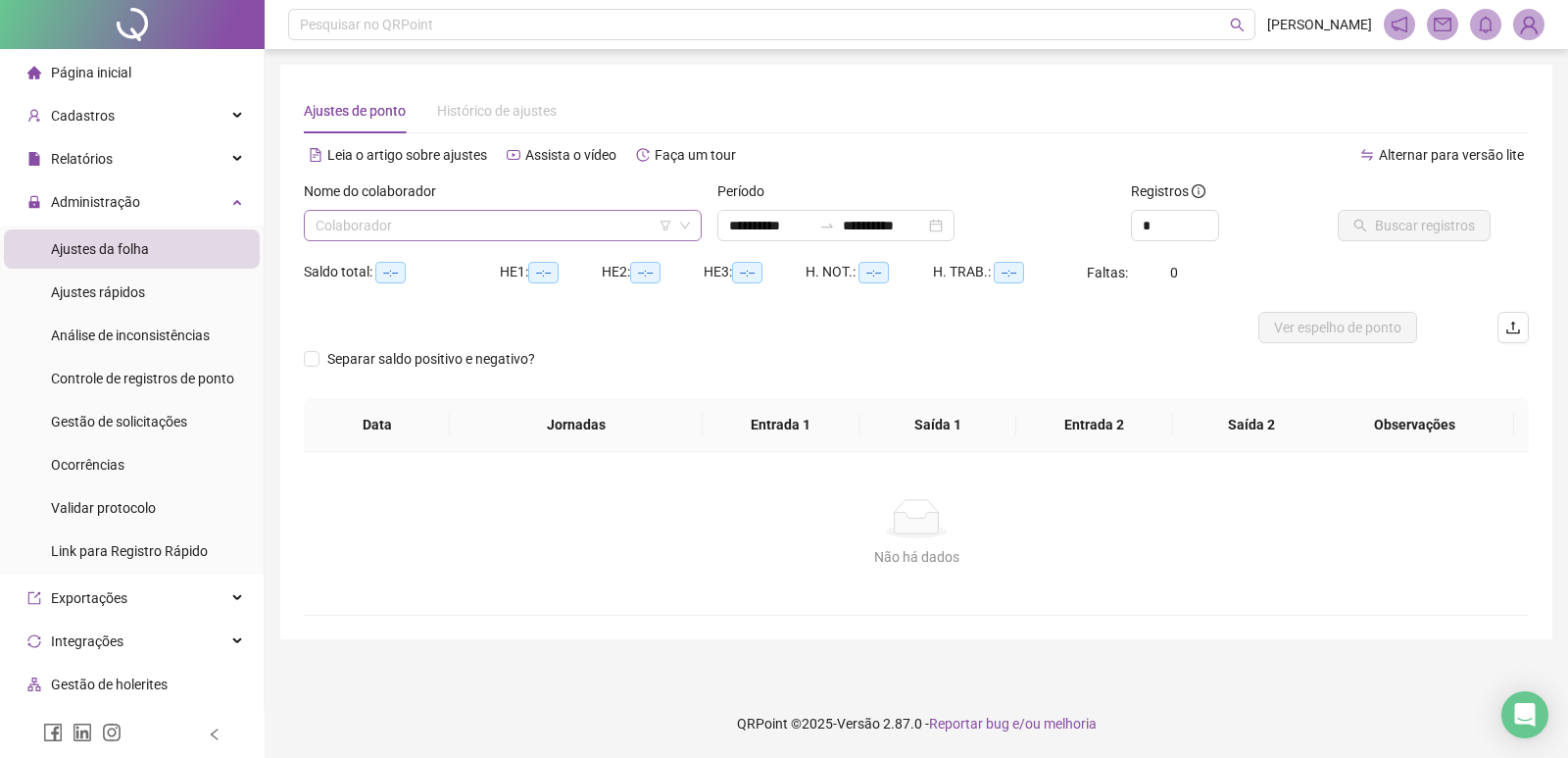 click at bounding box center (497, 226) 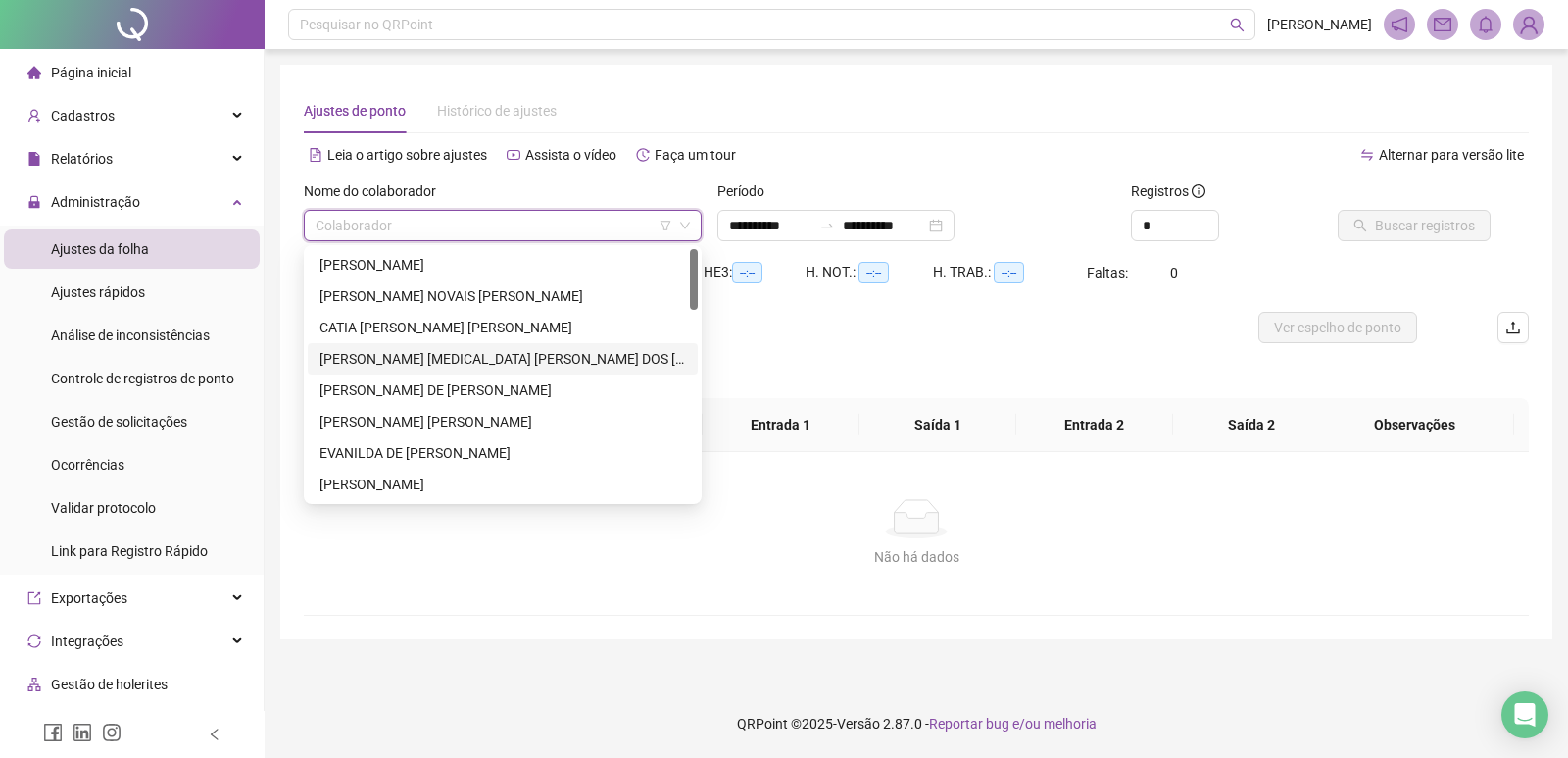 click on "[PERSON_NAME] [MEDICAL_DATA] [PERSON_NAME] DOS [PERSON_NAME]" at bounding box center [503, 359] 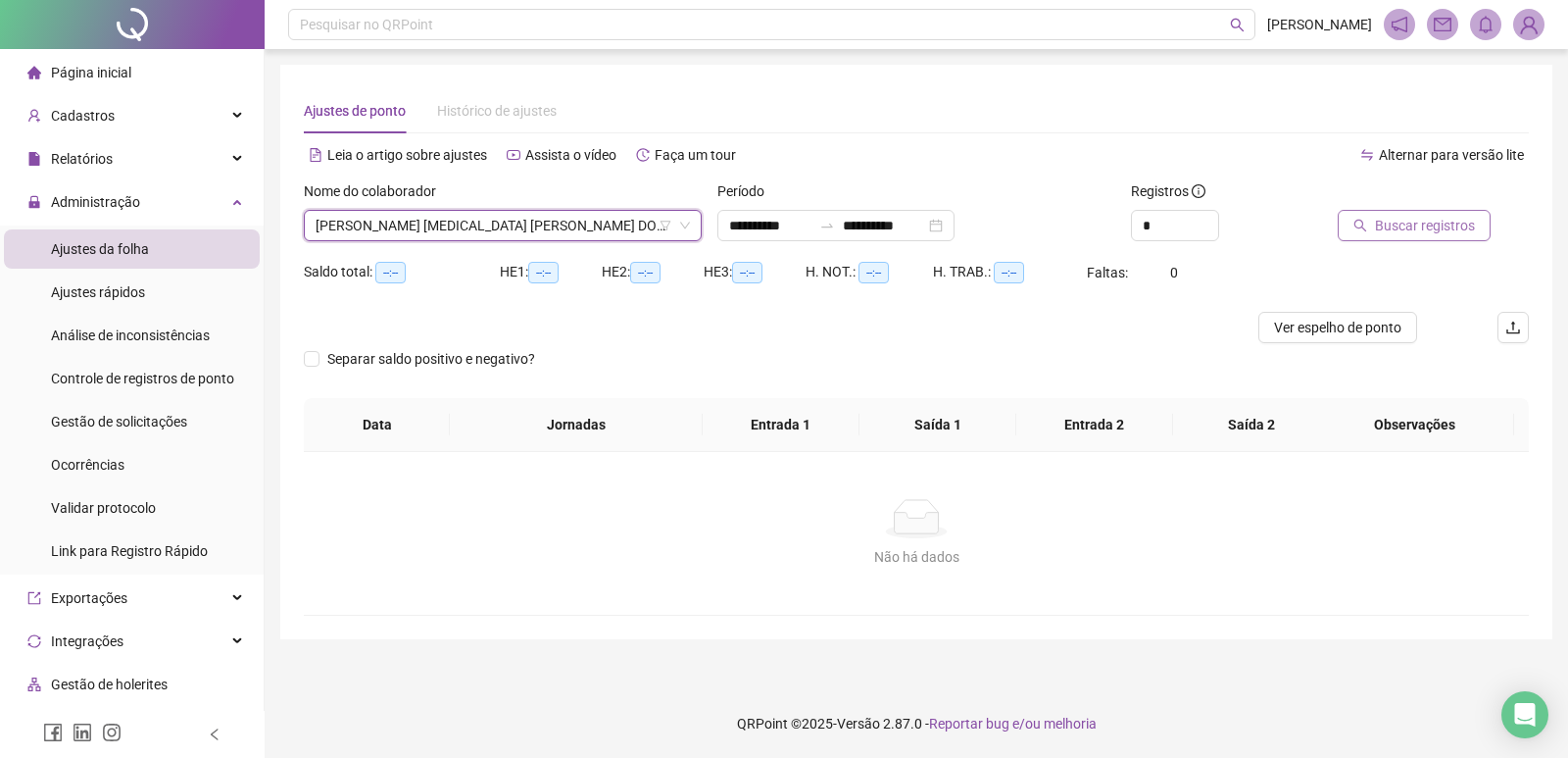 click on "Buscar registros" at bounding box center [1425, 226] 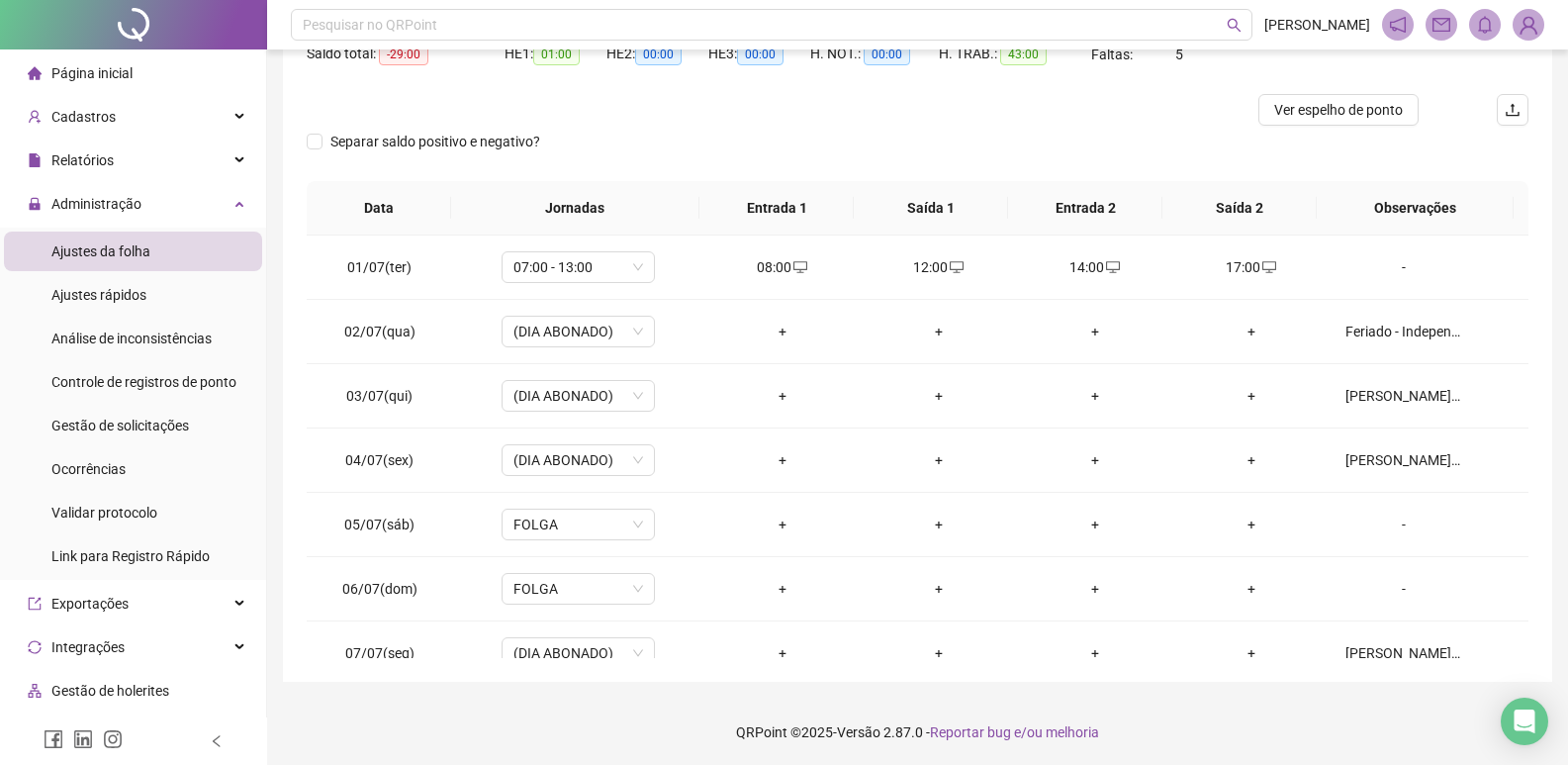 scroll, scrollTop: 223, scrollLeft: 0, axis: vertical 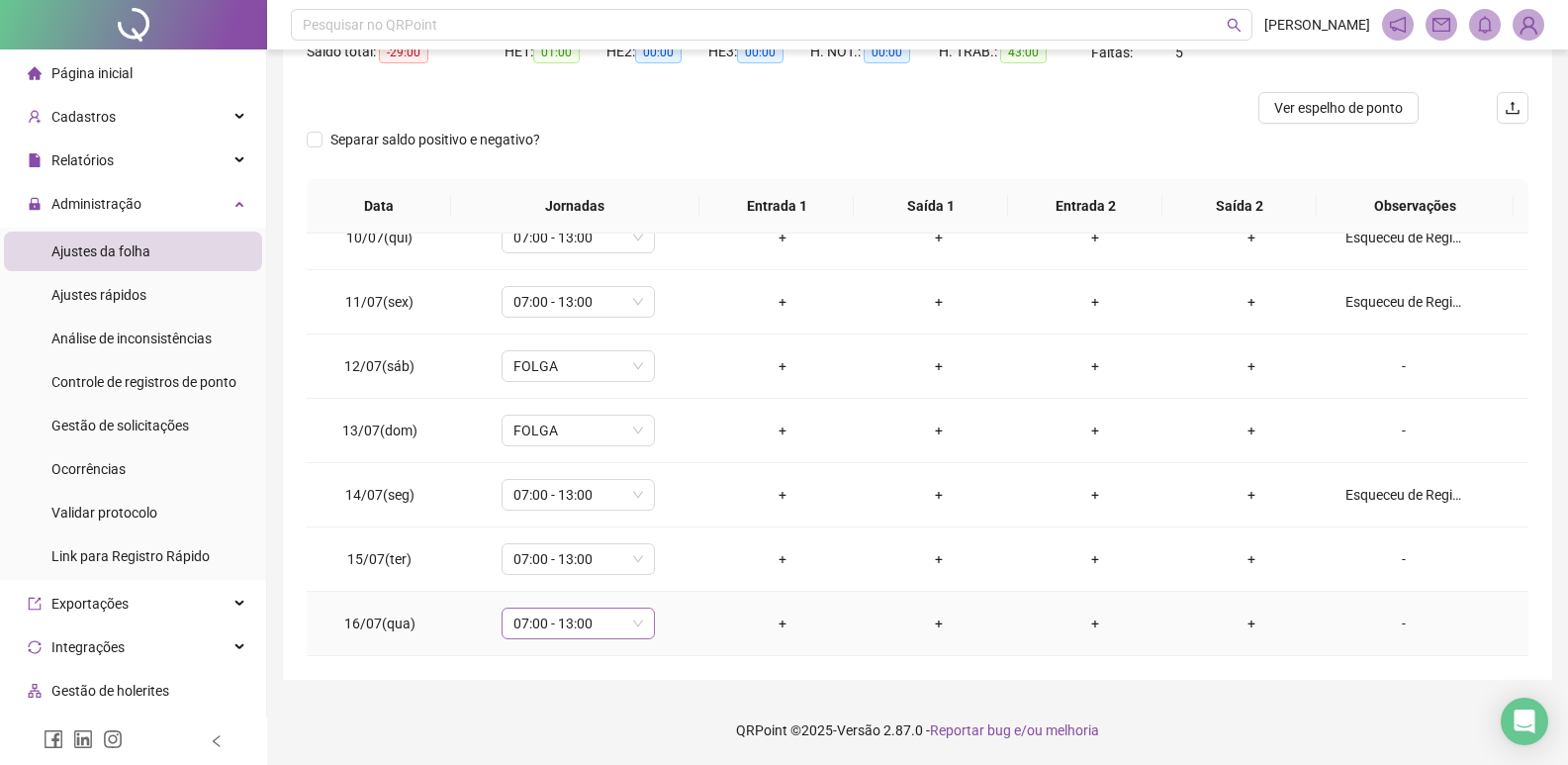 click on "07:00 - 13:00" at bounding box center (578, 623) 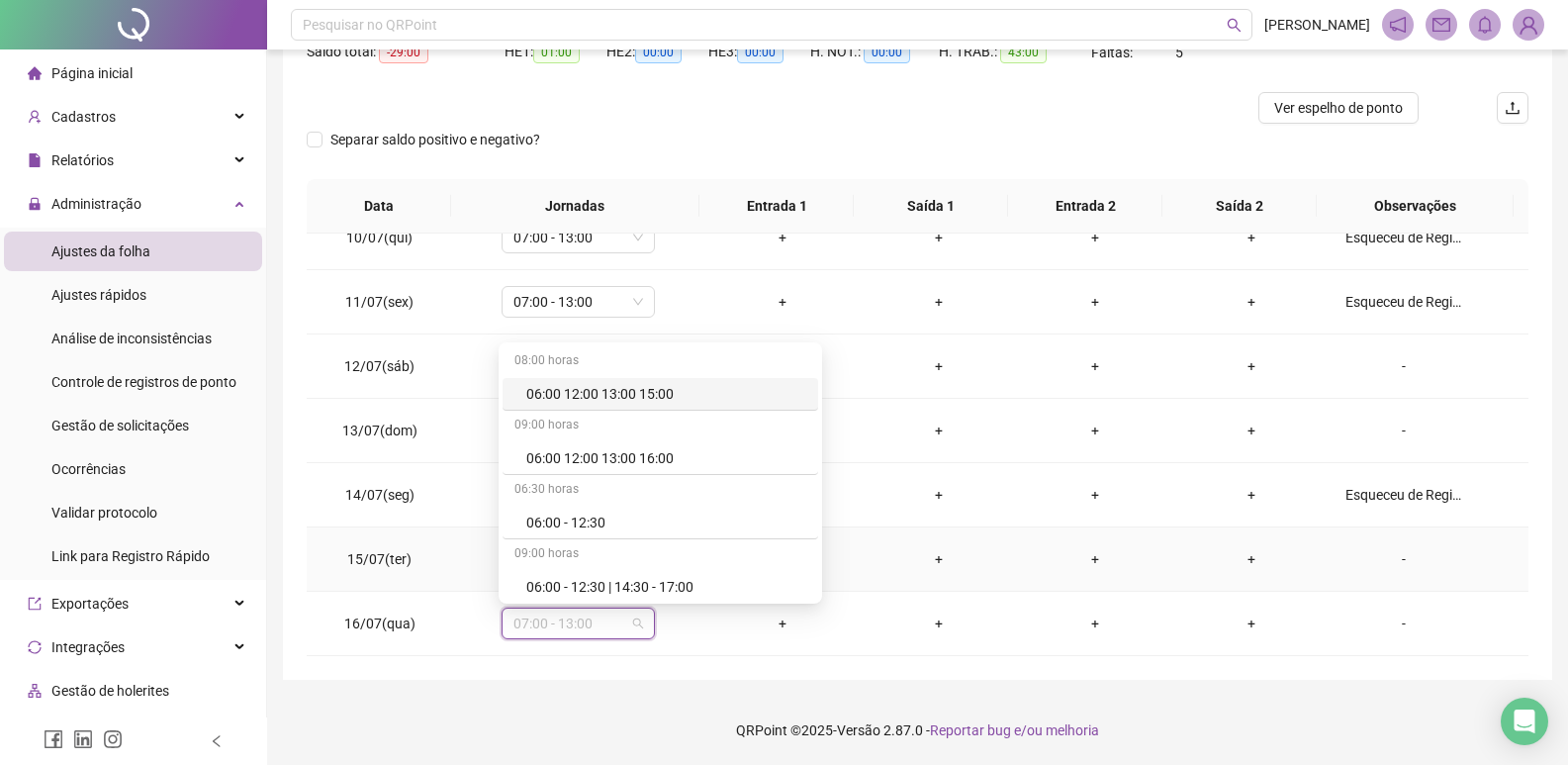 click on "+" at bounding box center (1095, 559) 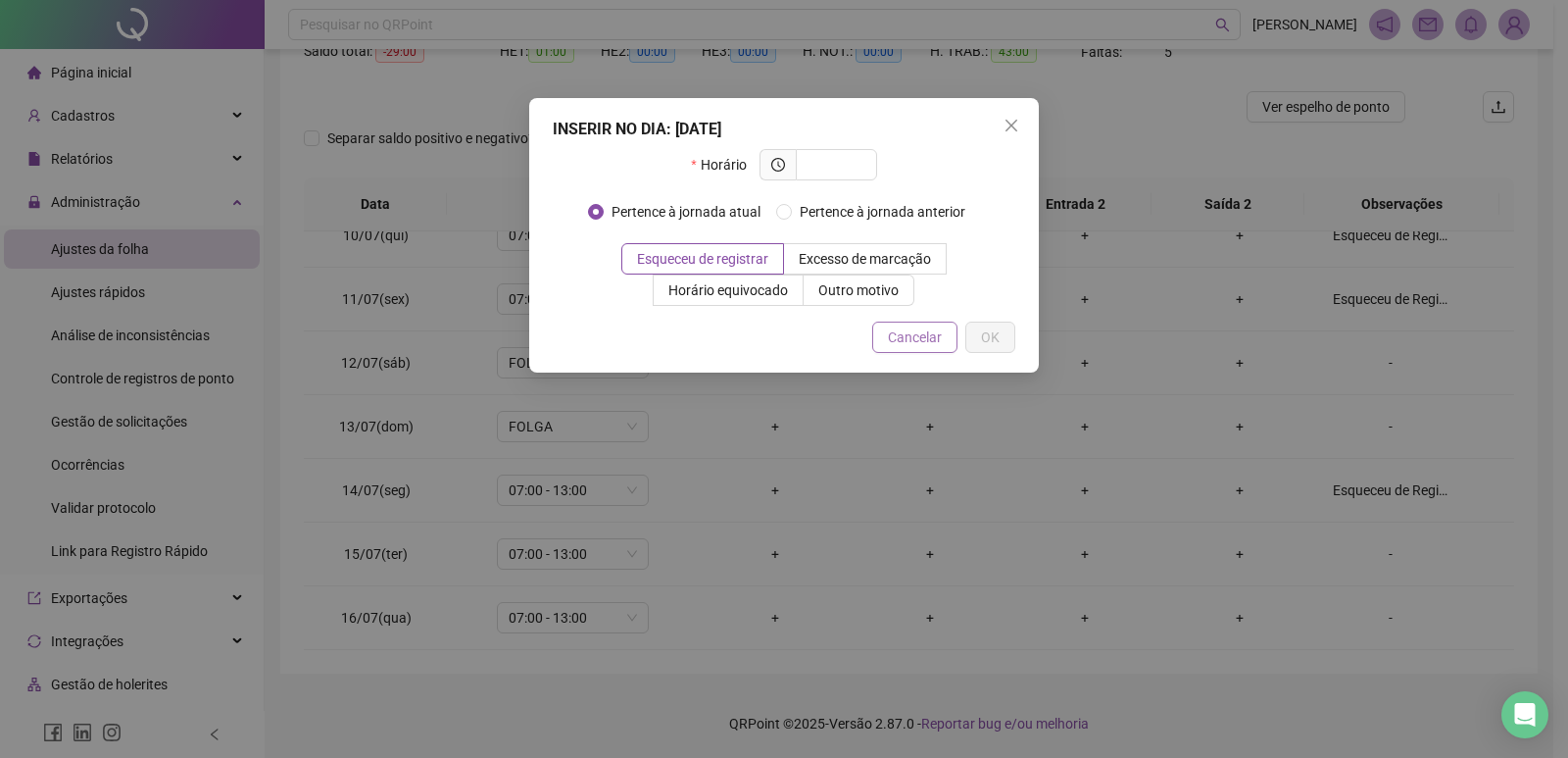click on "Cancelar" at bounding box center (914, 337) 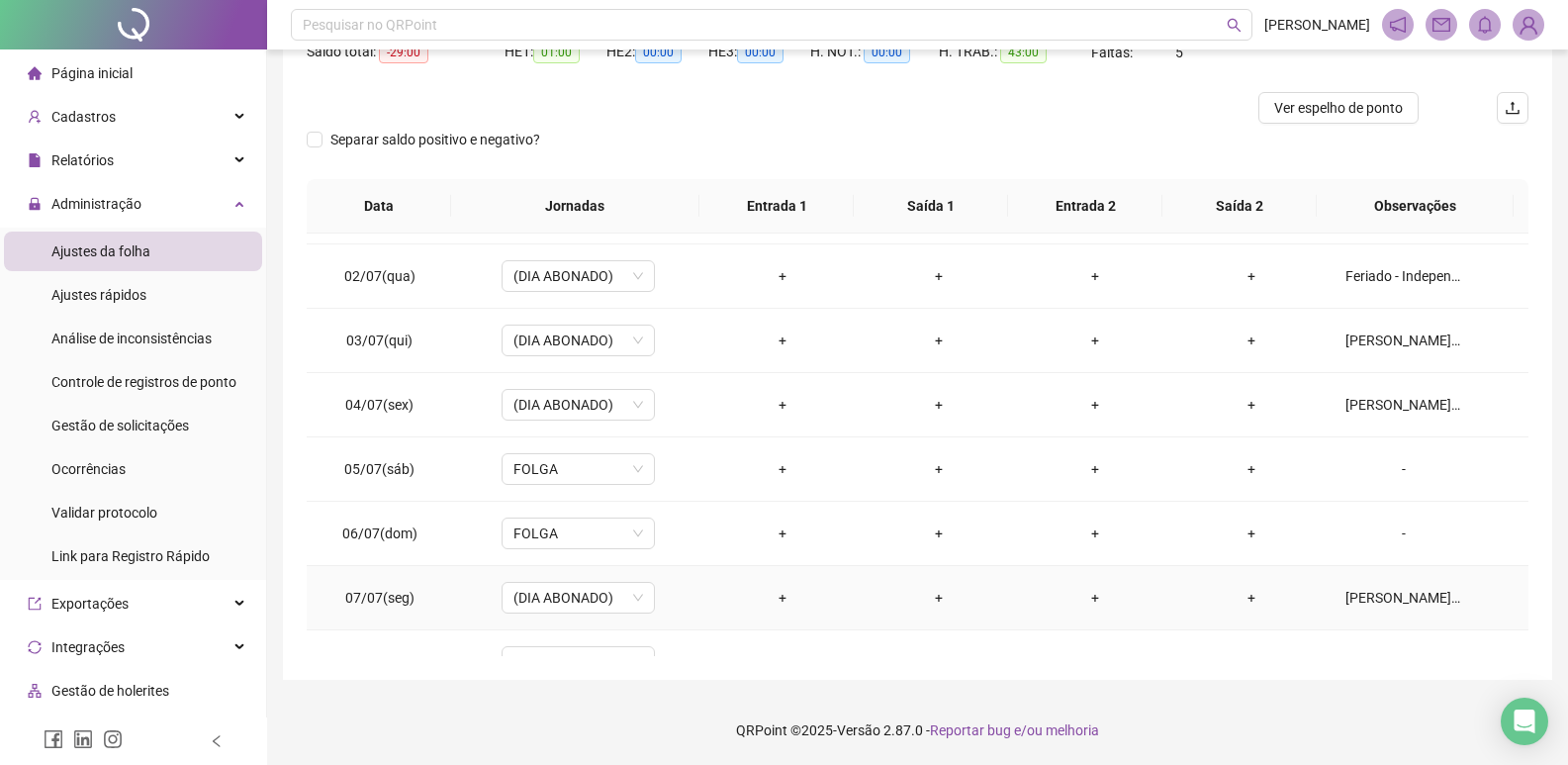 scroll, scrollTop: 0, scrollLeft: 0, axis: both 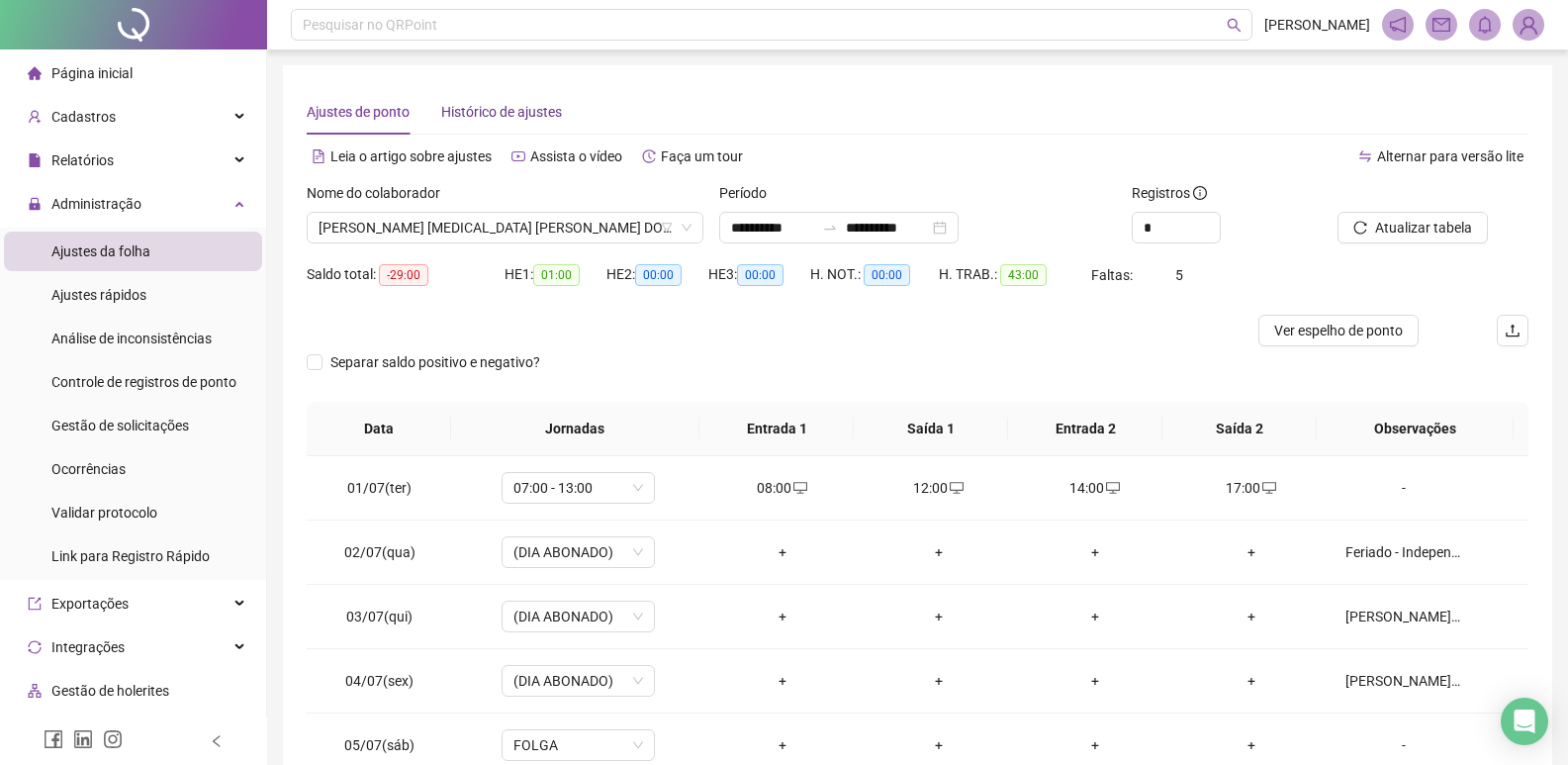 click on "Histórico de ajustes" at bounding box center [502, 112] 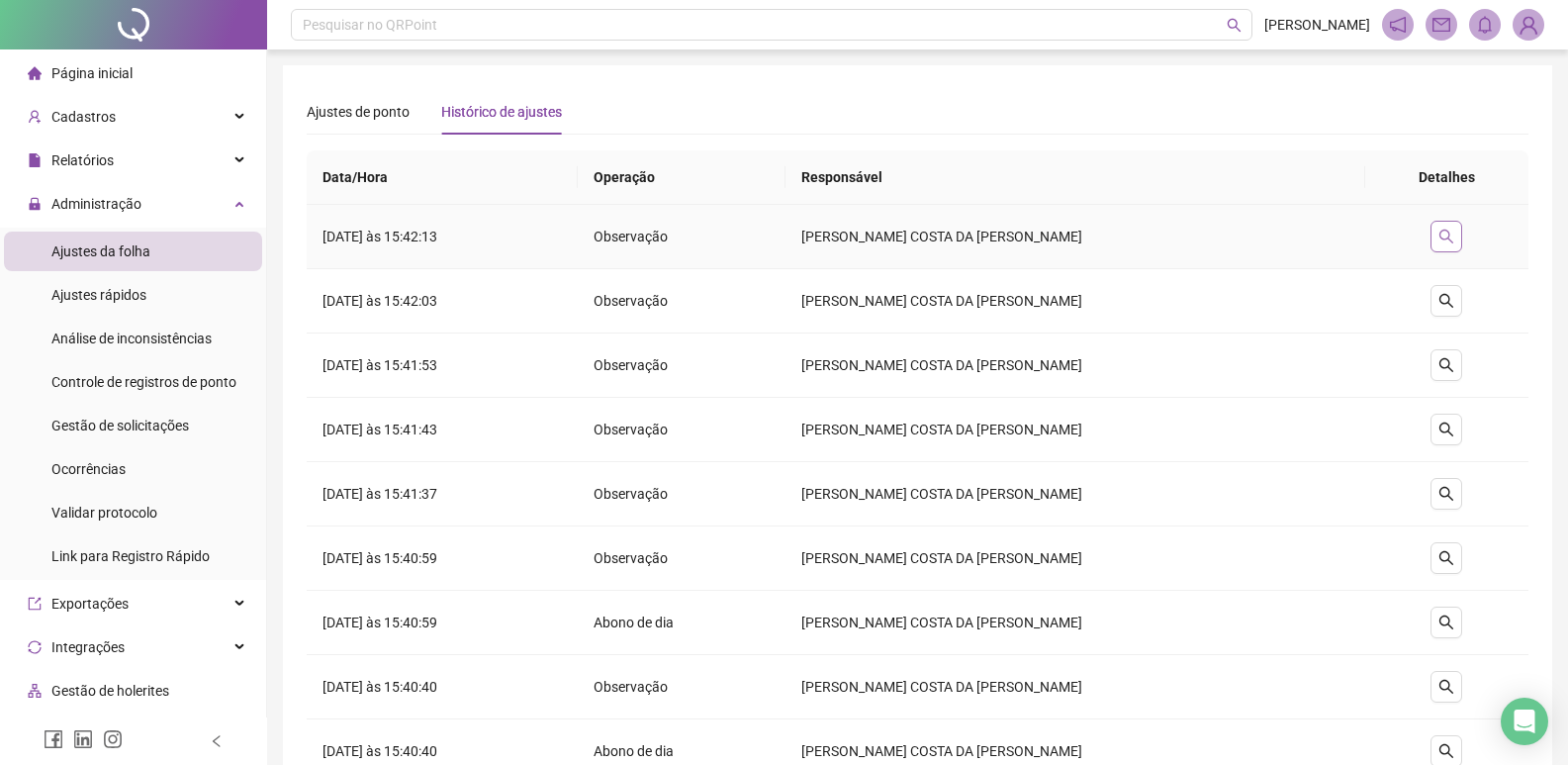 click at bounding box center [1446, 237] 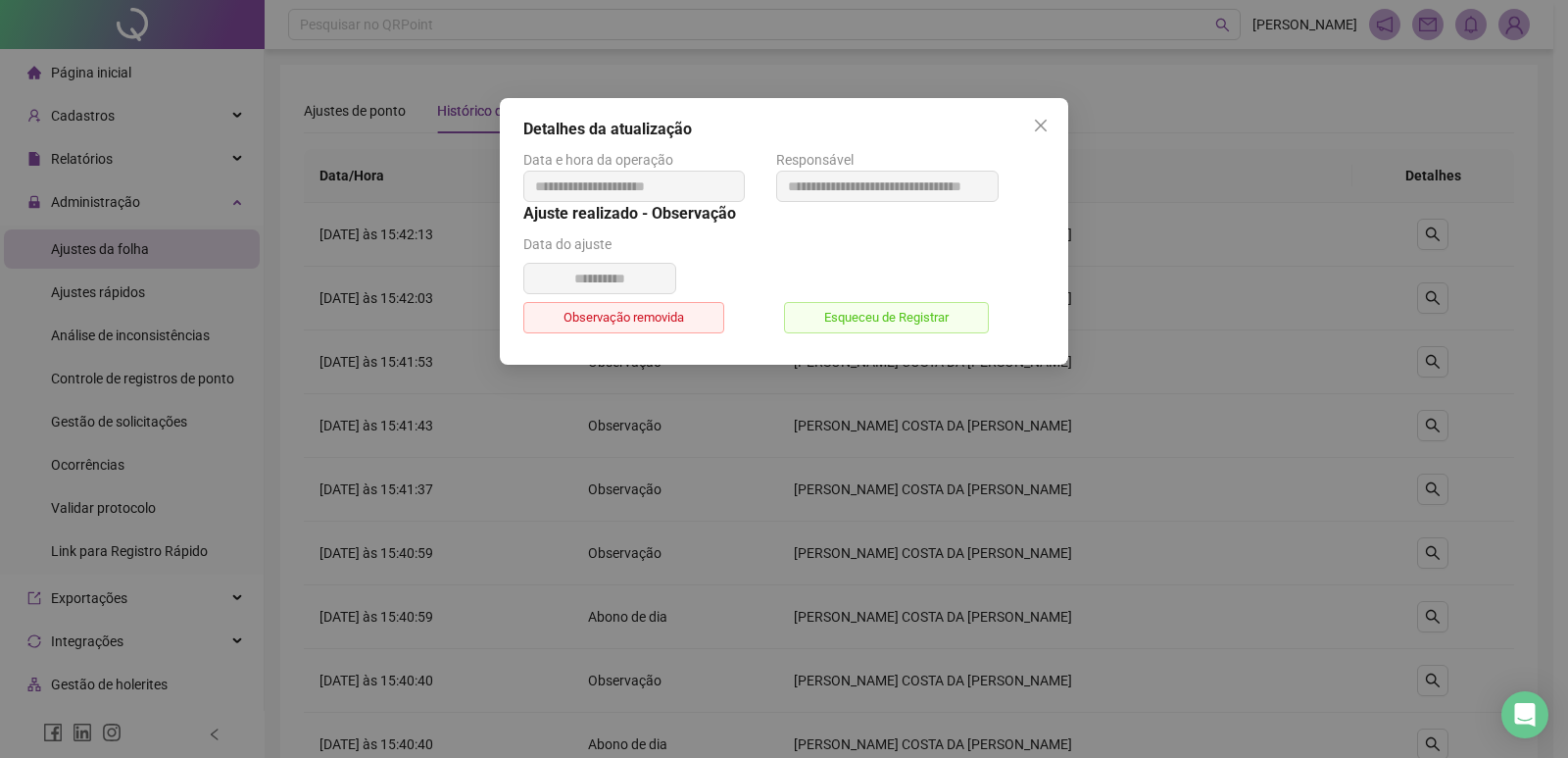 click on "Esqueceu de Registrar" at bounding box center [886, 318] 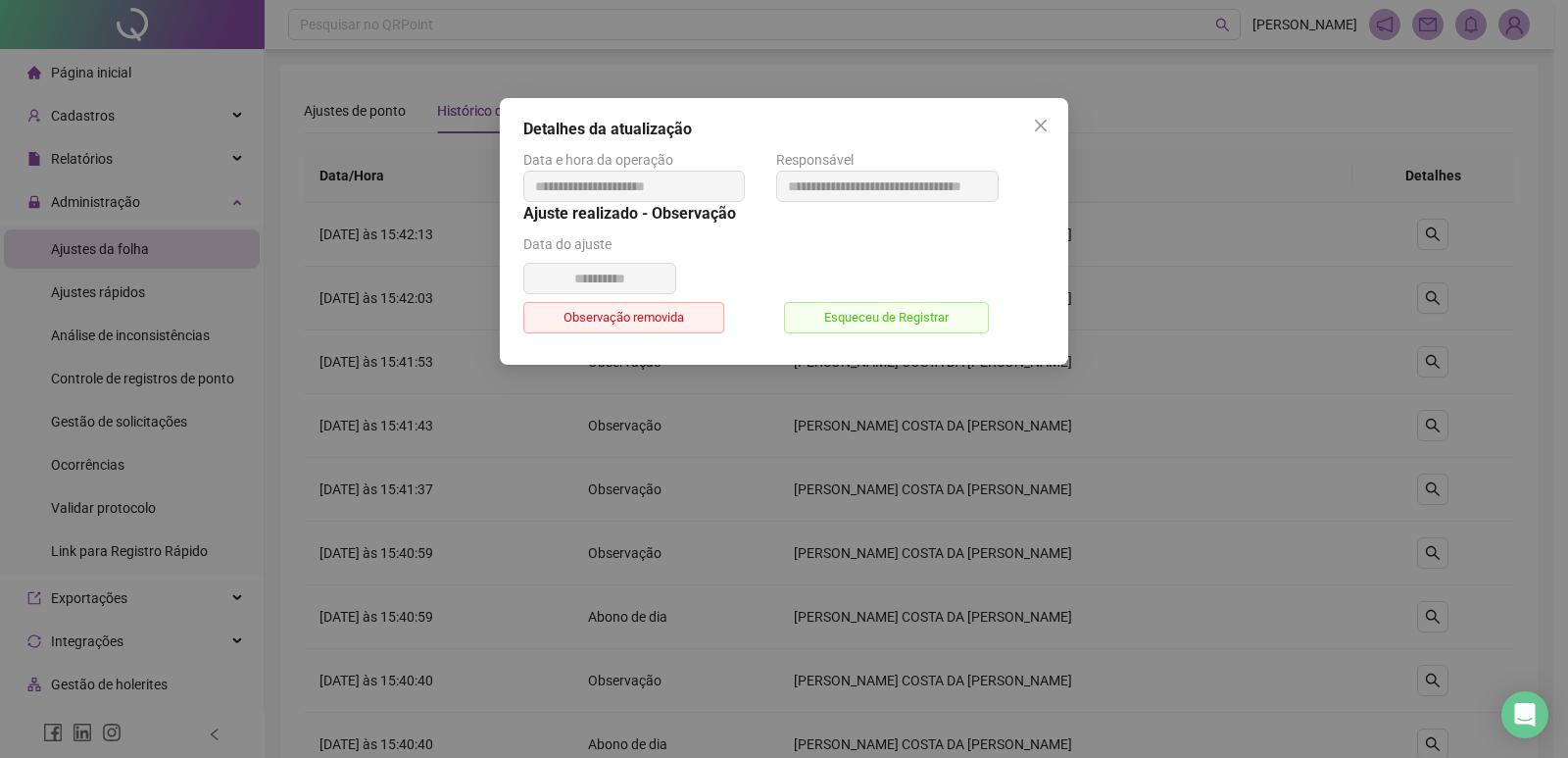 click at bounding box center [1041, 126] 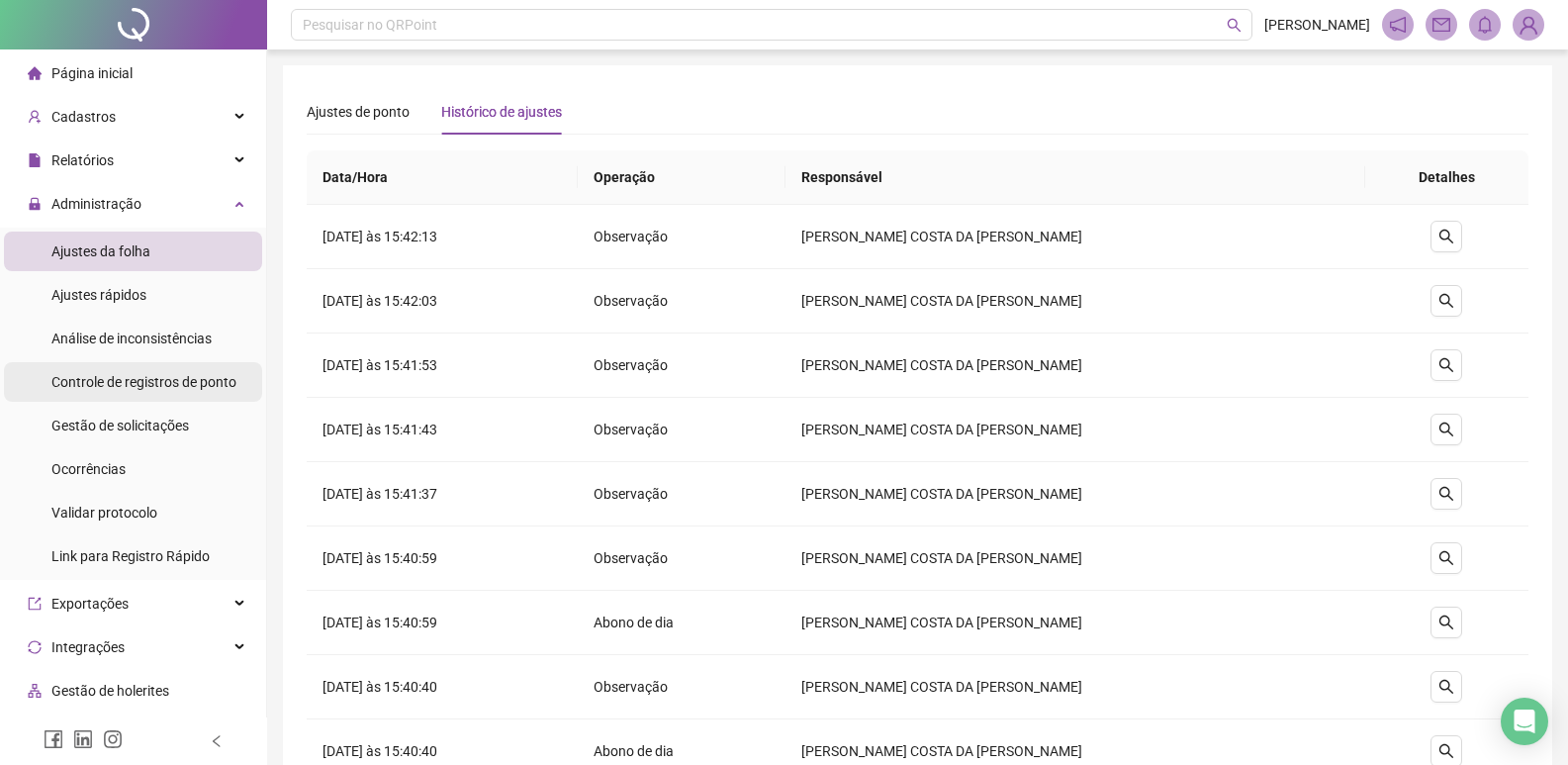 click on "Controle de registros de ponto" at bounding box center (143, 382) 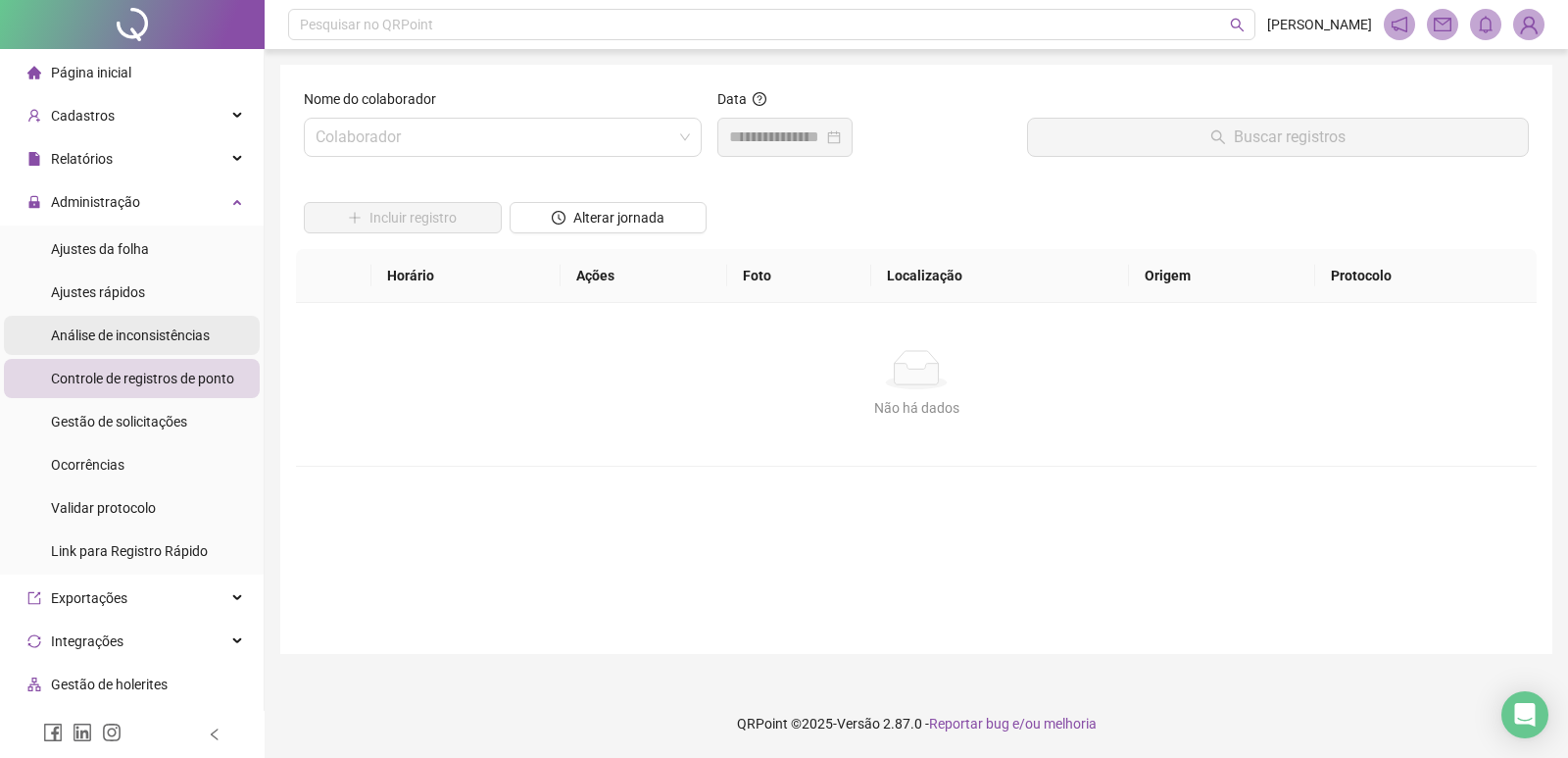 click on "Análise de inconsistências" at bounding box center [130, 335] 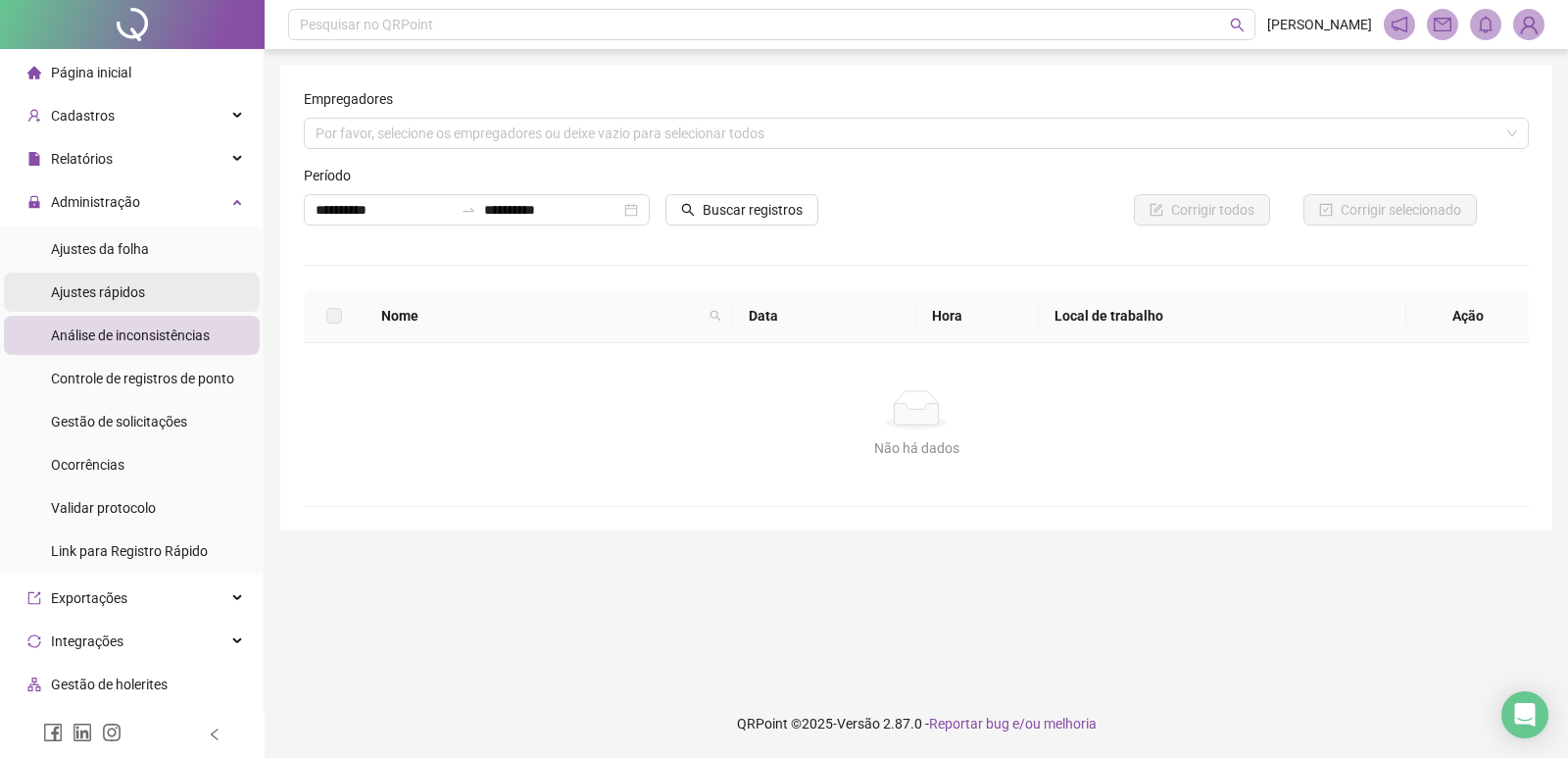 click on "Ajustes rápidos" at bounding box center (98, 292) 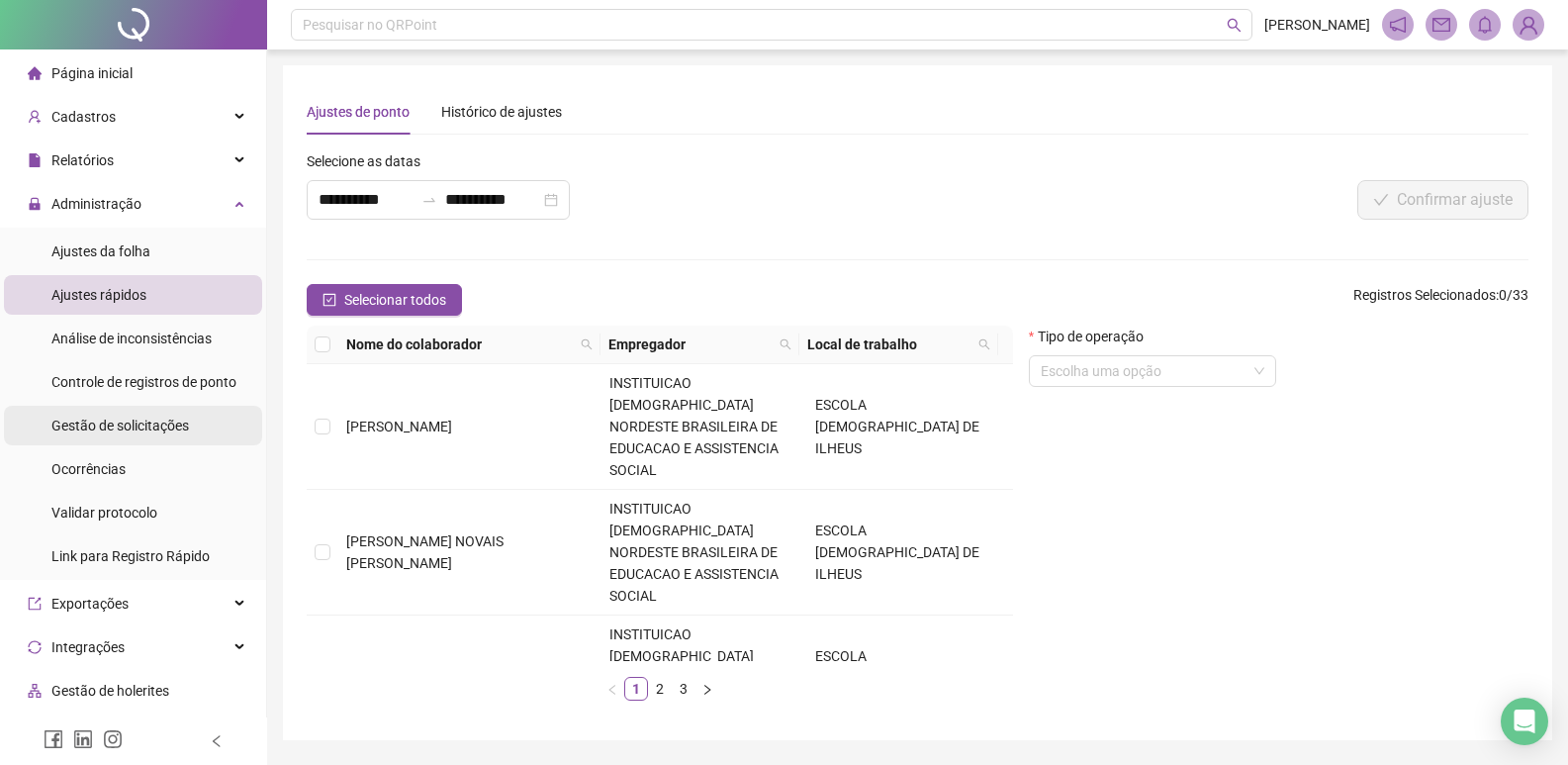 click on "Gestão de solicitações" at bounding box center [120, 426] 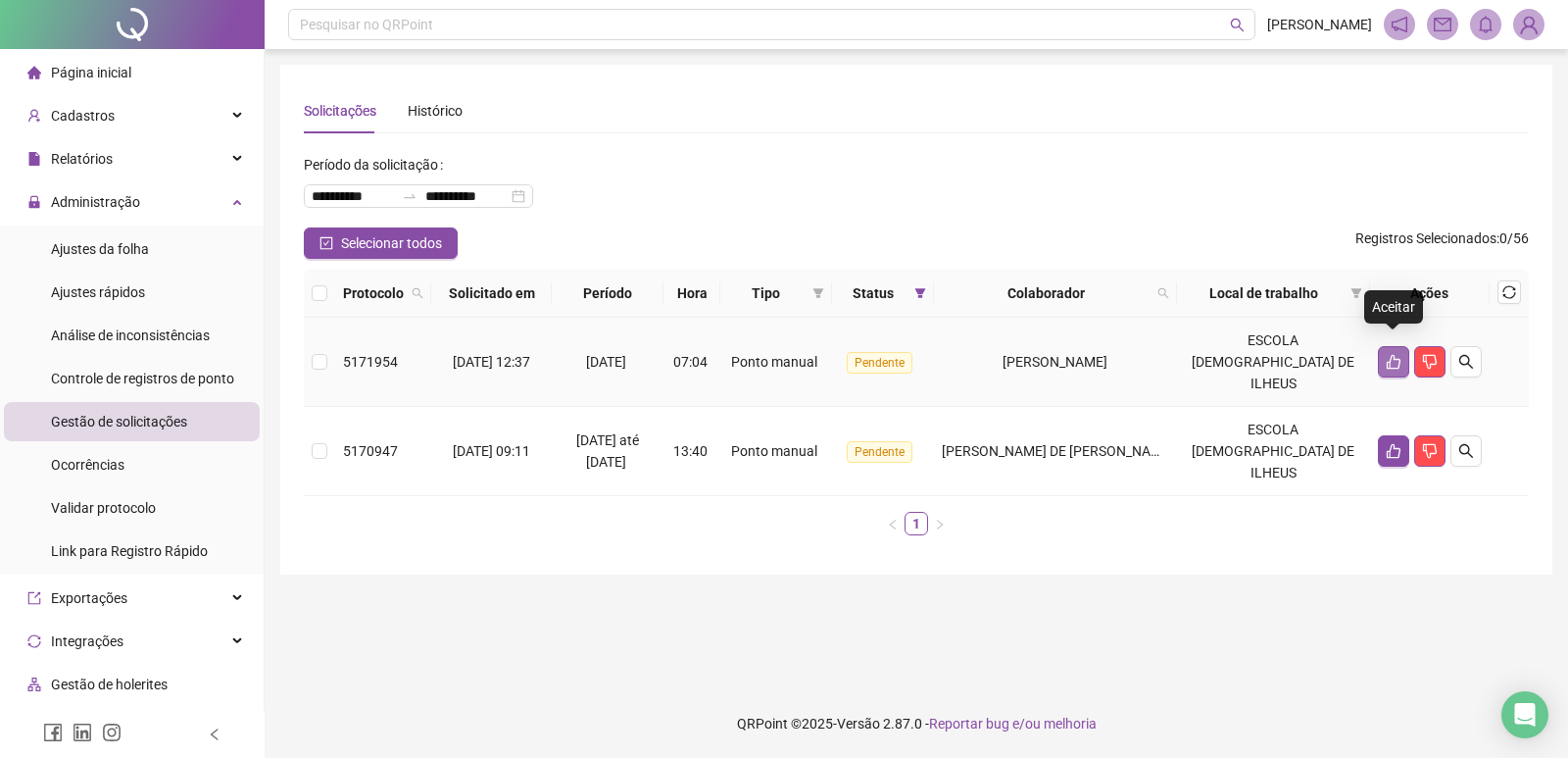 click 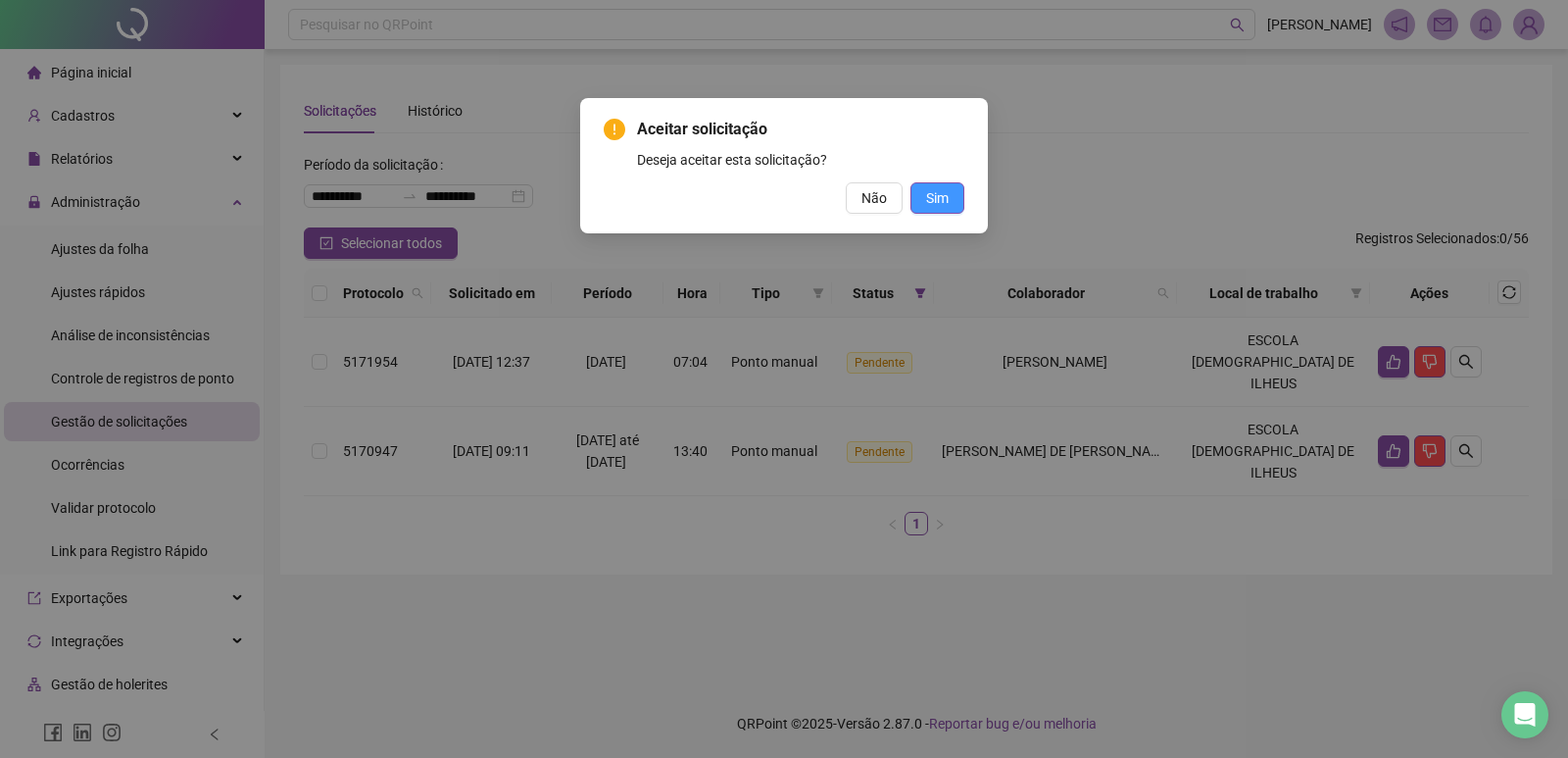 click on "Sim" at bounding box center (937, 198) 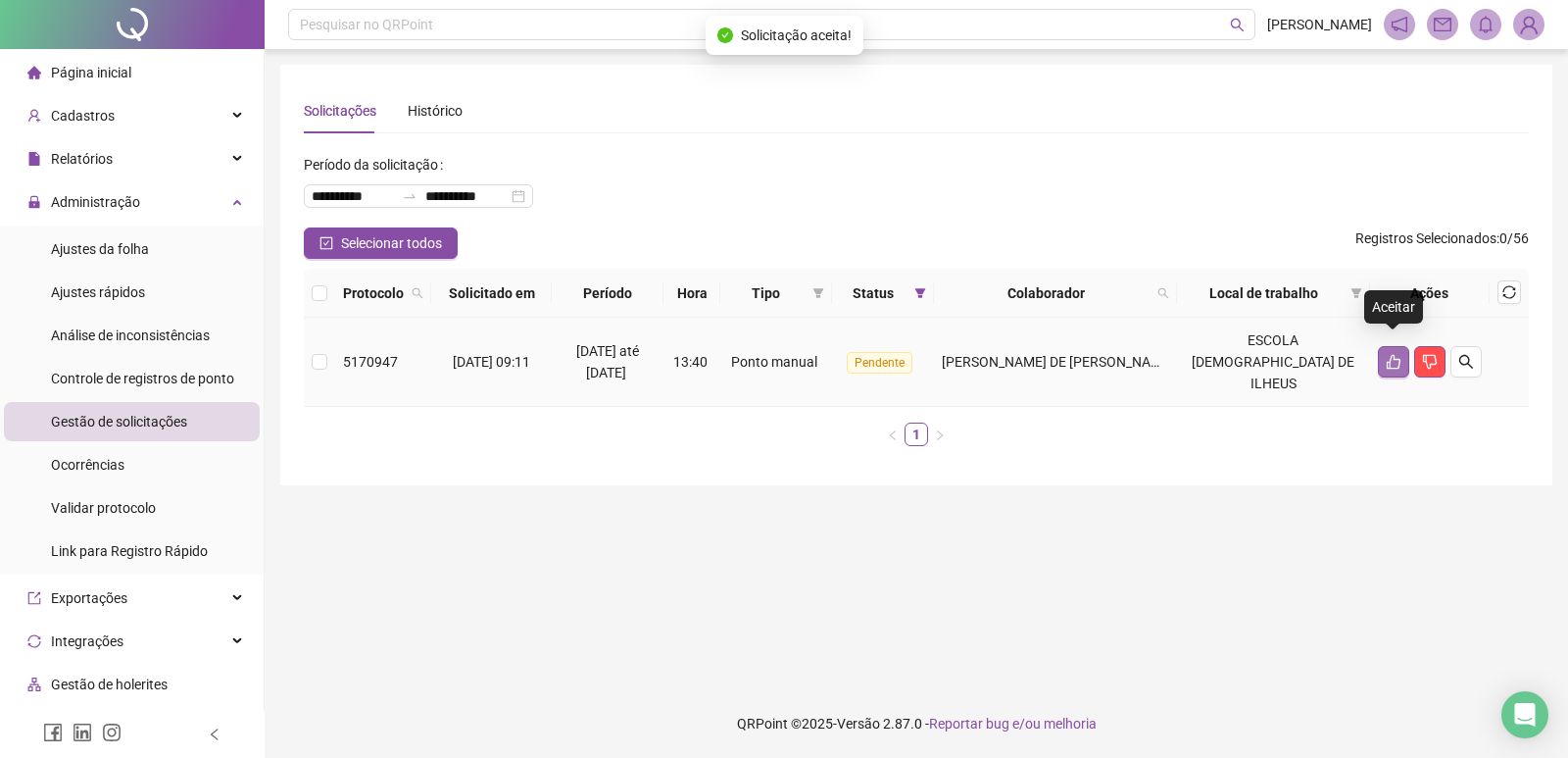 click 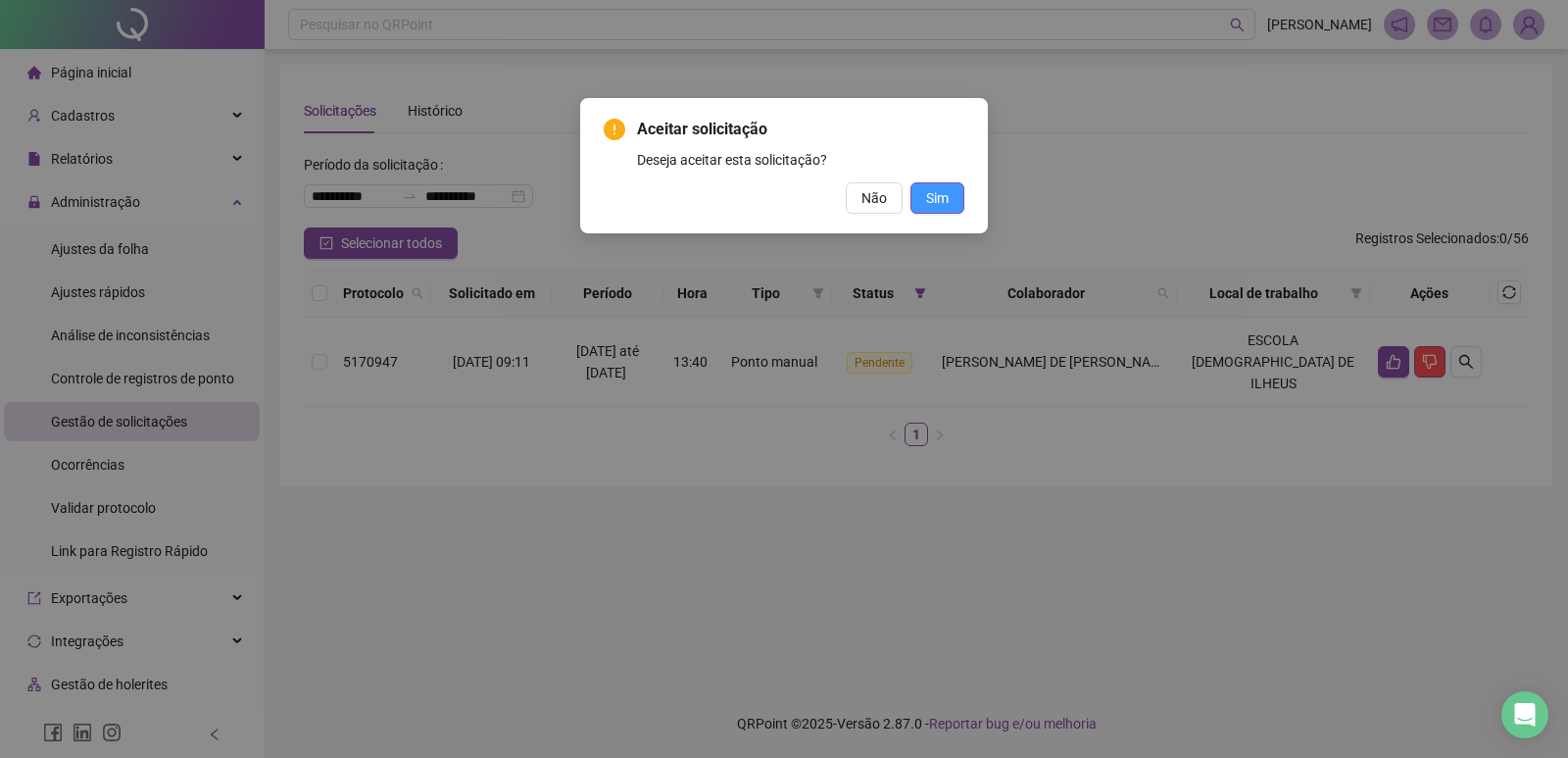 click on "Sim" at bounding box center [937, 198] 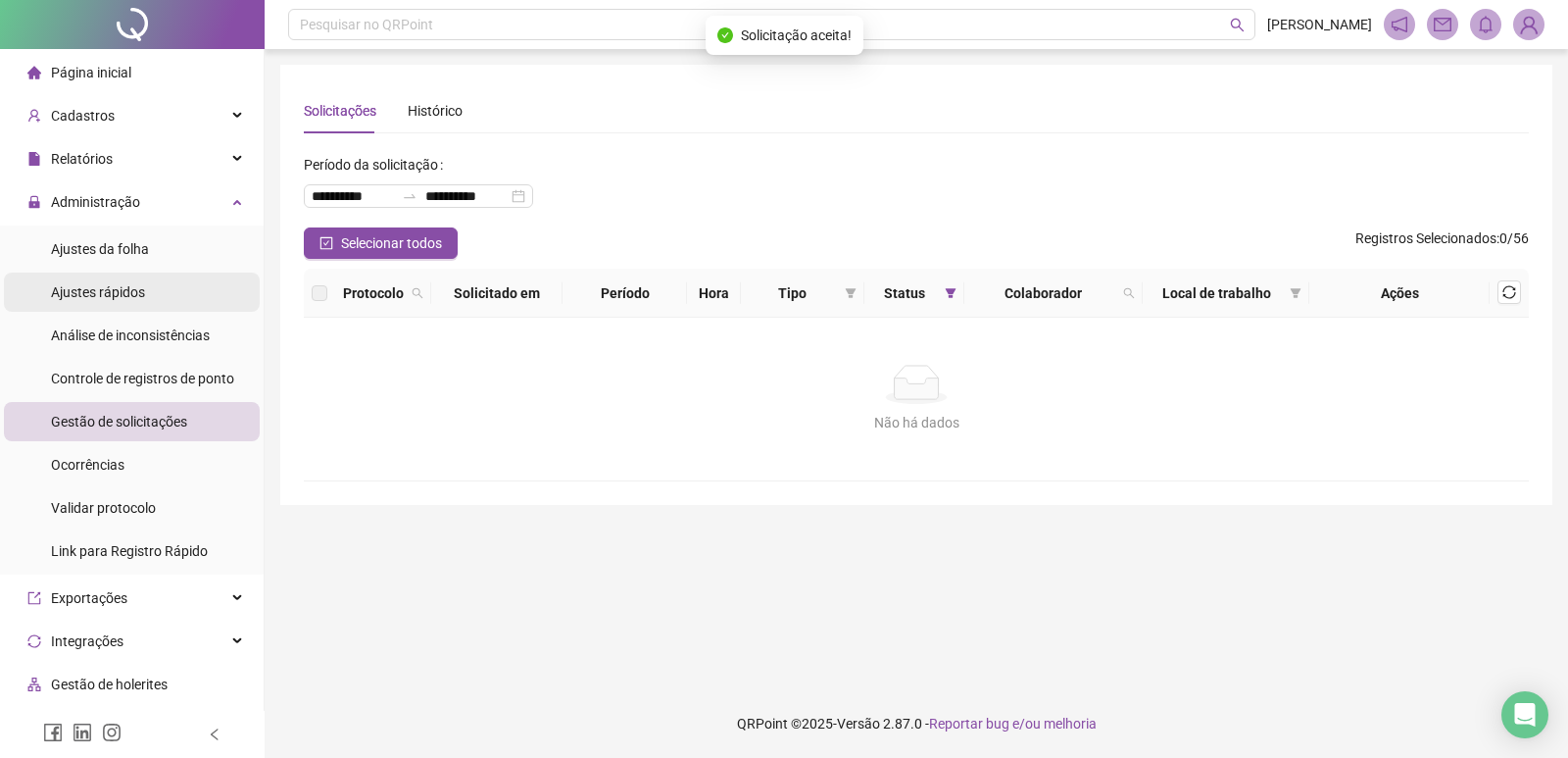 click on "Ajustes rápidos" at bounding box center [131, 292] 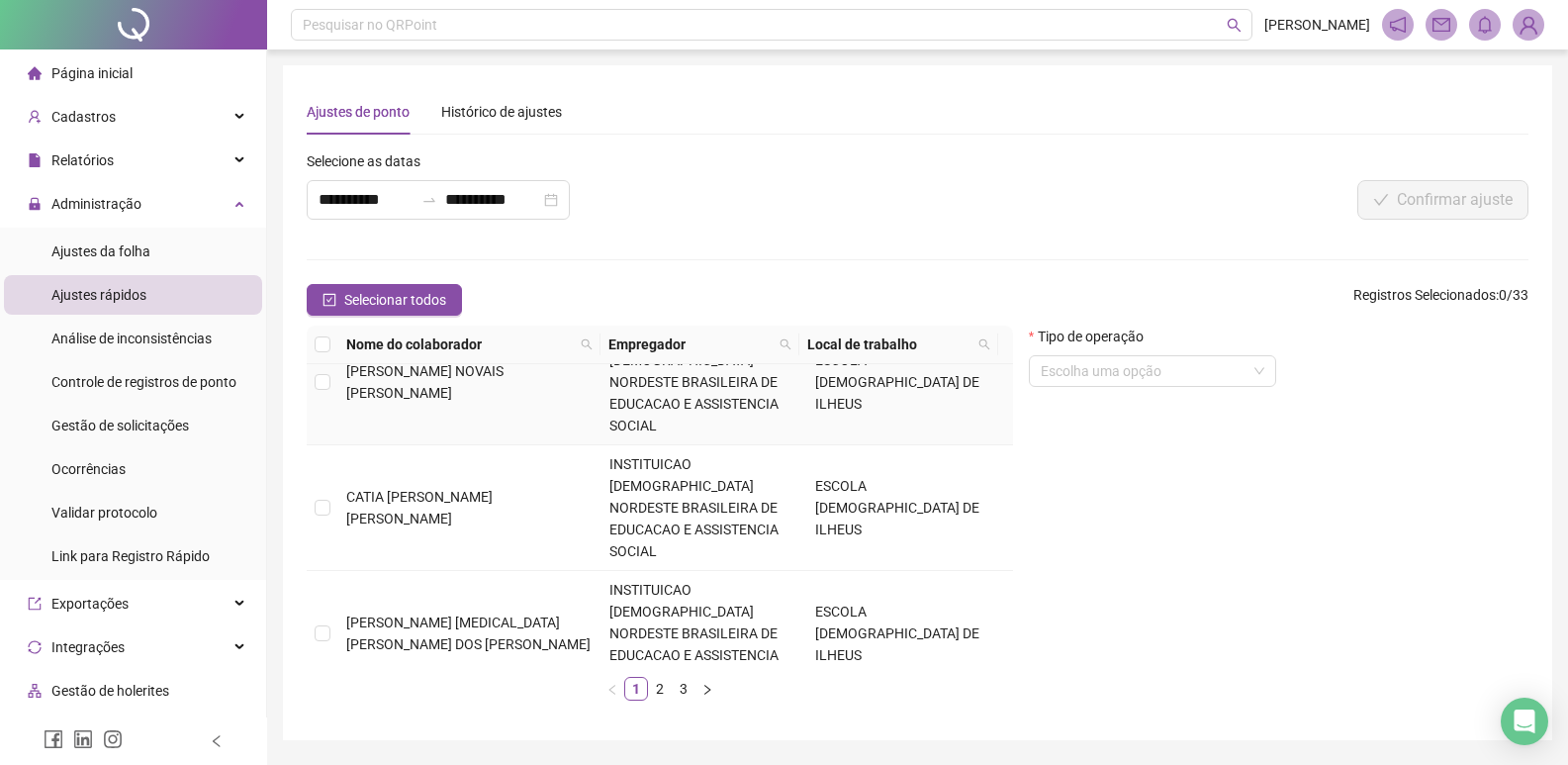 scroll, scrollTop: 198, scrollLeft: 0, axis: vertical 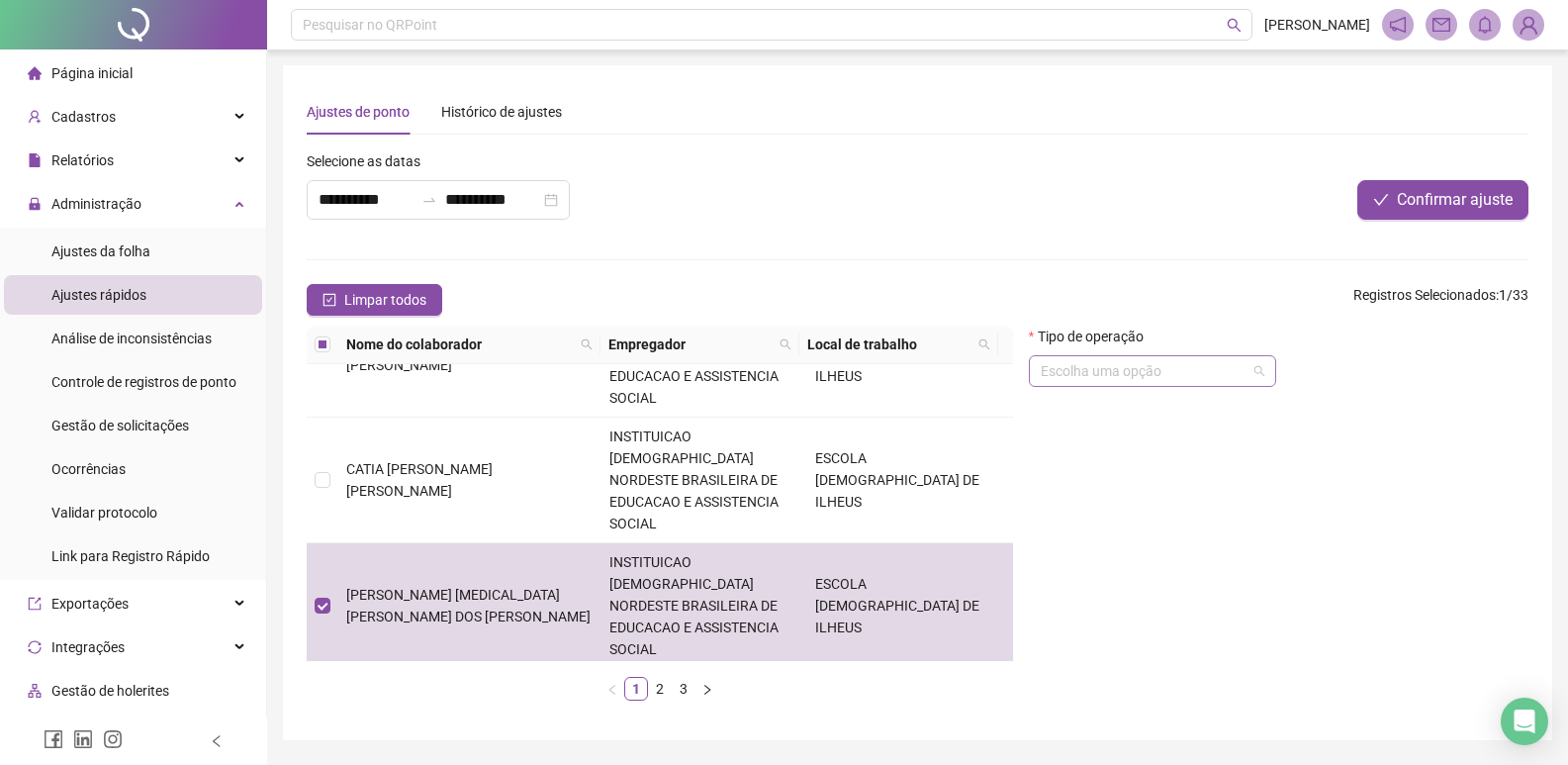 click on "Escolha uma opção" at bounding box center [1153, 371] 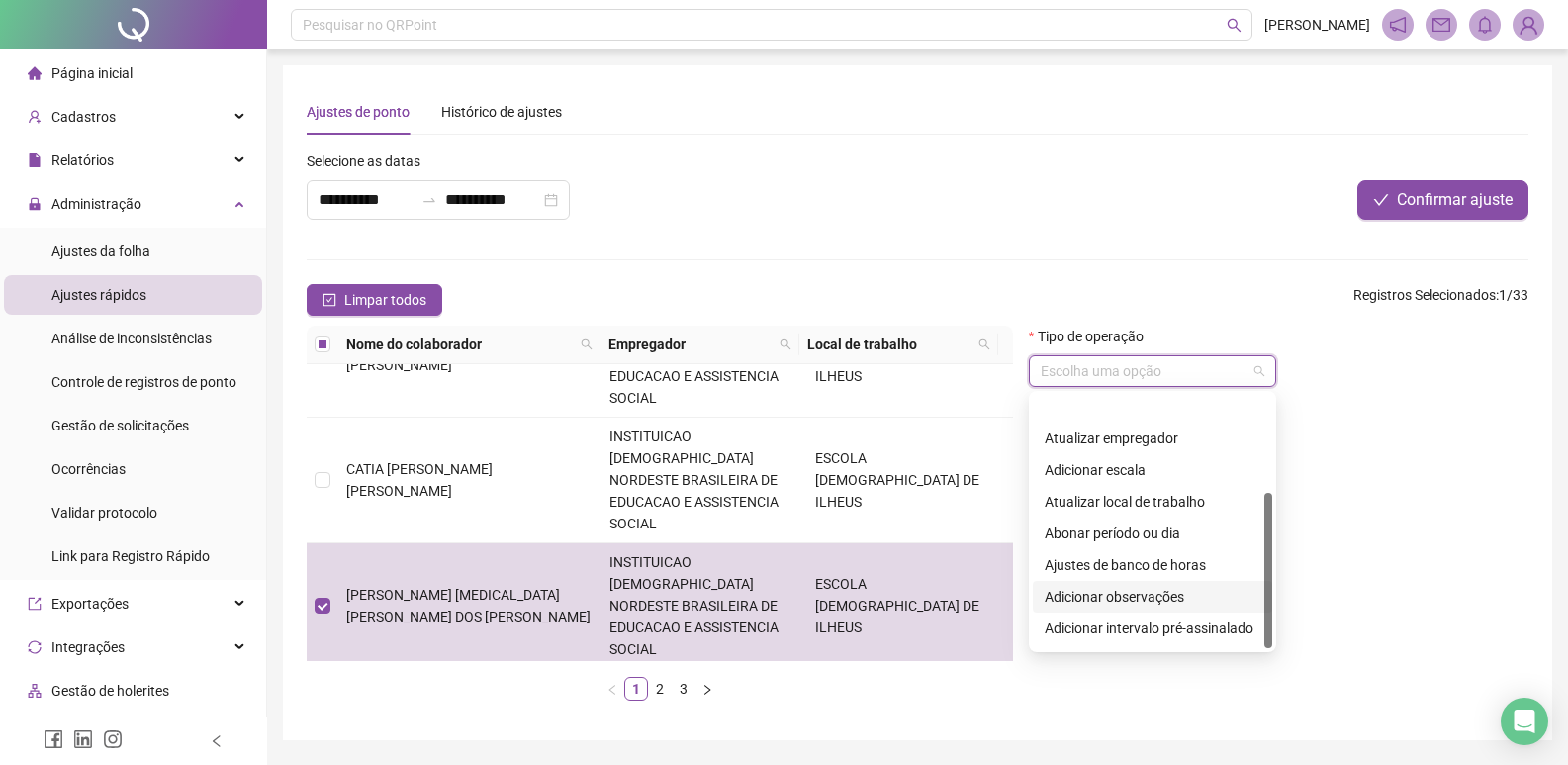 scroll, scrollTop: 158, scrollLeft: 0, axis: vertical 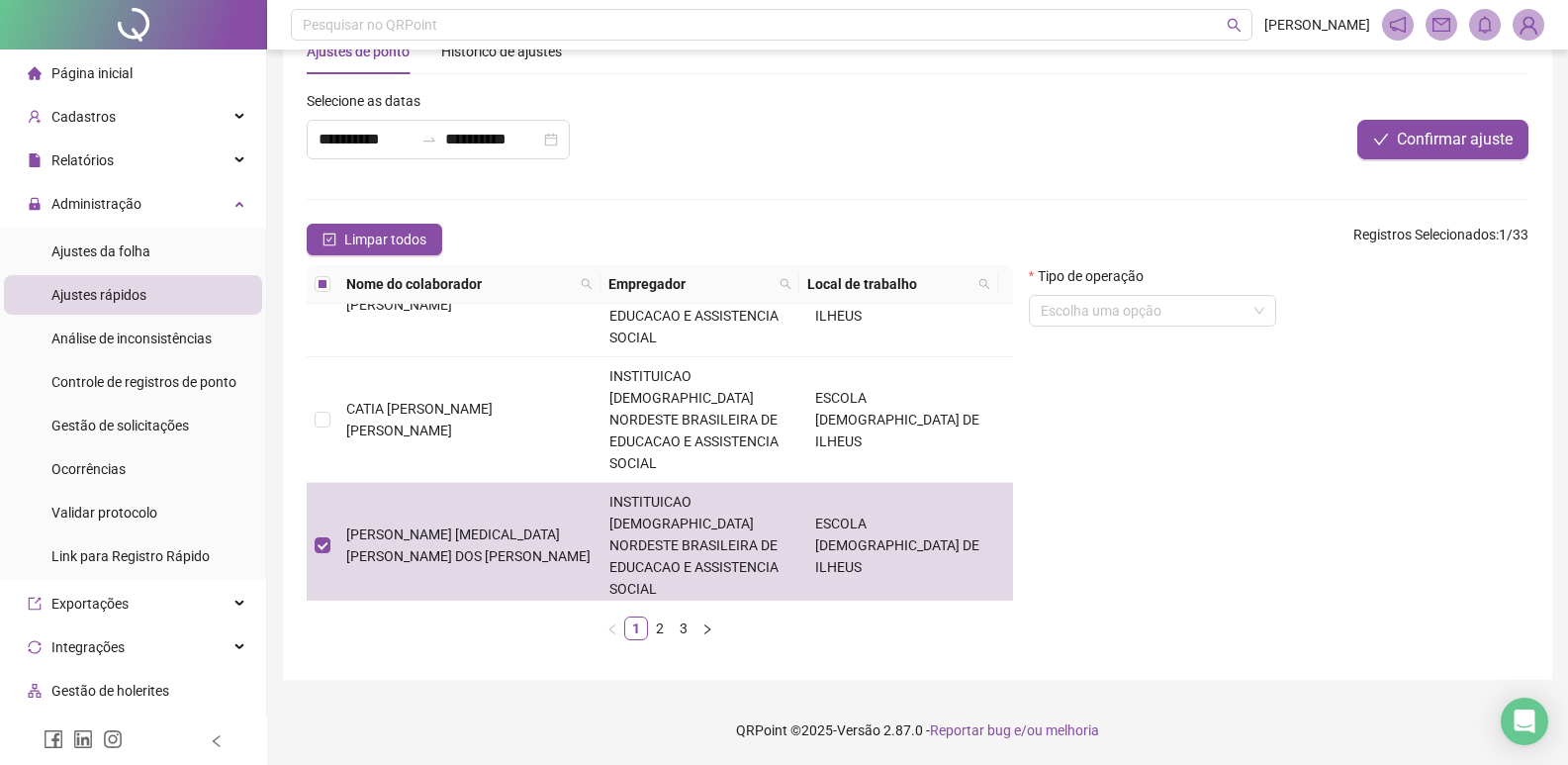 click on "Tipo de operação Escolha uma opção" at bounding box center (1278, 460) 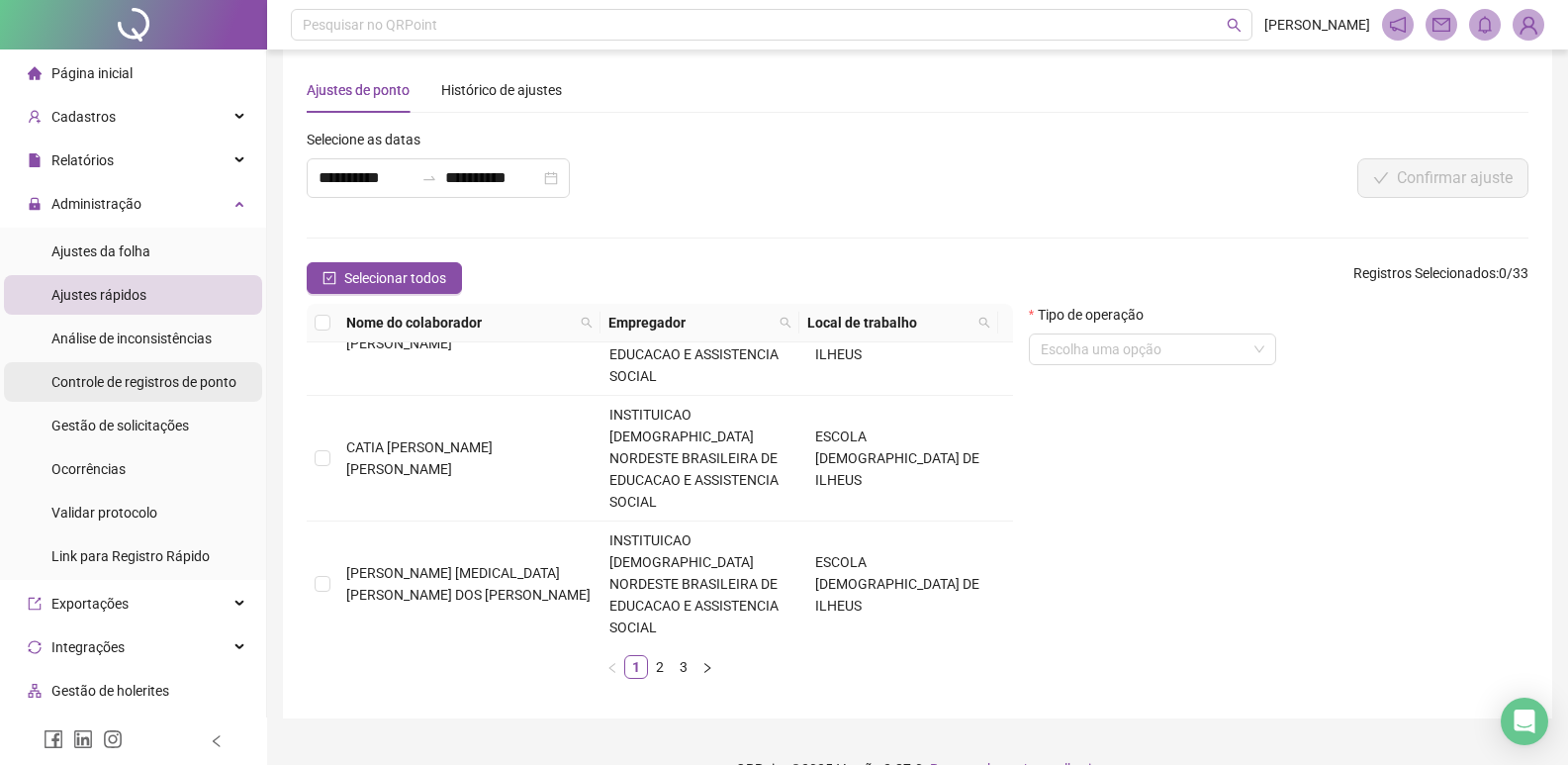 scroll, scrollTop: 0, scrollLeft: 0, axis: both 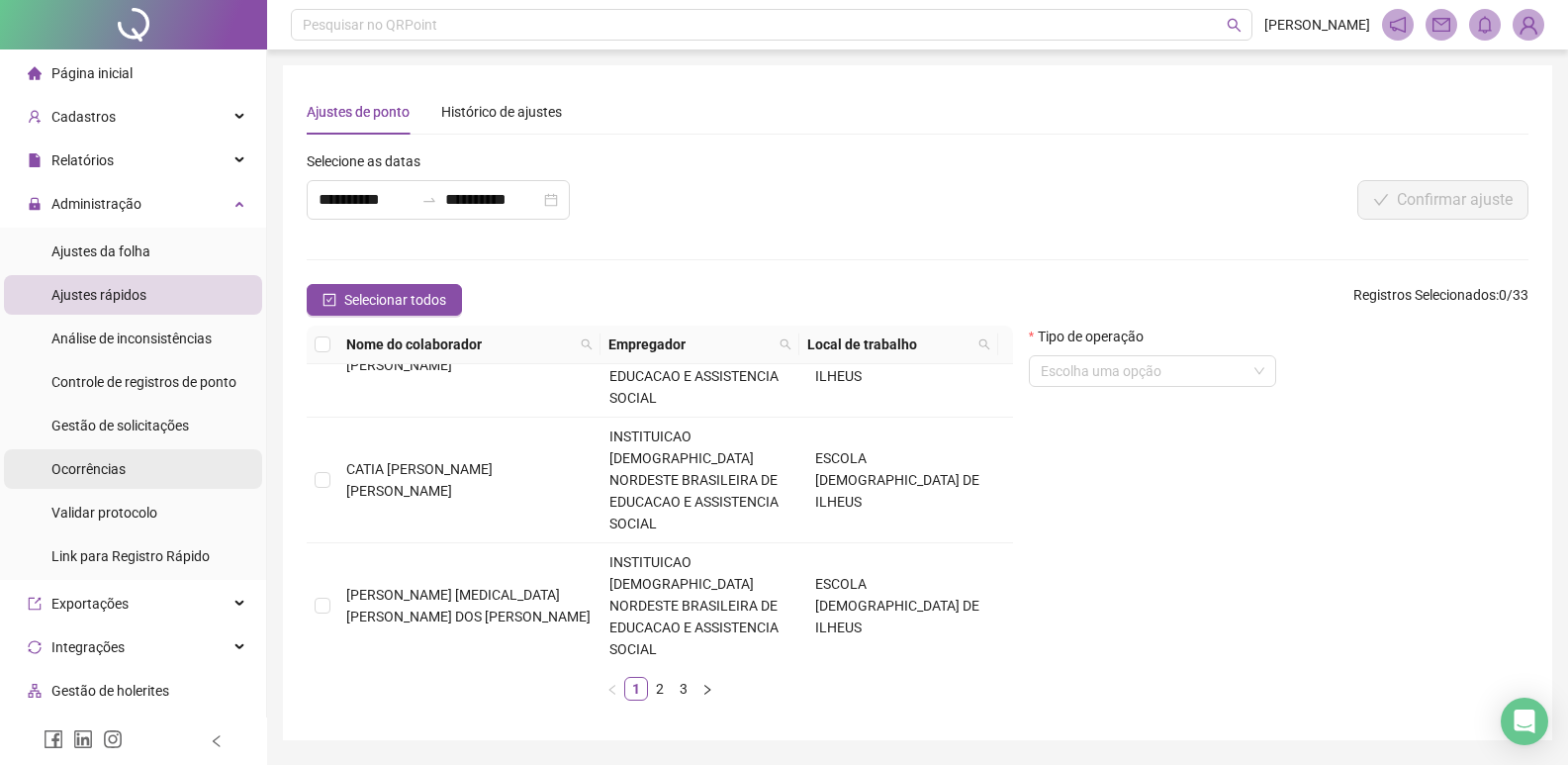 click on "Ocorrências" at bounding box center [88, 469] 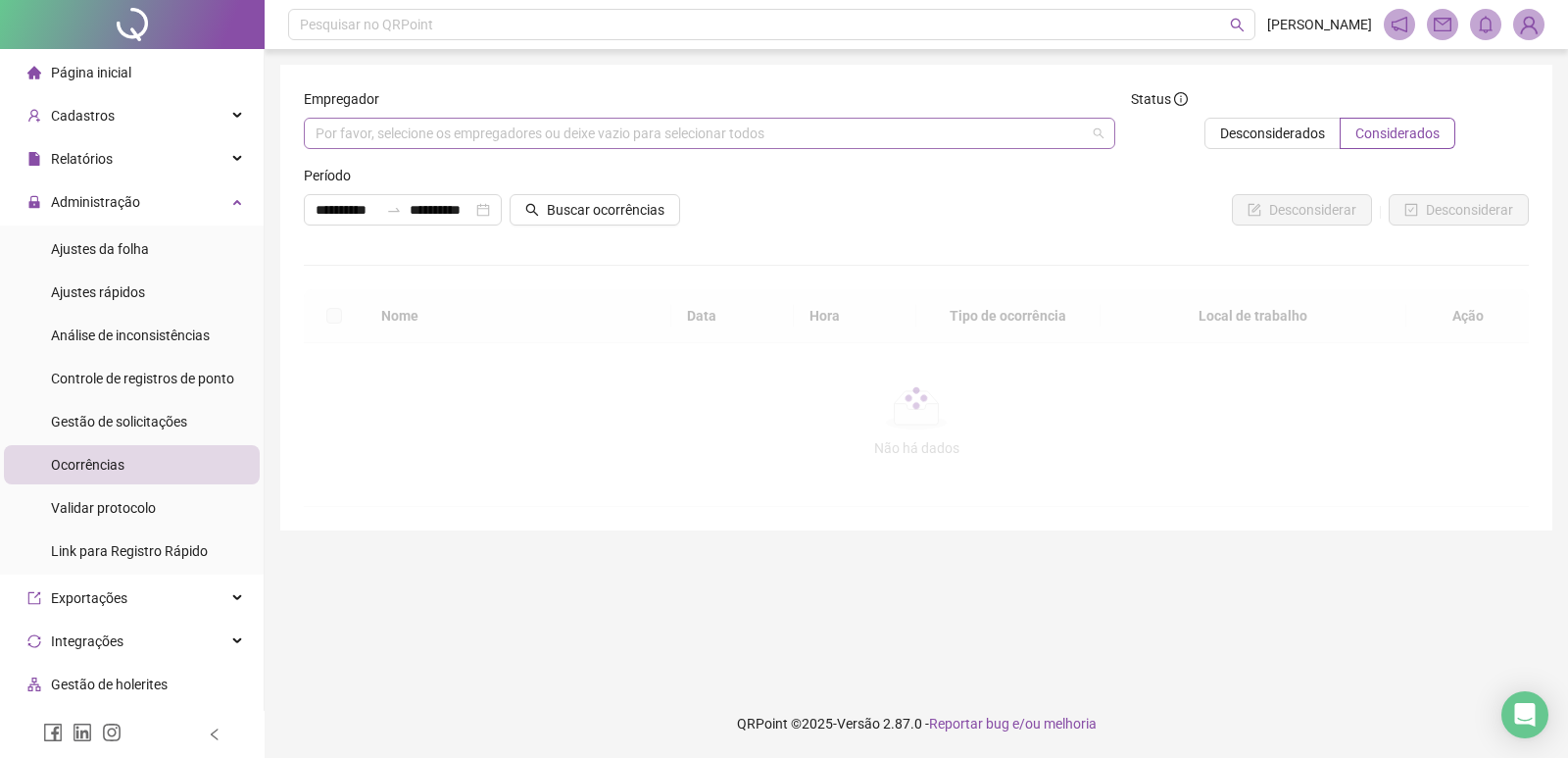 click at bounding box center (699, 133) 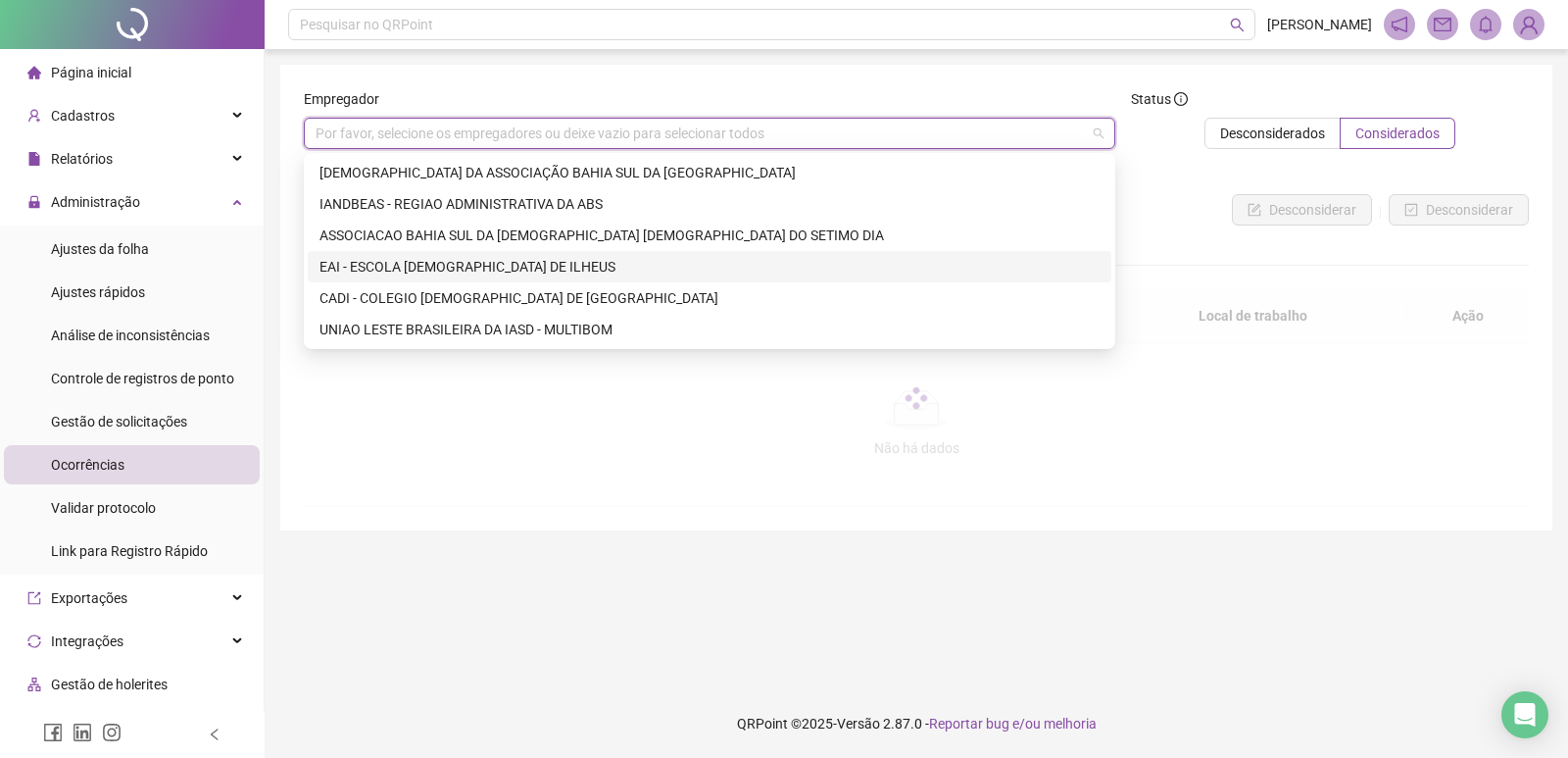click on "EAI - ESCOLA [DEMOGRAPHIC_DATA] DE ILHEUS" at bounding box center (710, 267) 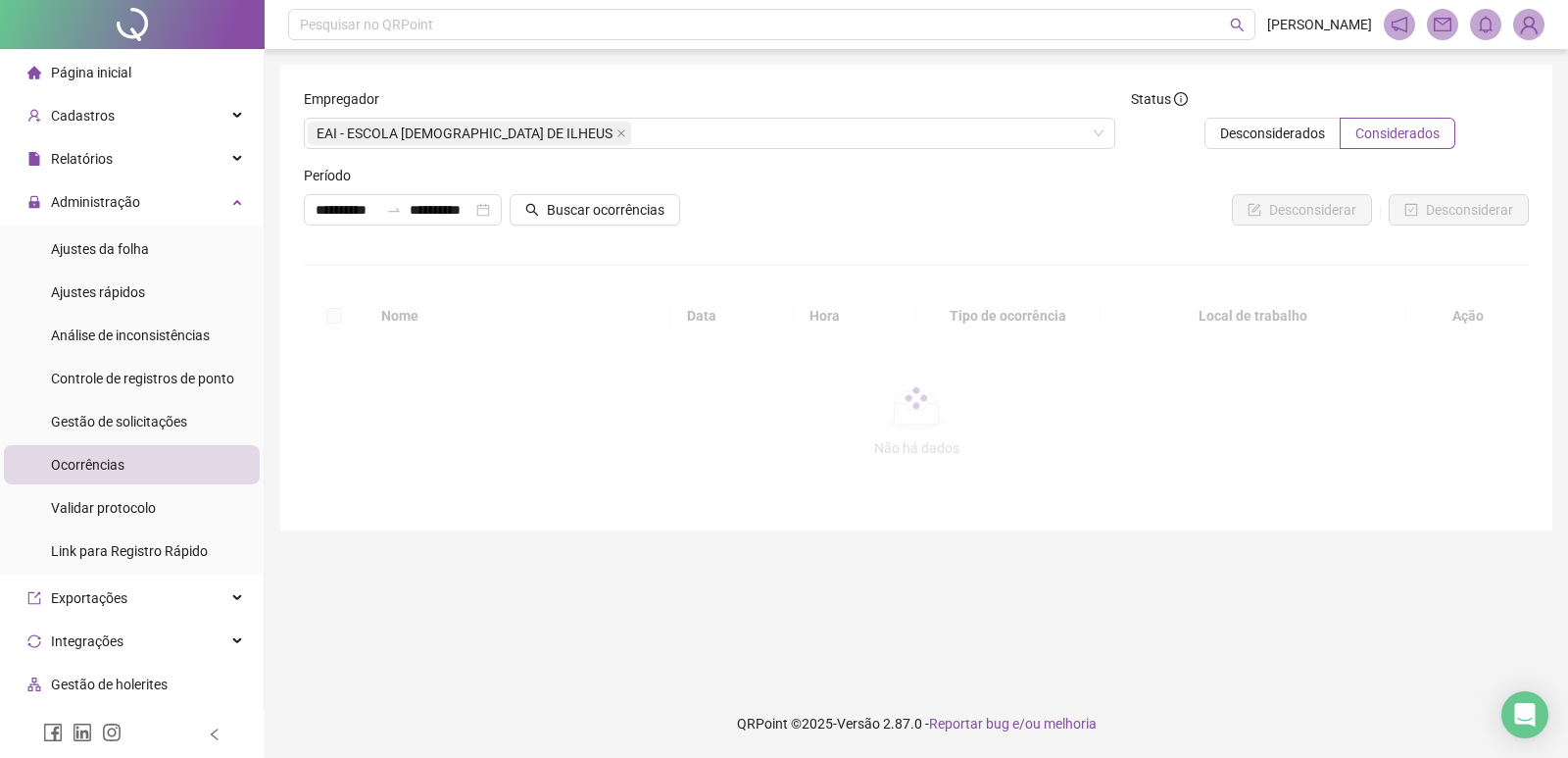 click on "Empregador" at bounding box center [710, 103] 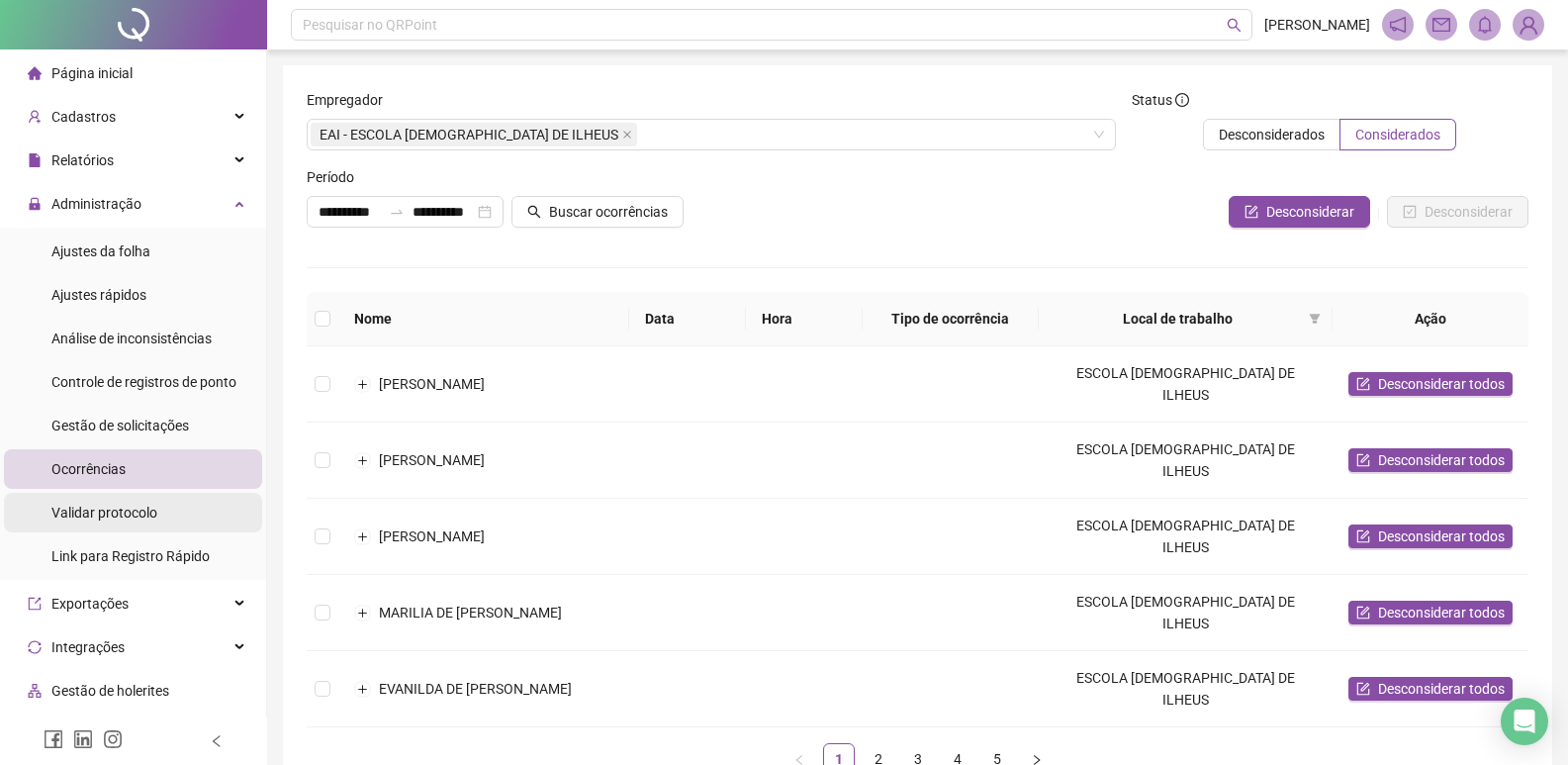 click on "Validar protocolo" at bounding box center (133, 513) 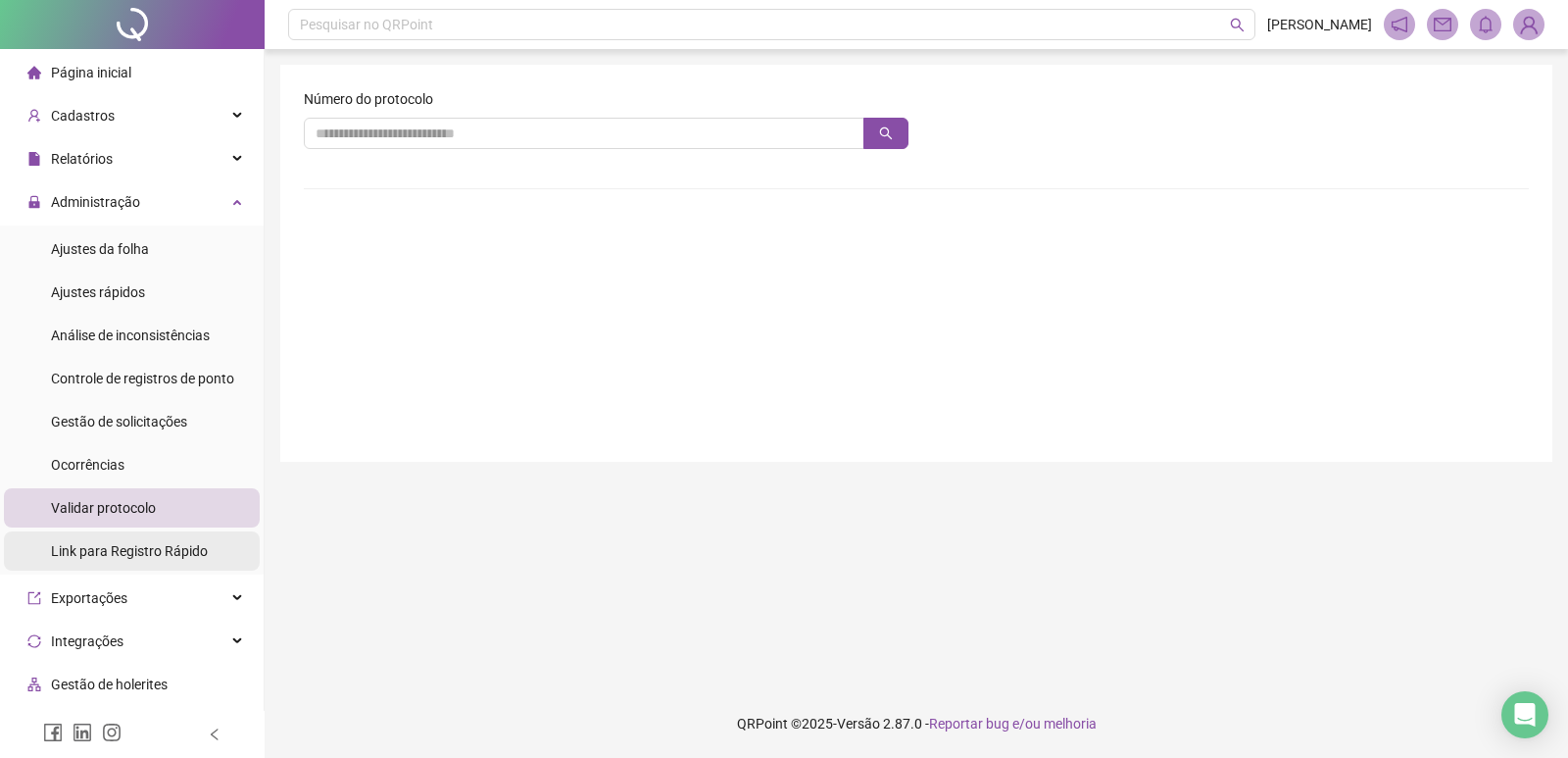click on "Link para Registro Rápido" at bounding box center [129, 551] 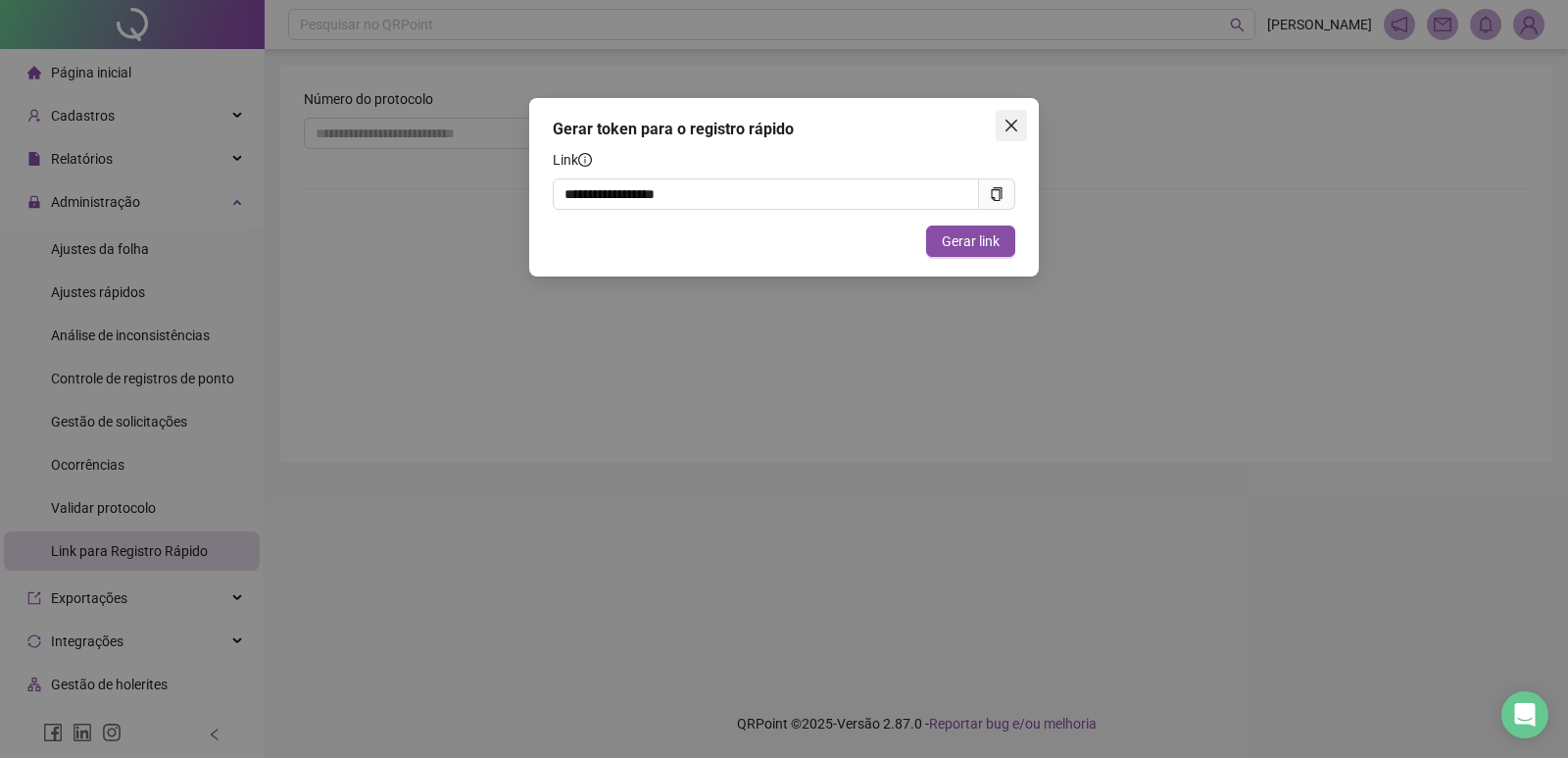click 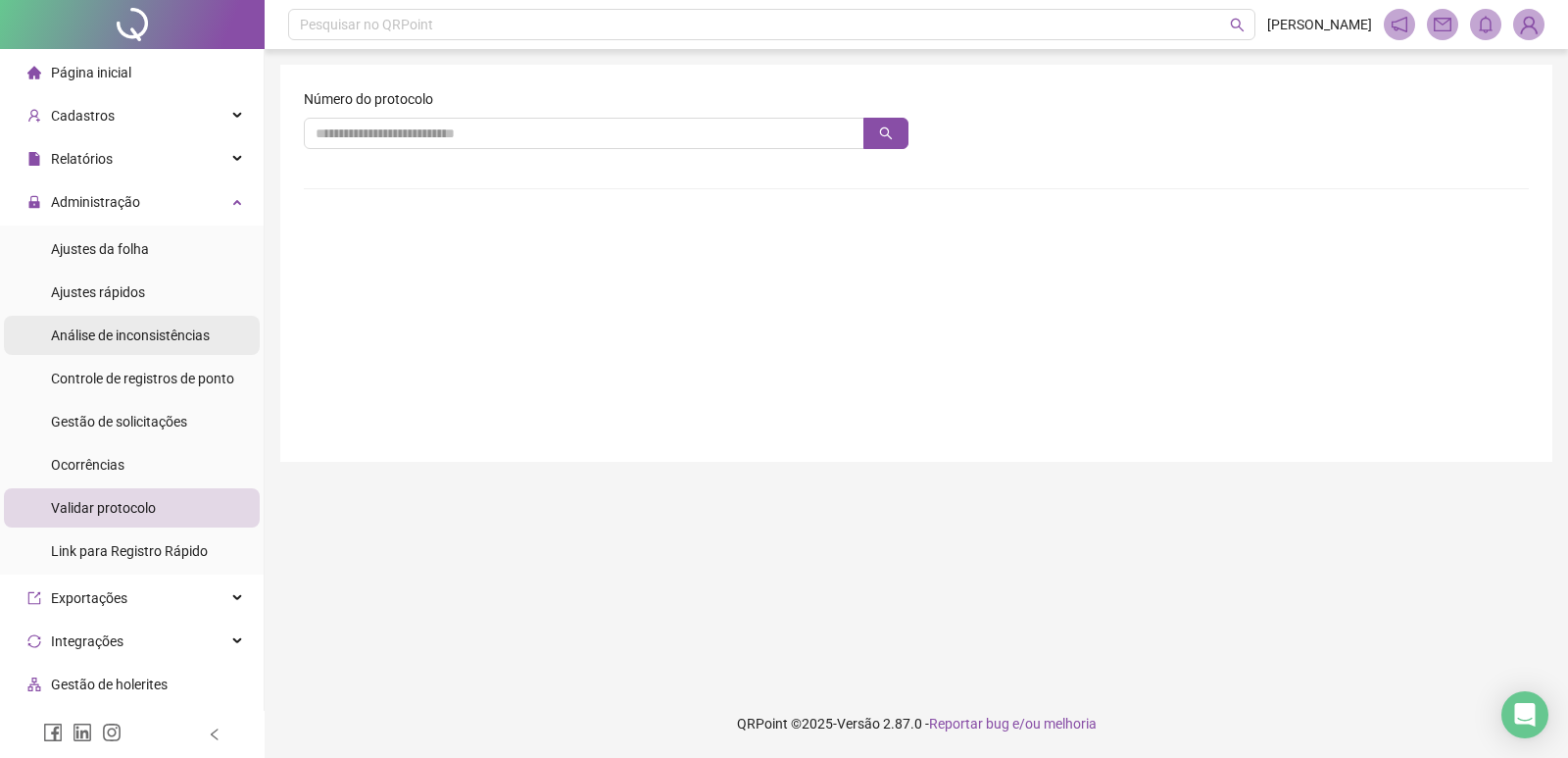 click on "Análise de inconsistências" at bounding box center [130, 335] 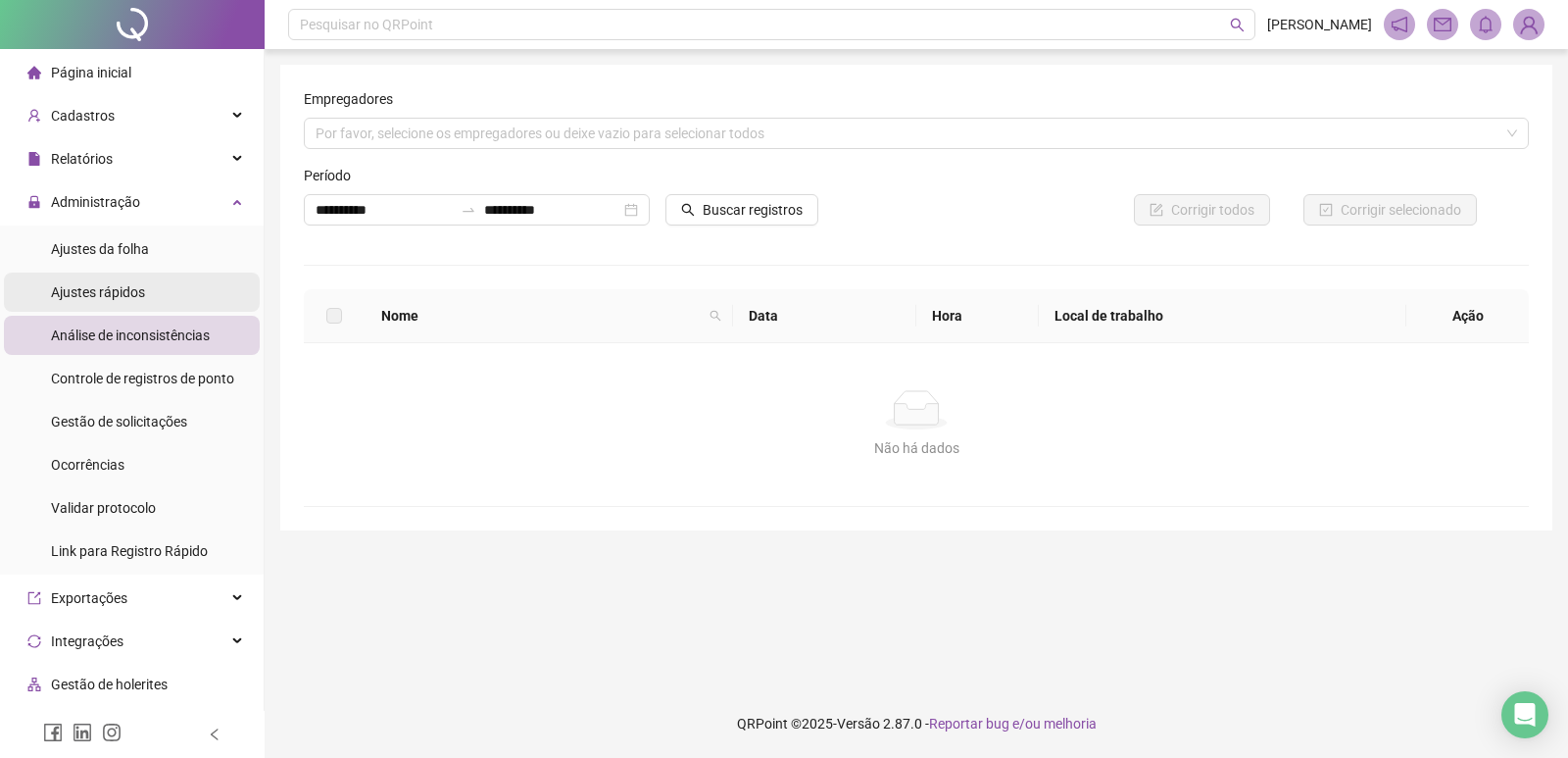 click on "Ajustes rápidos" at bounding box center [98, 292] 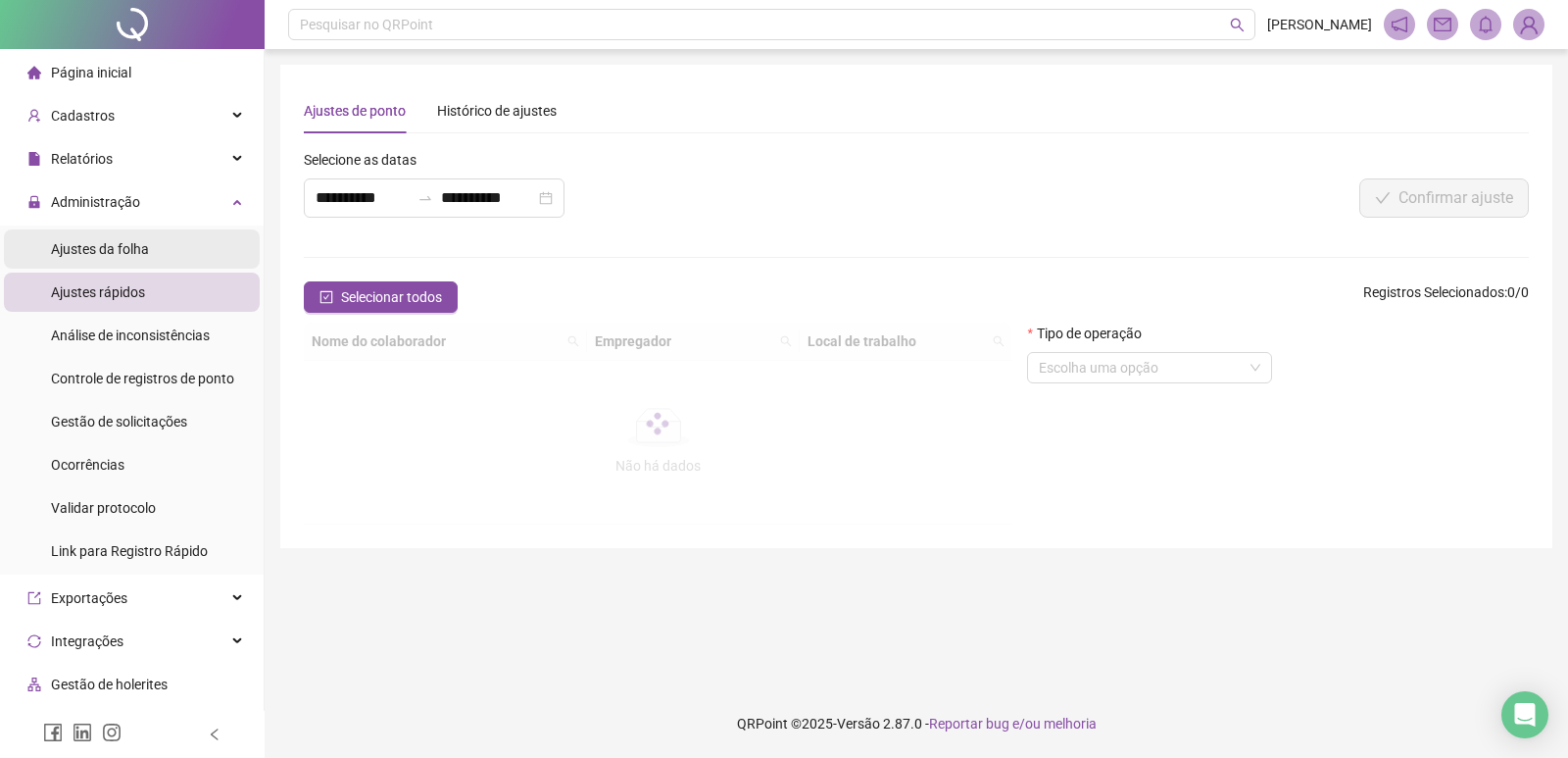 click on "Ajustes da folha" at bounding box center [131, 249] 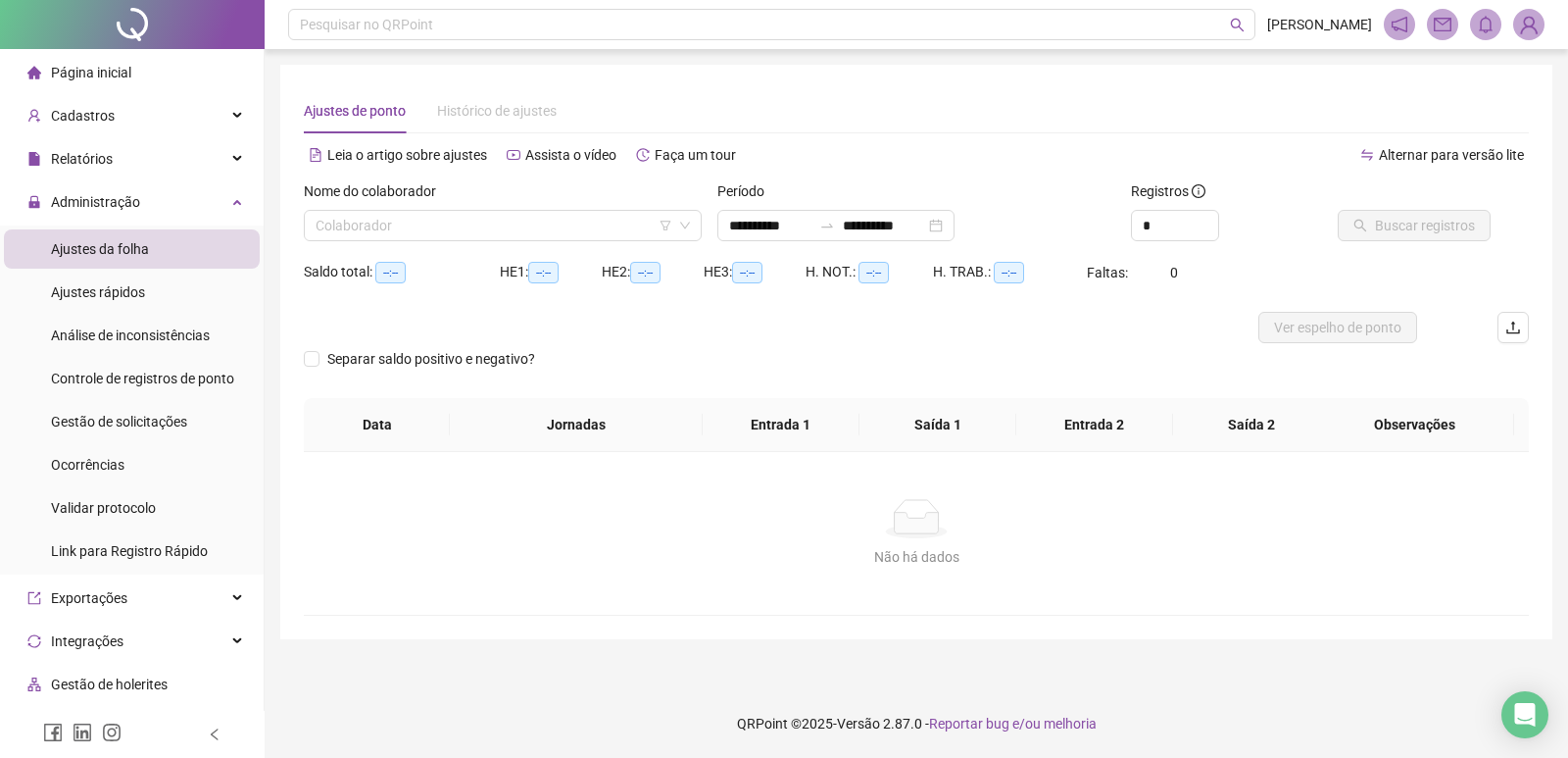 type on "**********" 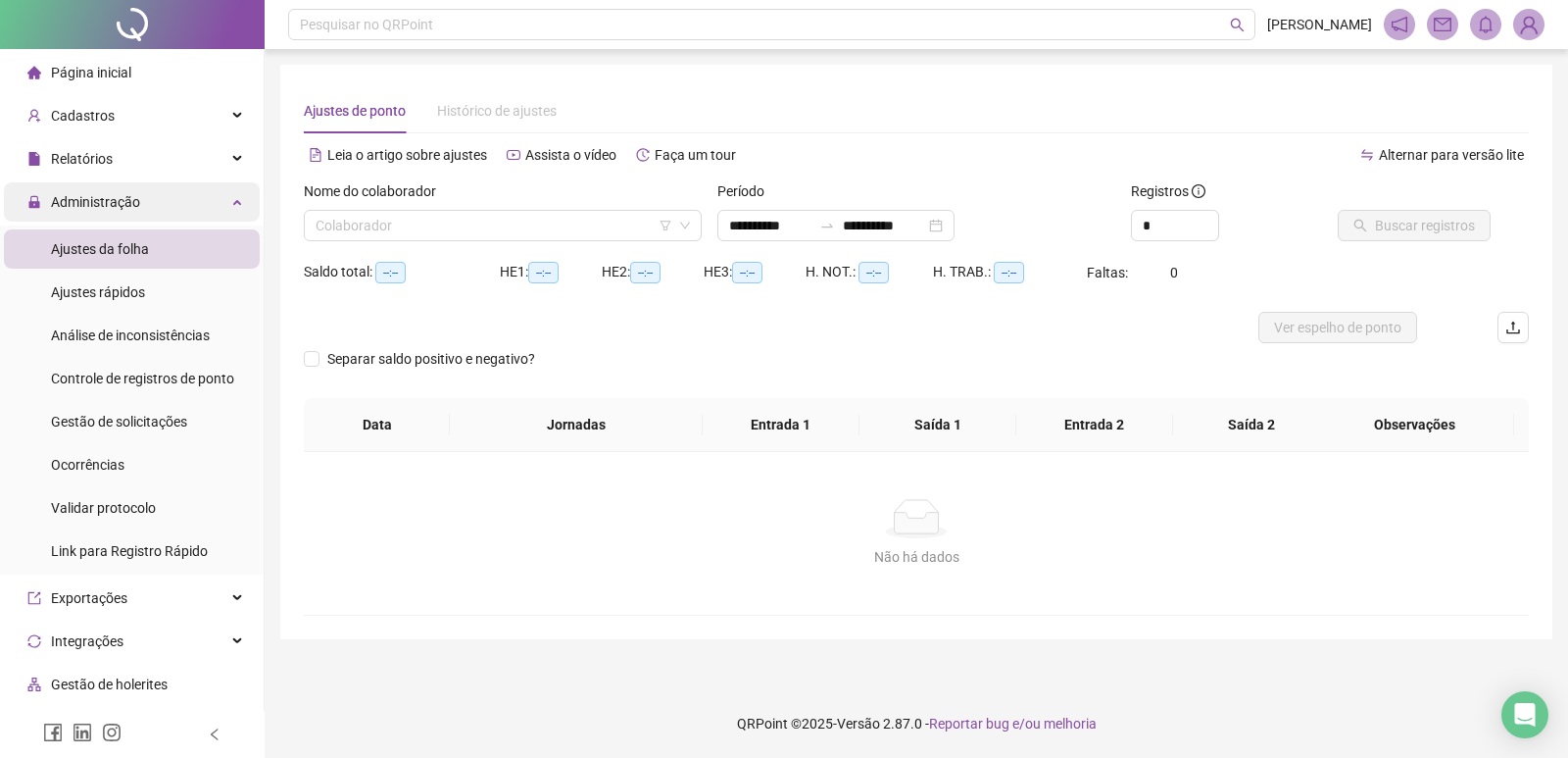 click on "Administração" at bounding box center [131, 202] 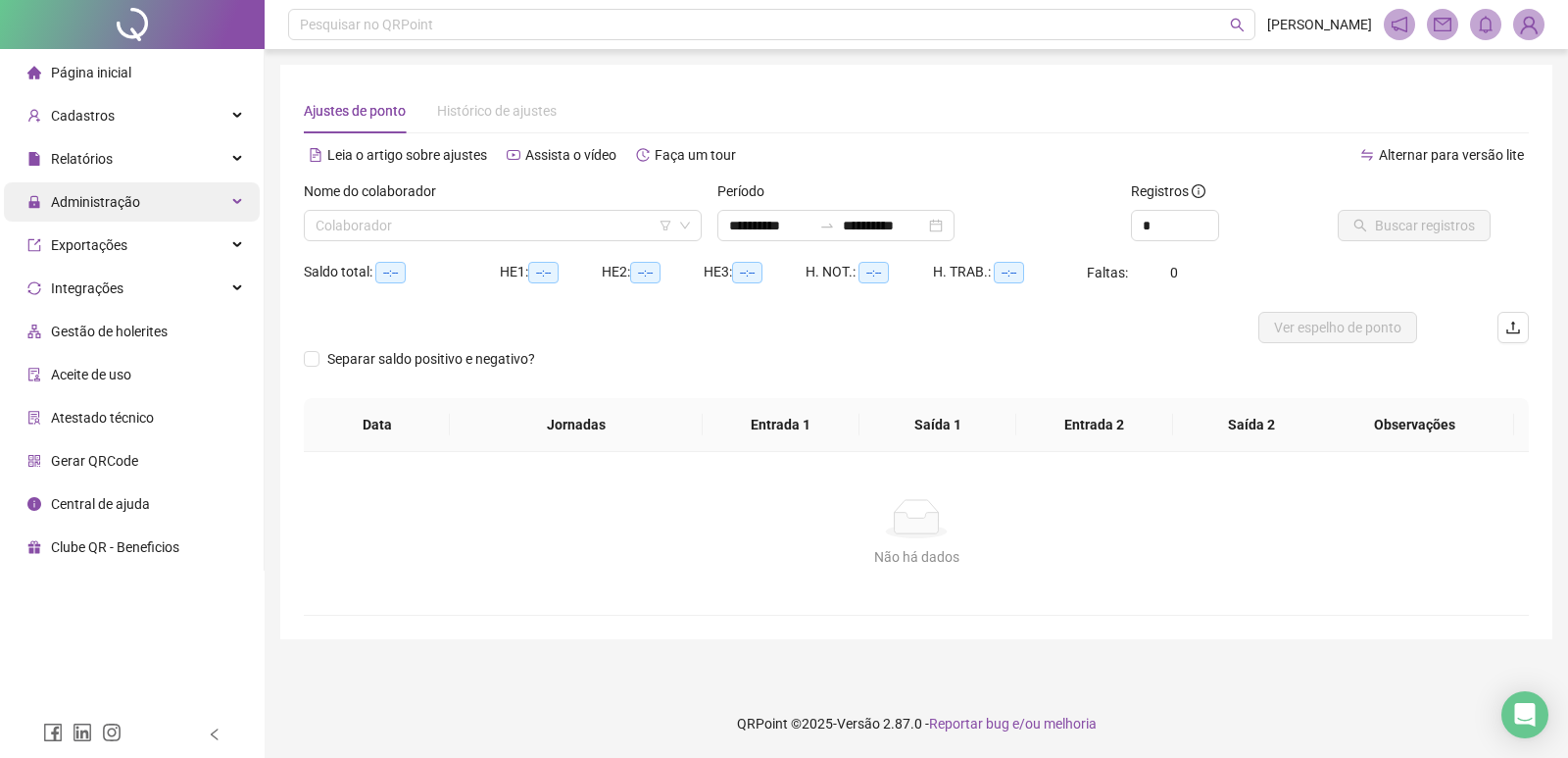 click on "Administração" at bounding box center [131, 202] 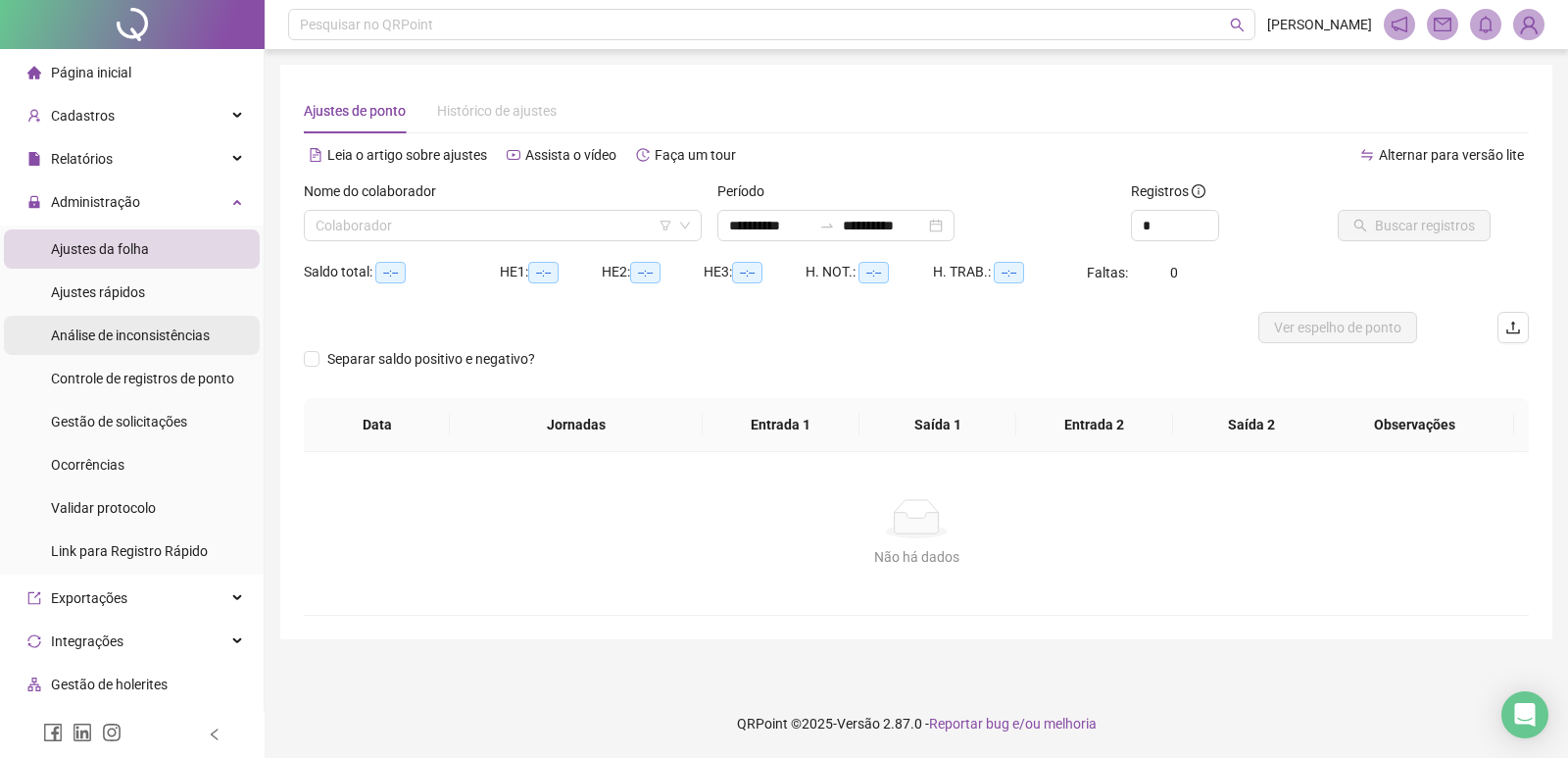 click on "Análise de inconsistências" at bounding box center [130, 335] 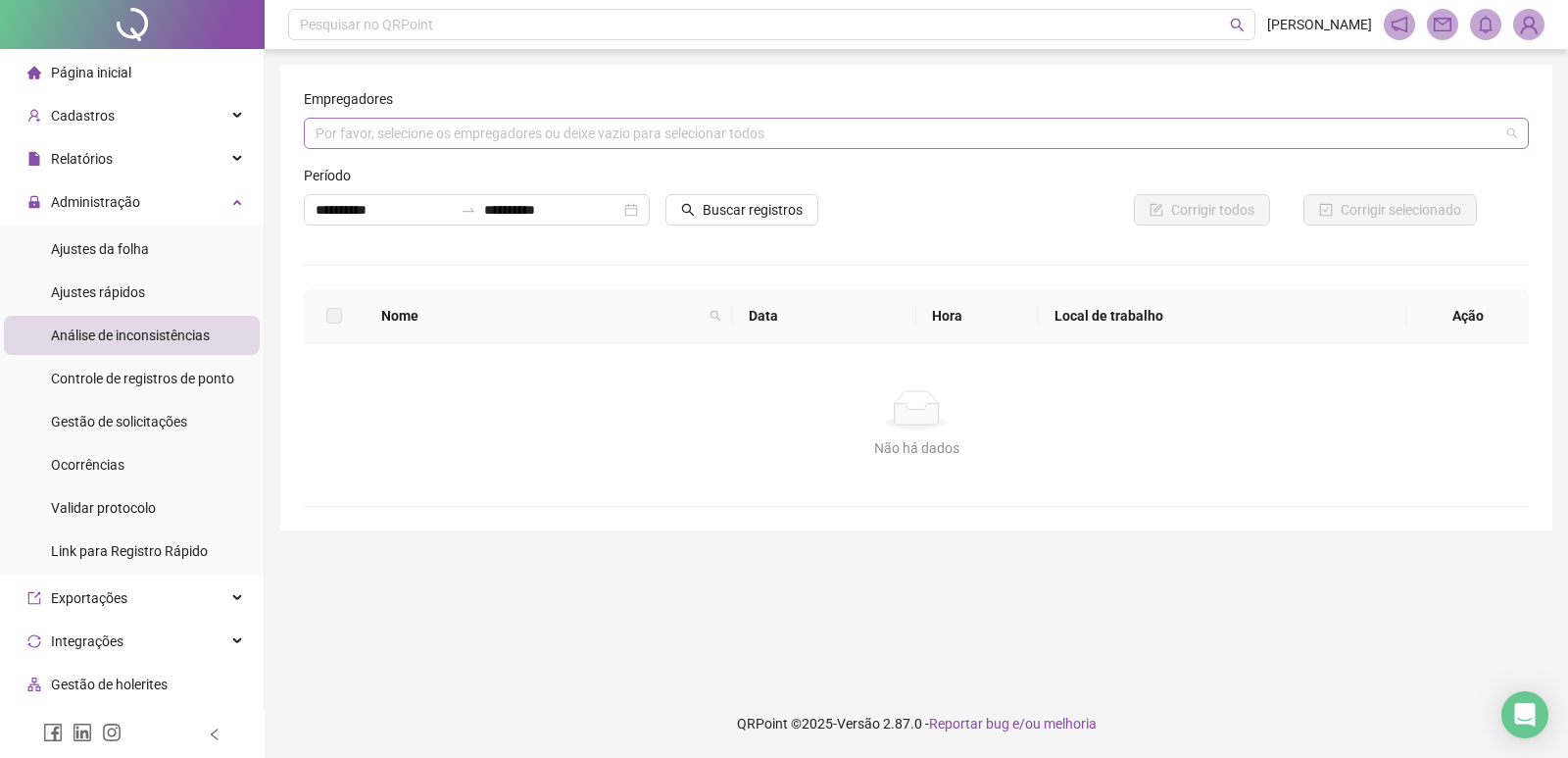 click at bounding box center [906, 133] 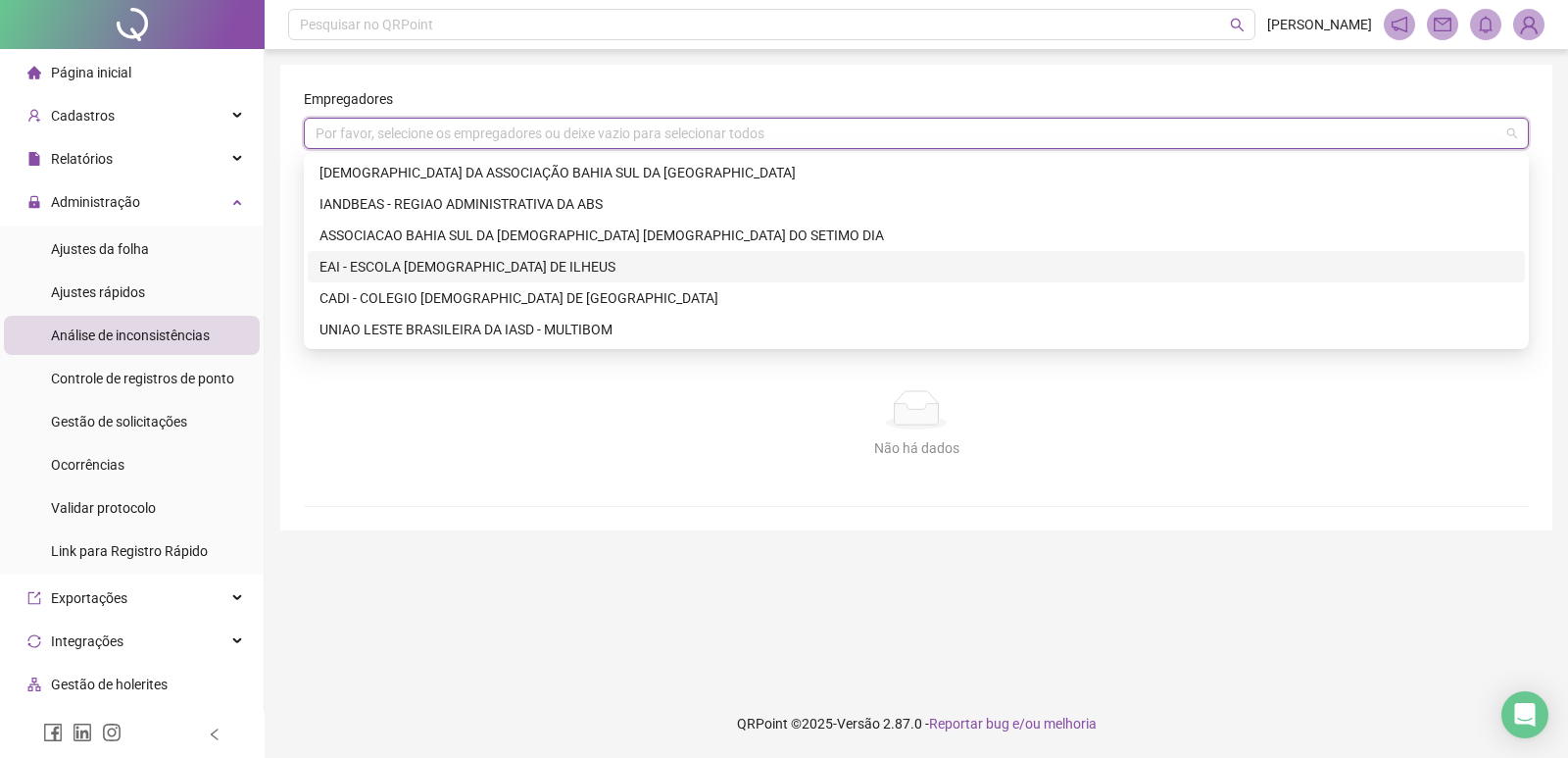 click on "EAI - ESCOLA [DEMOGRAPHIC_DATA] DE ILHEUS" at bounding box center (916, 267) 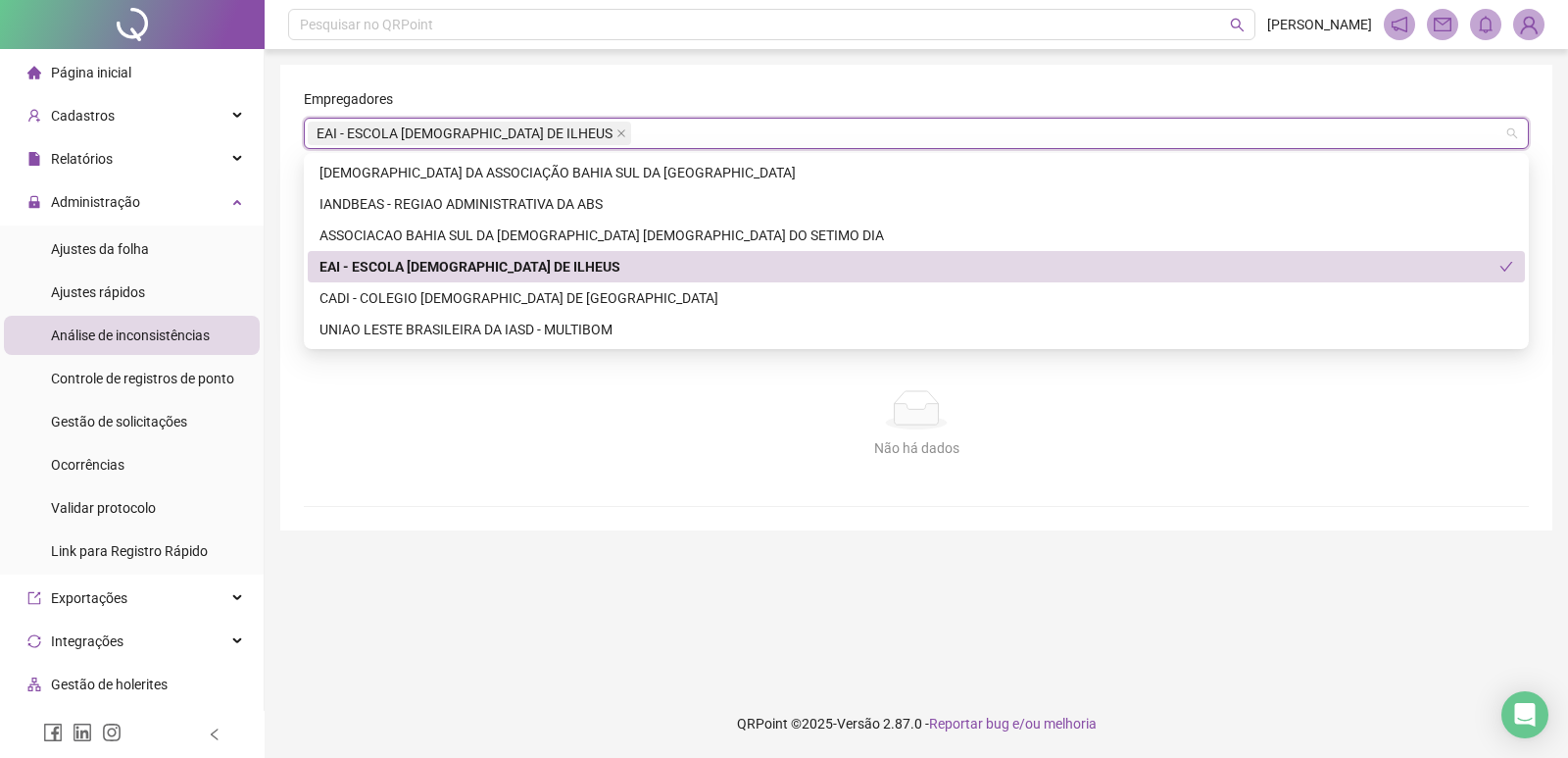 click on "EAI - ESCOLA [DEMOGRAPHIC_DATA] DE ILHEUS" at bounding box center [909, 267] 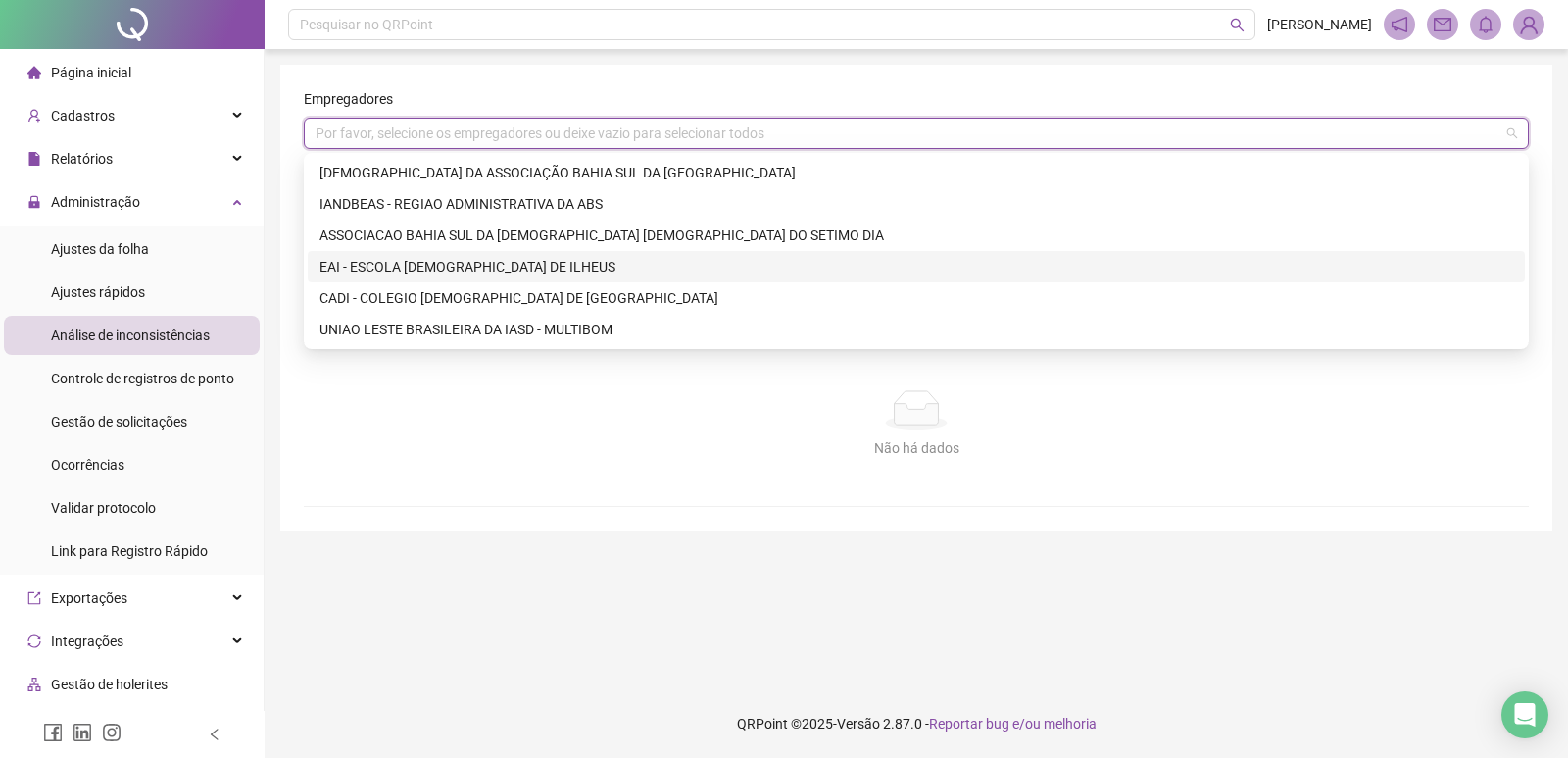 click on "EAI - ESCOLA [DEMOGRAPHIC_DATA] DE ILHEUS" at bounding box center [916, 267] 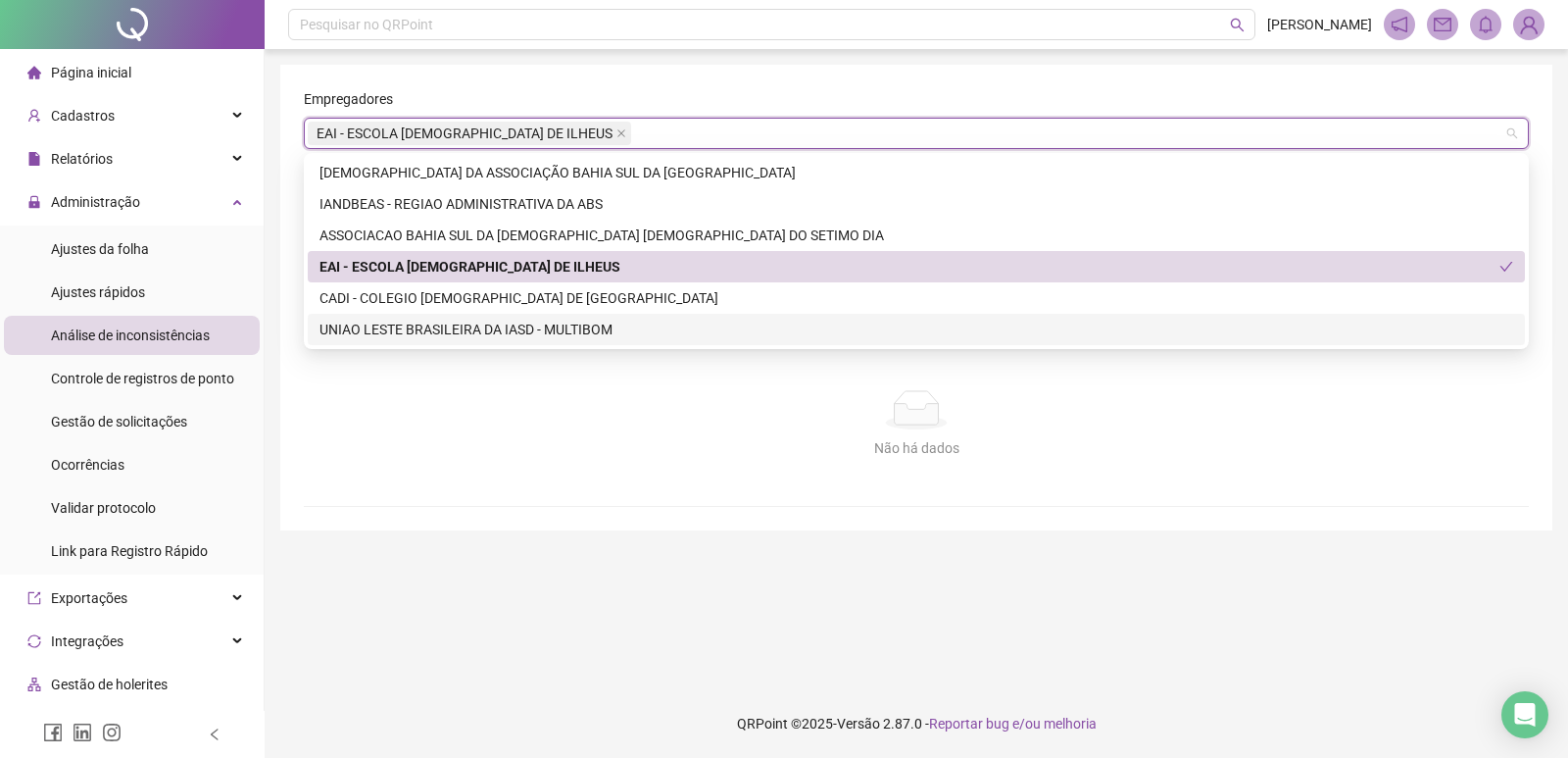click on "Não há dados Não há dados" at bounding box center [916, 425] 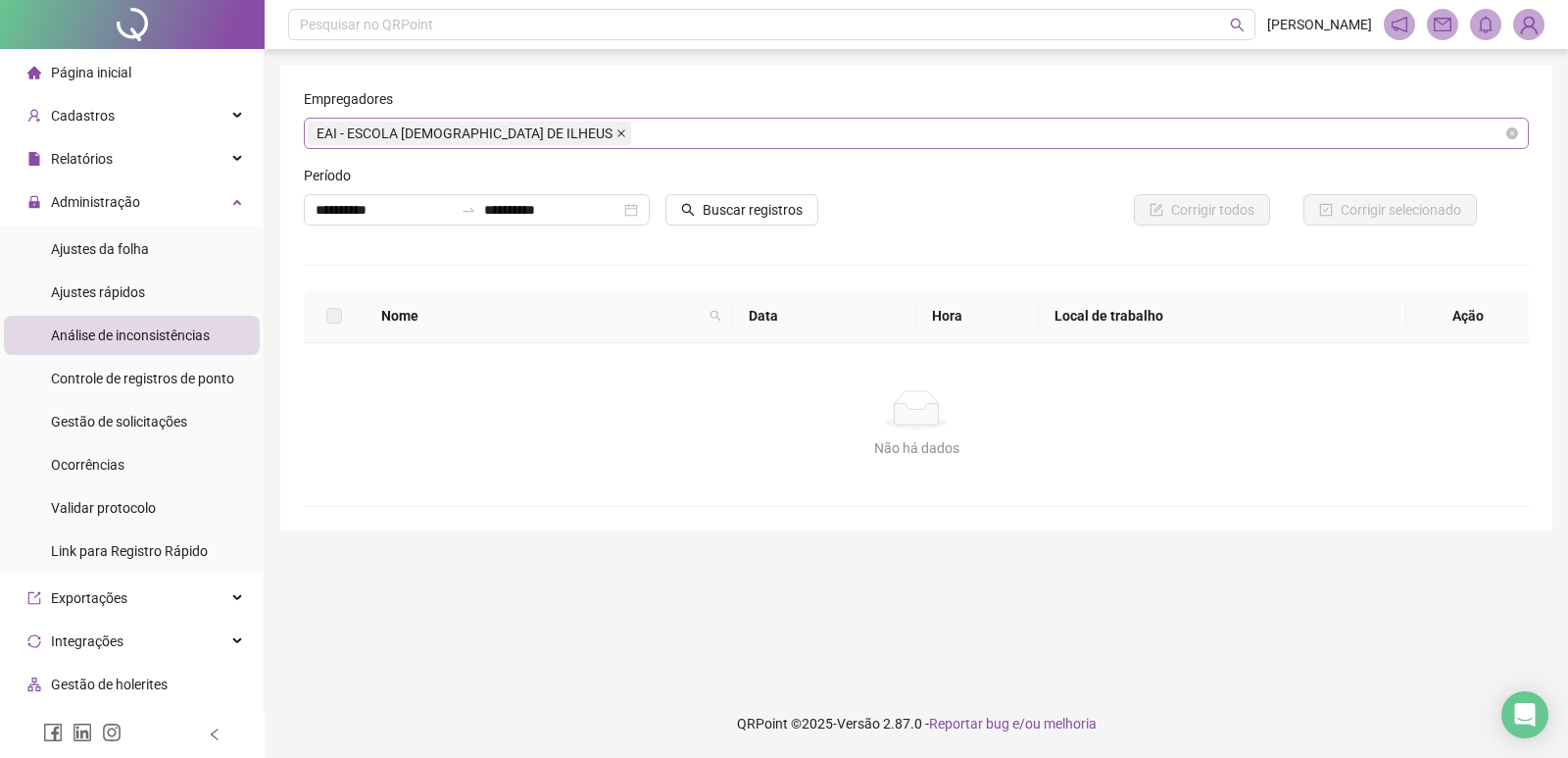 click 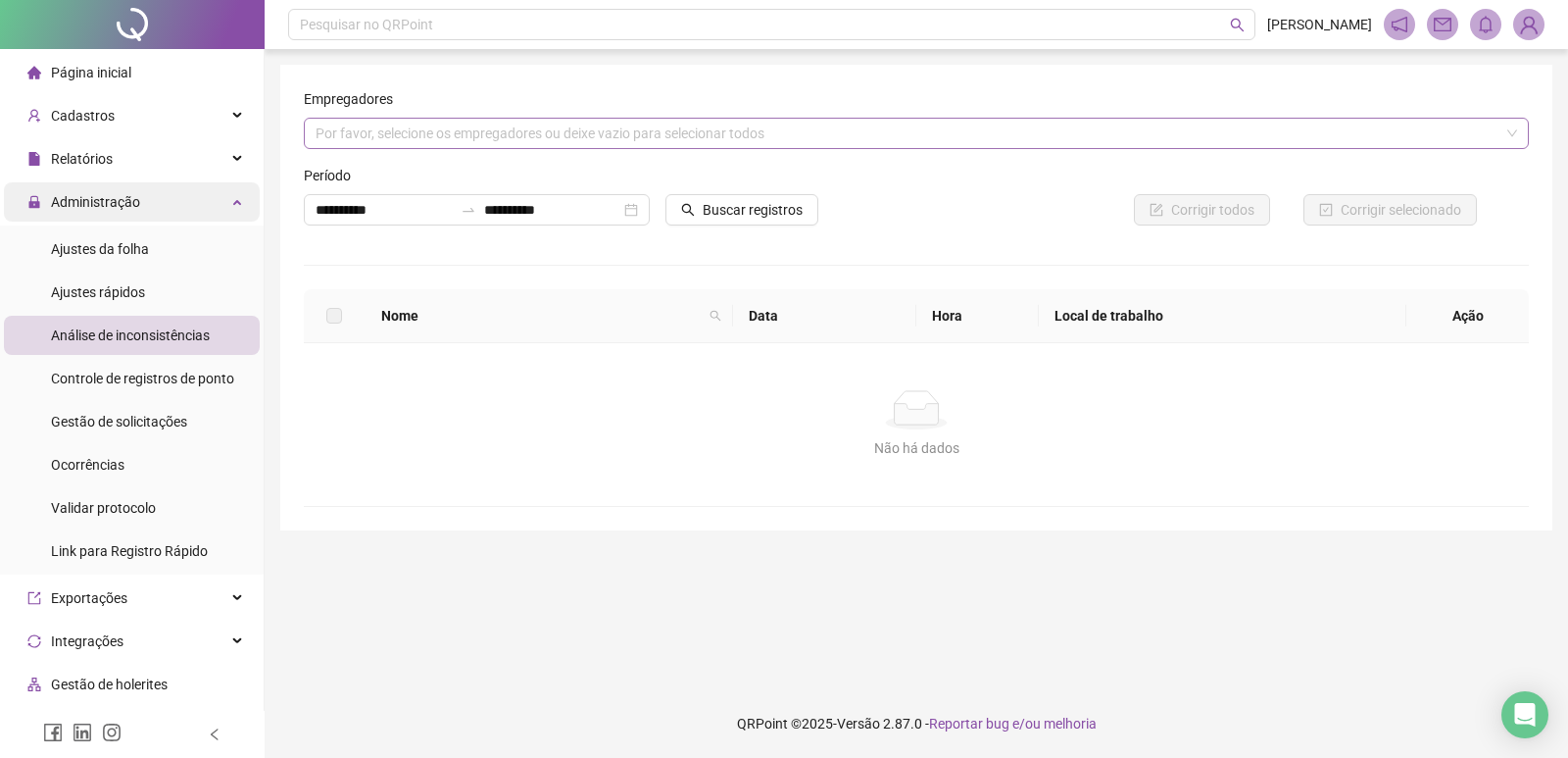 click on "Administração" at bounding box center [95, 202] 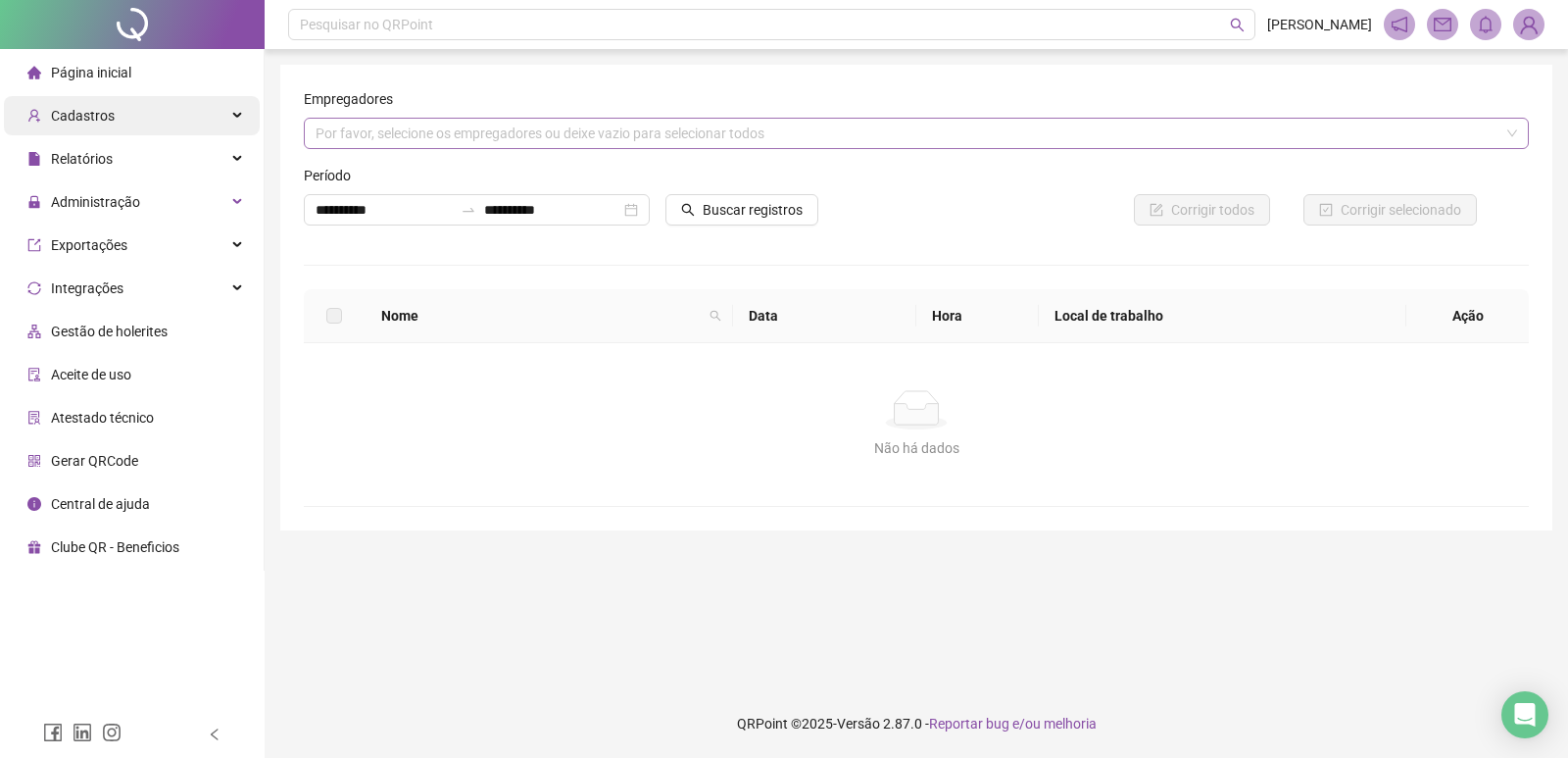 click on "Cadastros" at bounding box center (131, 116) 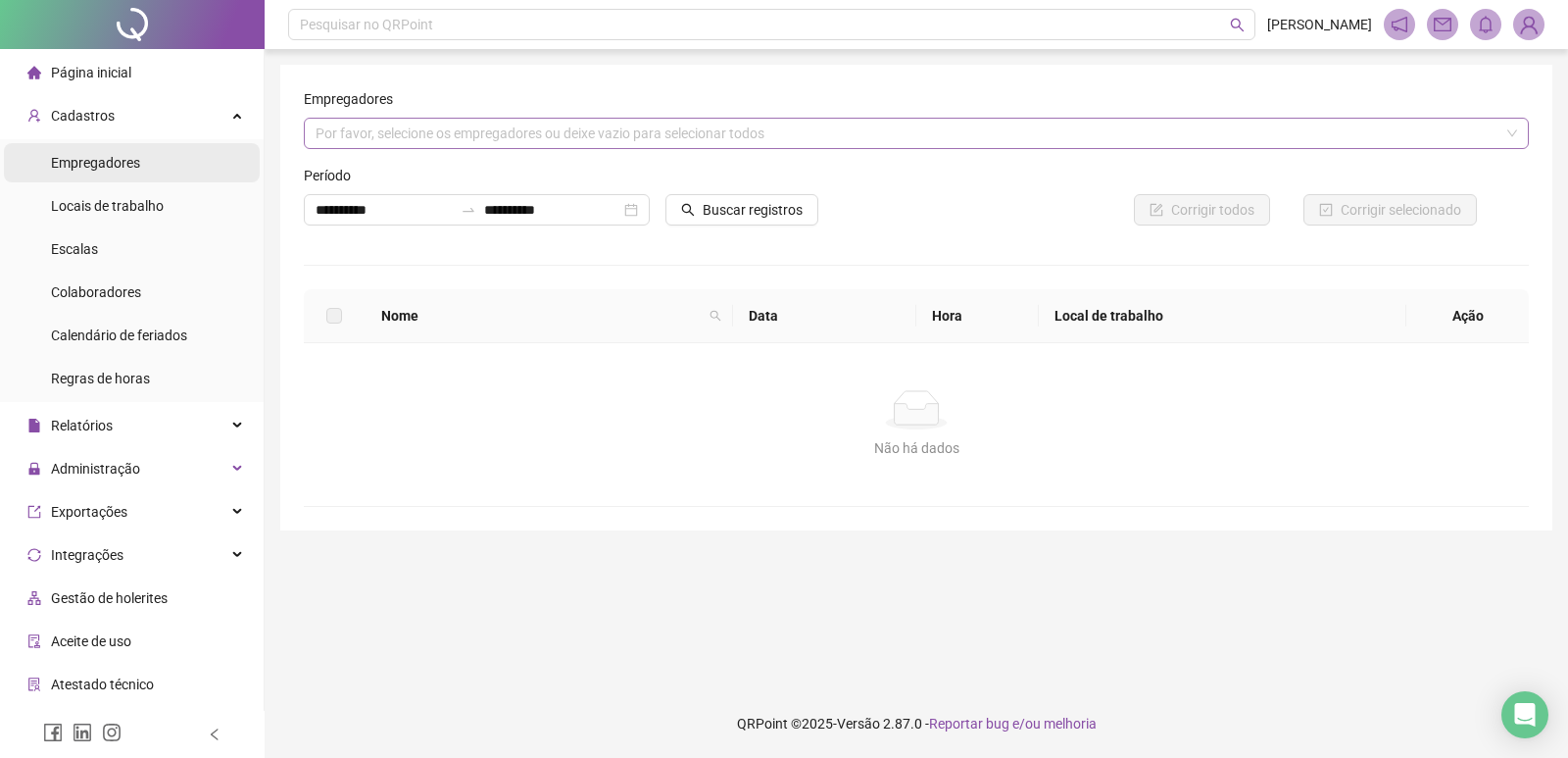 click on "Empregadores" at bounding box center [131, 163] 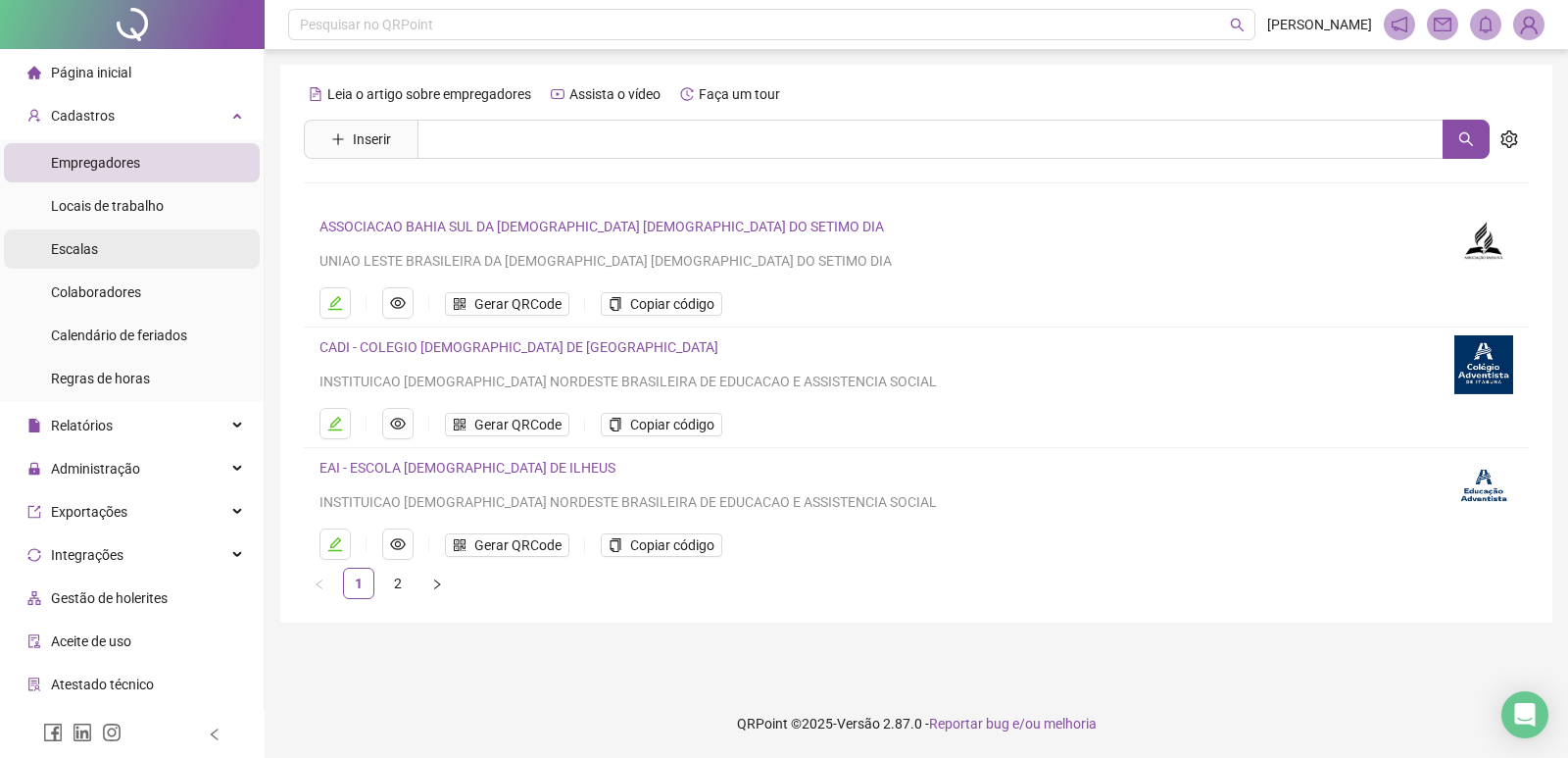 click on "Escalas" at bounding box center (131, 249) 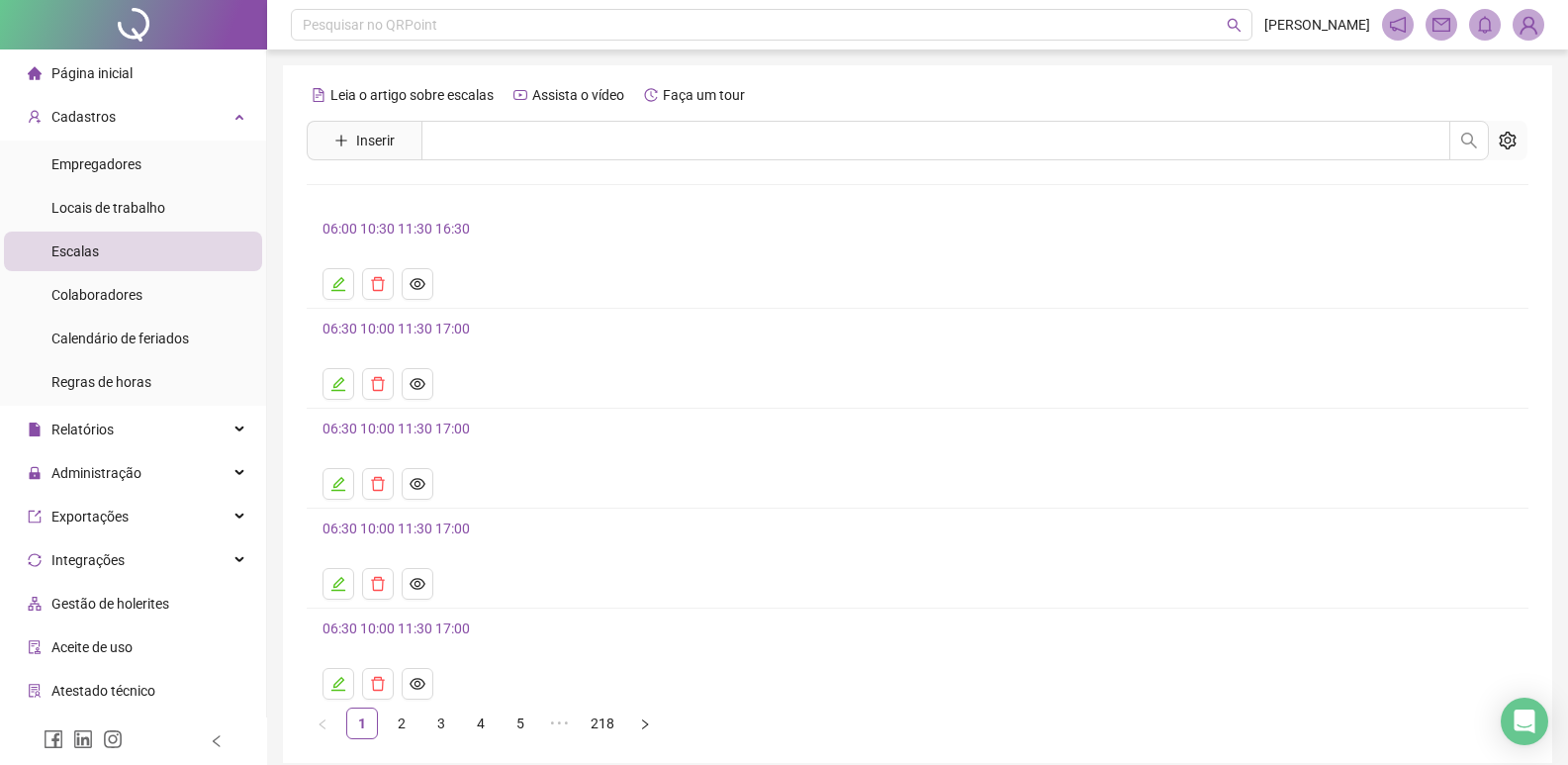 scroll, scrollTop: 83, scrollLeft: 0, axis: vertical 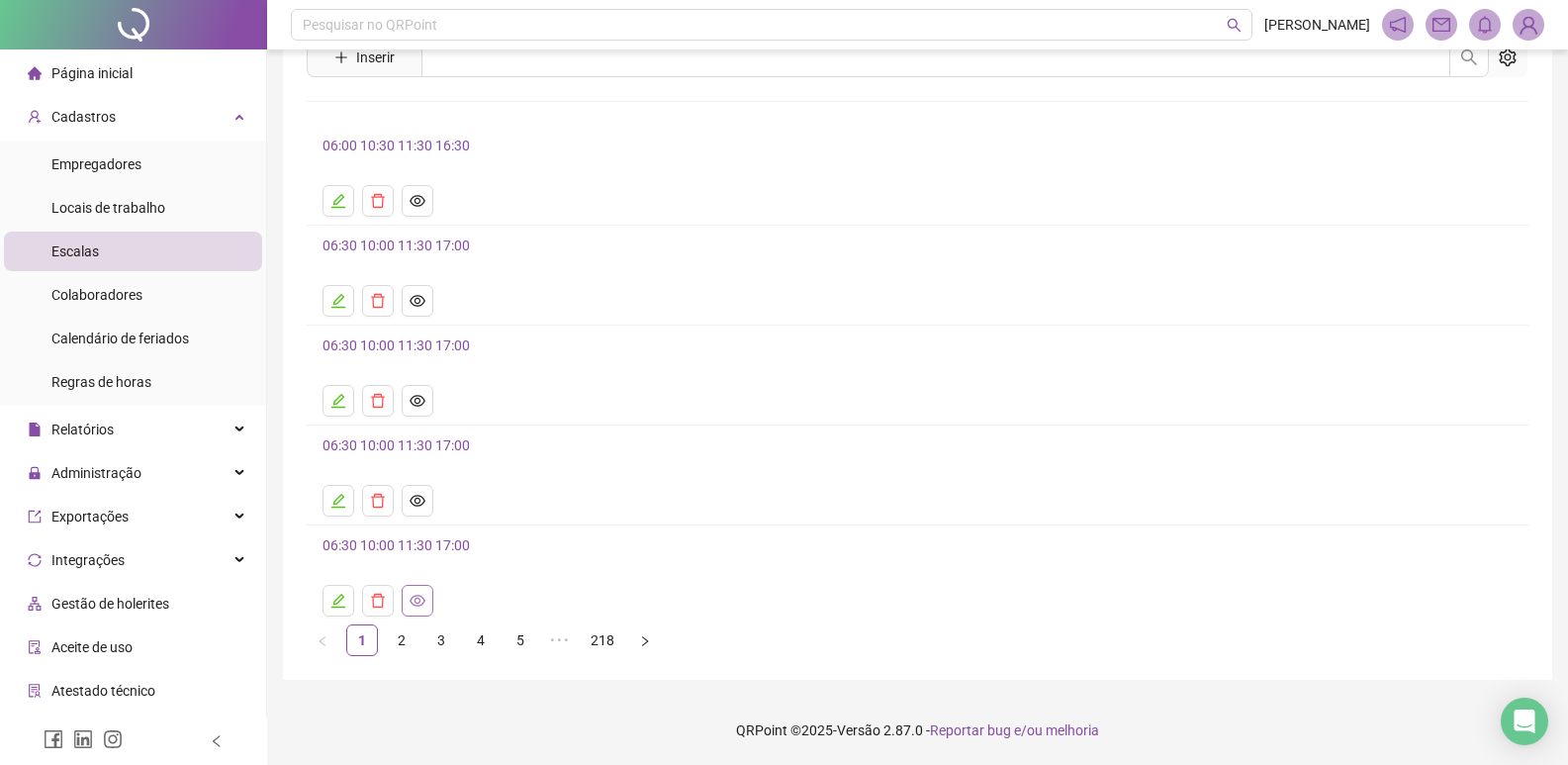 click 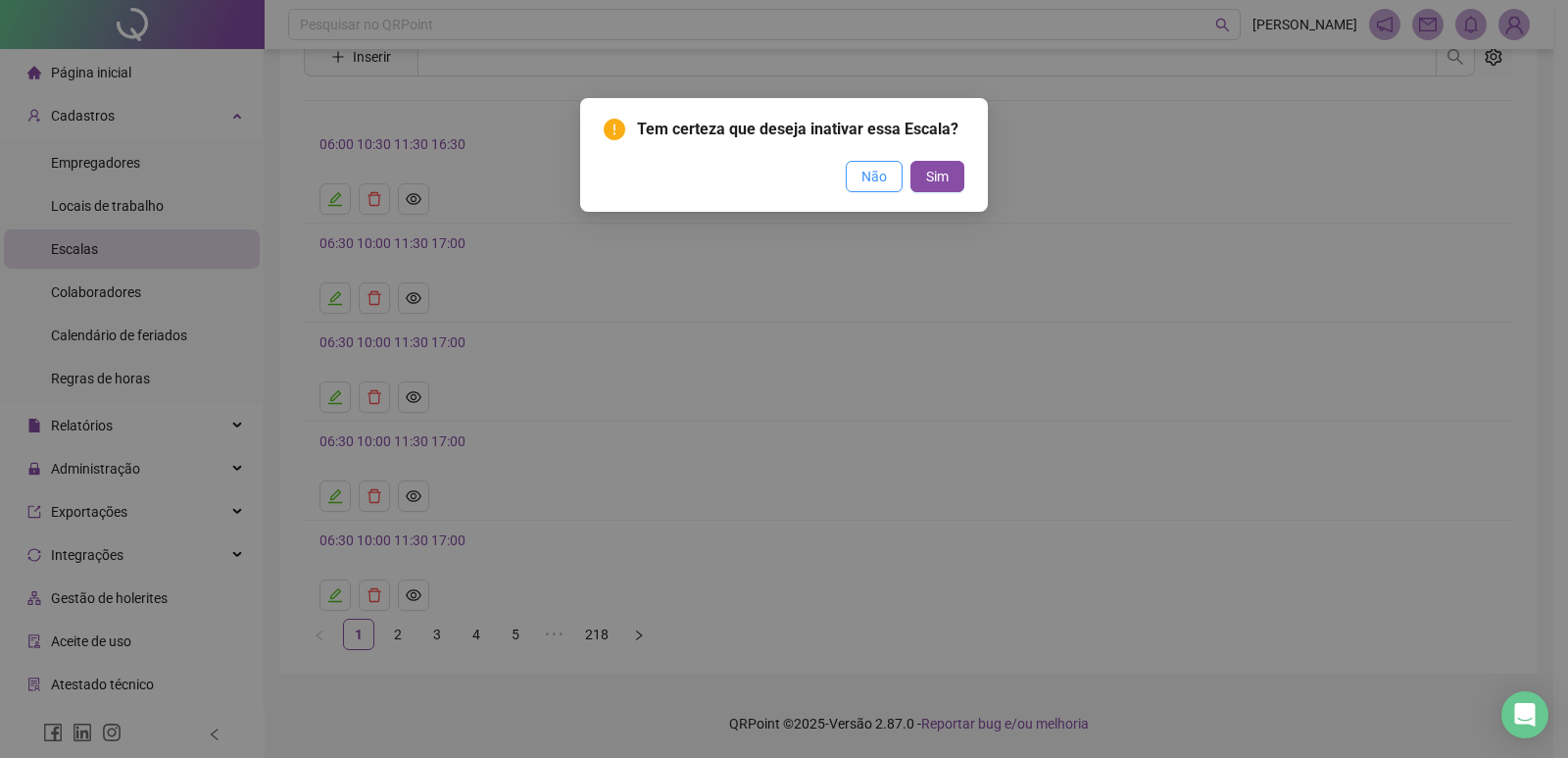 click on "Não" at bounding box center (874, 177) 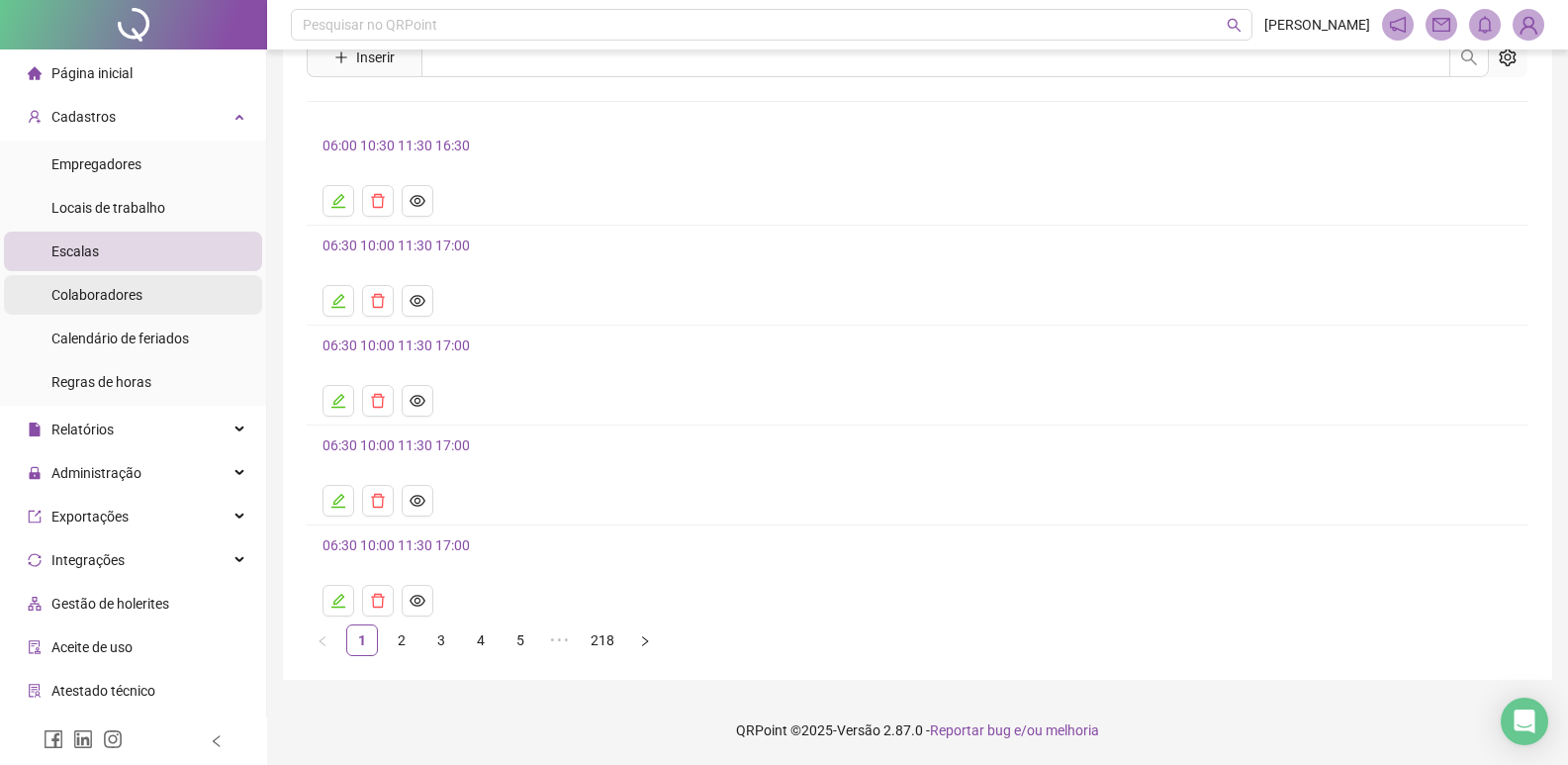 click on "Colaboradores" at bounding box center (133, 295) 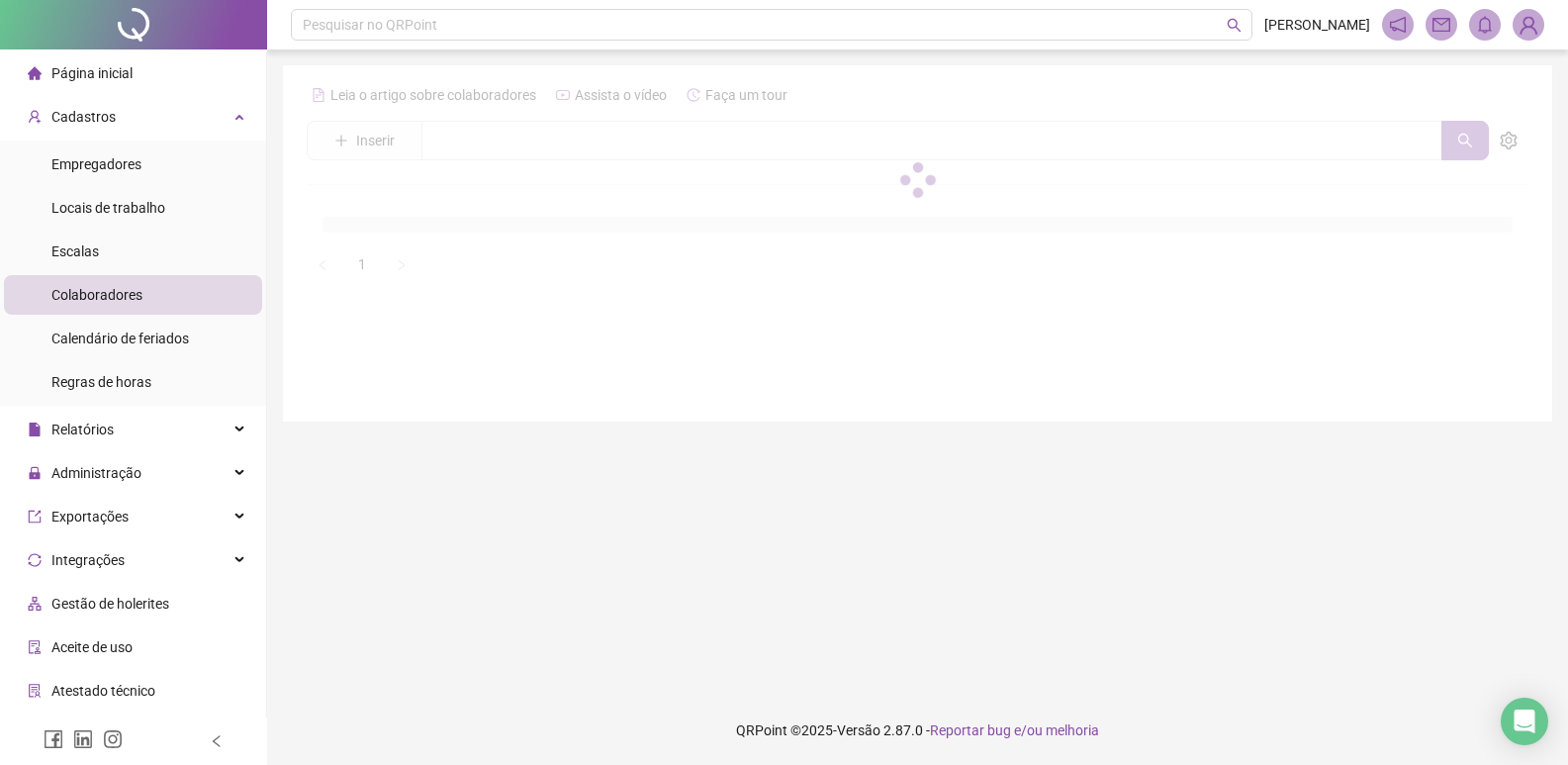 scroll, scrollTop: 0, scrollLeft: 0, axis: both 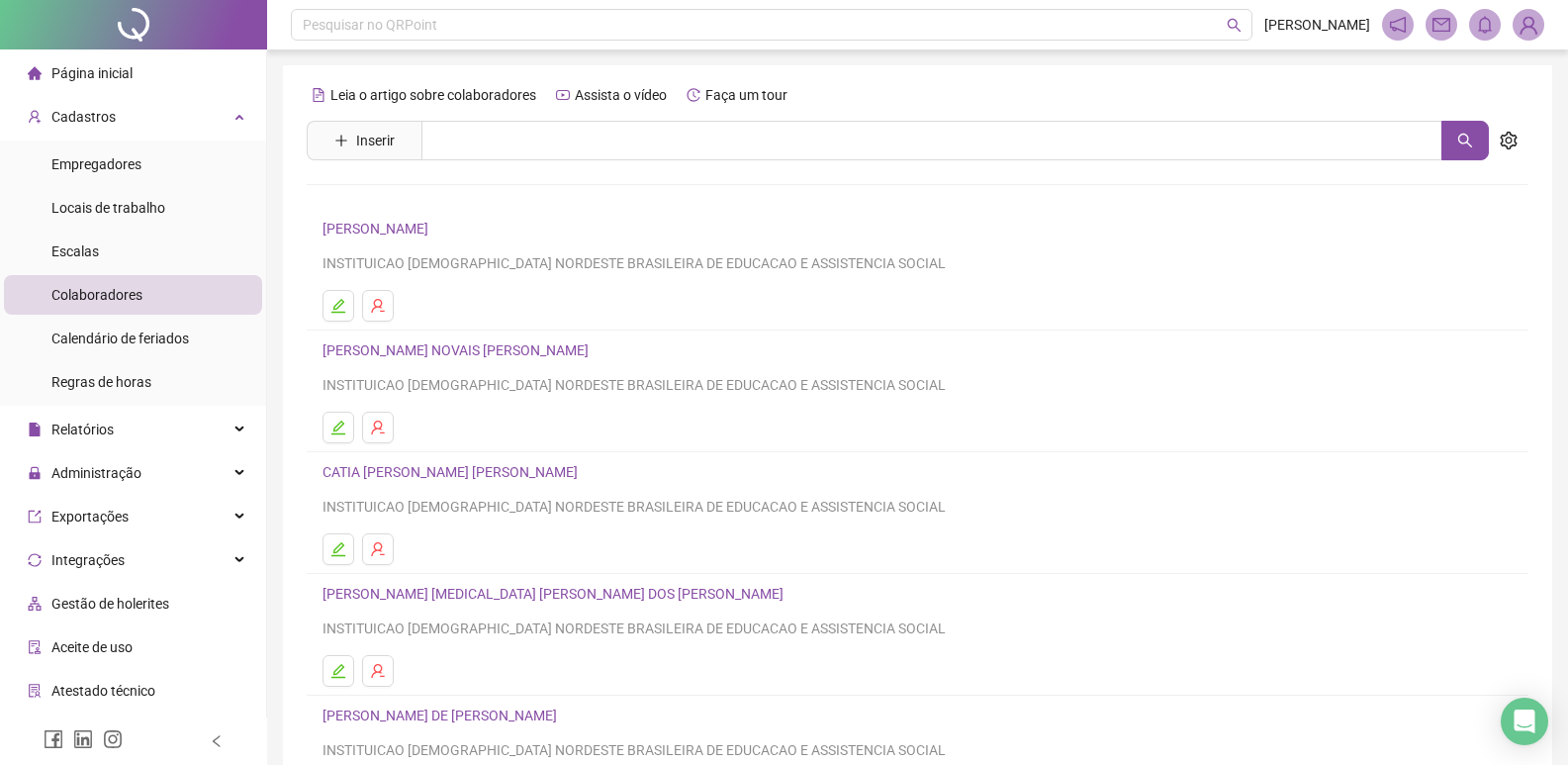 click on "[PERSON_NAME] [MEDICAL_DATA] [PERSON_NAME] DOS [PERSON_NAME]" at bounding box center (556, 594) 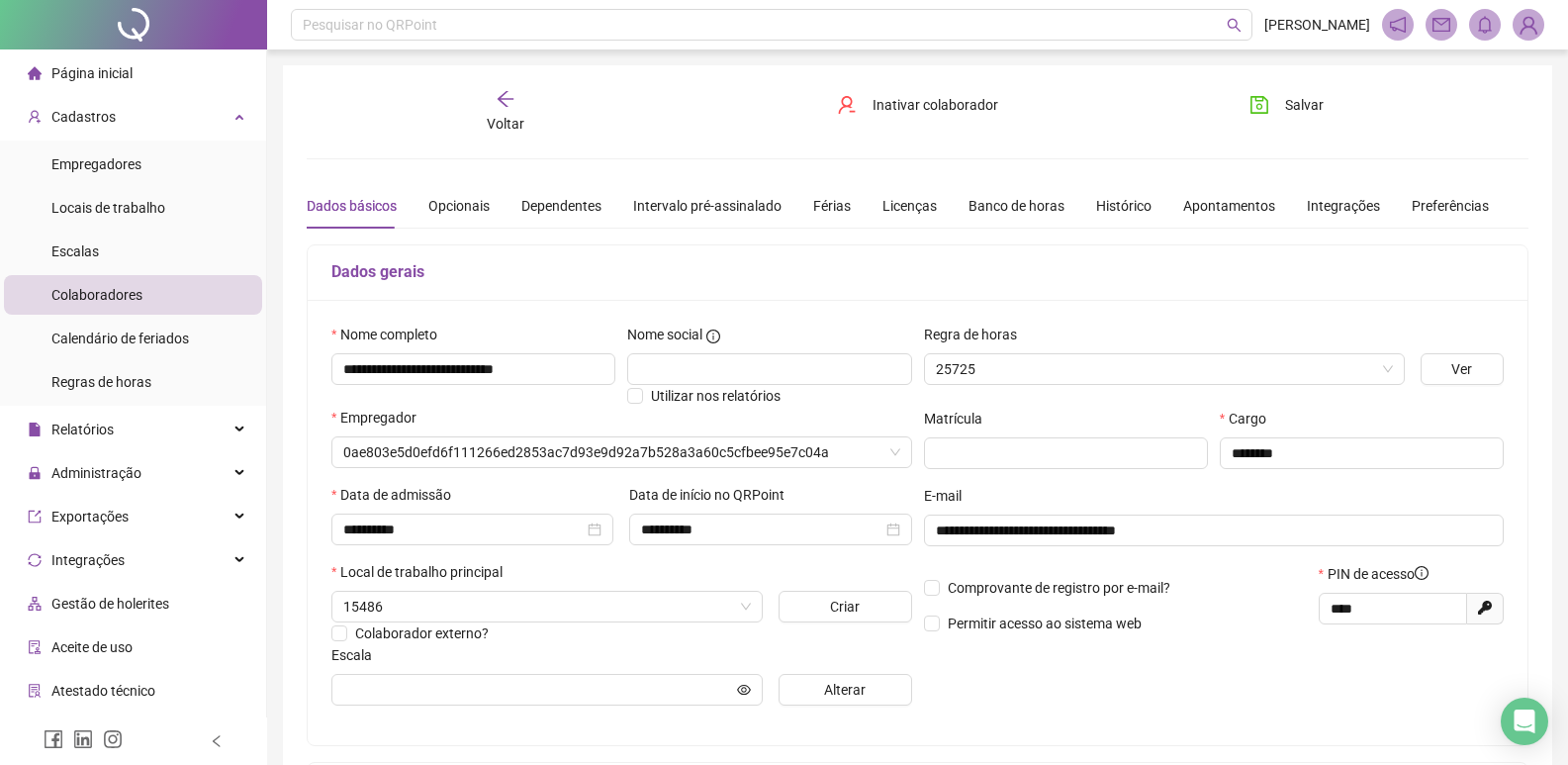 type on "**********" 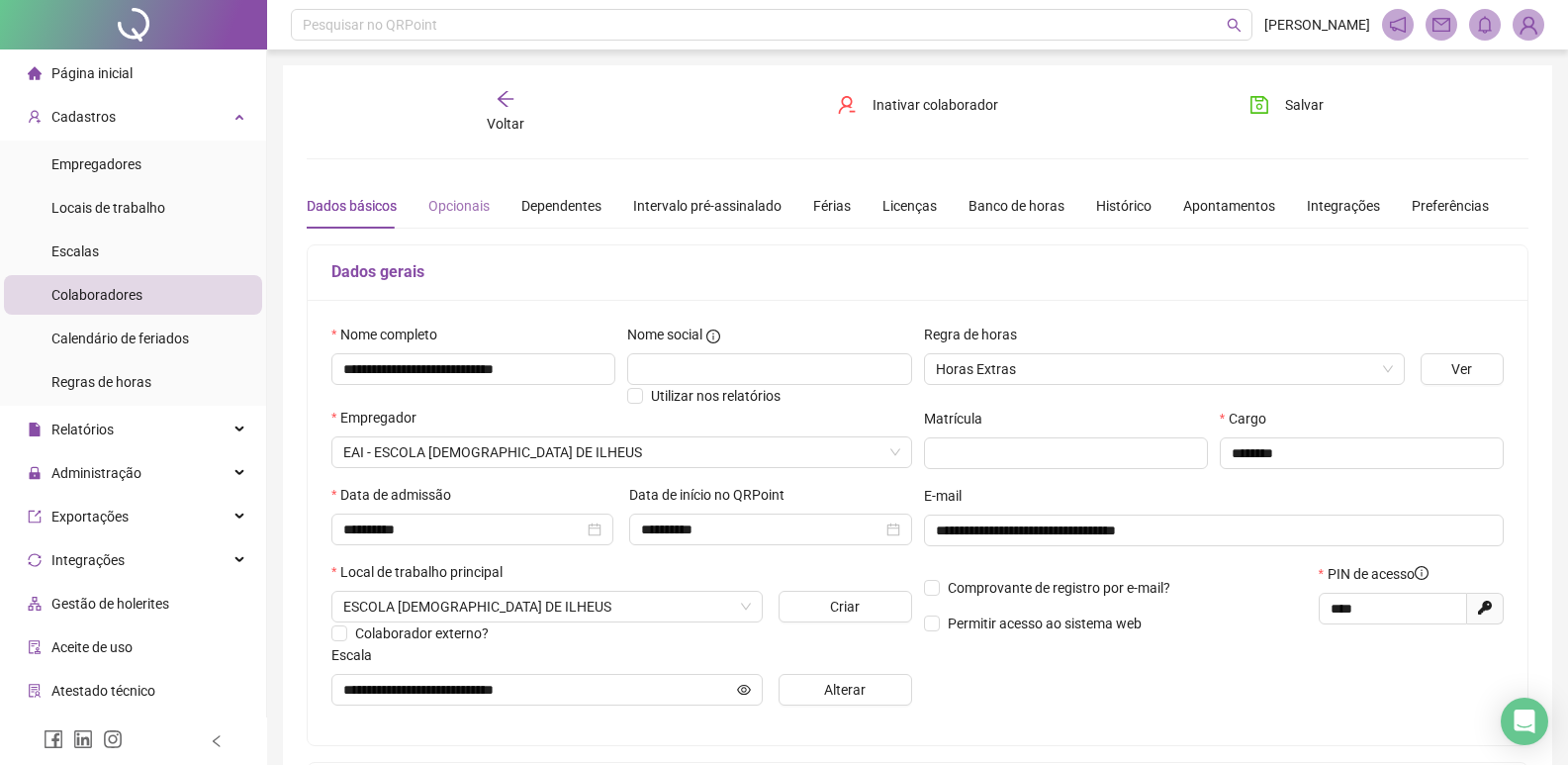 click on "Opcionais" at bounding box center (459, 206) 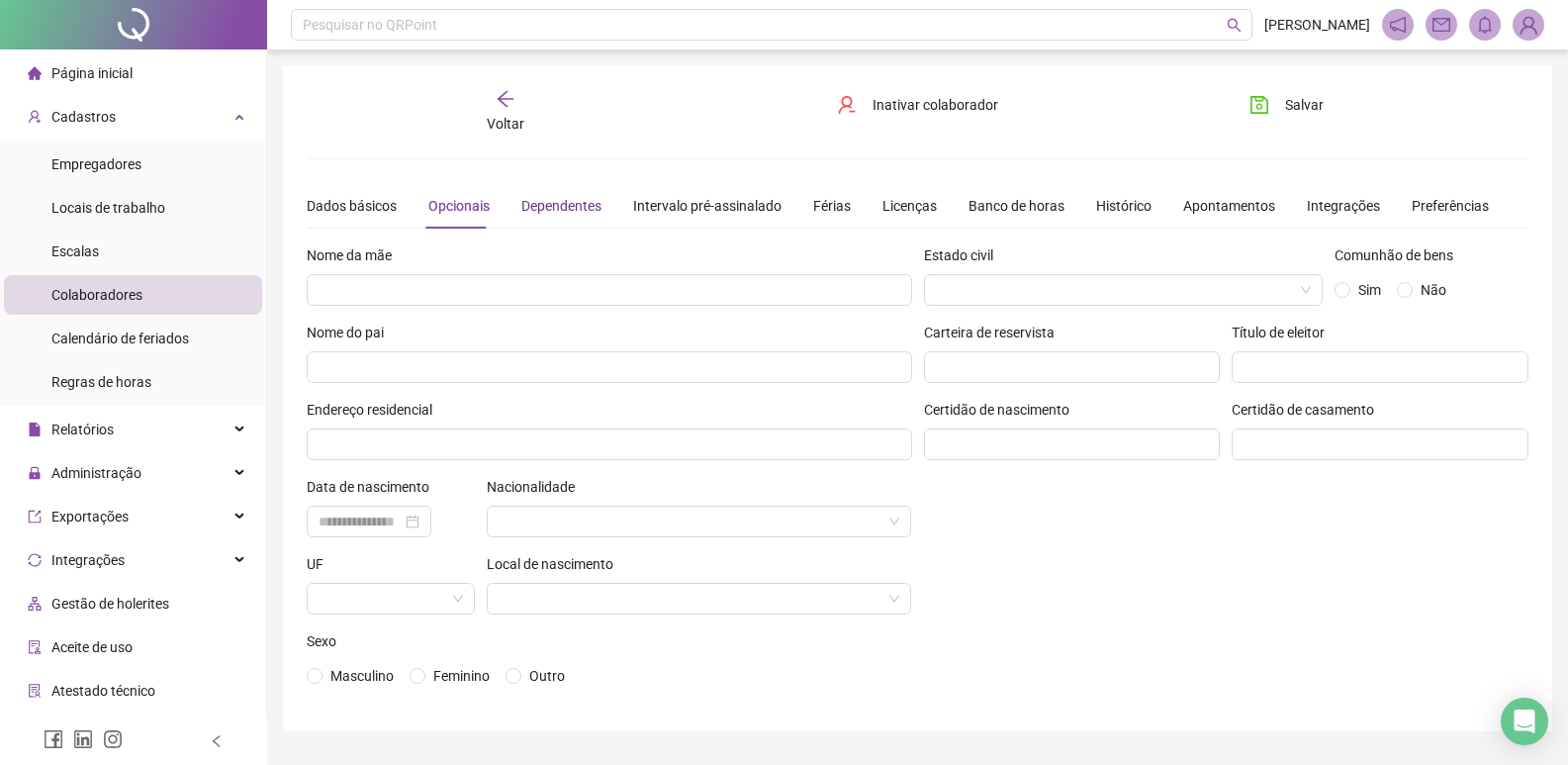 click on "Dependentes" at bounding box center (561, 206) 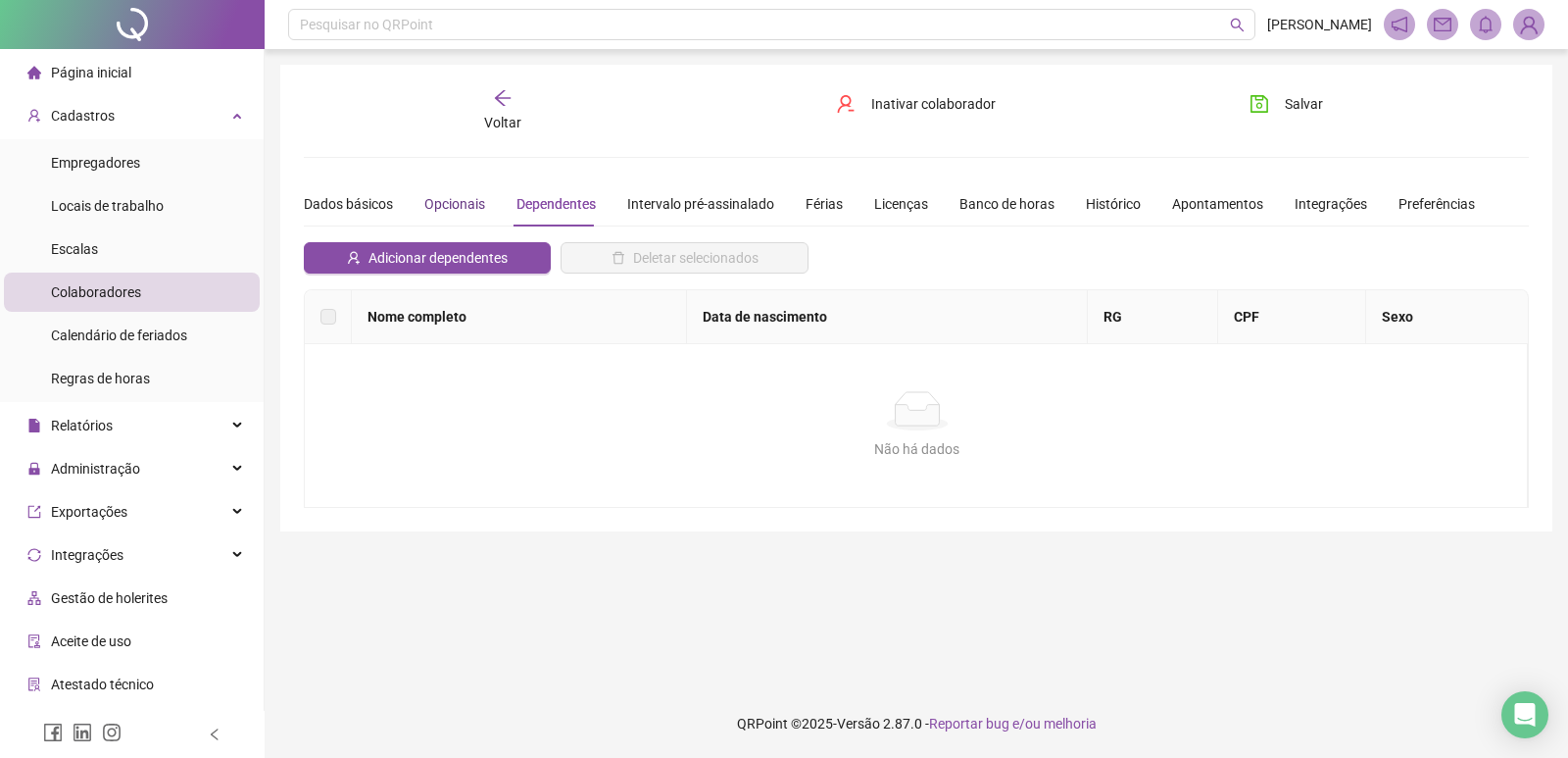 click on "Opcionais" at bounding box center [455, 204] 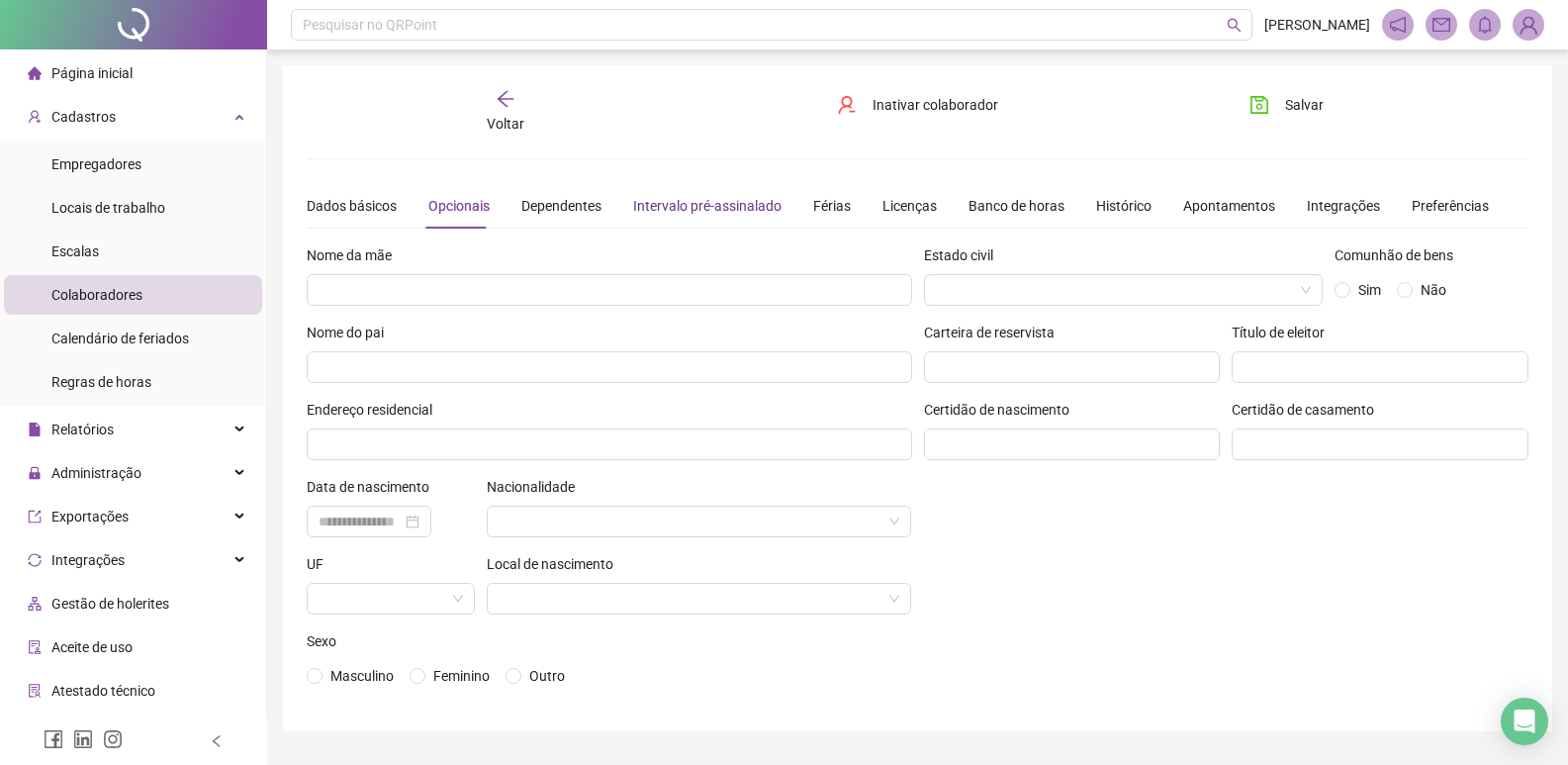 click on "Intervalo pré-assinalado" at bounding box center (707, 206) 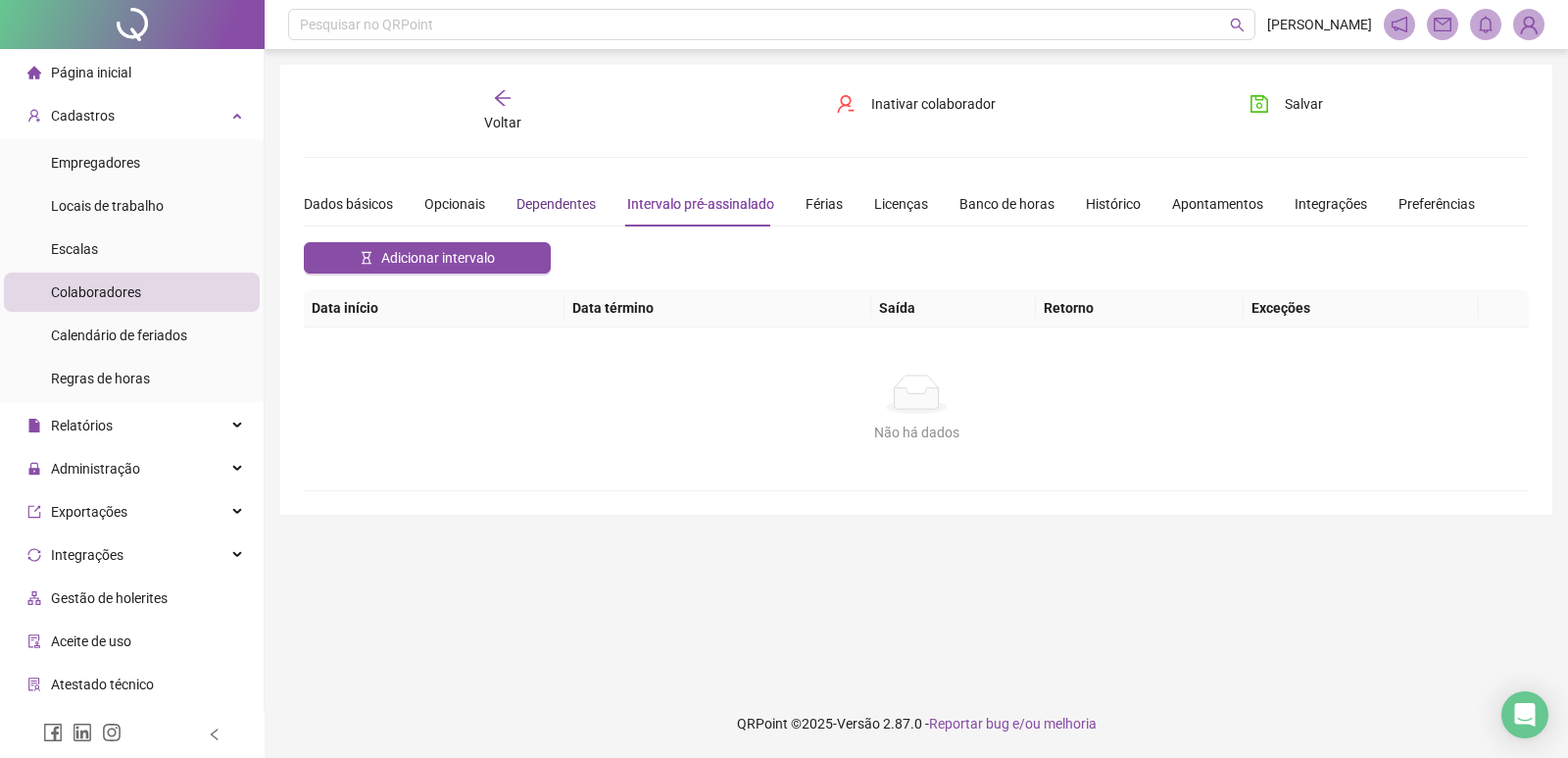 click on "Dependentes" at bounding box center [556, 204] 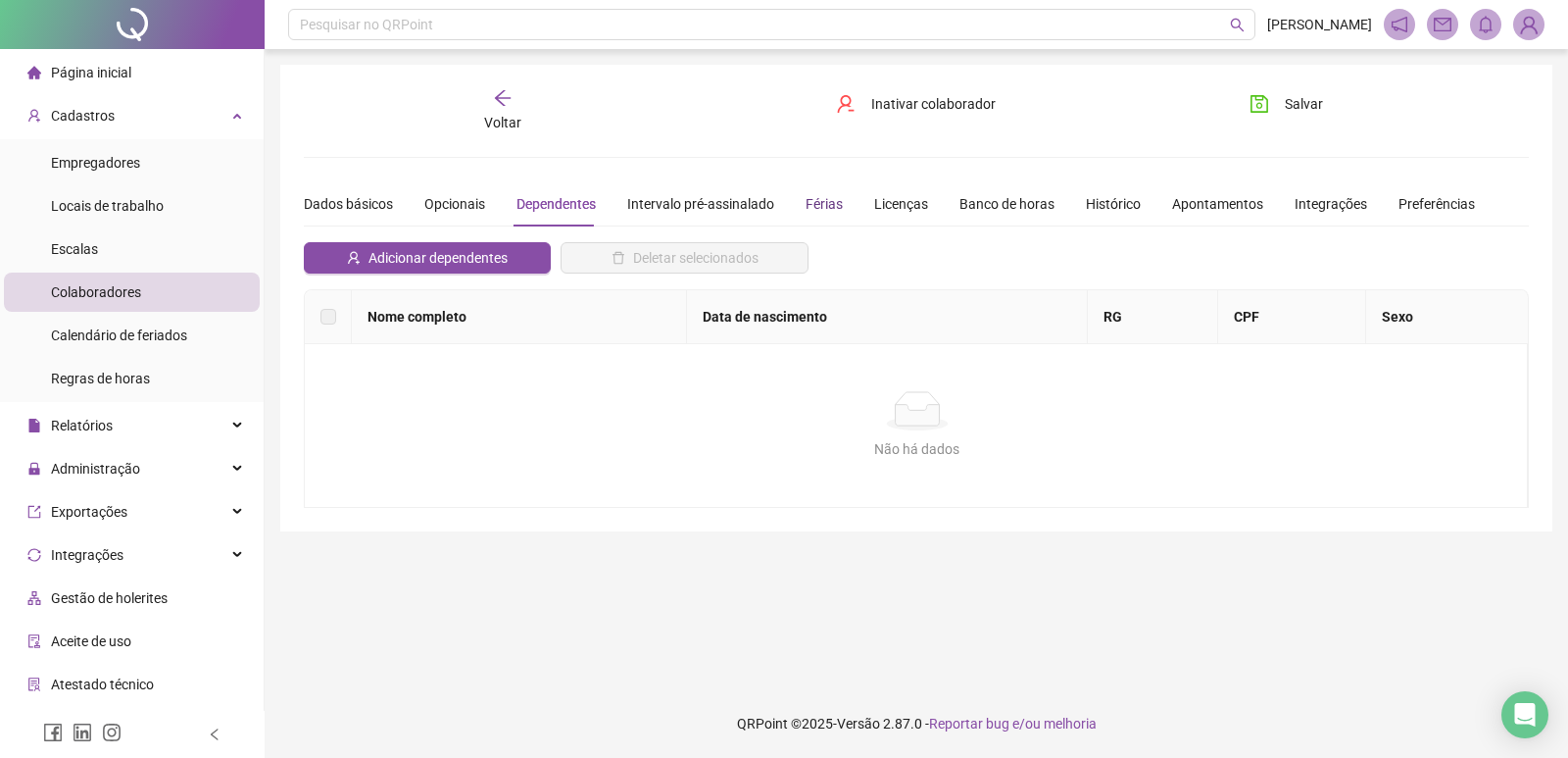 click on "Férias" at bounding box center [824, 204] 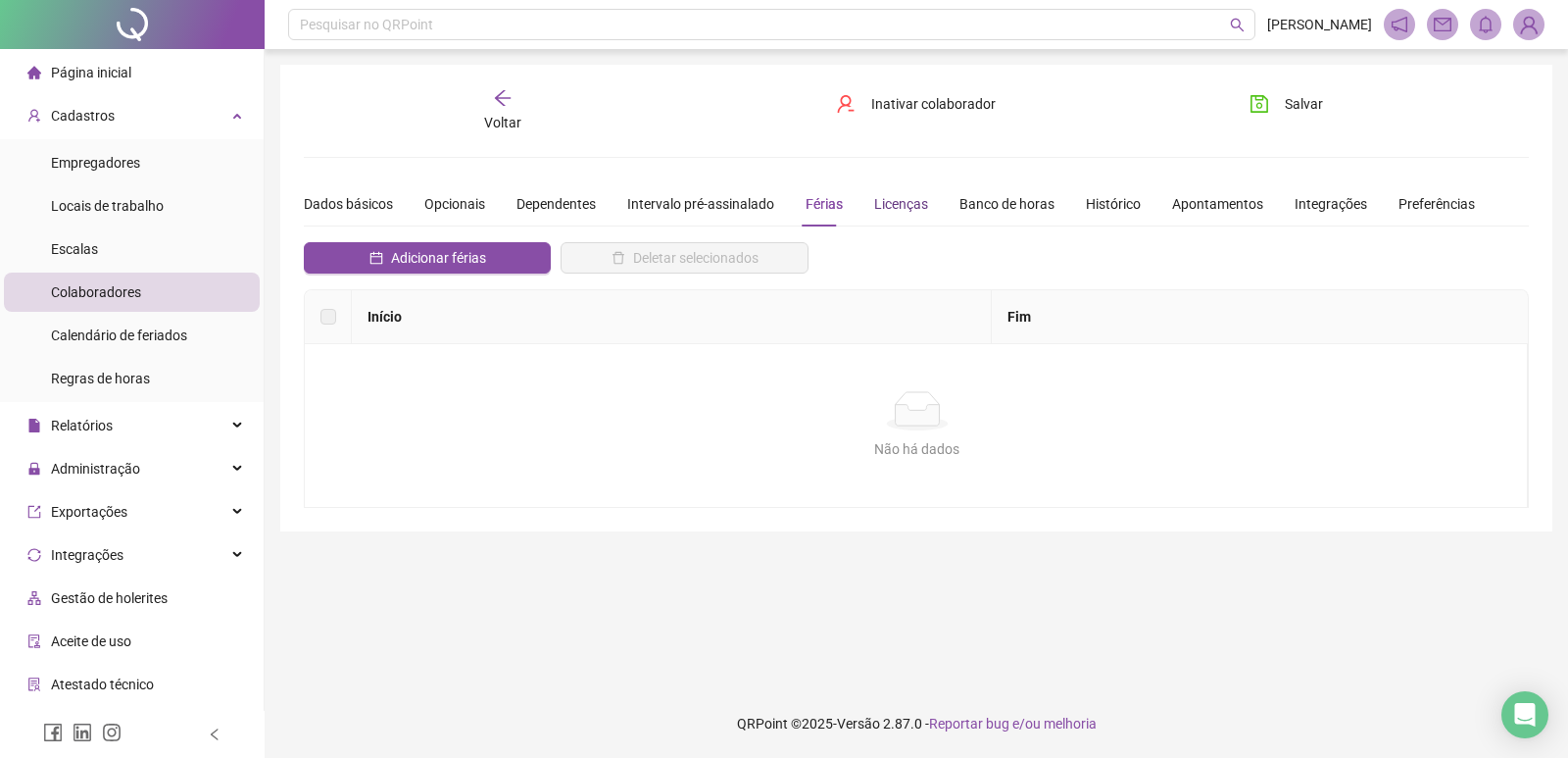 click on "Licenças" at bounding box center [901, 204] 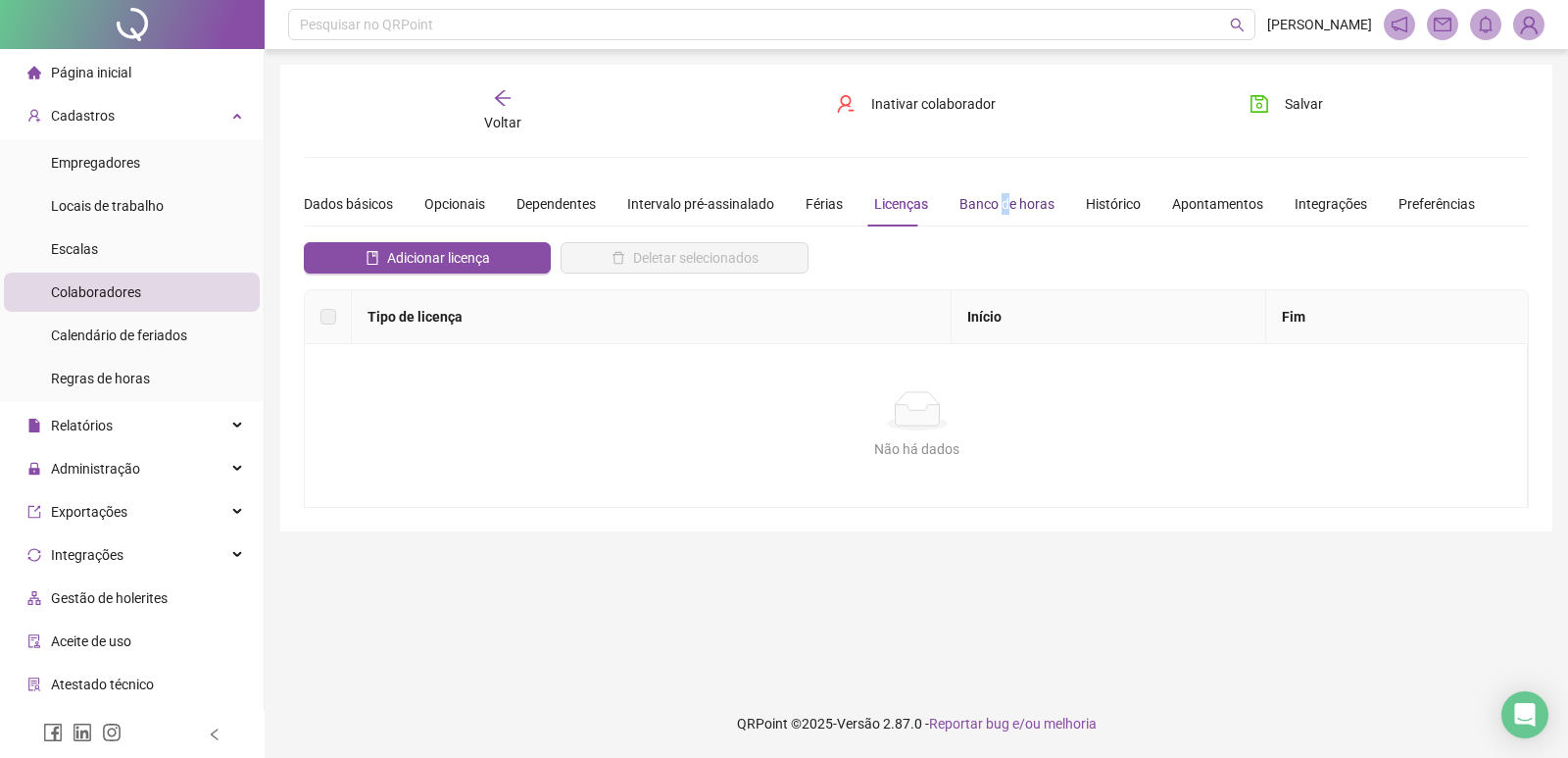 click on "Banco de horas" at bounding box center (1006, 204) 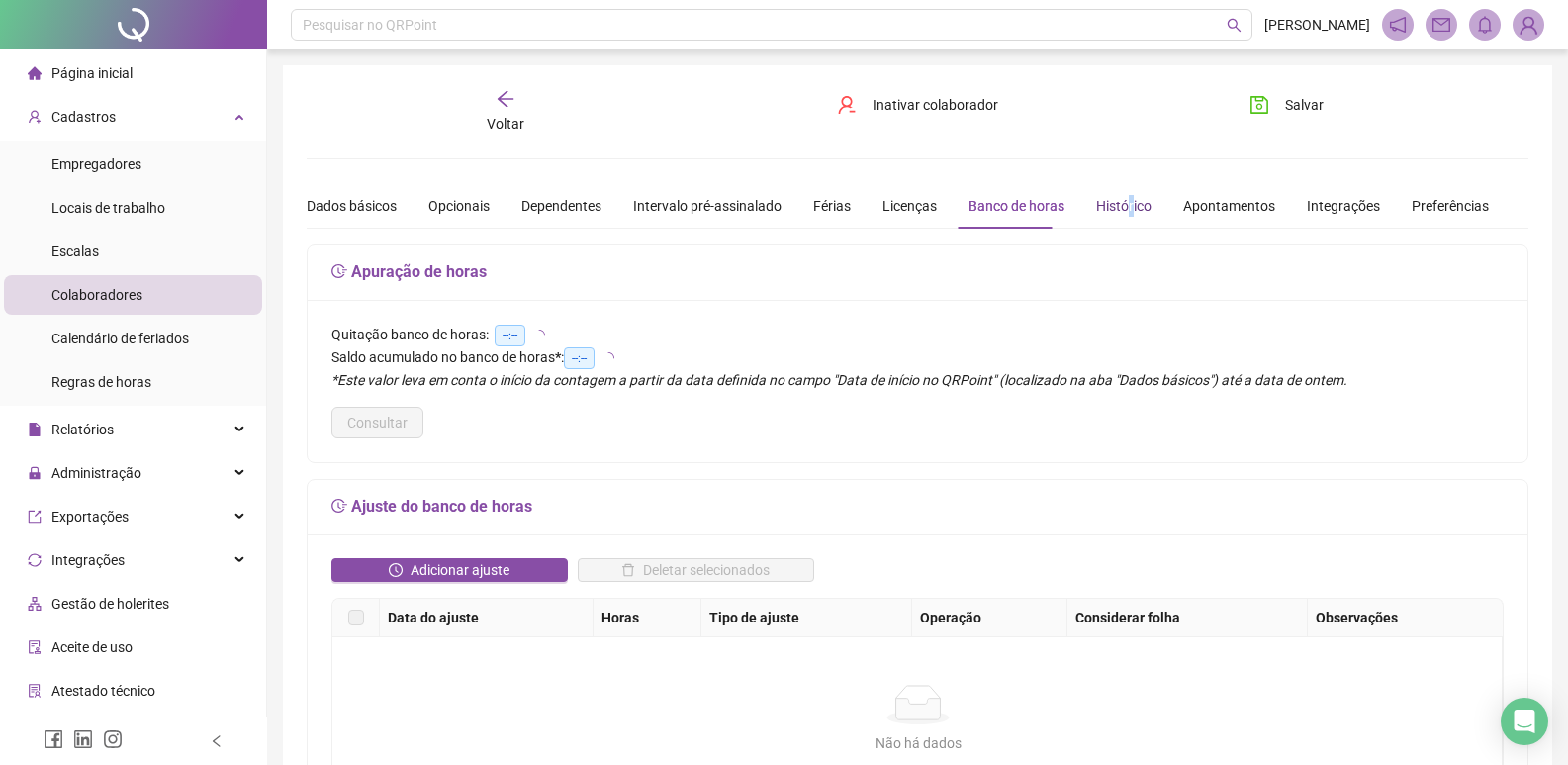 click on "Histórico" at bounding box center [1124, 206] 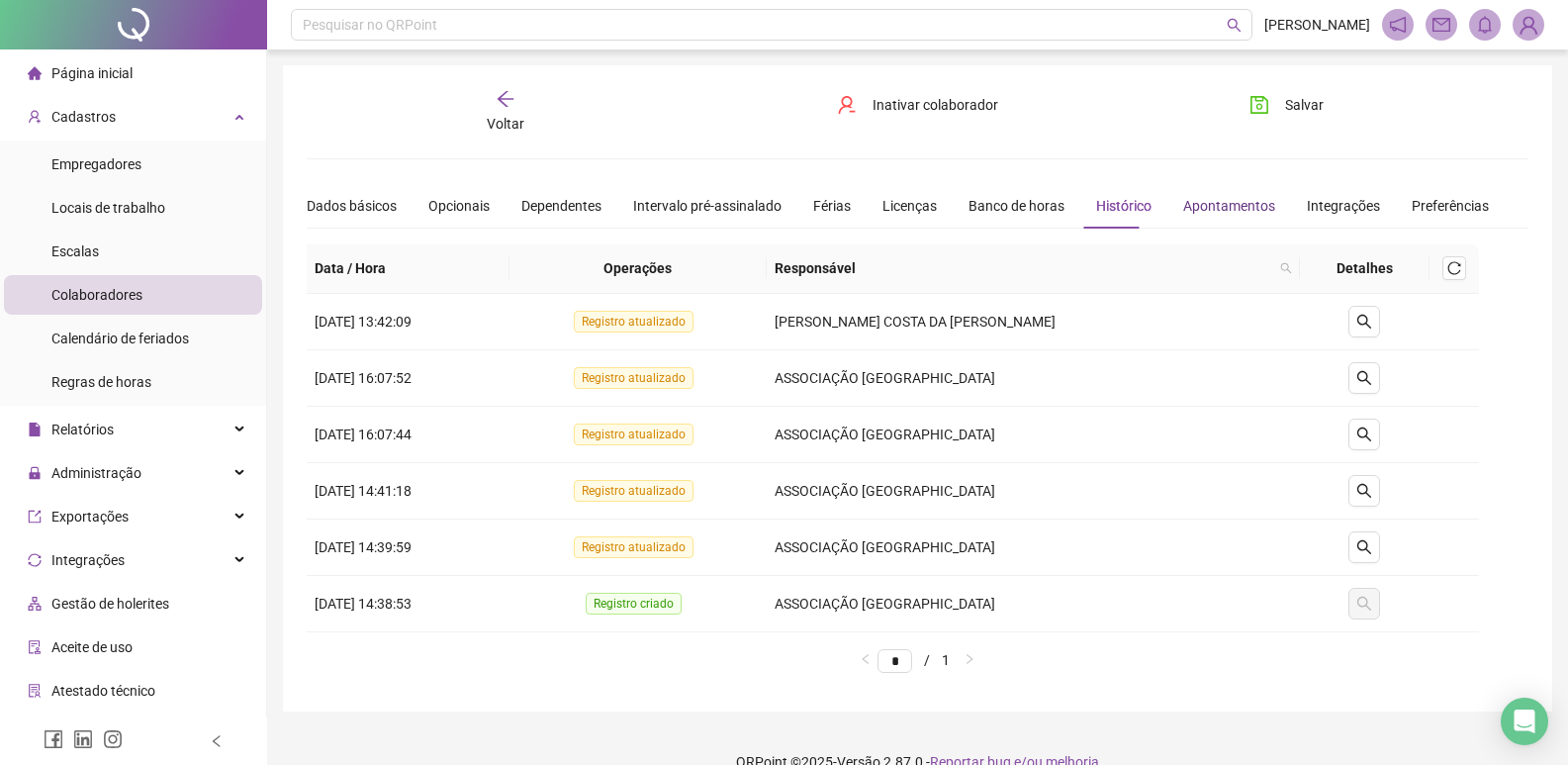 click on "Apontamentos" at bounding box center [1229, 206] 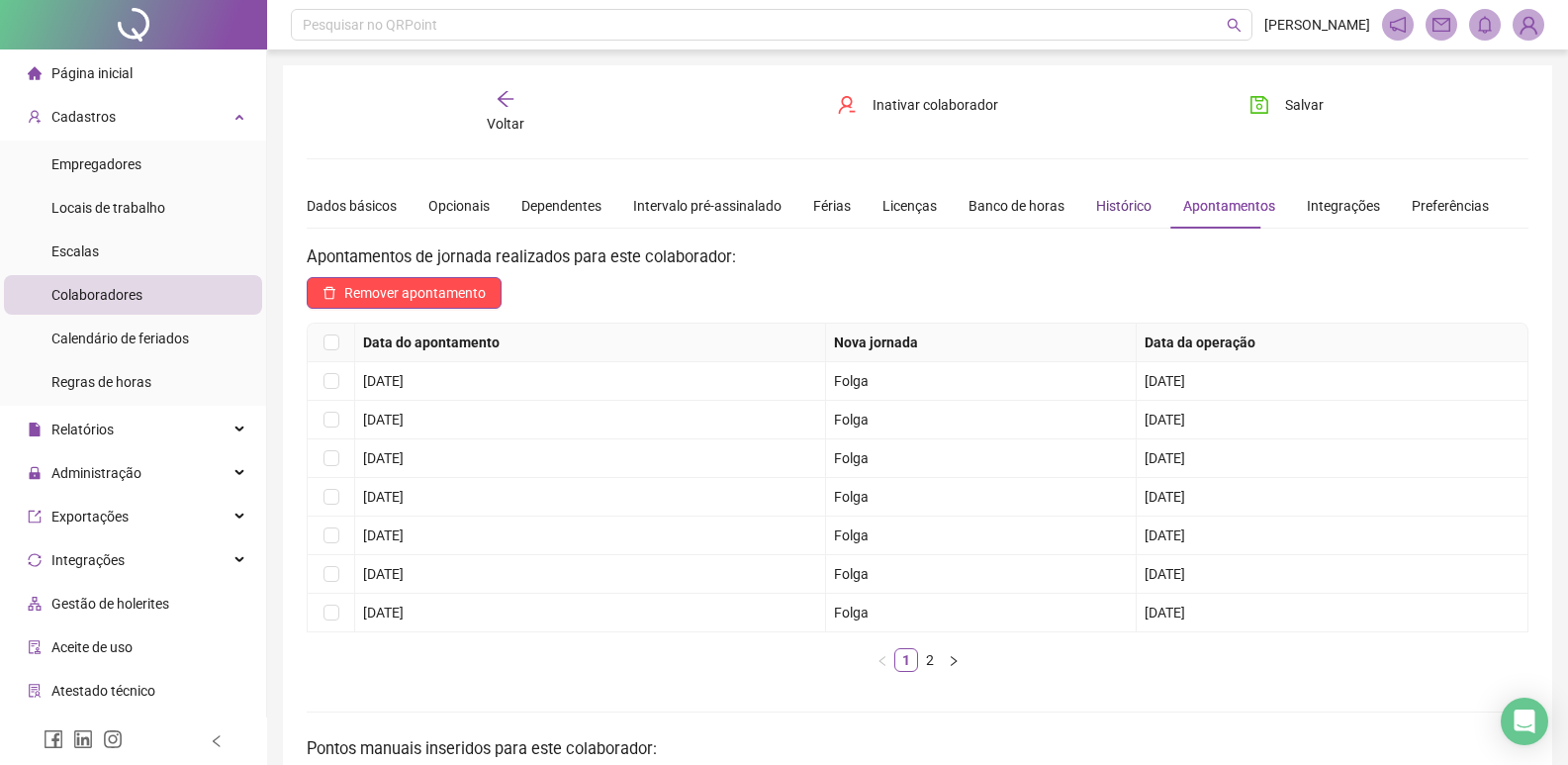 click on "Histórico" at bounding box center (1124, 206) 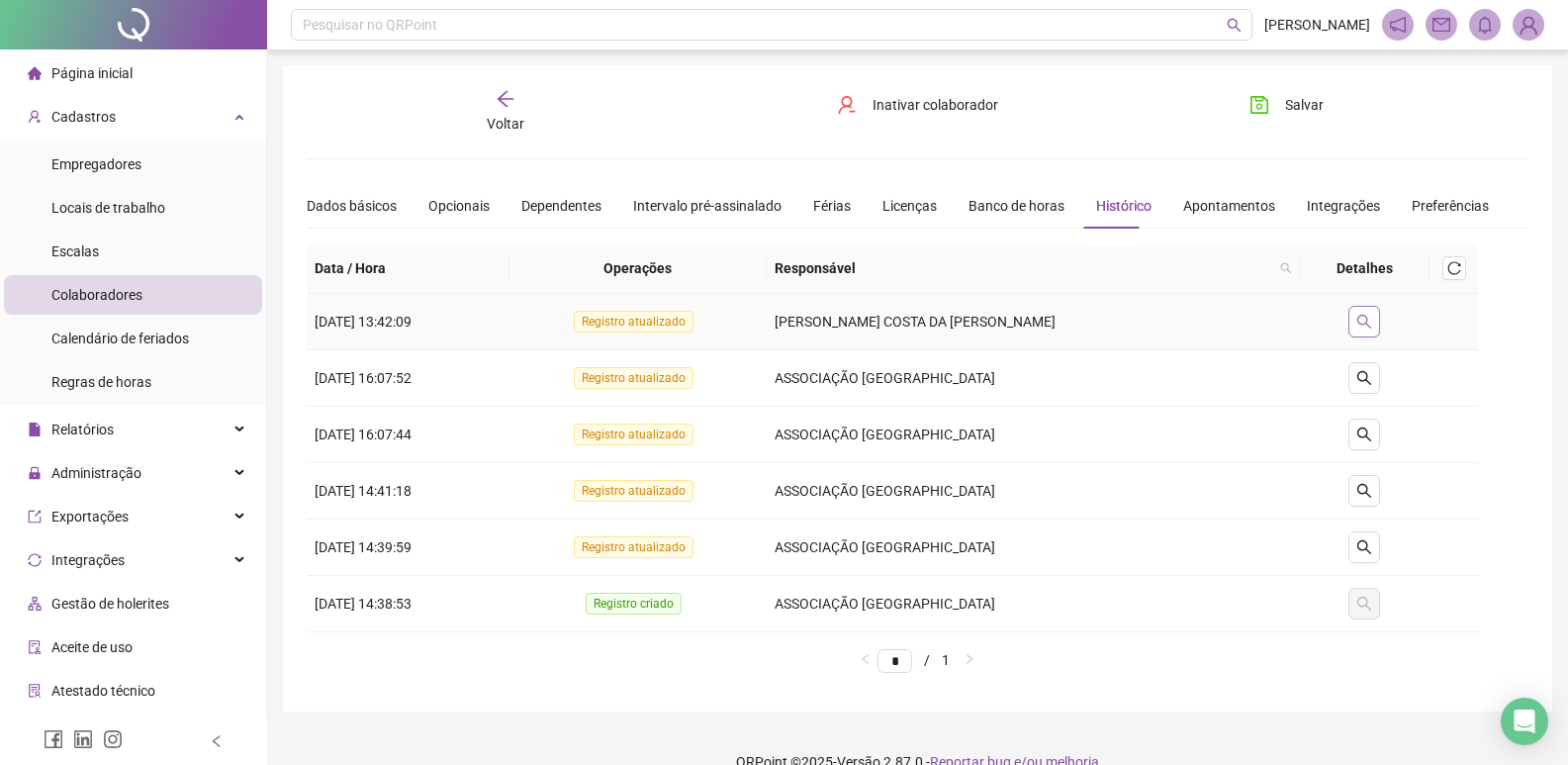 click 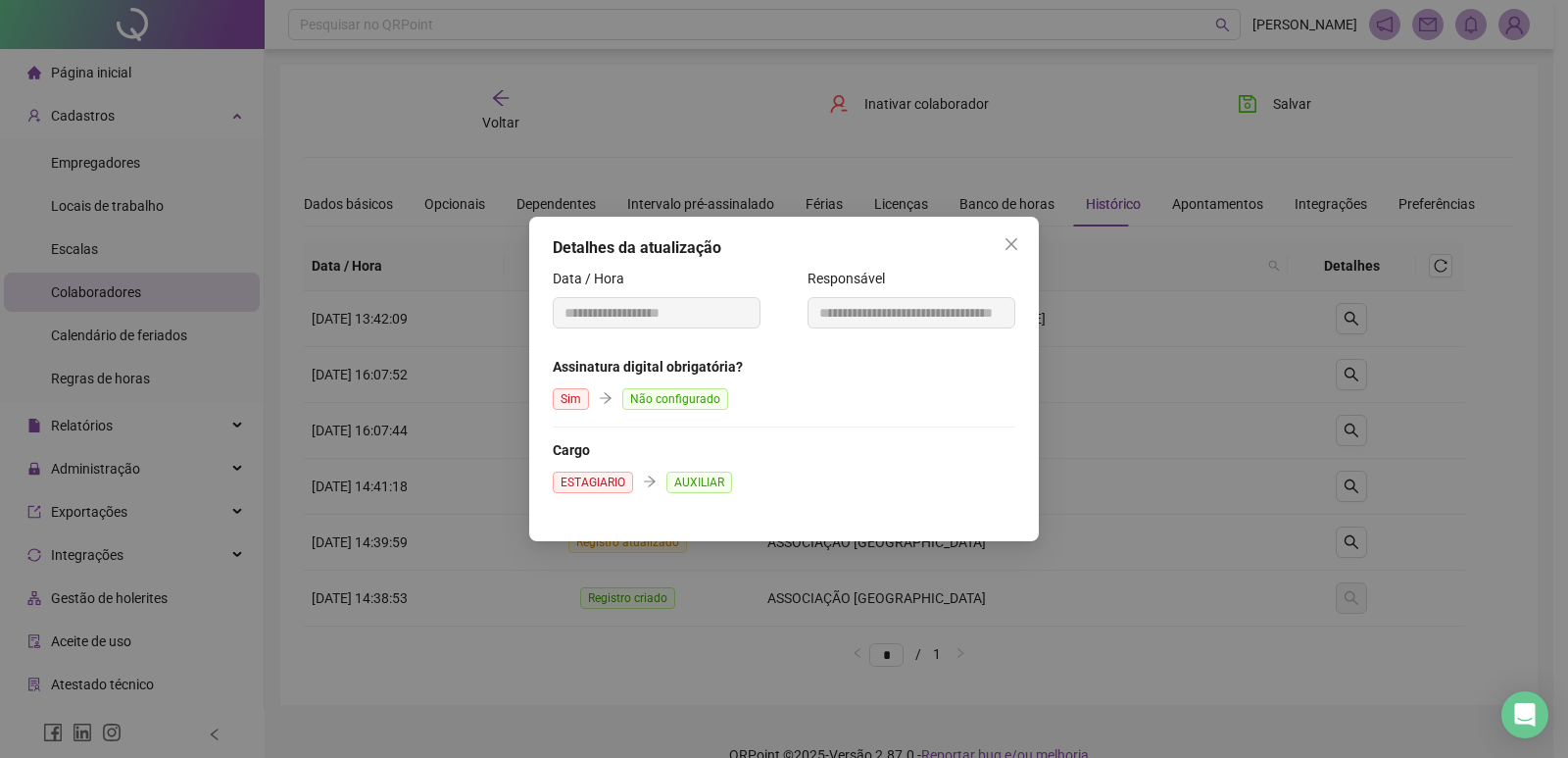 click on "ESTAGIARIO" at bounding box center (593, 482) 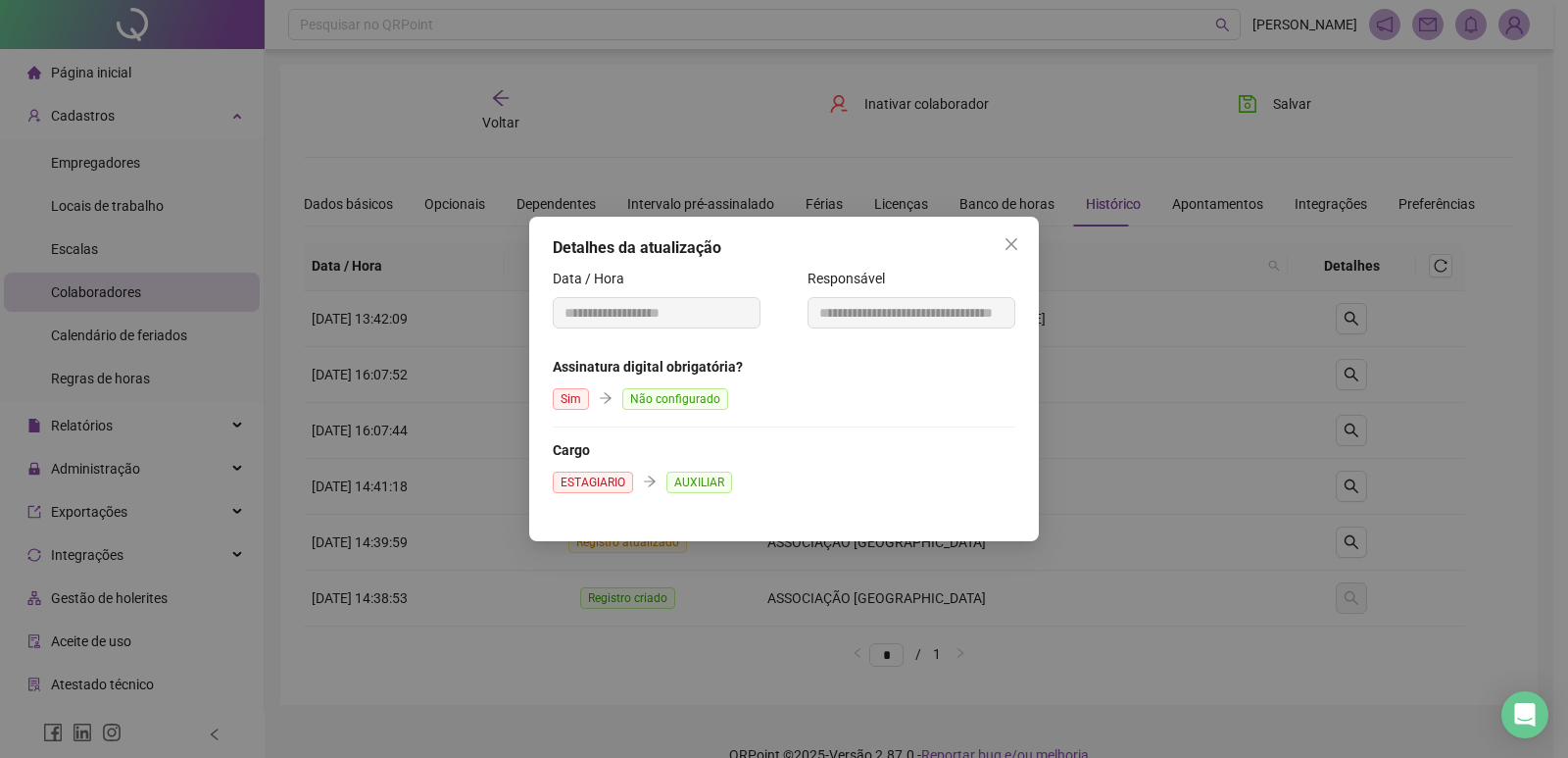 click on "AUXILIAR" at bounding box center (699, 482) 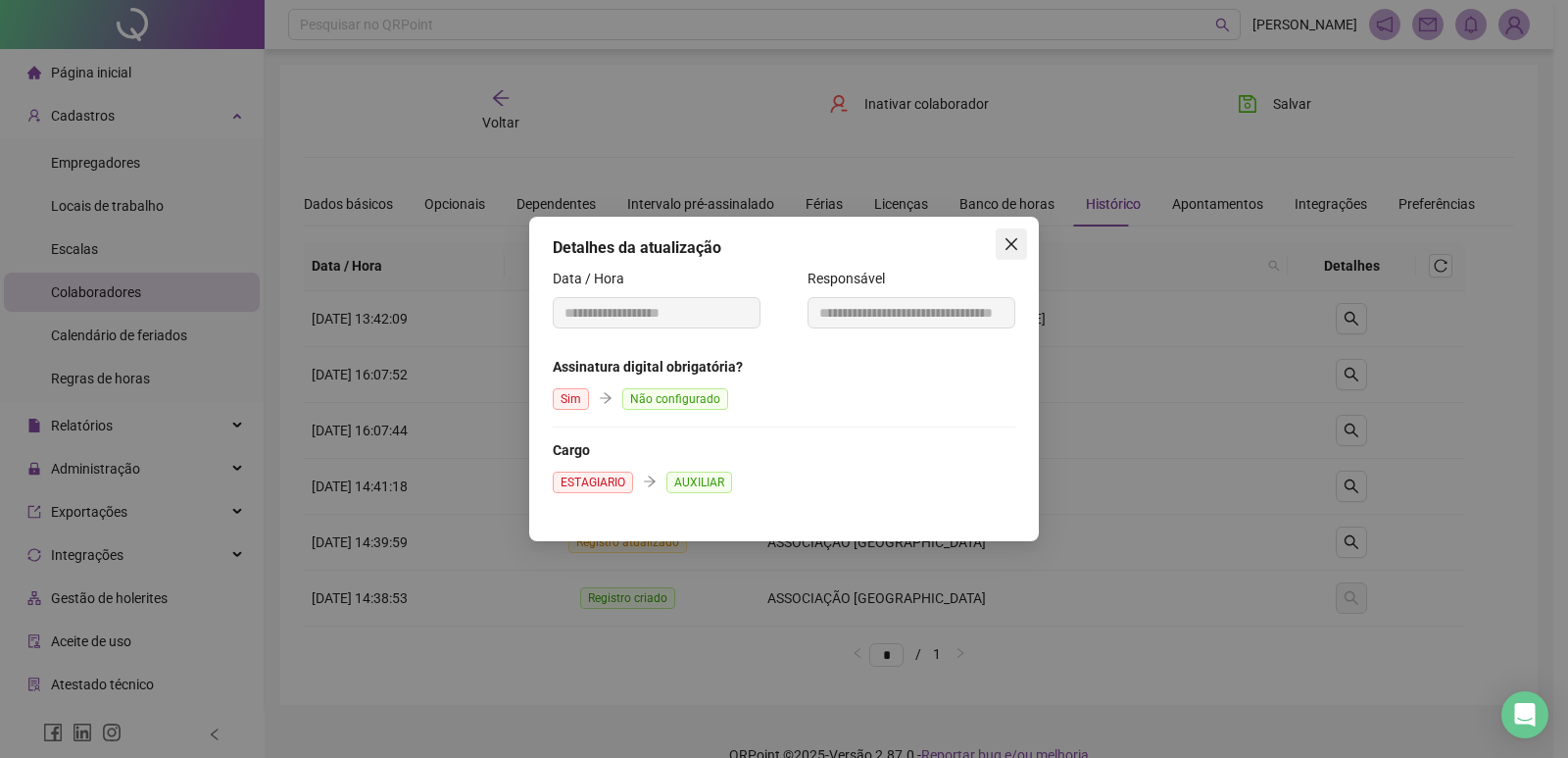 click 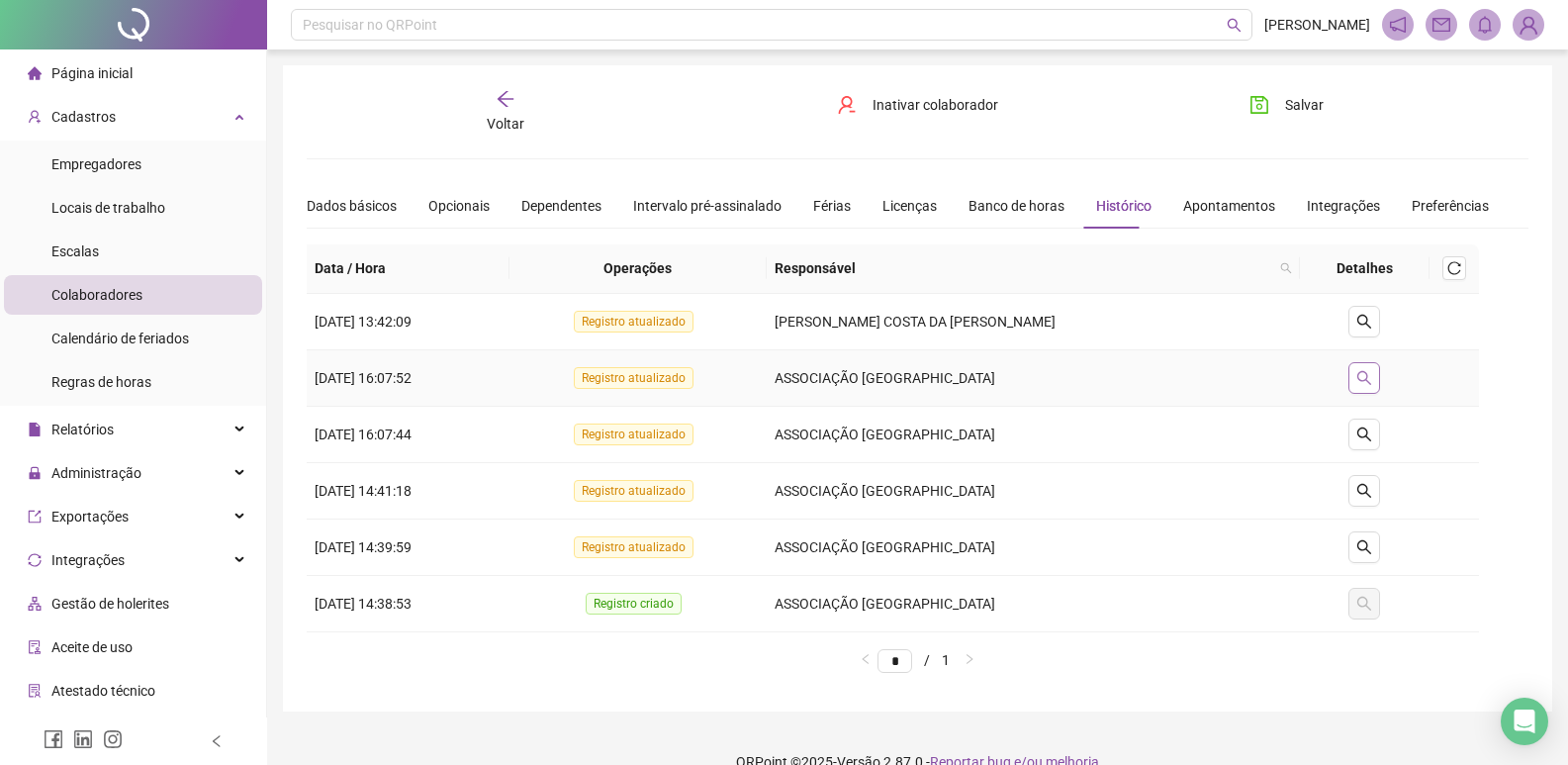 click 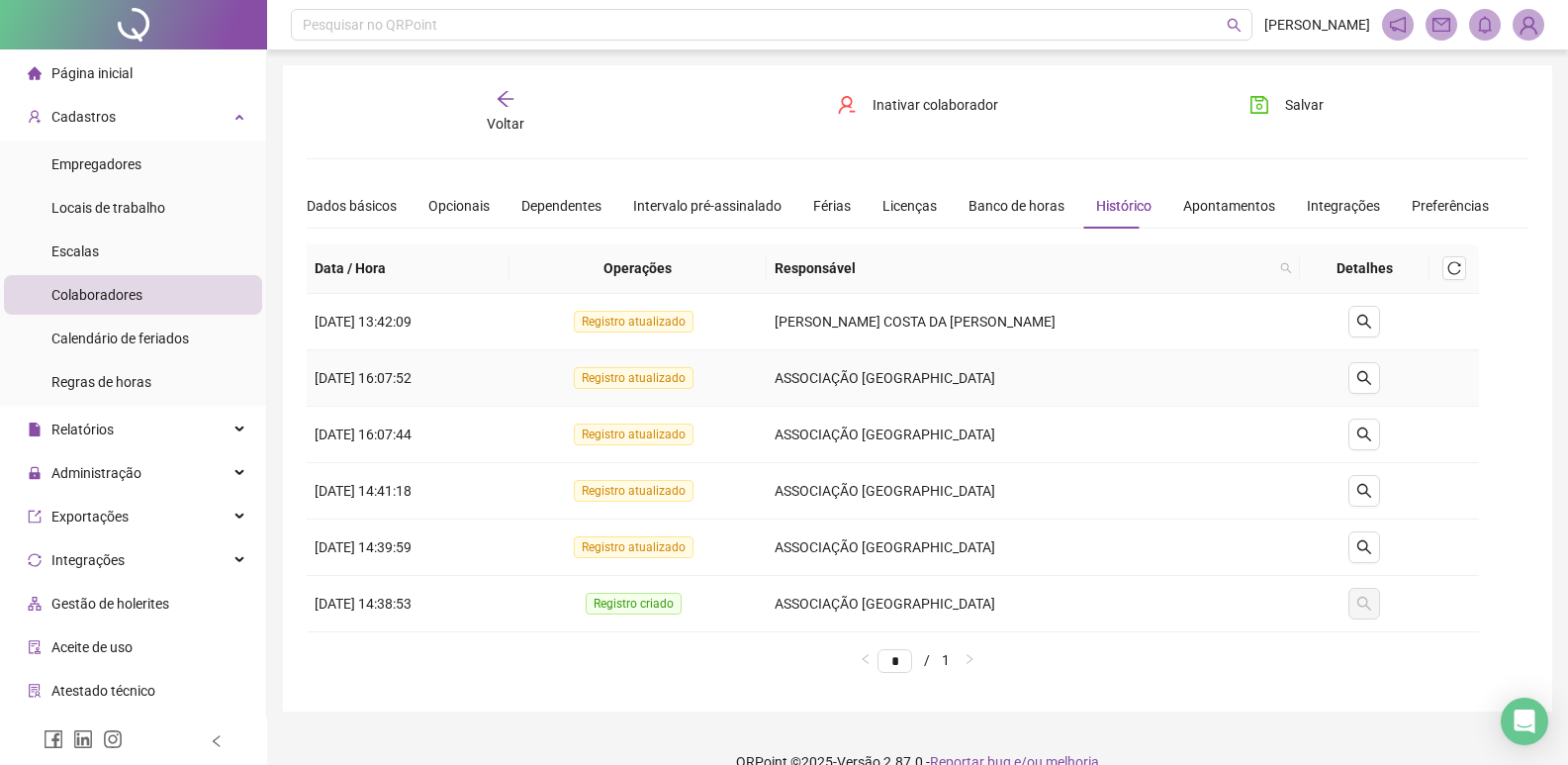 type on "**********" 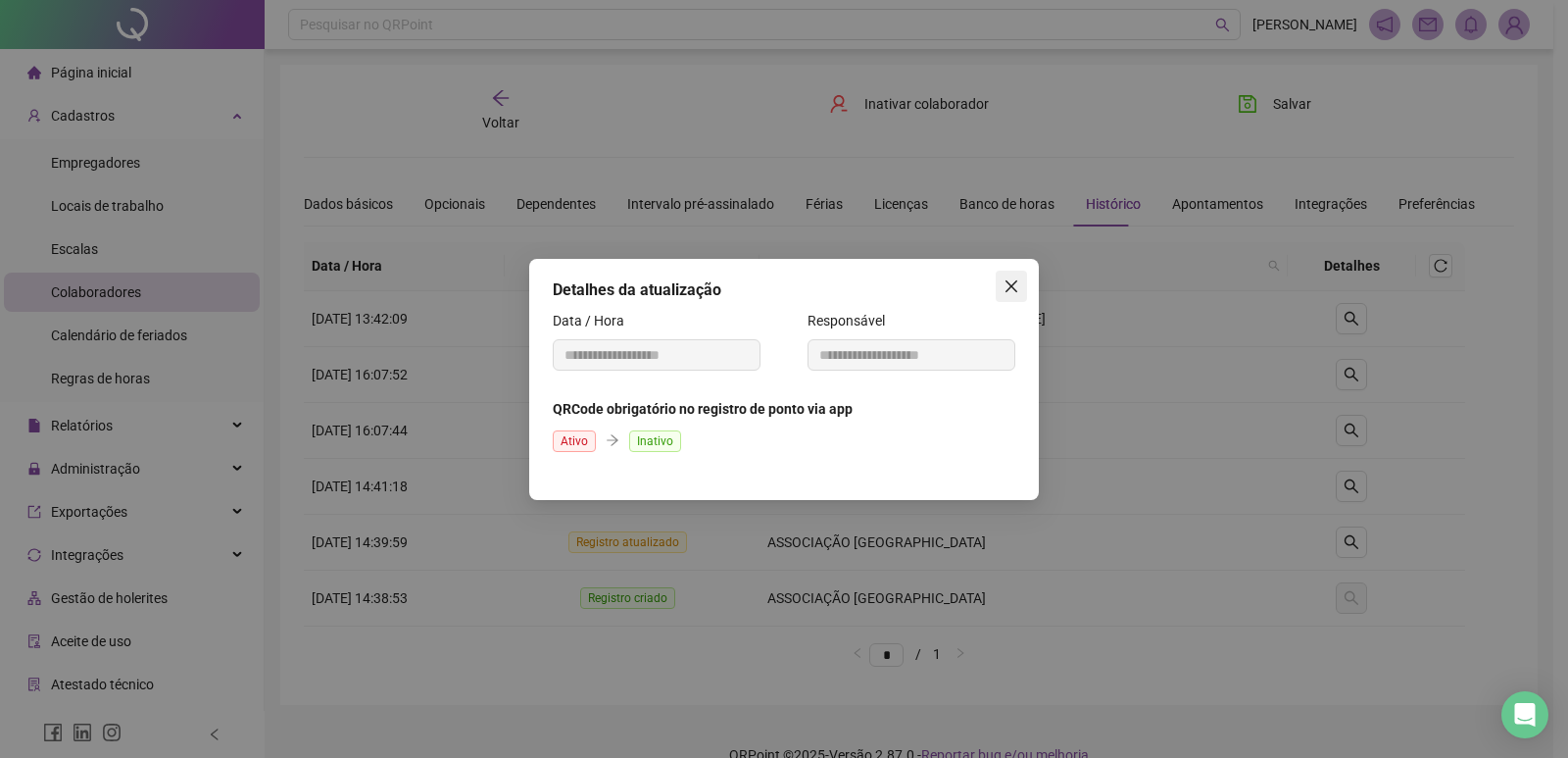 click 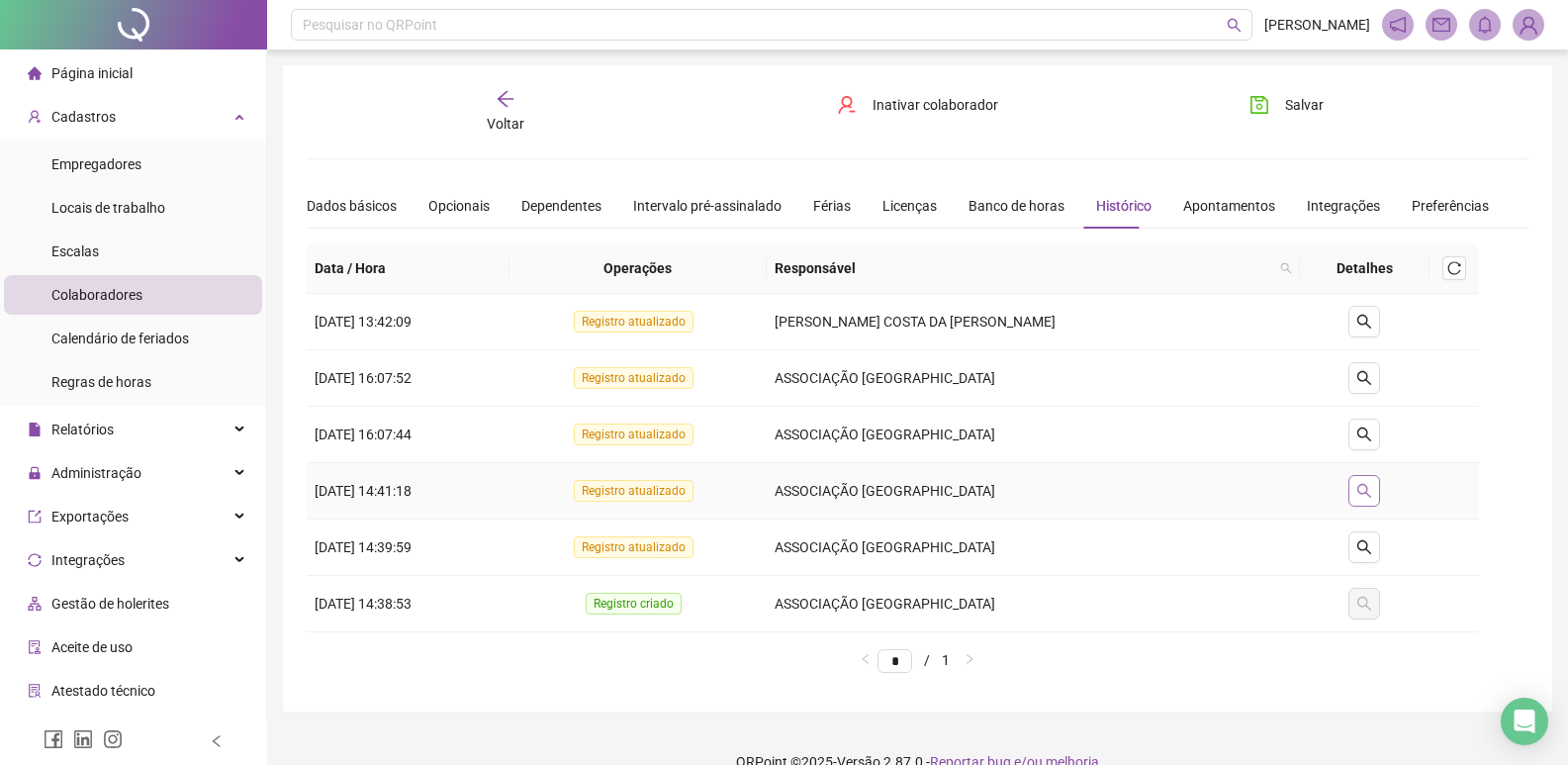 click at bounding box center (1364, 491) 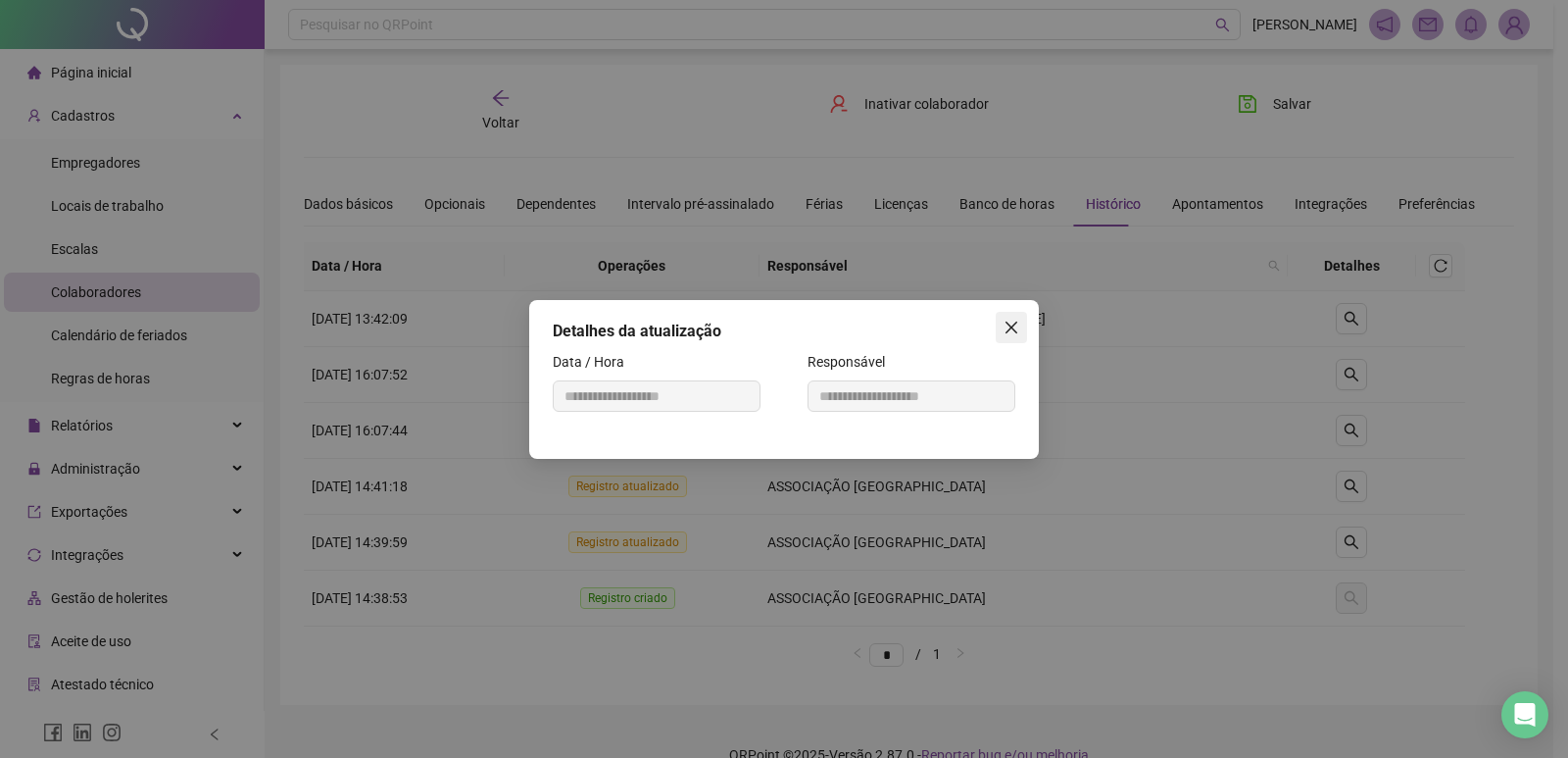 click 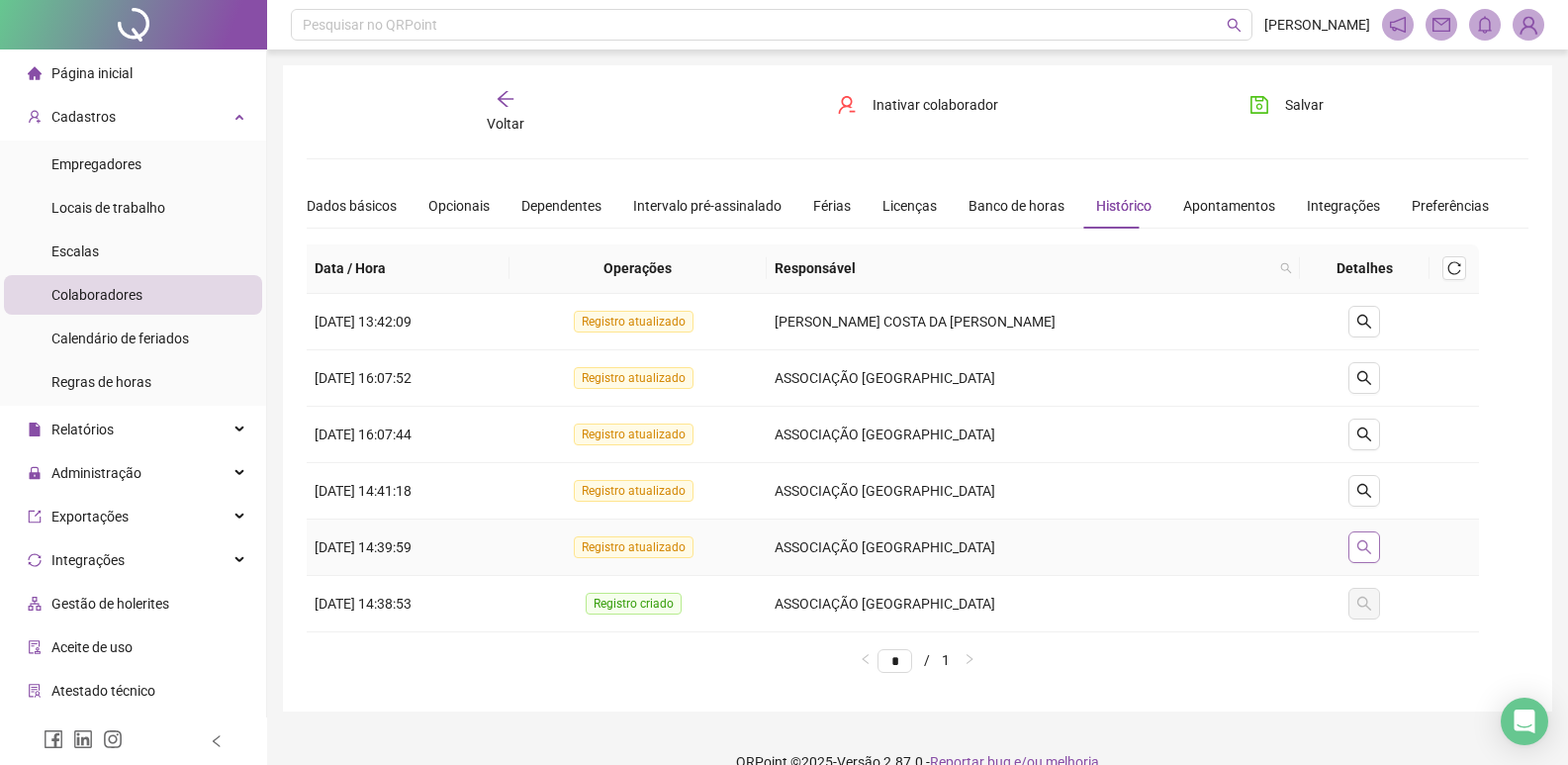 click 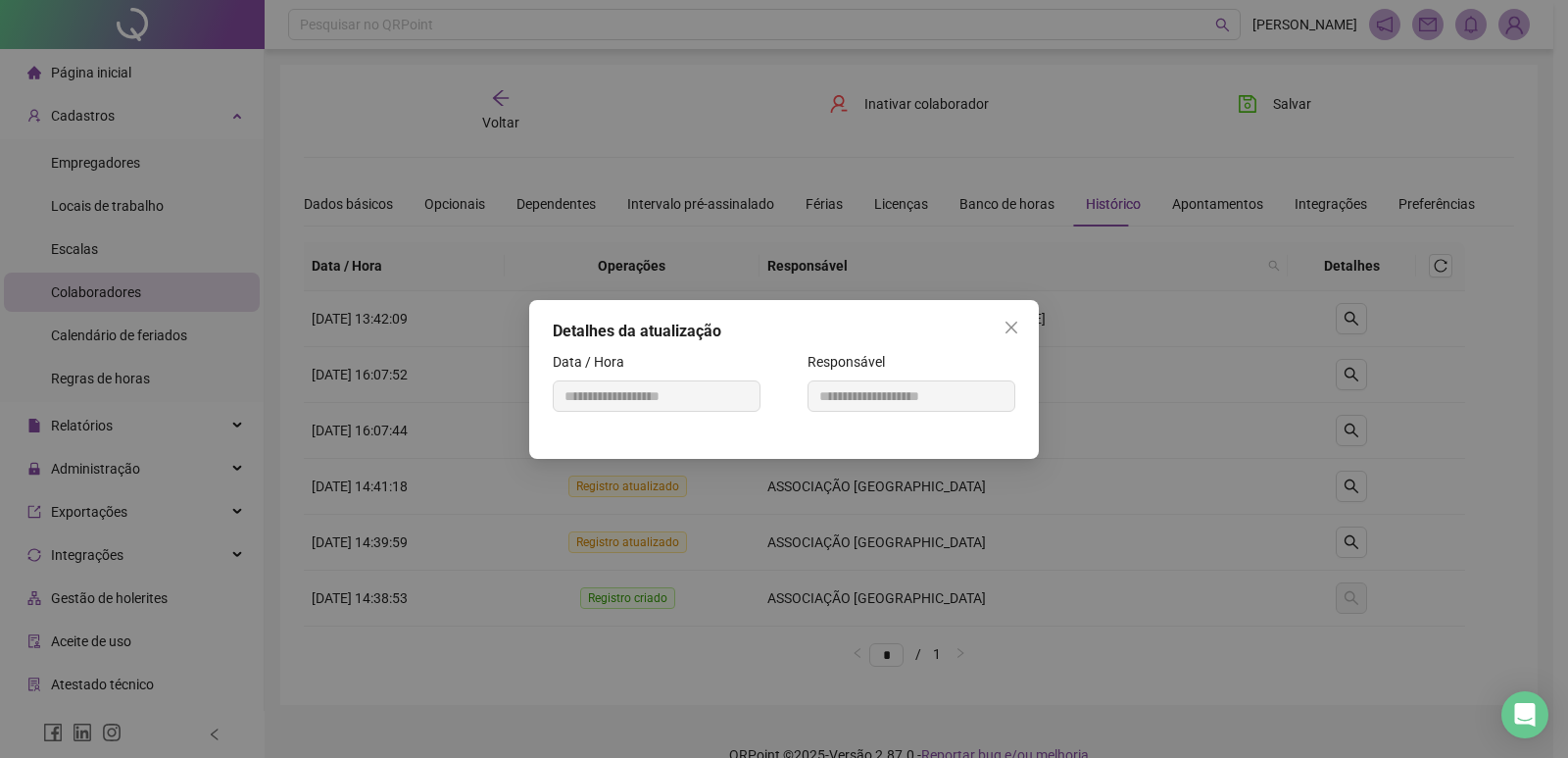 click 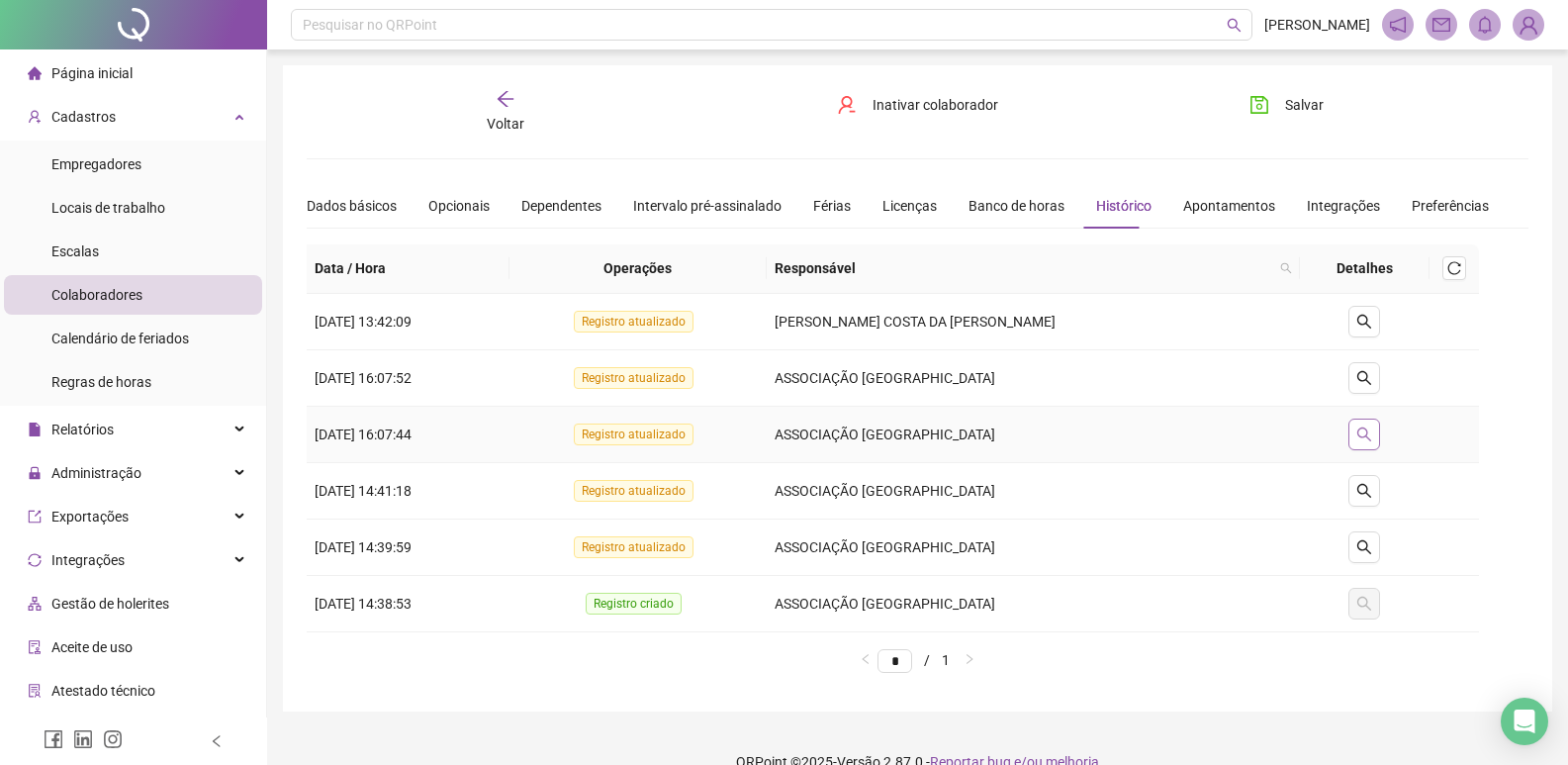 click 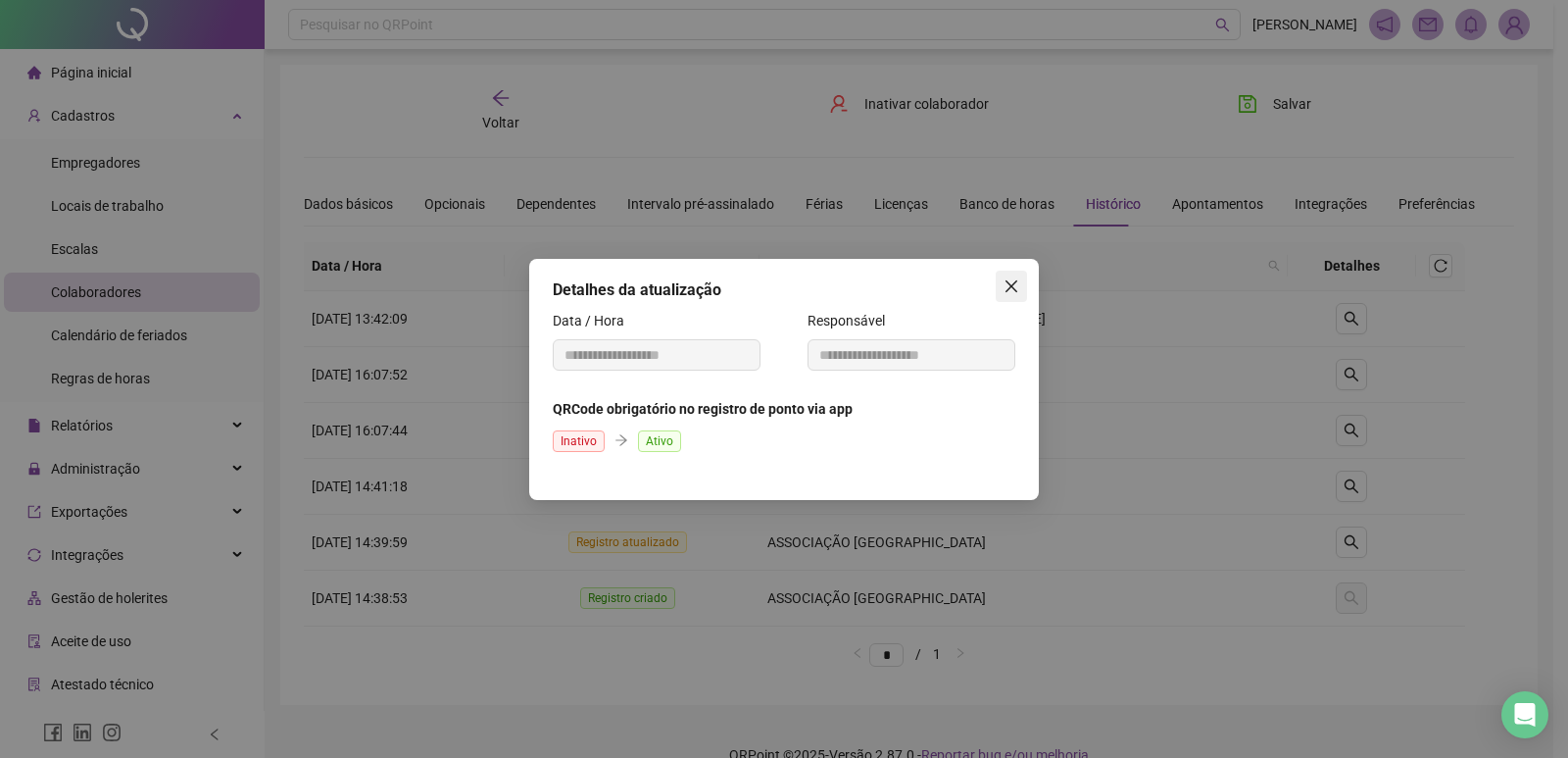 click 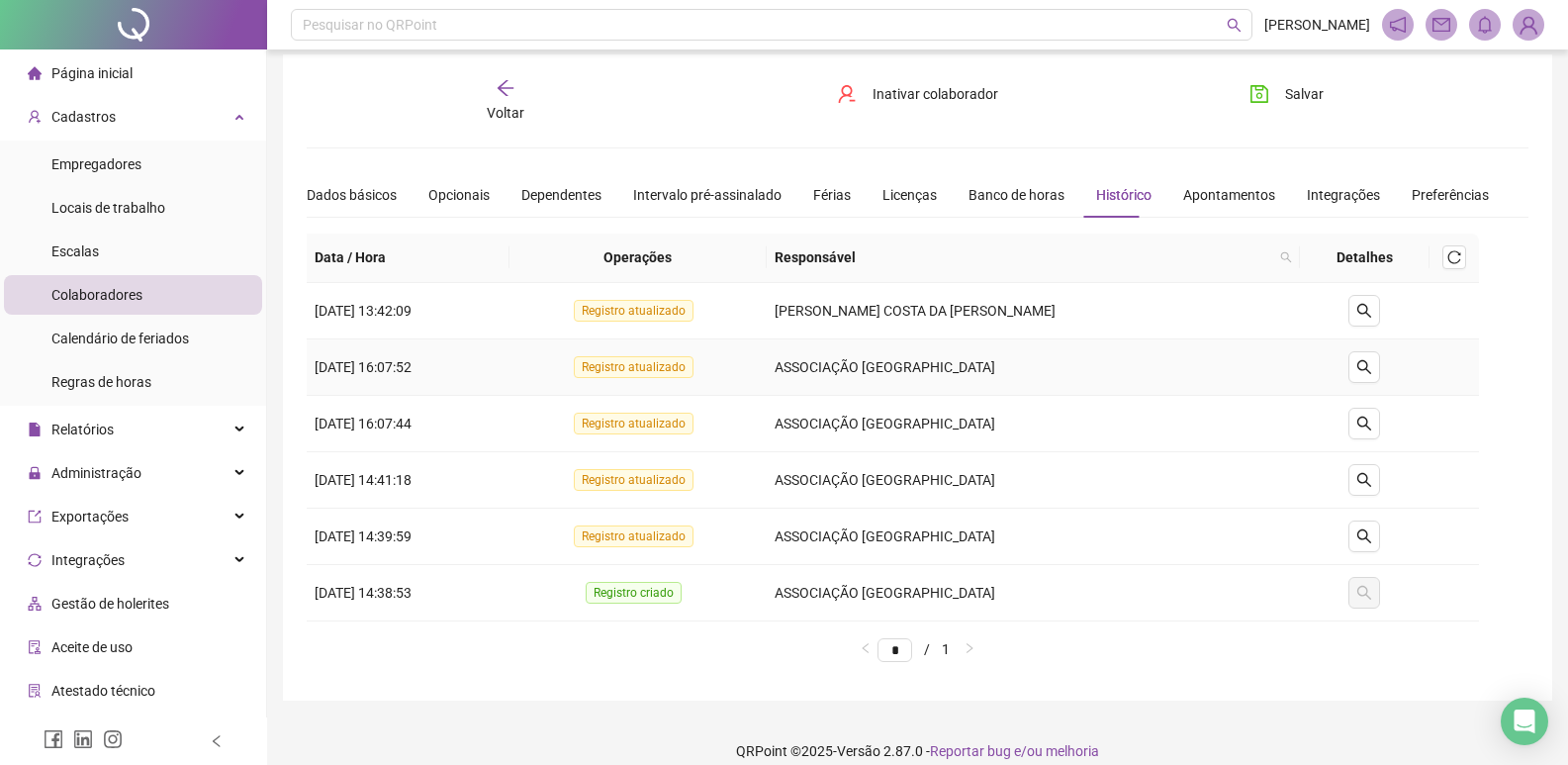 scroll, scrollTop: 0, scrollLeft: 0, axis: both 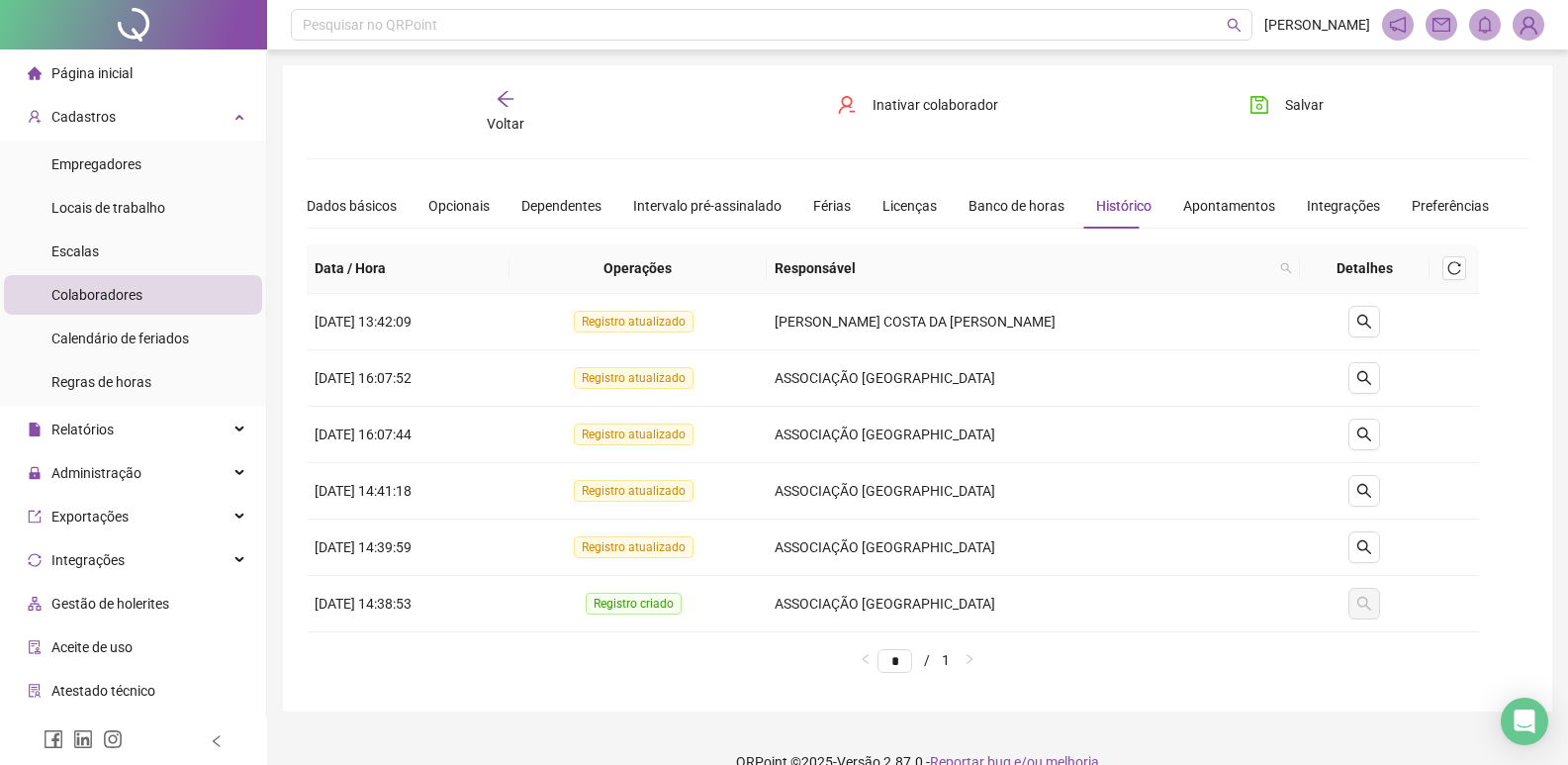 click on "Voltar" at bounding box center [505, 112] 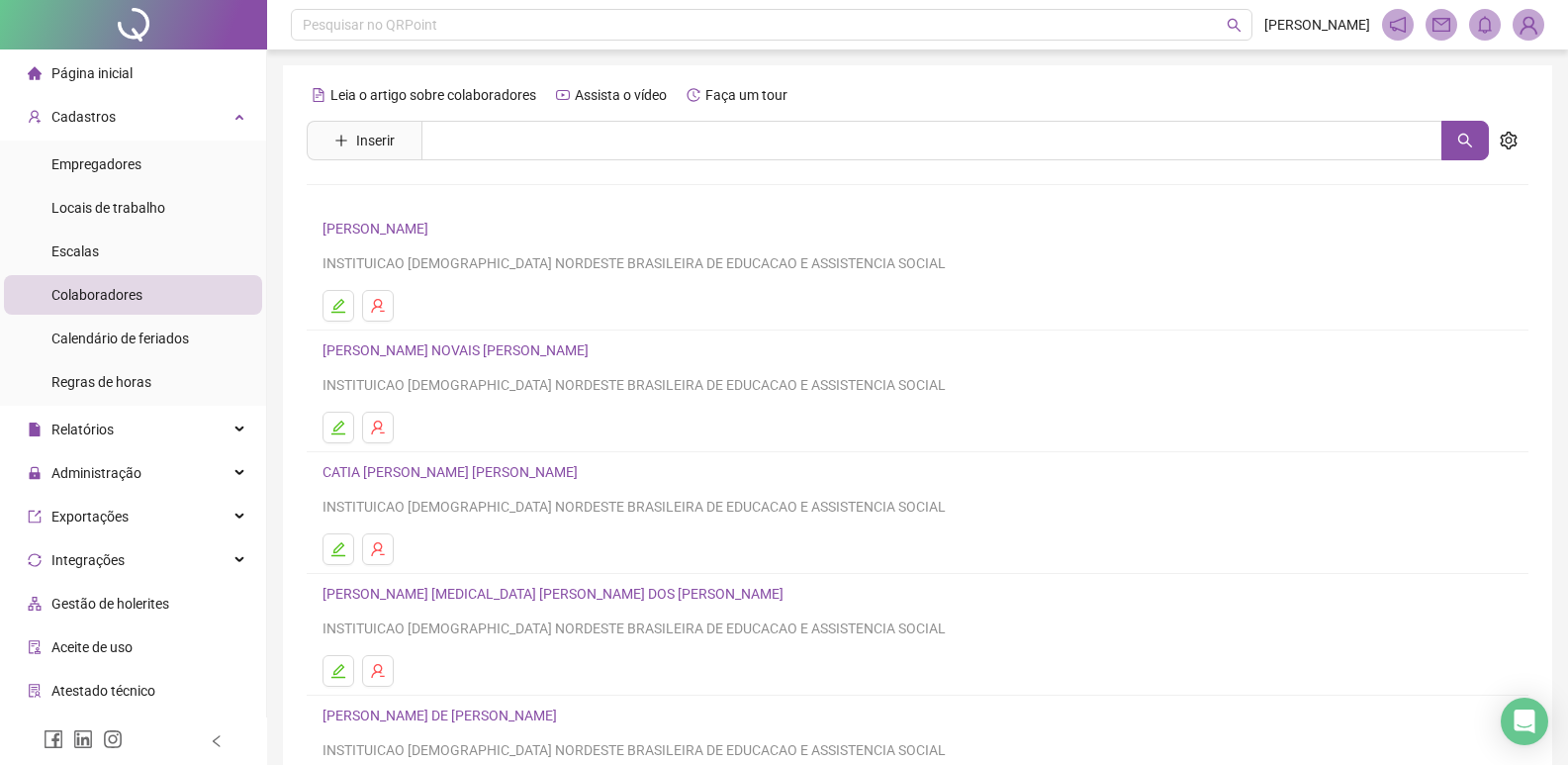 click on "[PERSON_NAME] [MEDICAL_DATA] [PERSON_NAME] DOS [PERSON_NAME]" at bounding box center [556, 594] 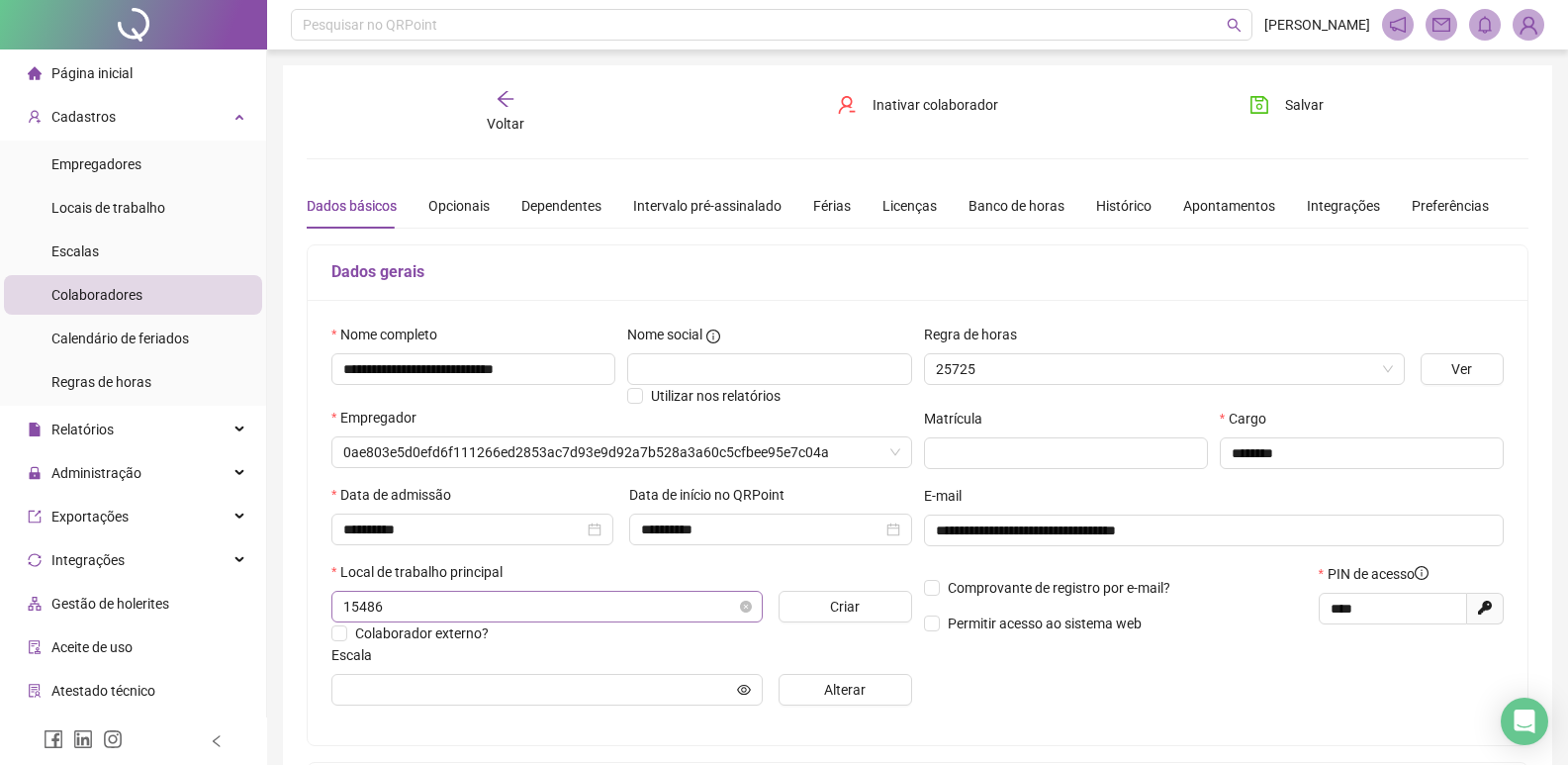 type on "**********" 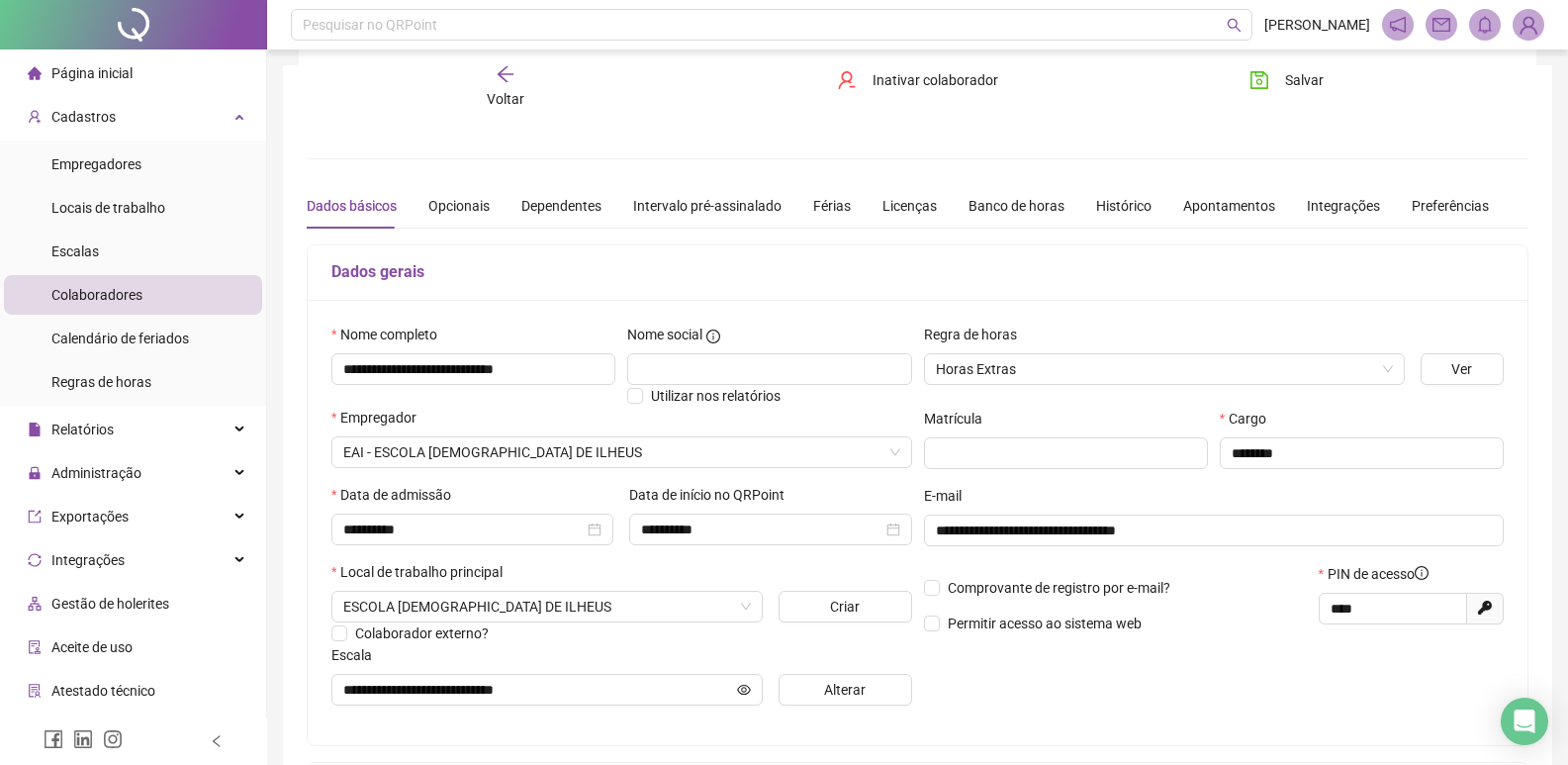 scroll, scrollTop: 198, scrollLeft: 0, axis: vertical 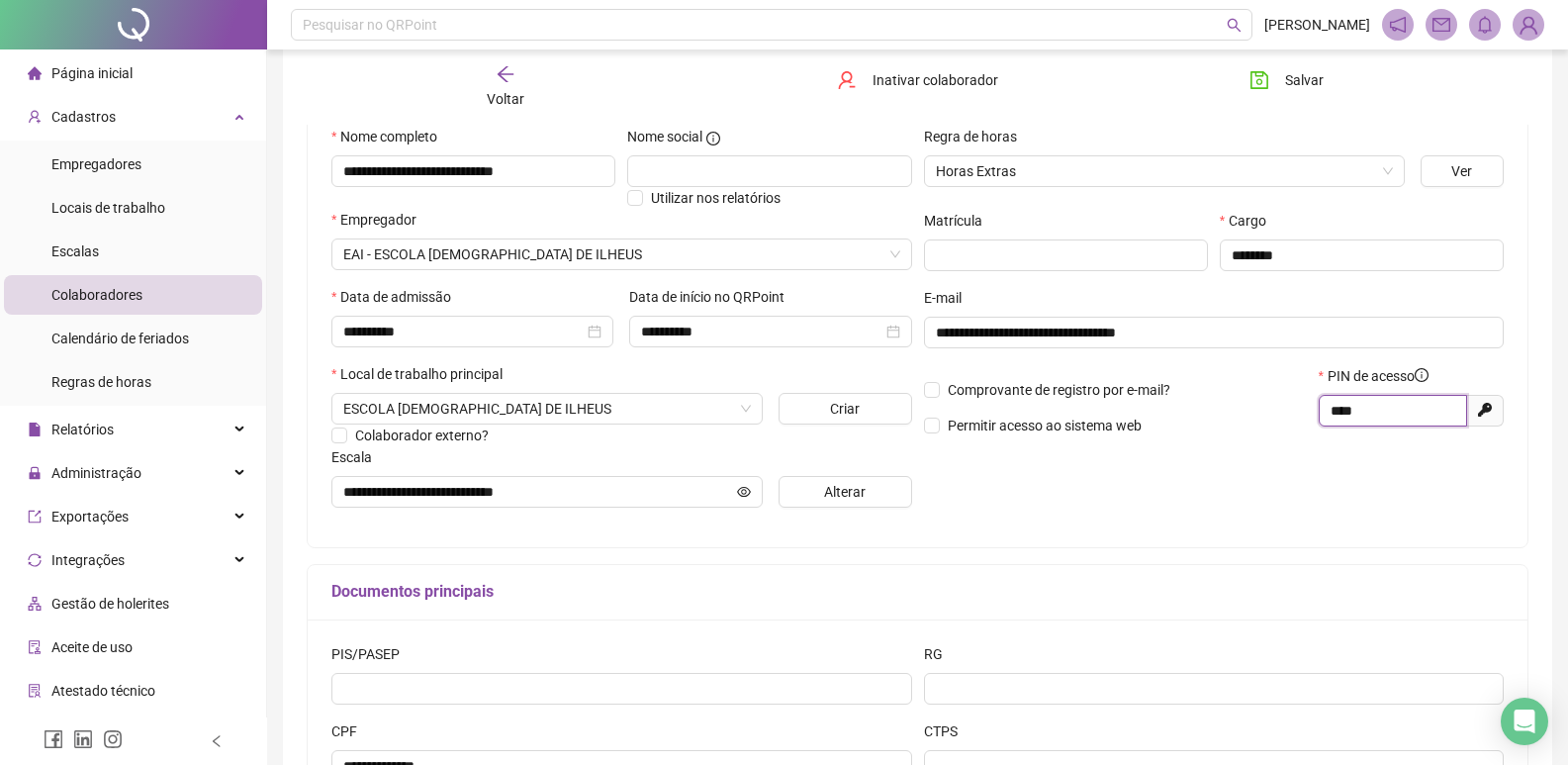 click on "****" at bounding box center (1391, 411) 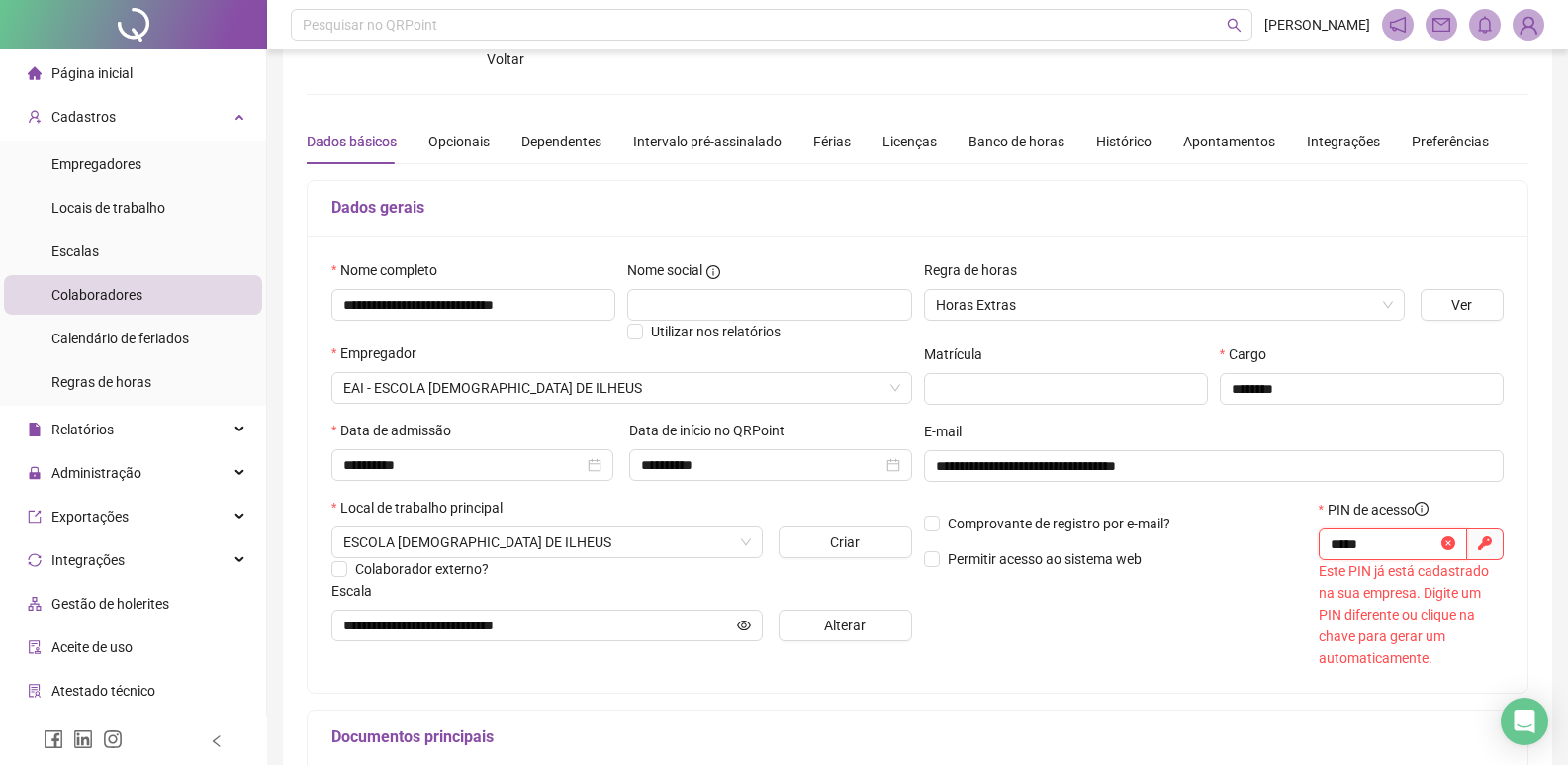 scroll, scrollTop: 99, scrollLeft: 0, axis: vertical 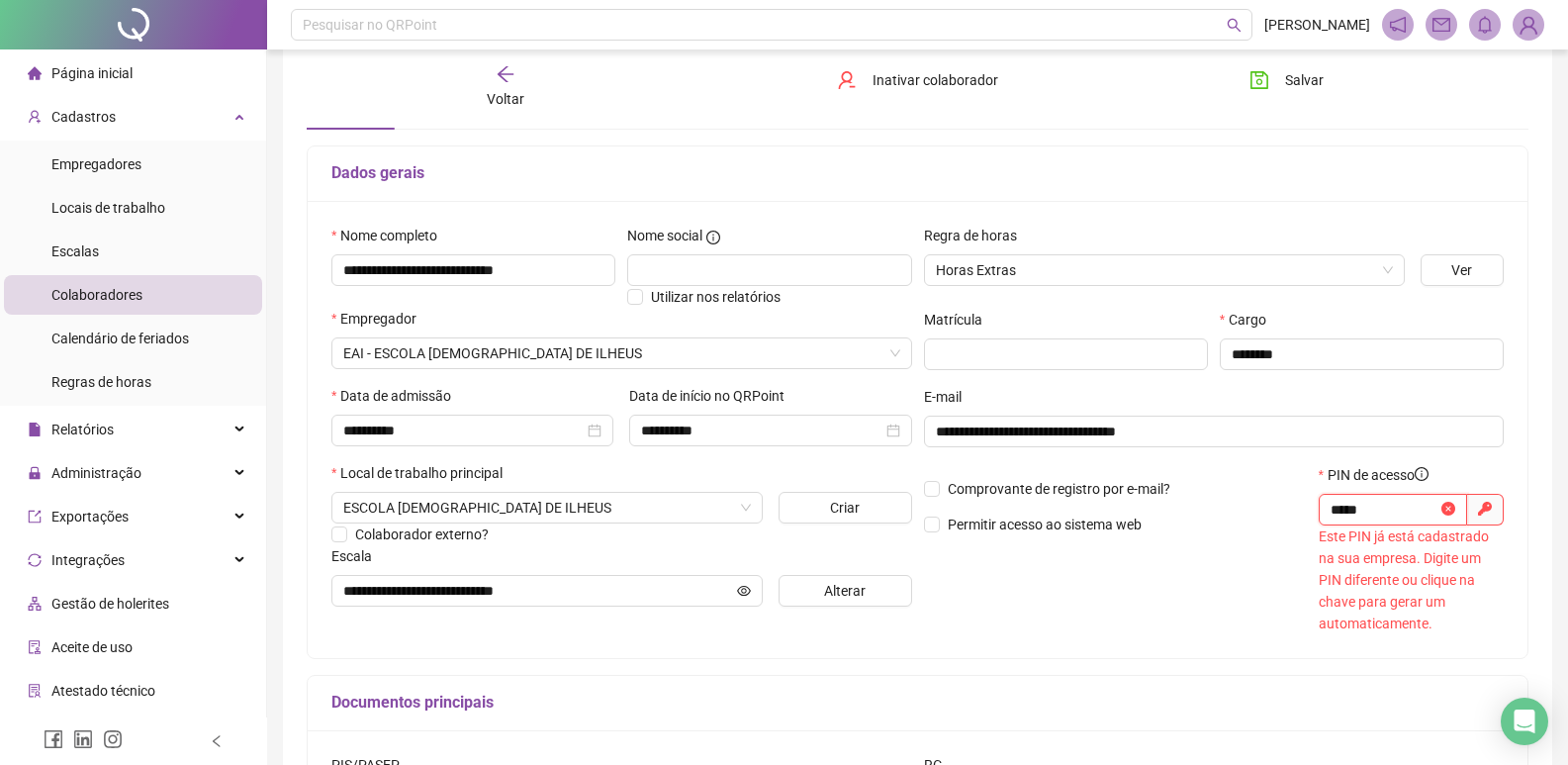 type on "*****" 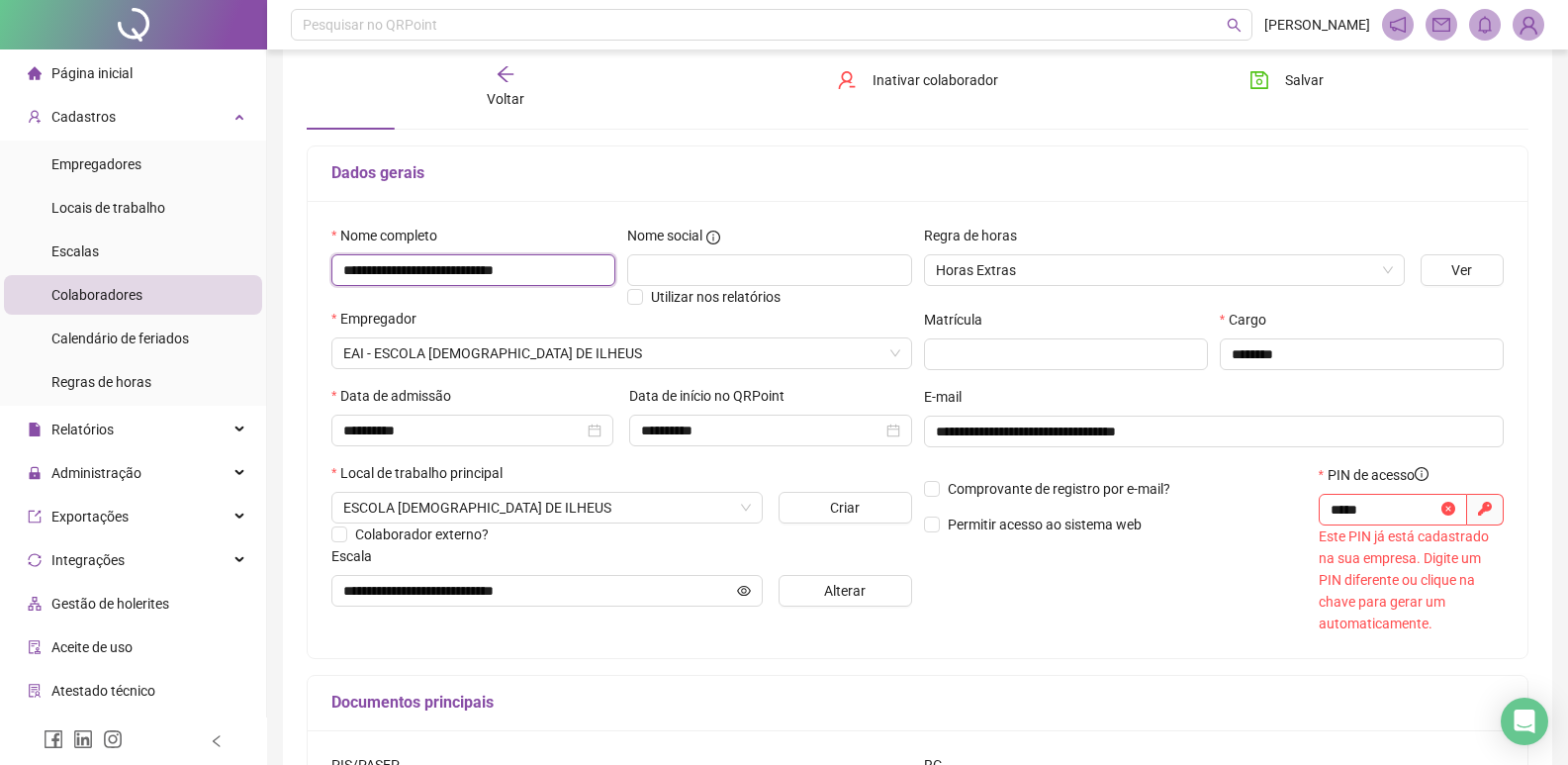 drag, startPoint x: 341, startPoint y: 270, endPoint x: 564, endPoint y: 270, distance: 223 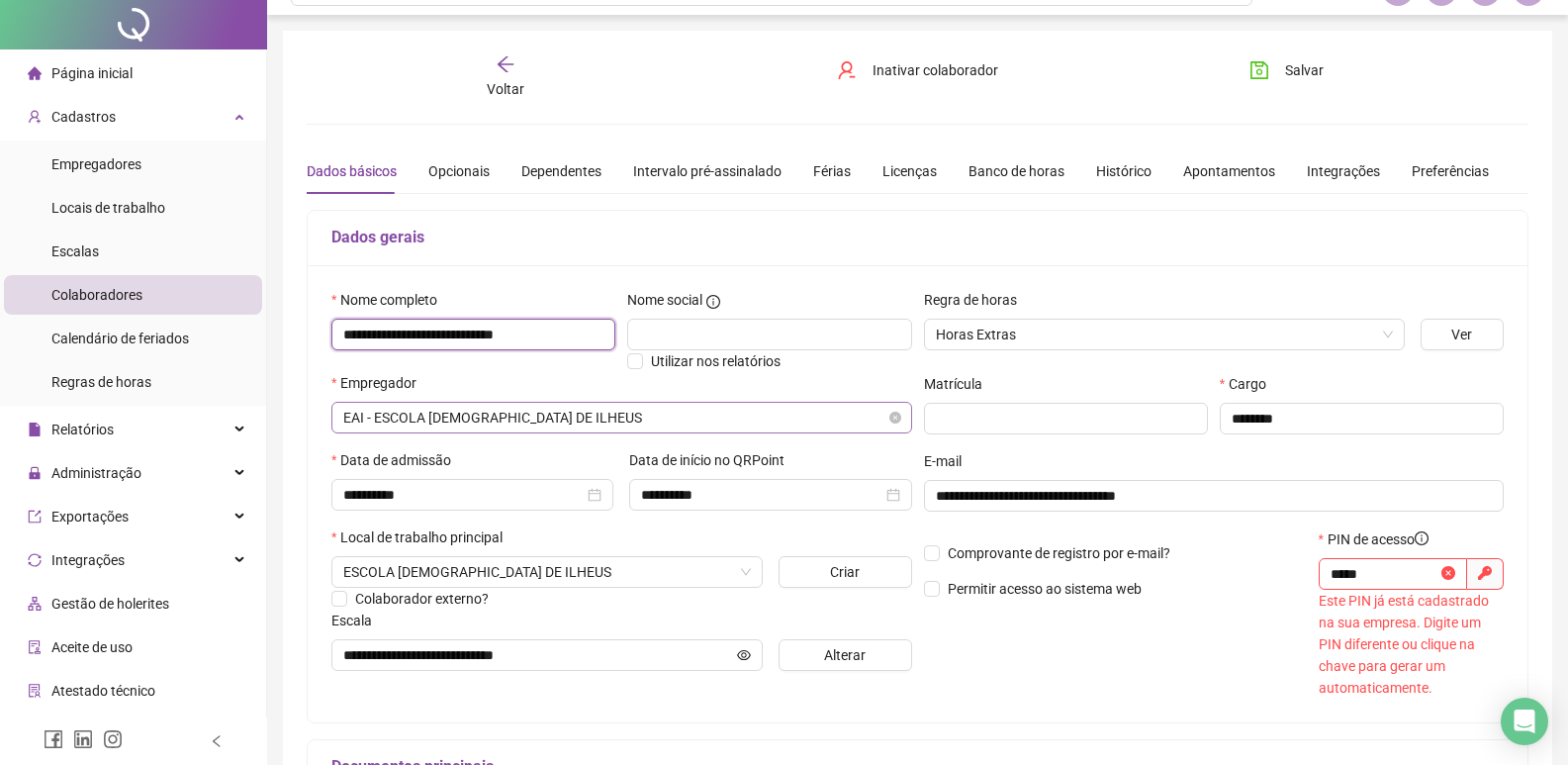 scroll, scrollTop: 0, scrollLeft: 0, axis: both 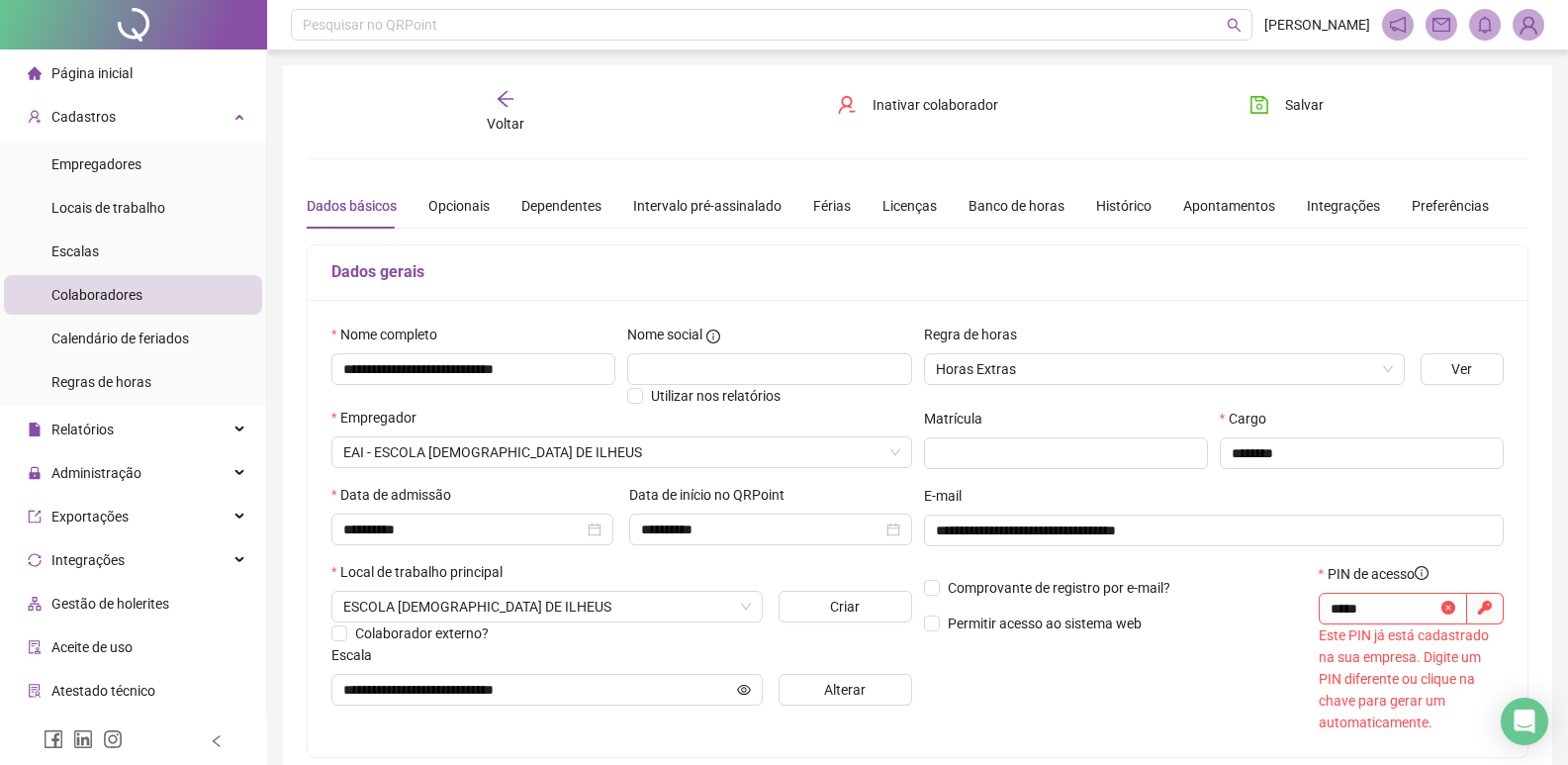 click on "Dados gerais" at bounding box center [917, 273] 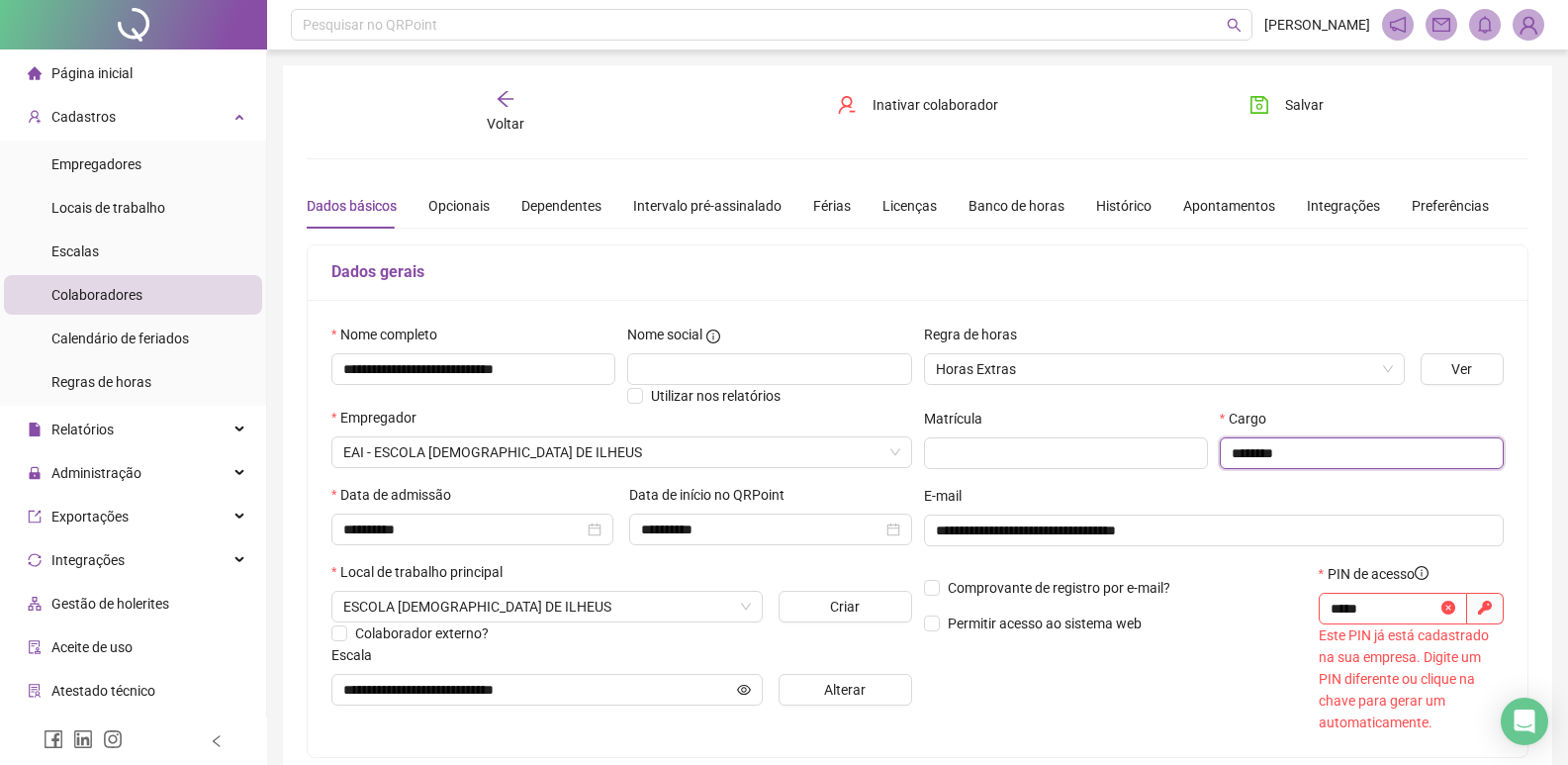 click on "********" at bounding box center [1361, 453] 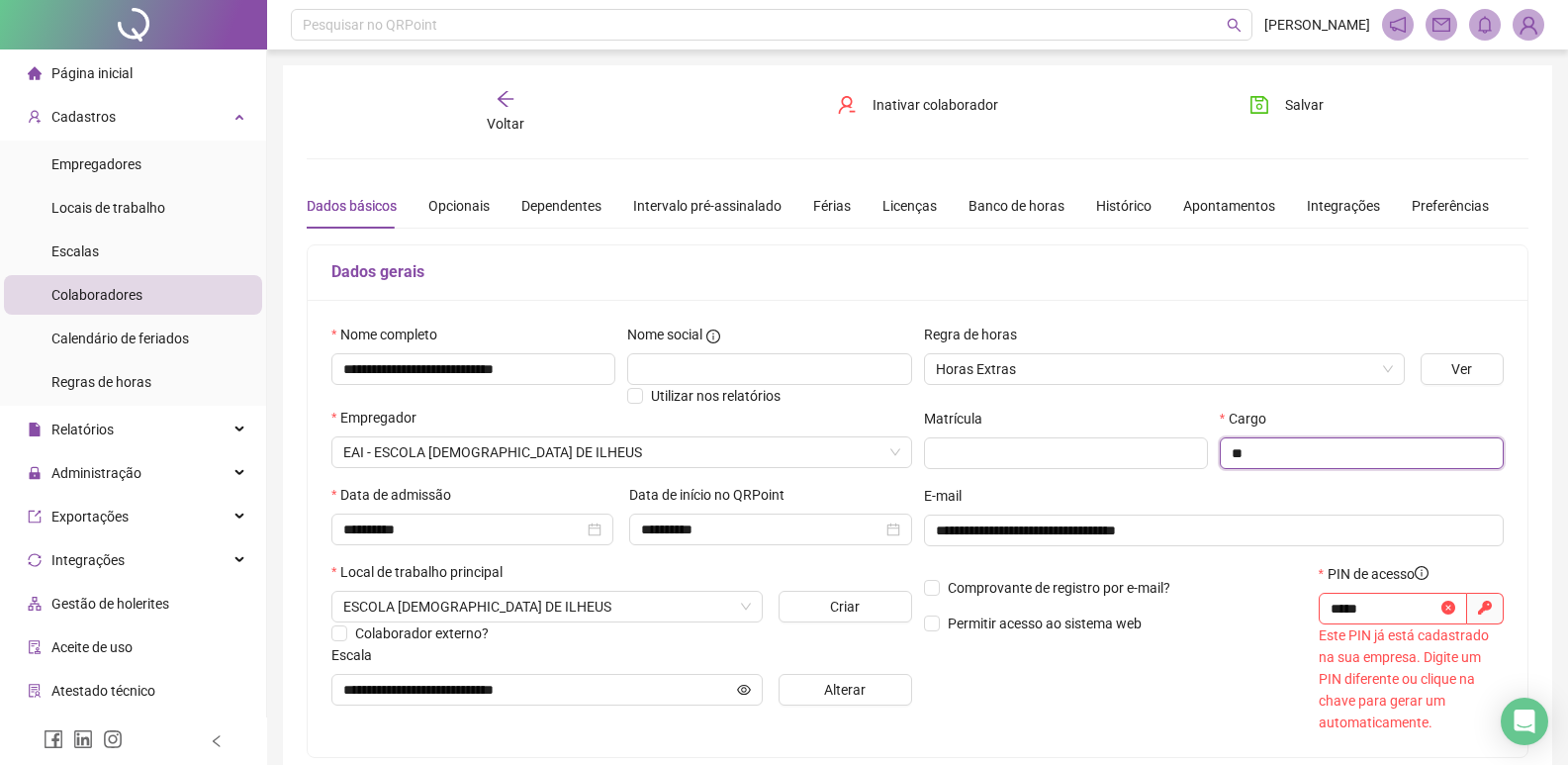 type on "*" 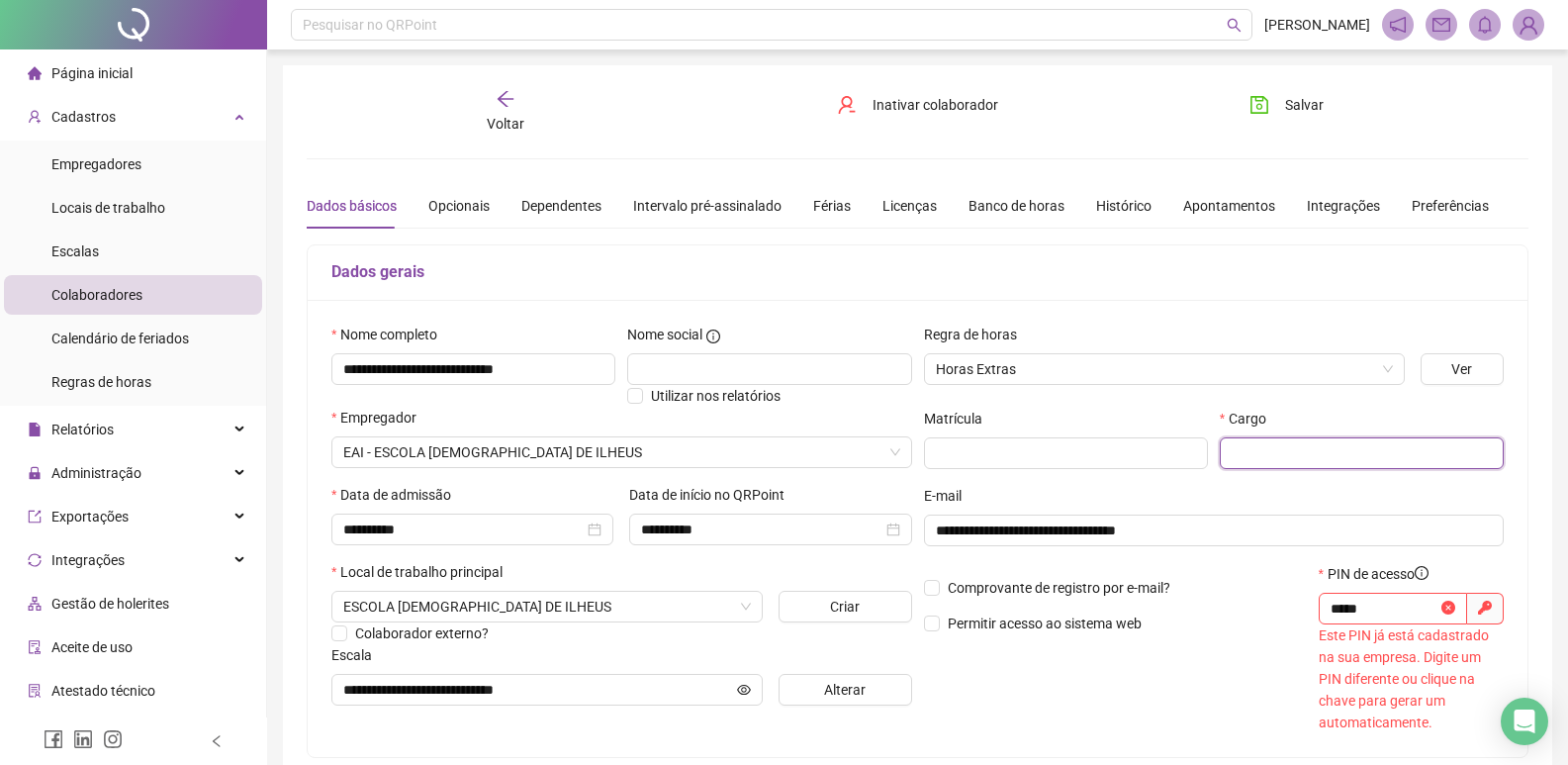 click at bounding box center (1361, 453) 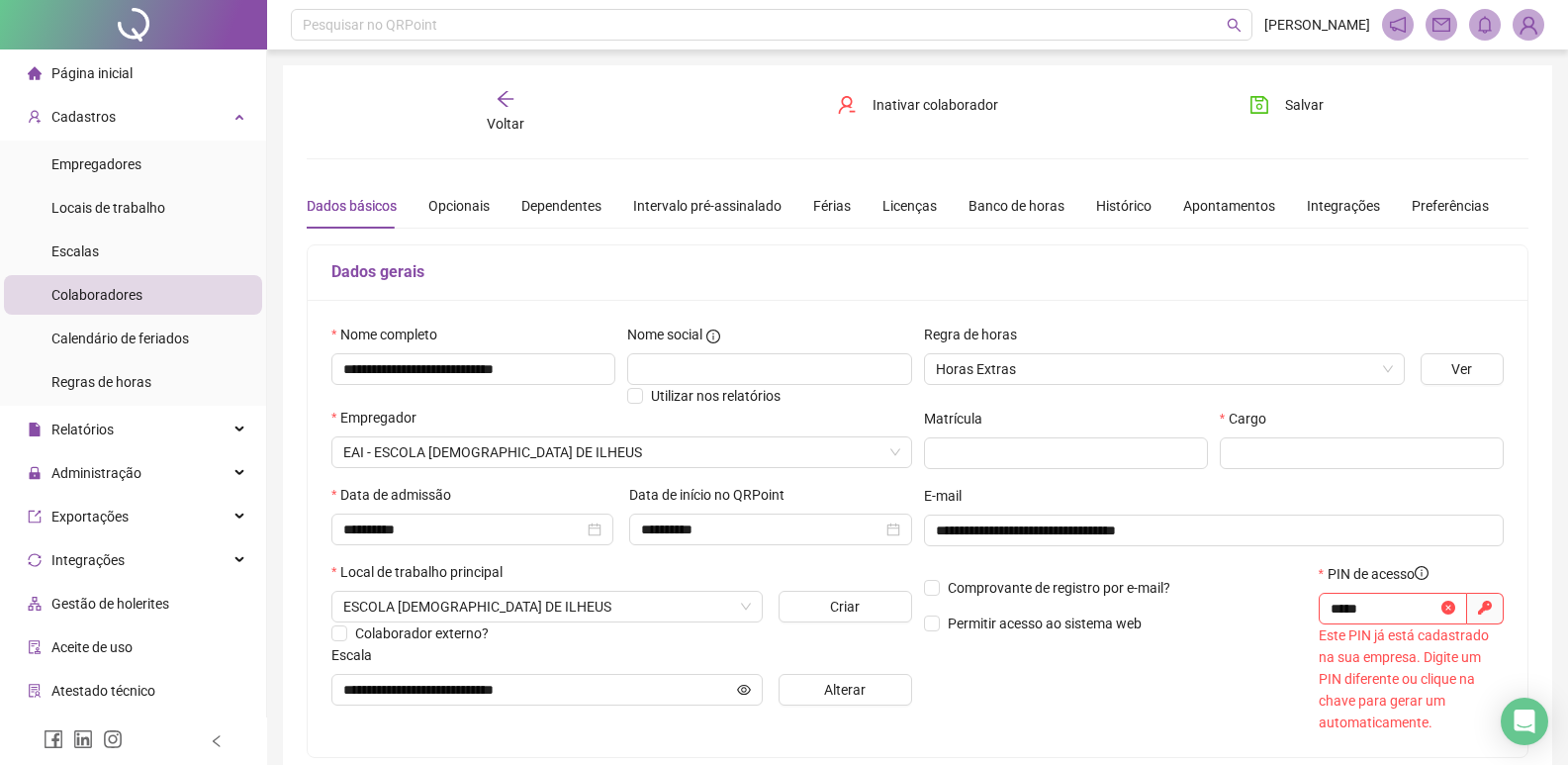 click 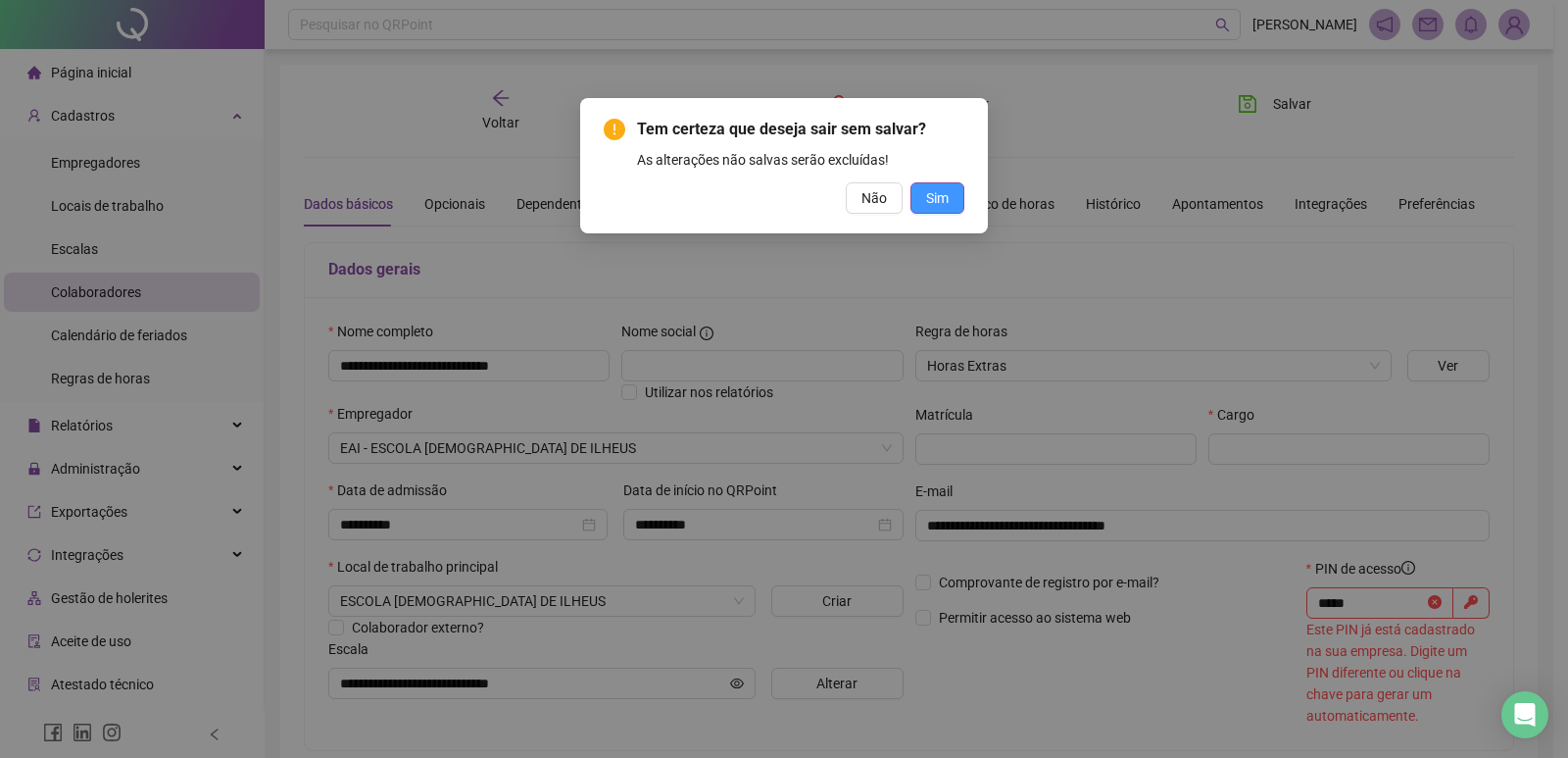click on "Sim" at bounding box center (937, 198) 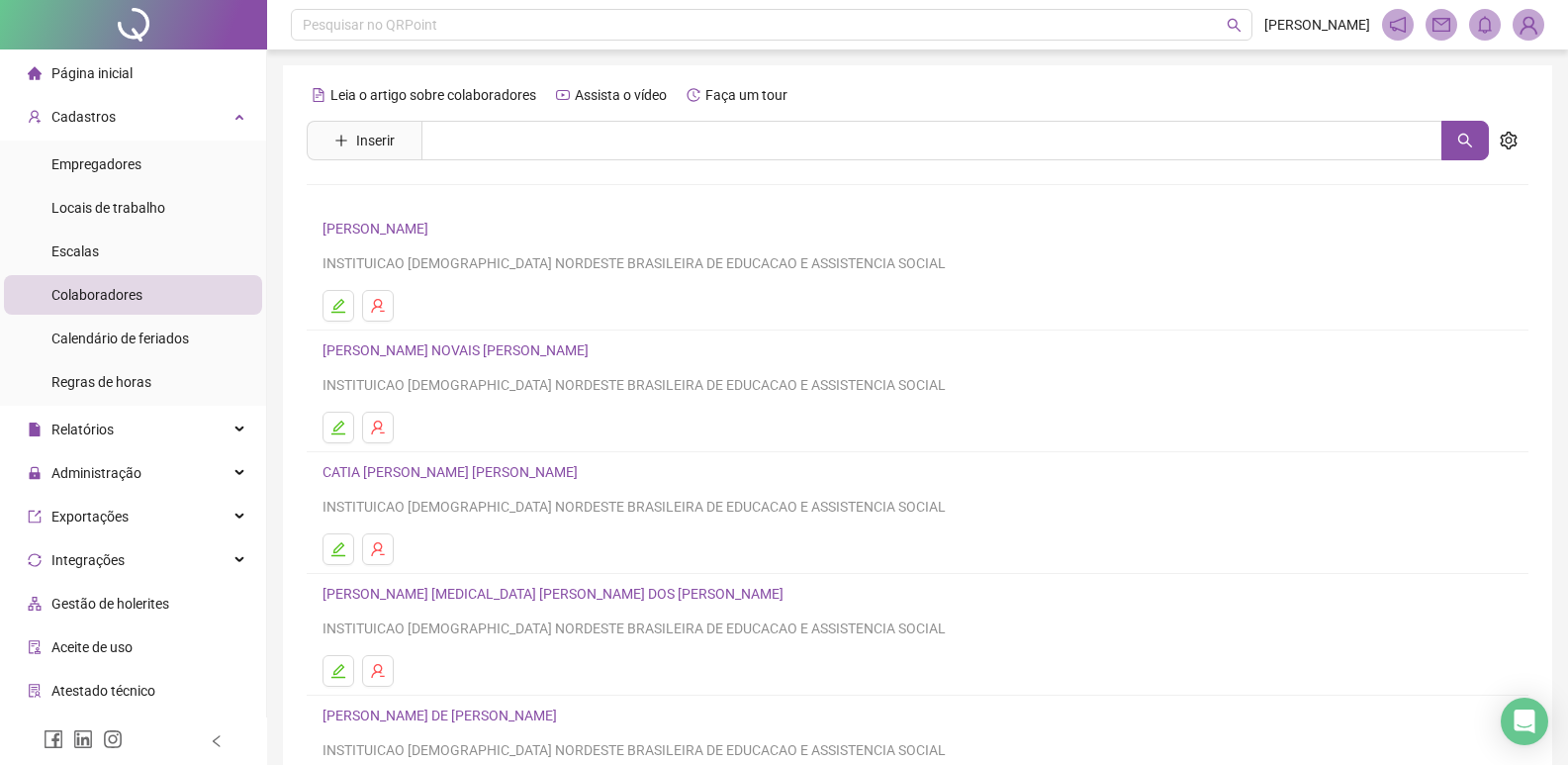 click on "[PERSON_NAME] [MEDICAL_DATA] [PERSON_NAME] DOS [PERSON_NAME]" at bounding box center [556, 594] 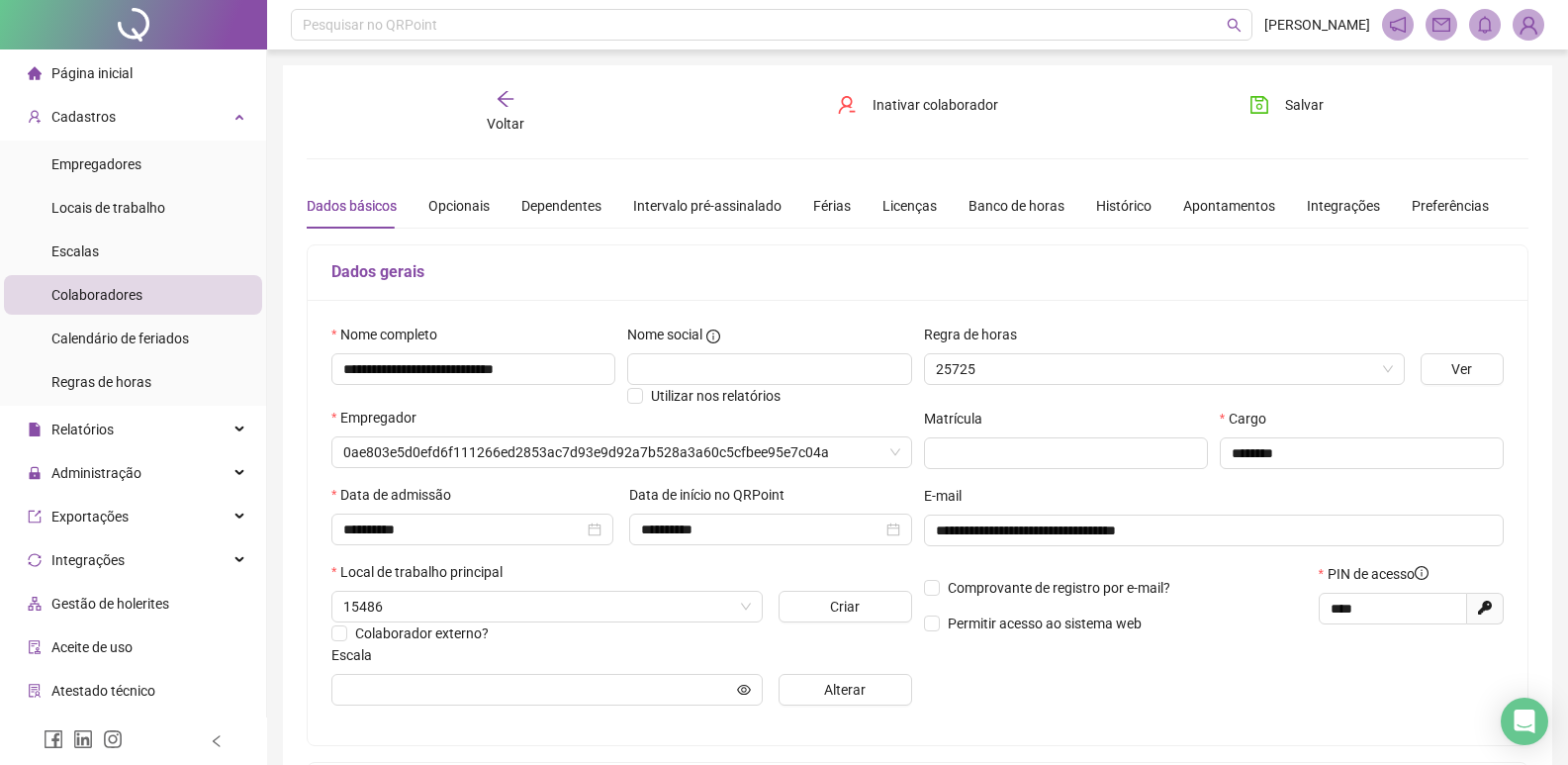 type on "**********" 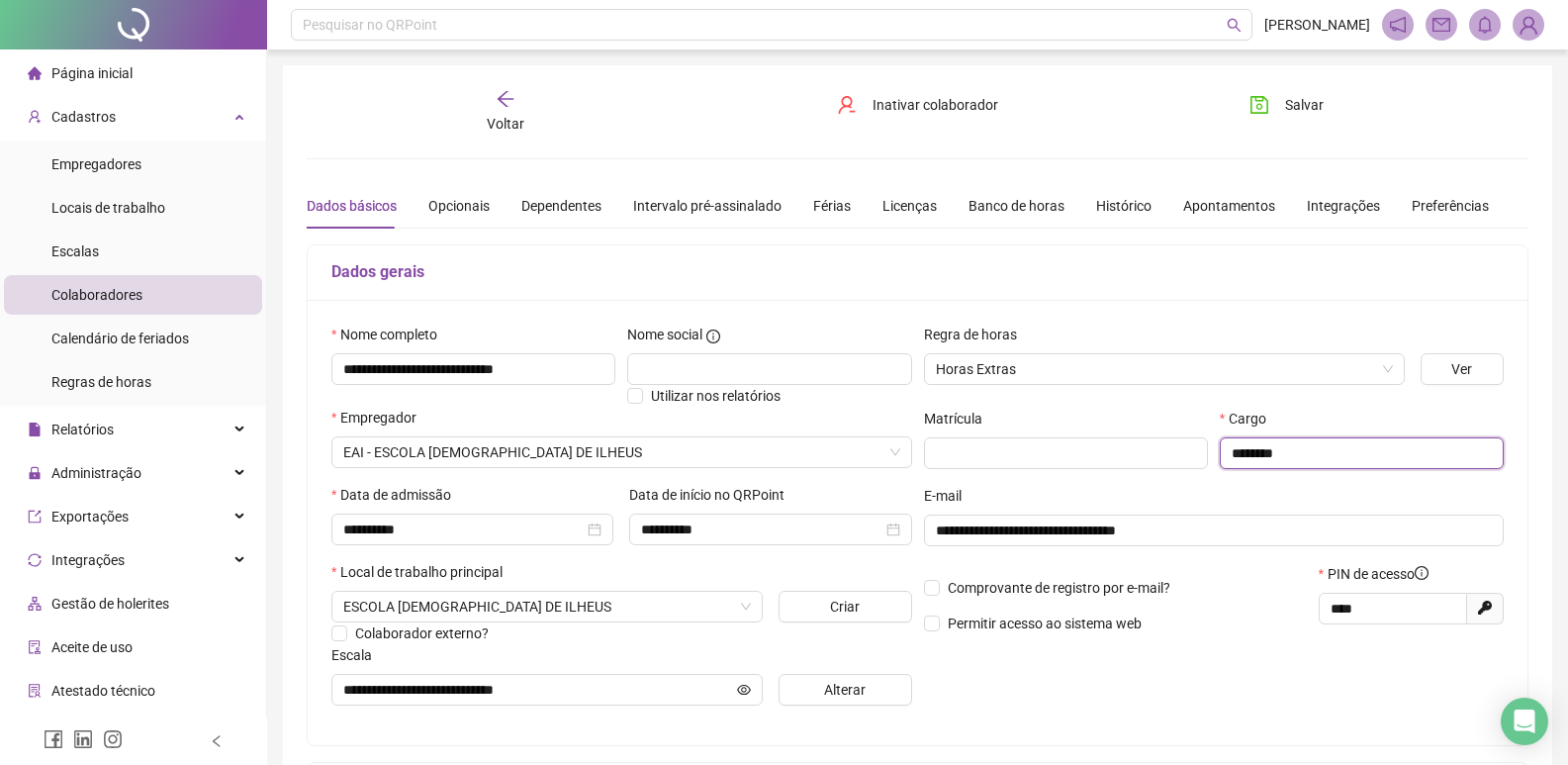 click on "********" at bounding box center (1361, 453) 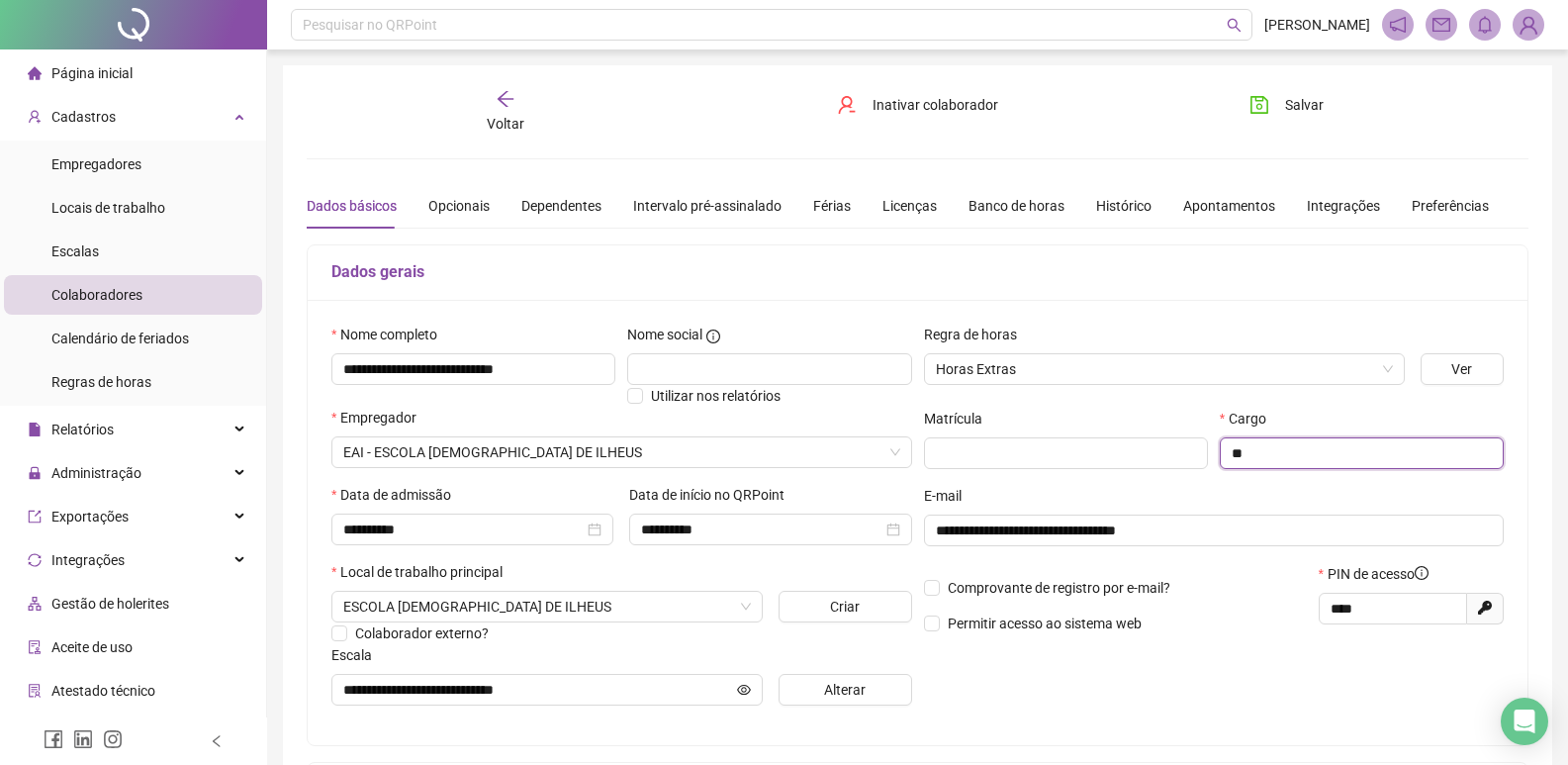 type on "*" 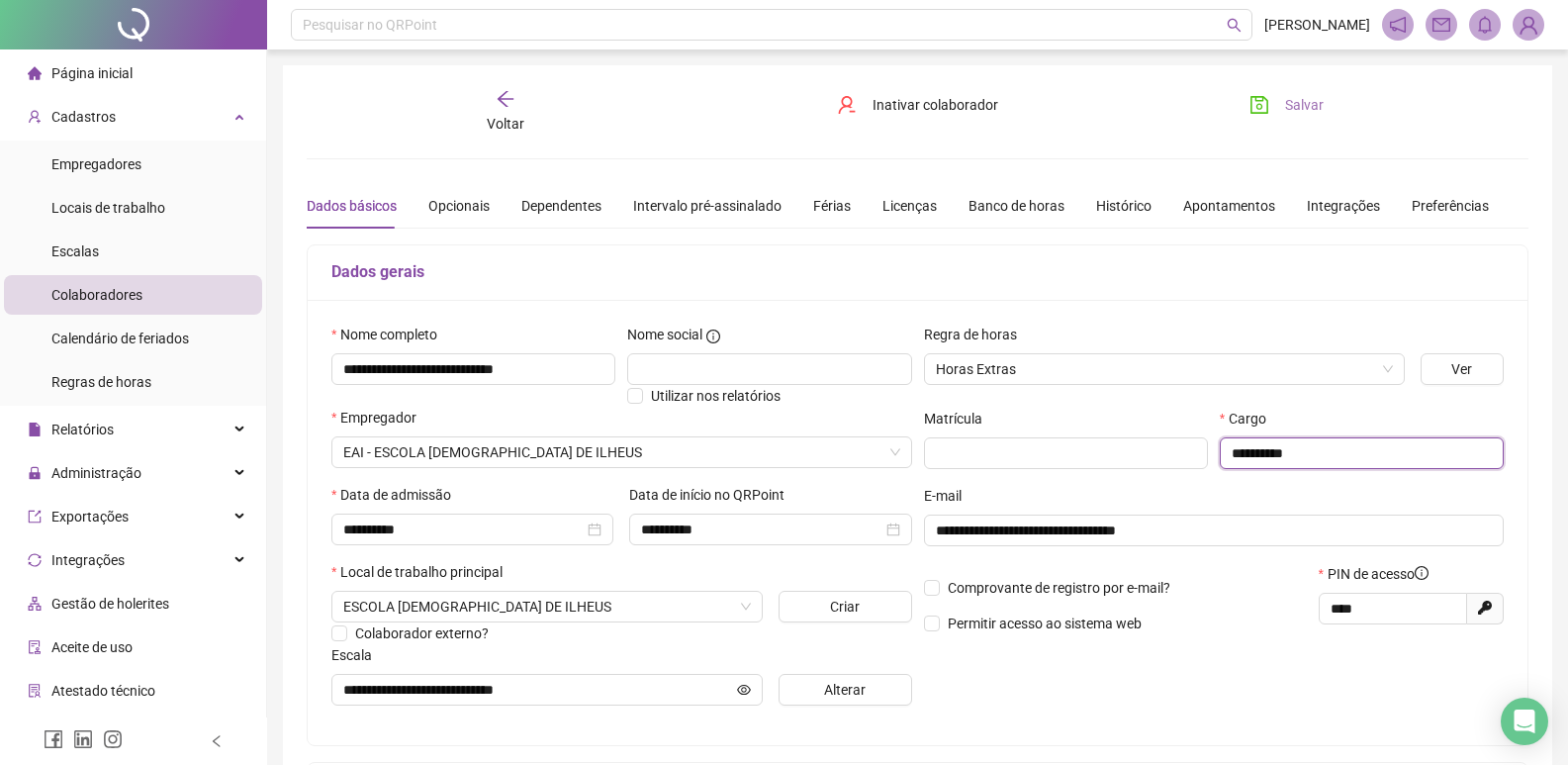 type on "**********" 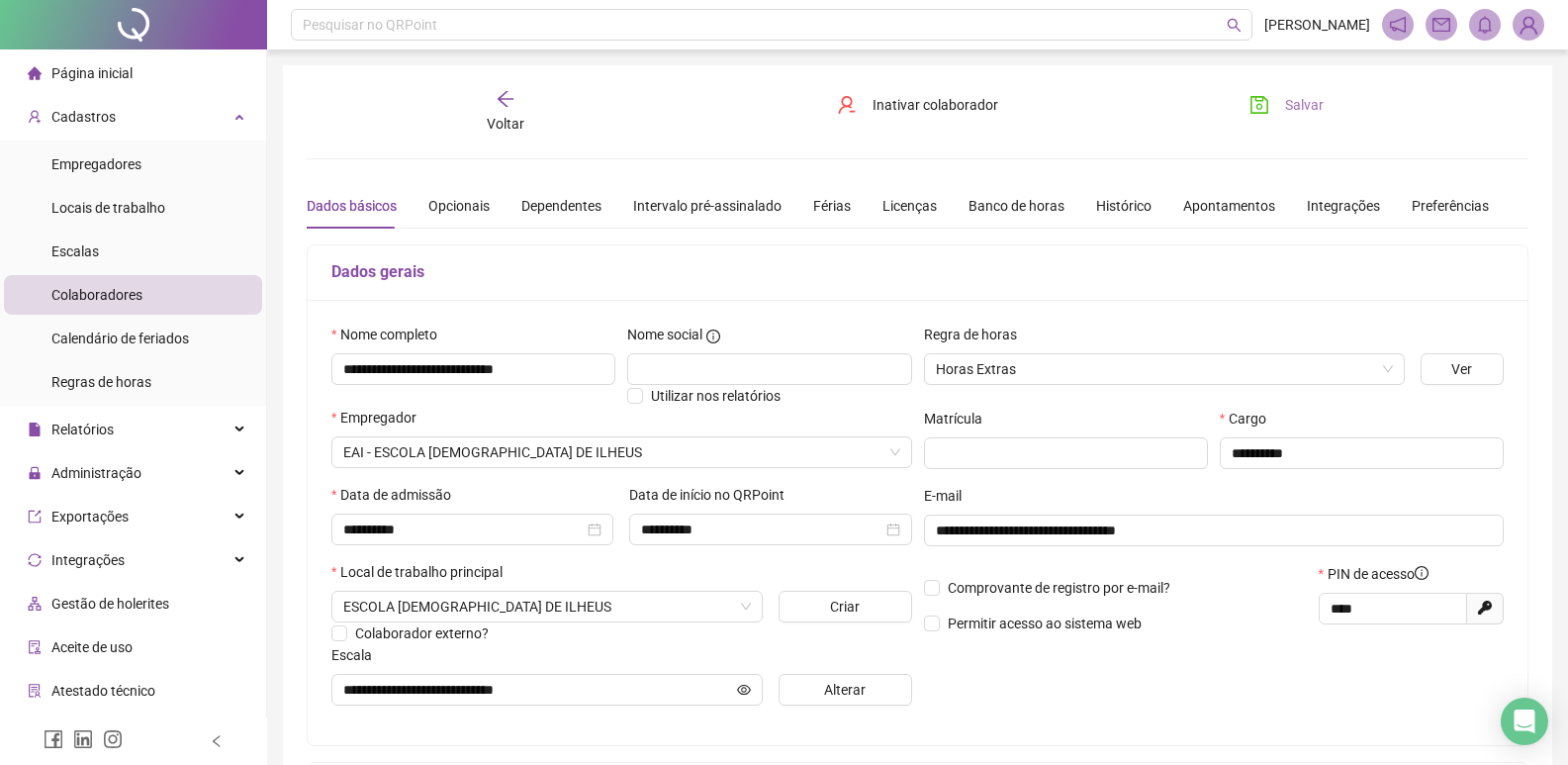 click on "Salvar" at bounding box center (1286, 105) 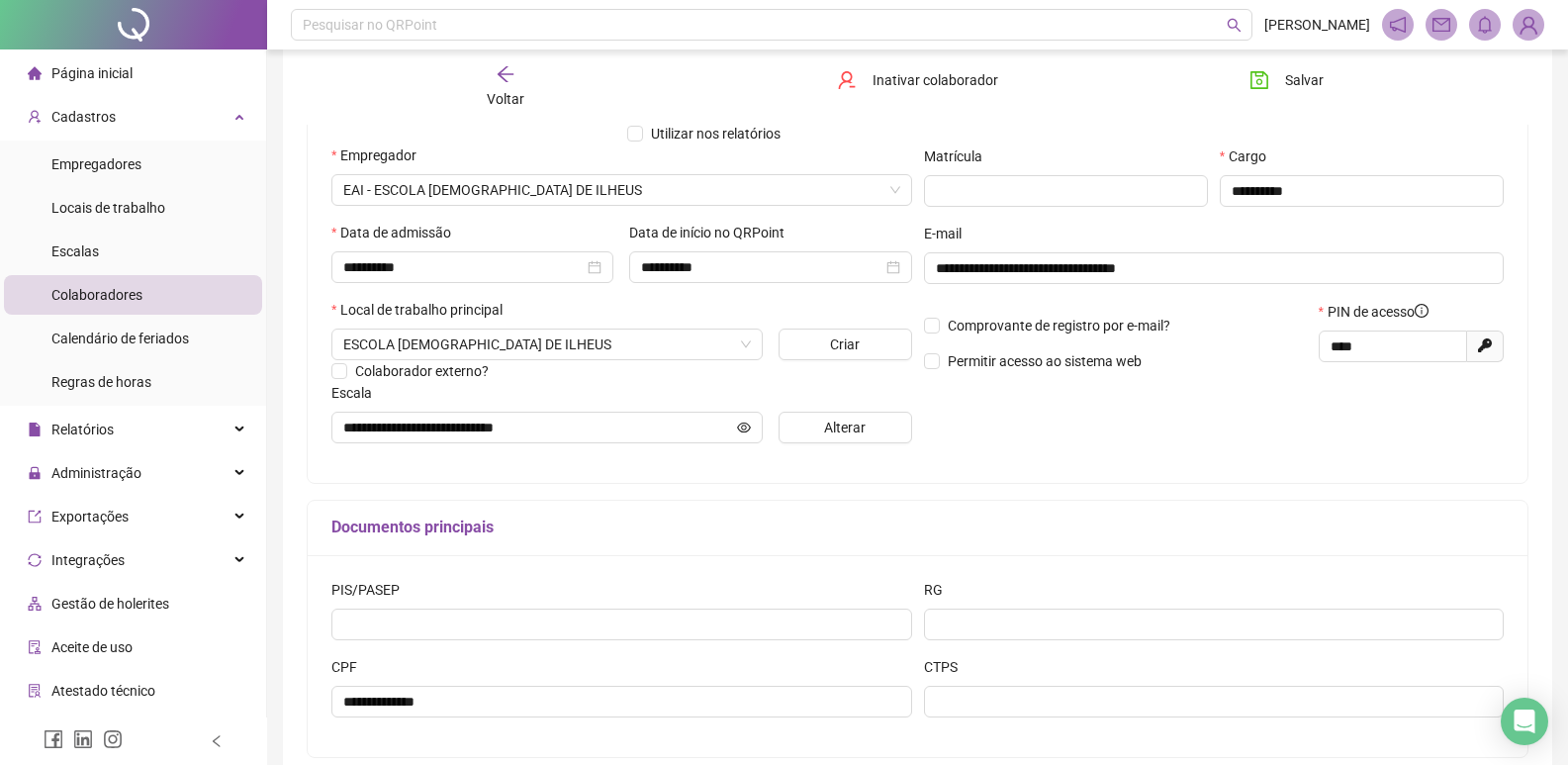 scroll, scrollTop: 297, scrollLeft: 0, axis: vertical 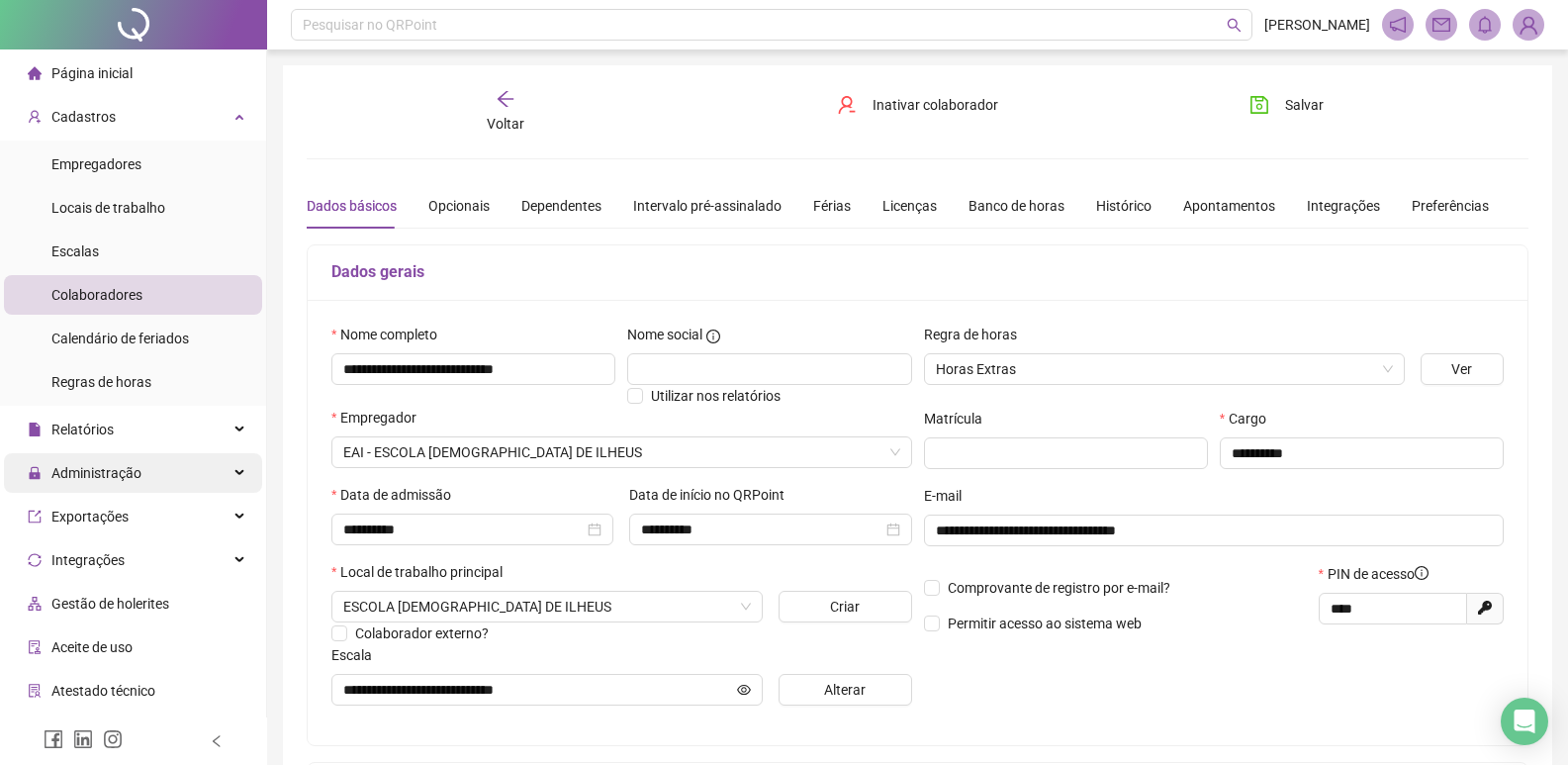click on "Administração" at bounding box center [84, 473] 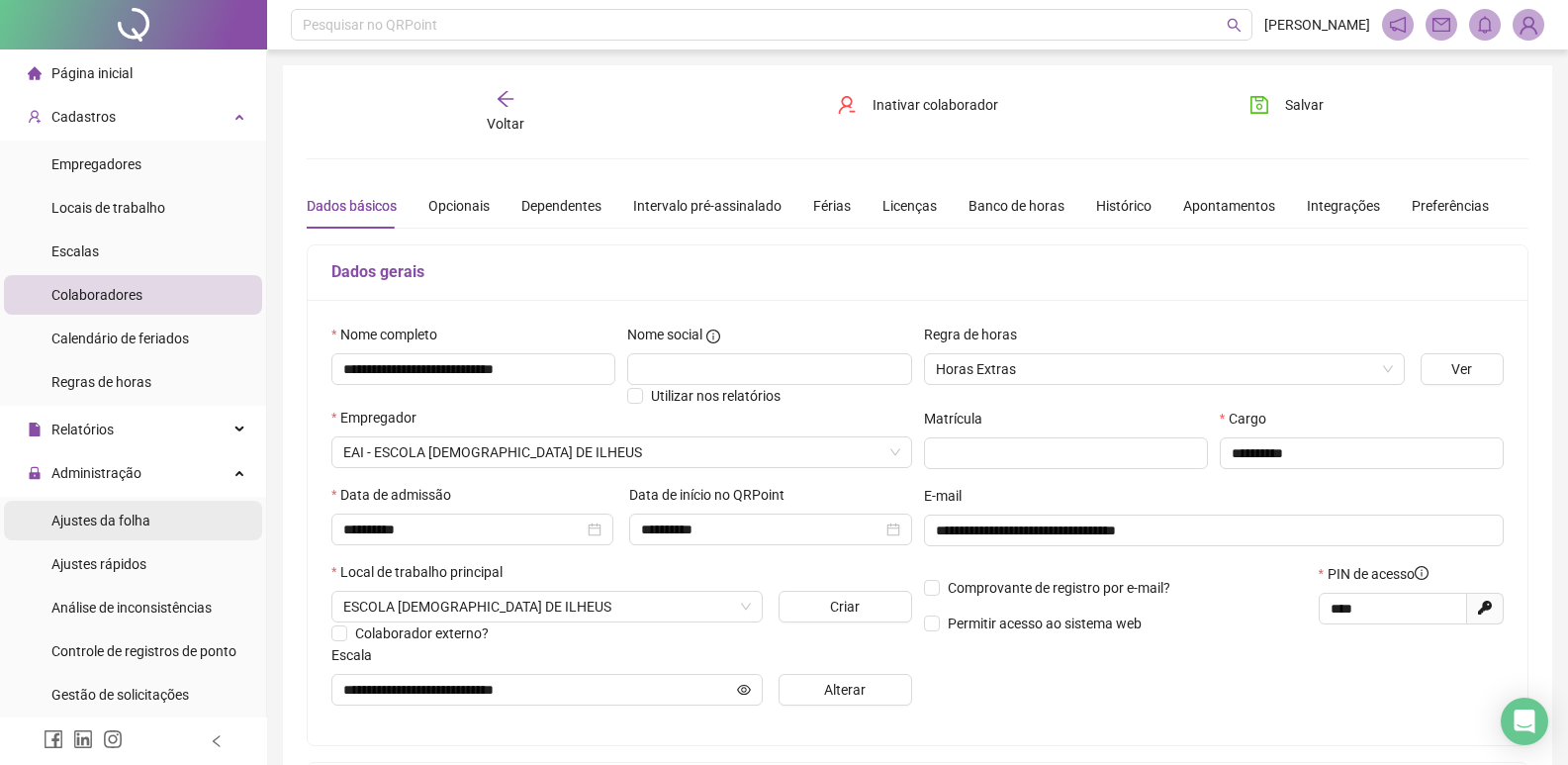 click on "Ajustes da folha" at bounding box center [133, 521] 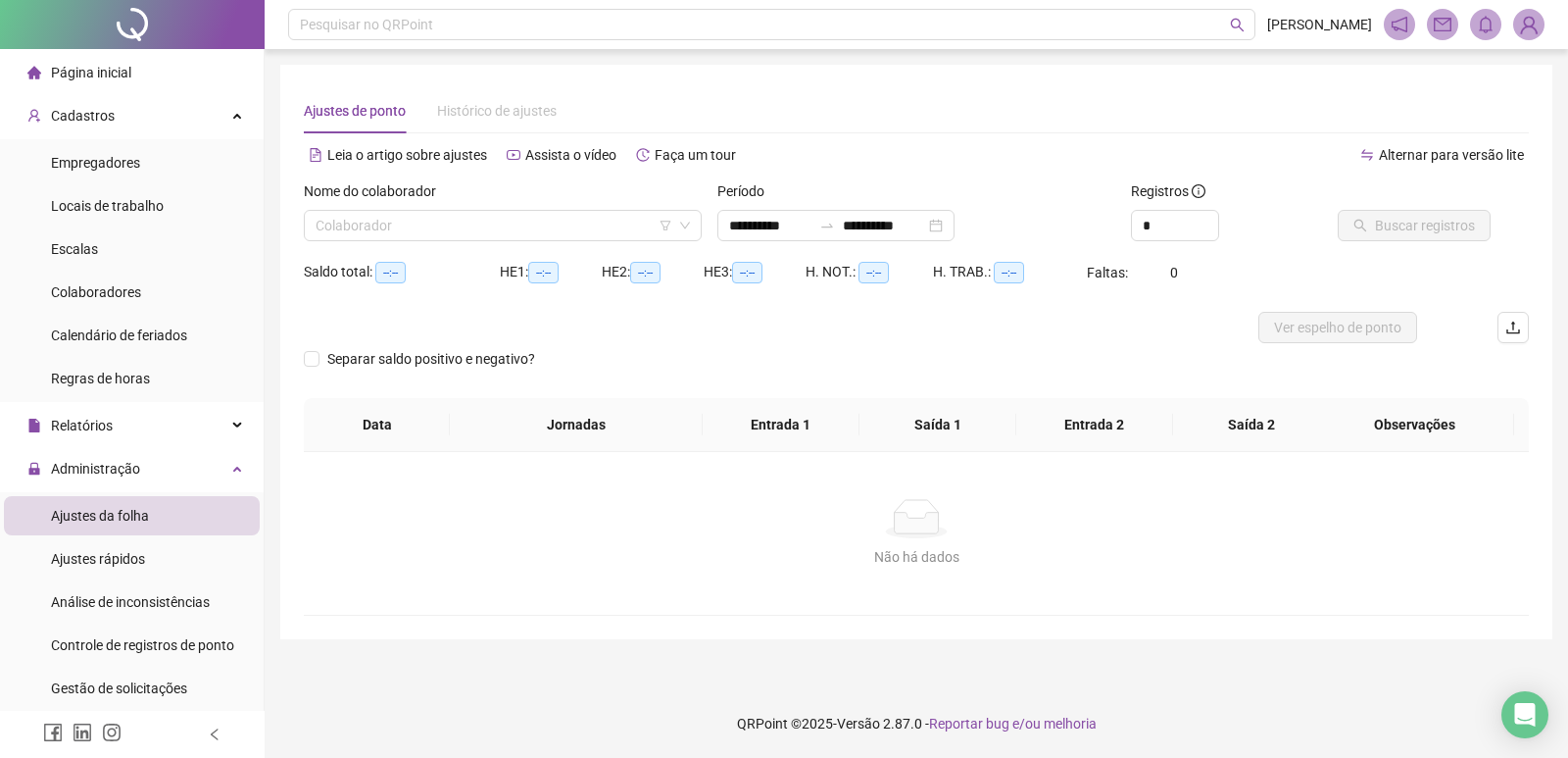 type on "**********" 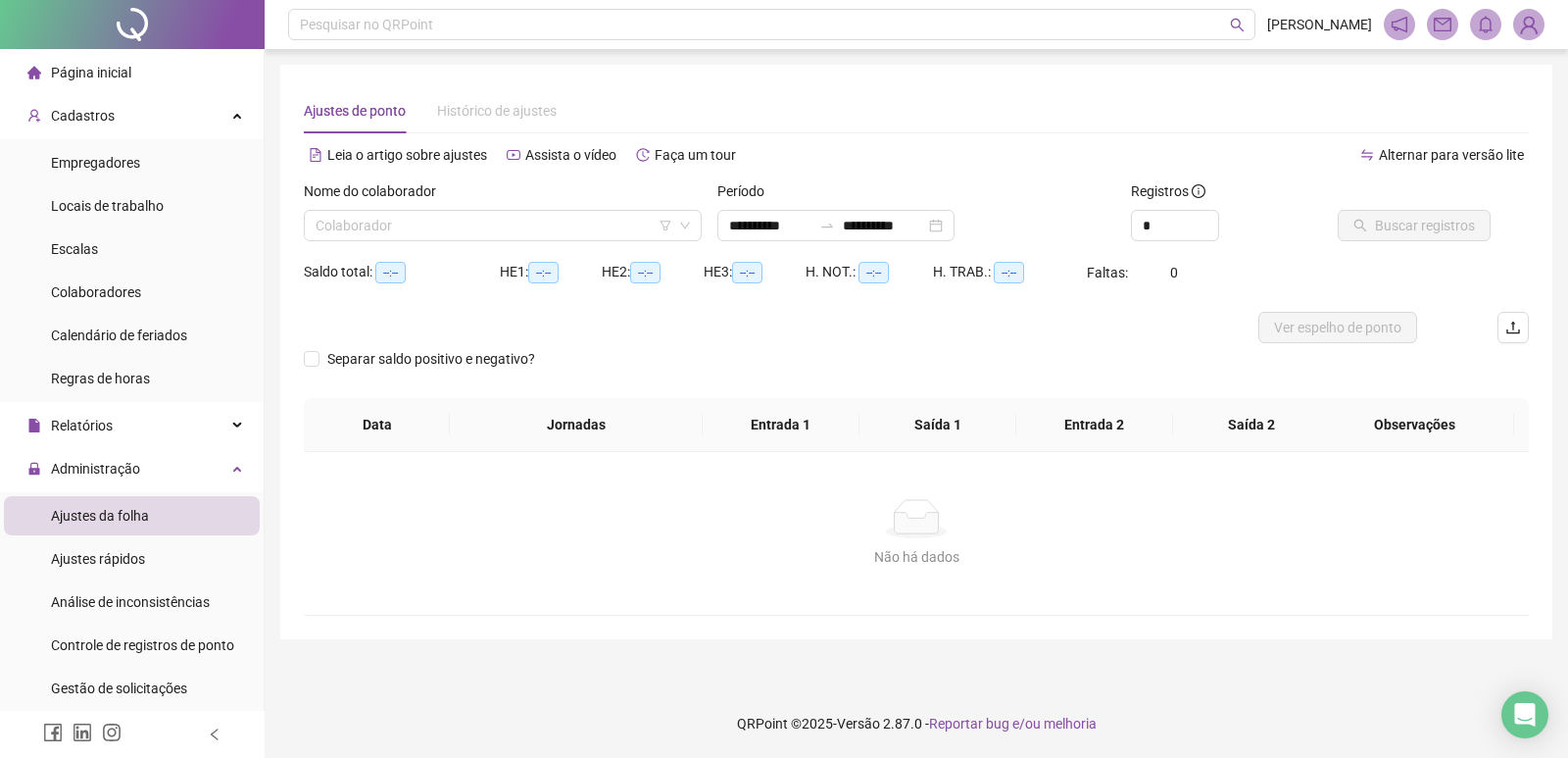 click on "Histórico de ajustes" at bounding box center [497, 111] 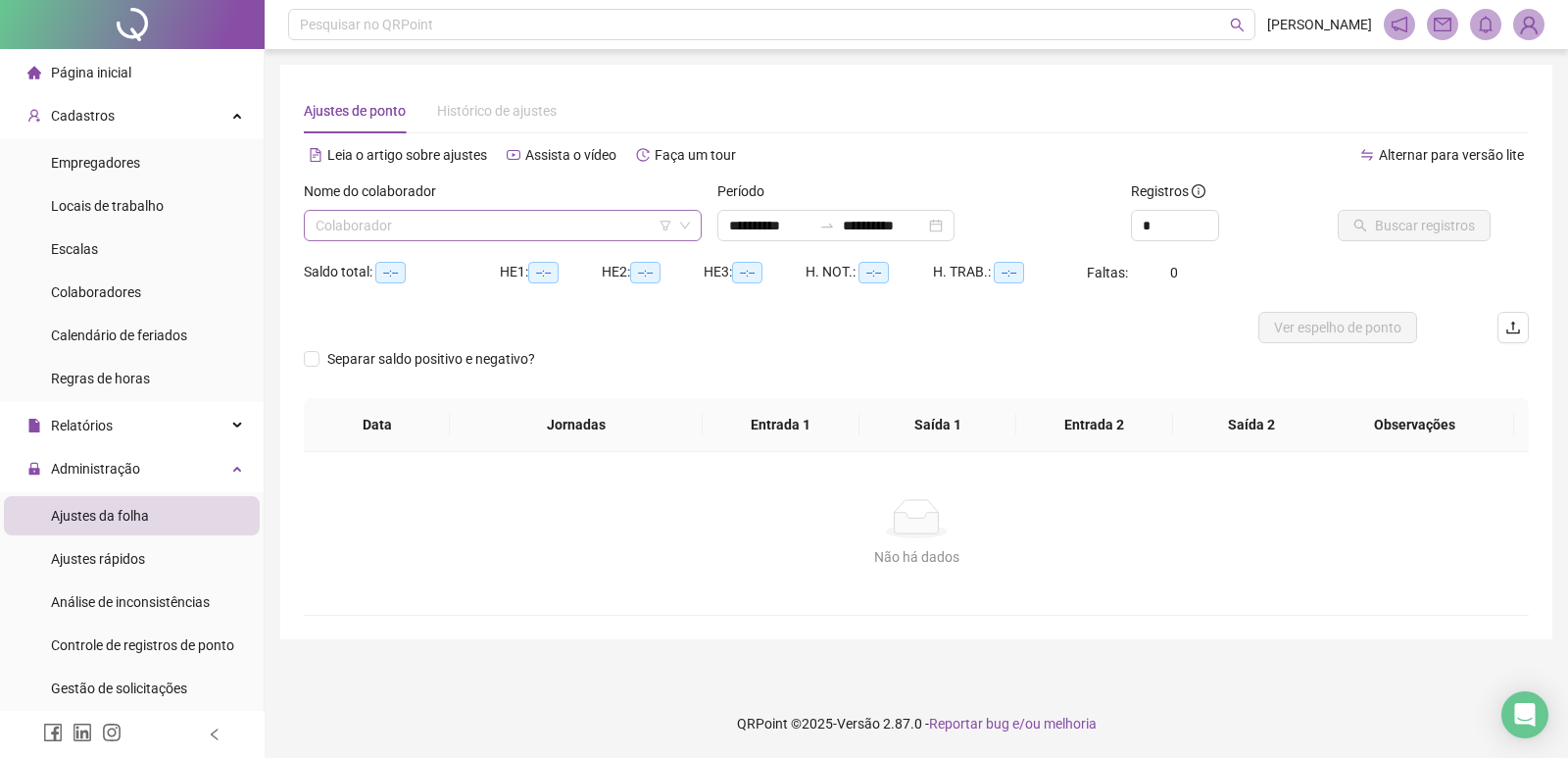 click at bounding box center (497, 226) 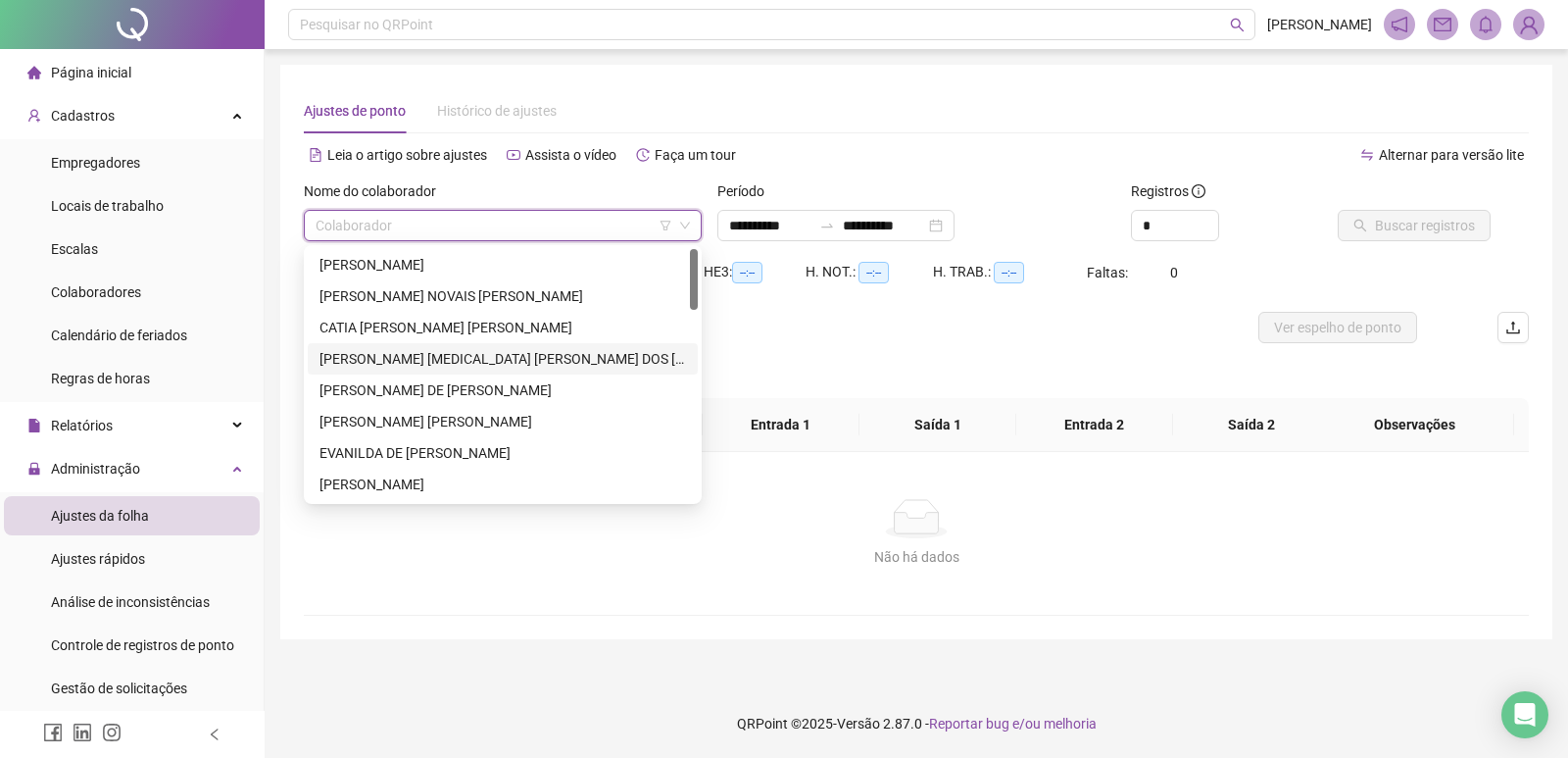 click on "[PERSON_NAME] [MEDICAL_DATA] [PERSON_NAME] DOS [PERSON_NAME]" at bounding box center [503, 359] 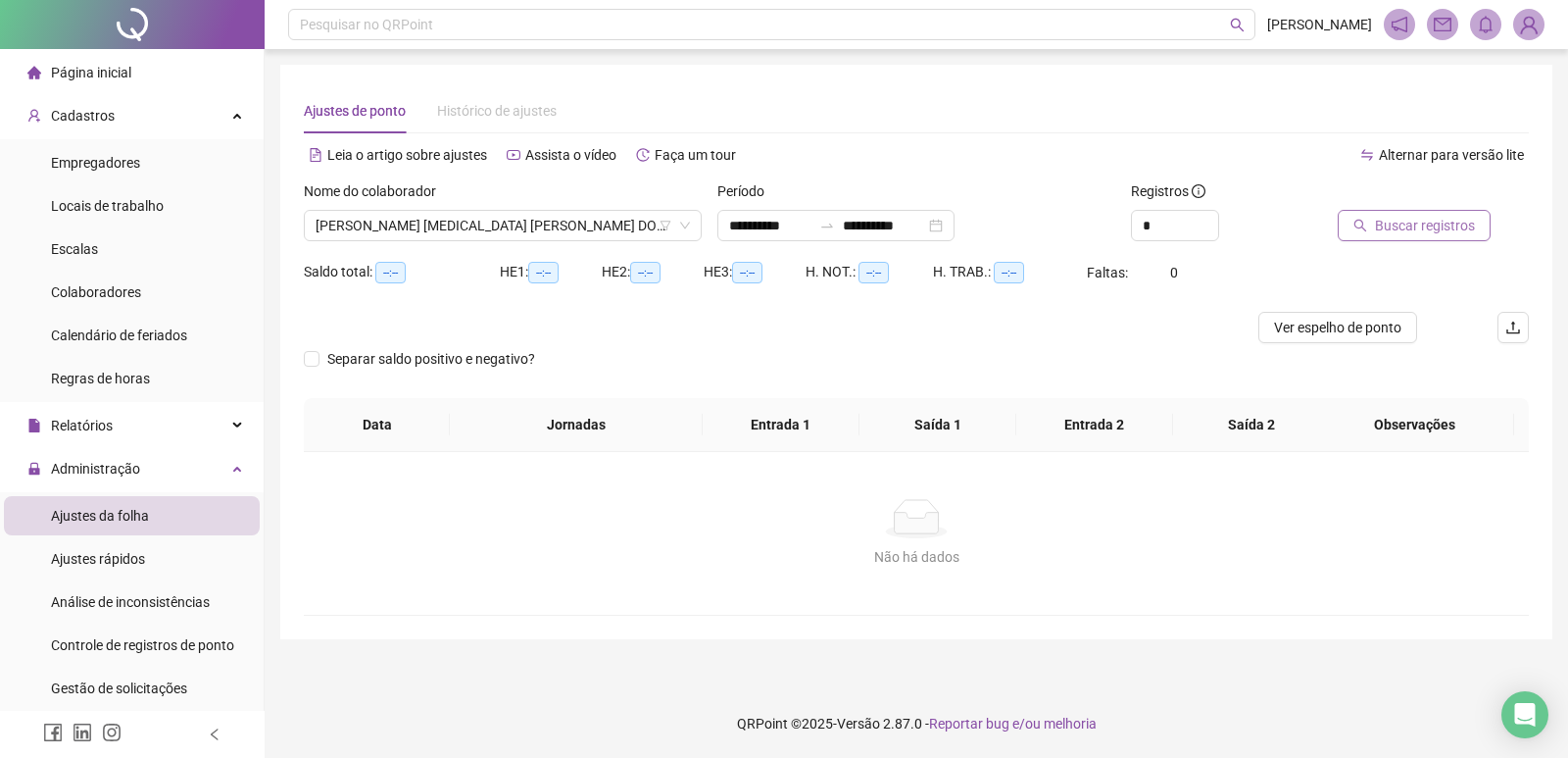 click on "Buscar registros" at bounding box center [1425, 226] 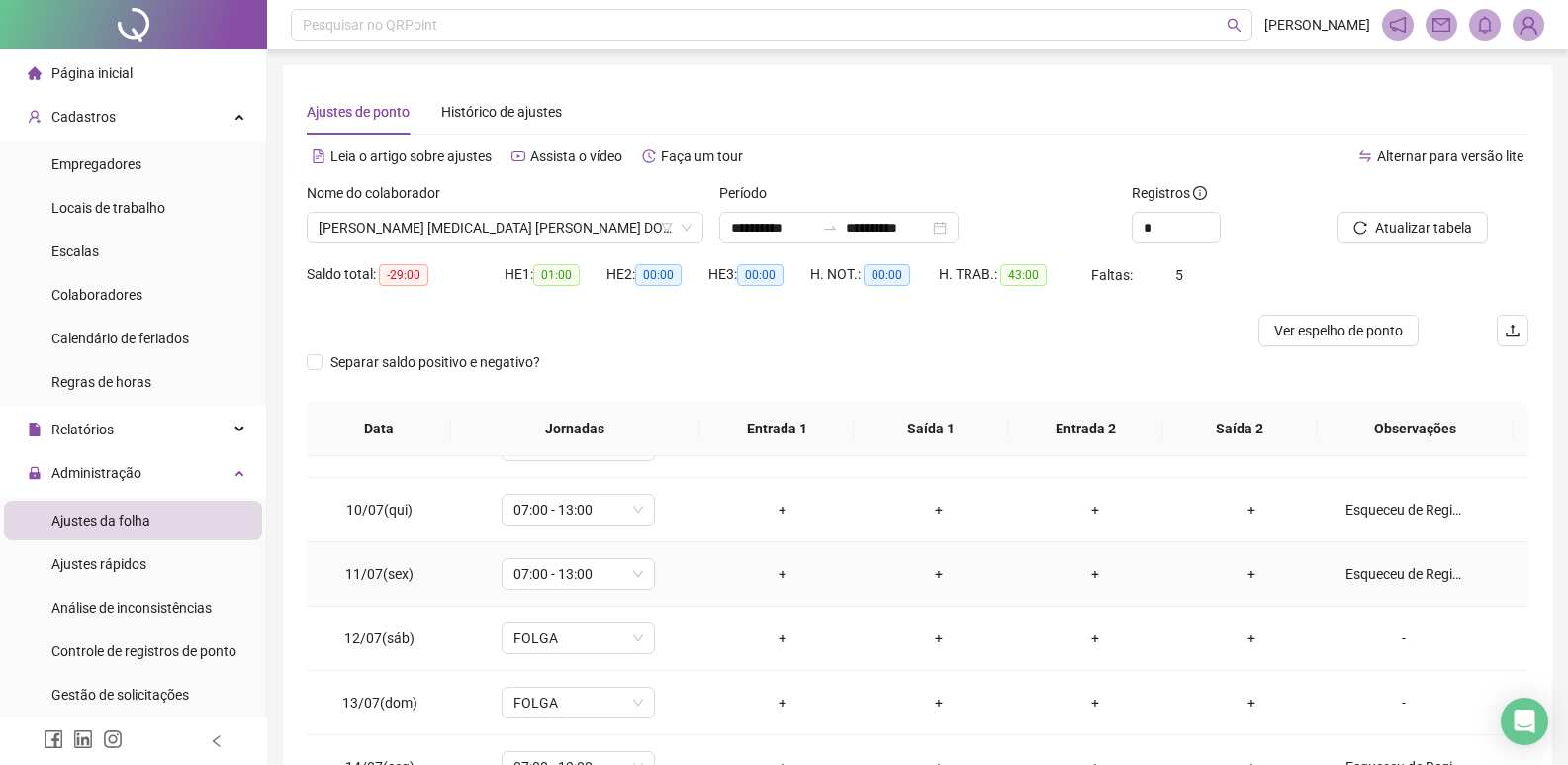 scroll, scrollTop: 607, scrollLeft: 0, axis: vertical 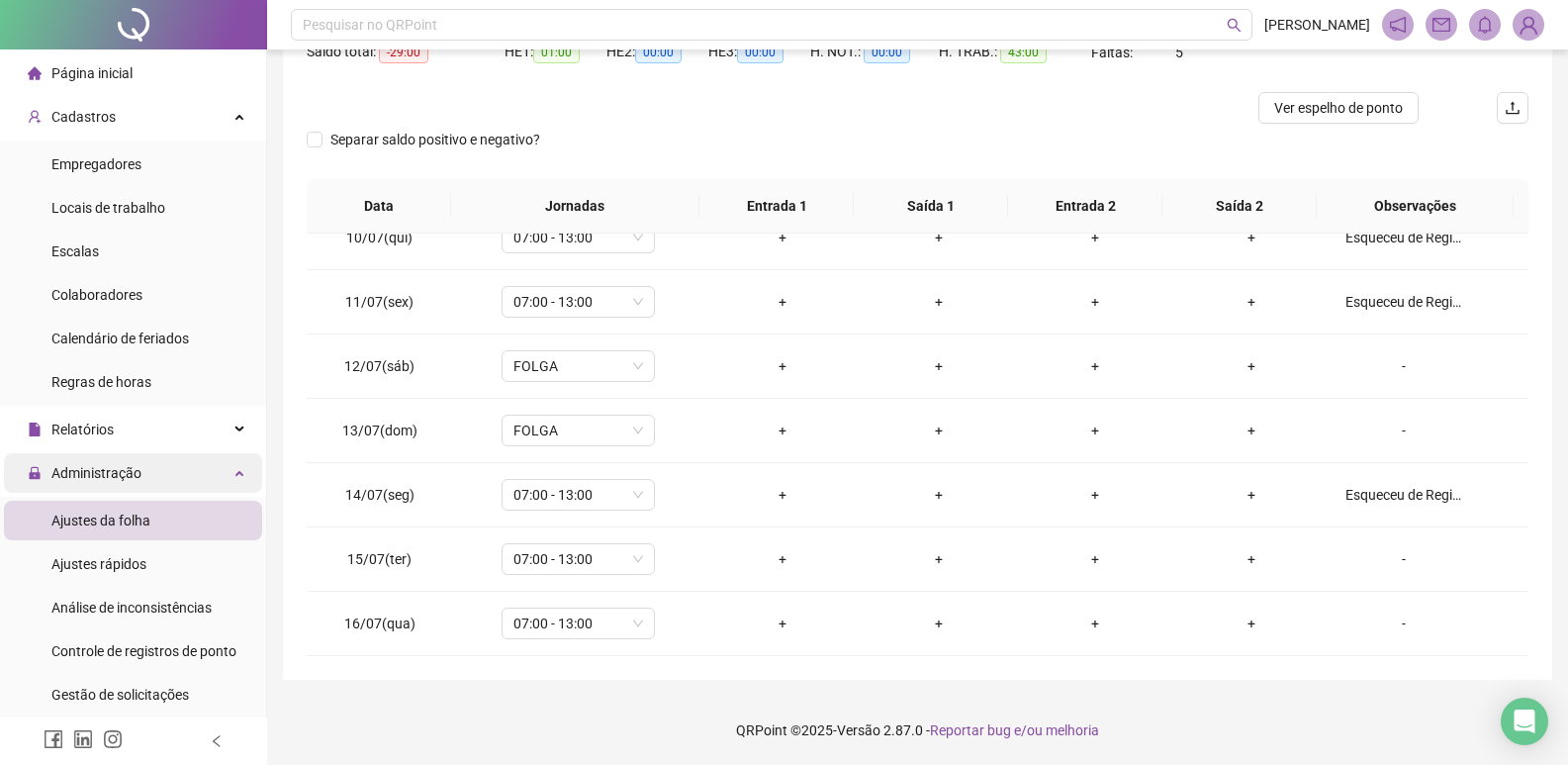 click on "Administração" at bounding box center [96, 473] 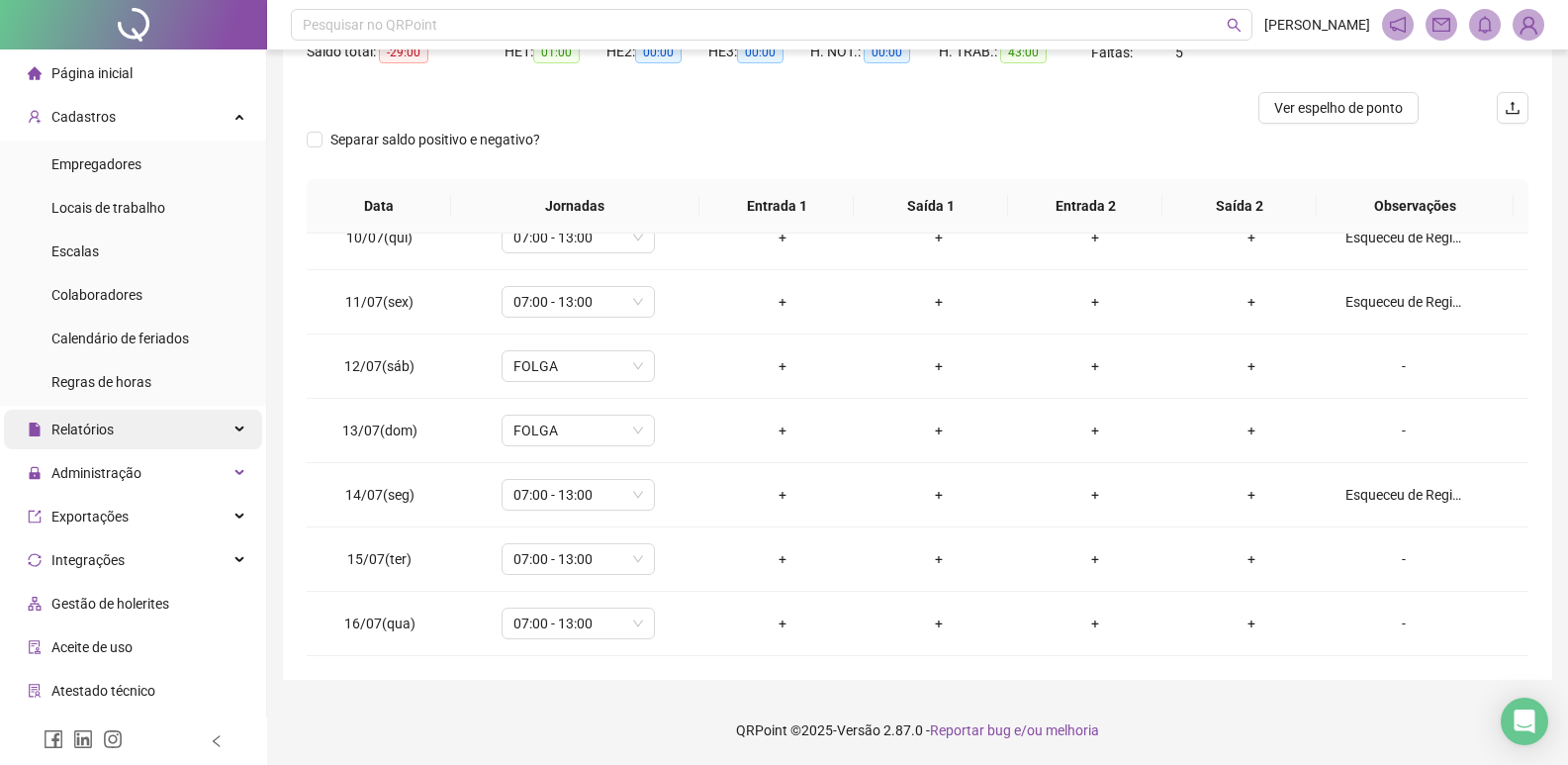 click on "Relatórios" at bounding box center (133, 430) 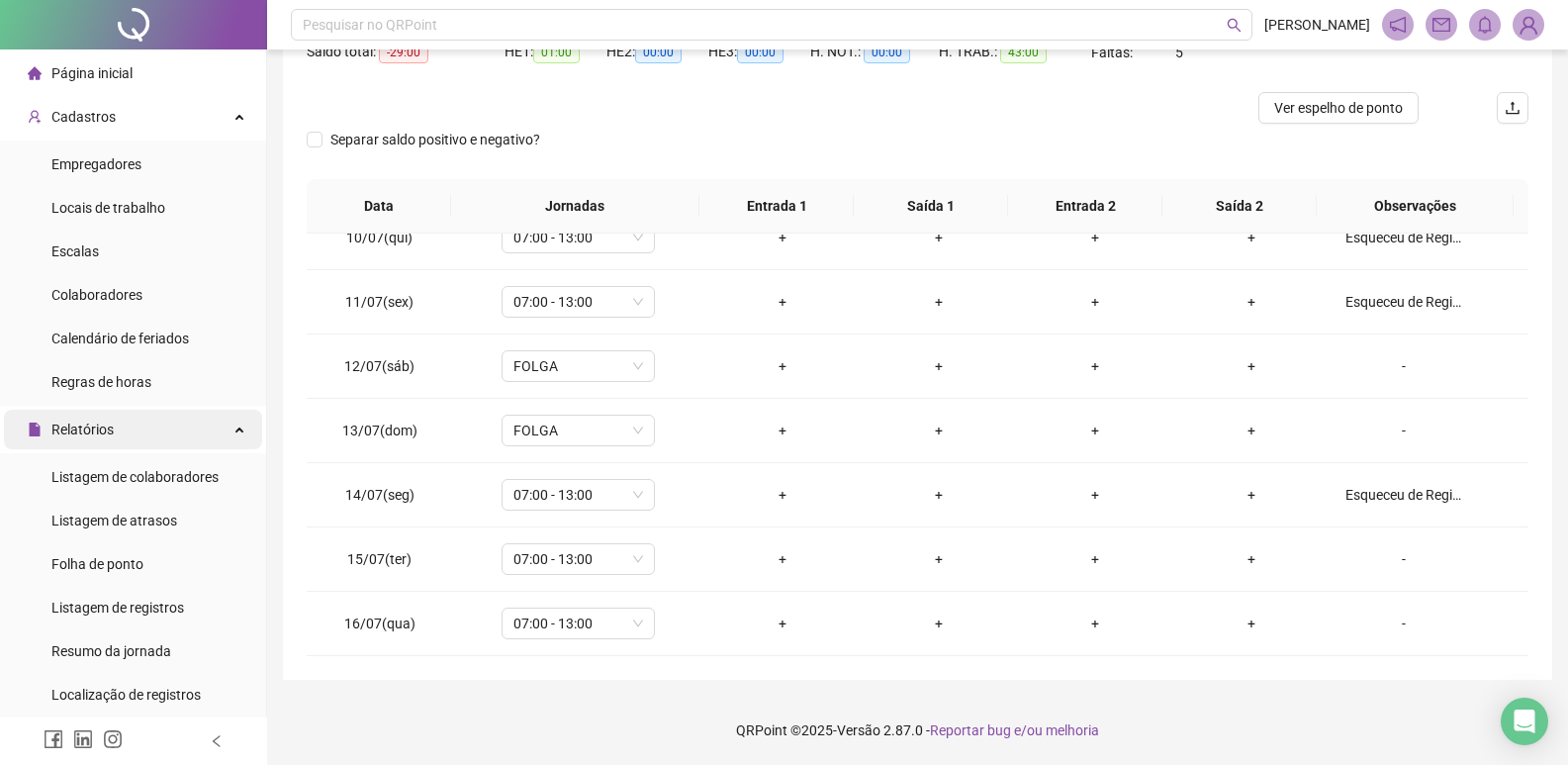 click on "Relatórios" at bounding box center (133, 430) 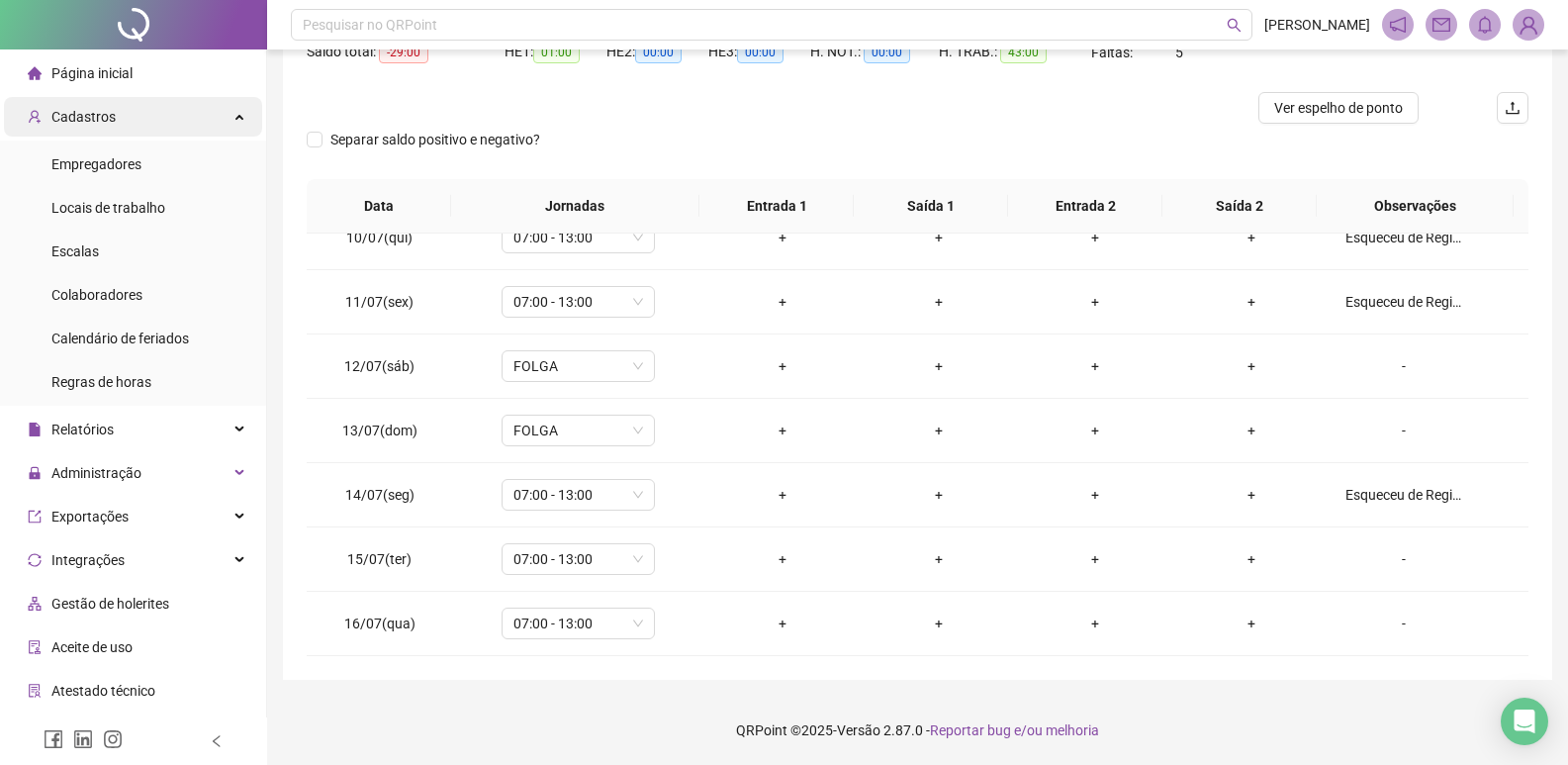 click on "Cadastros" at bounding box center [133, 117] 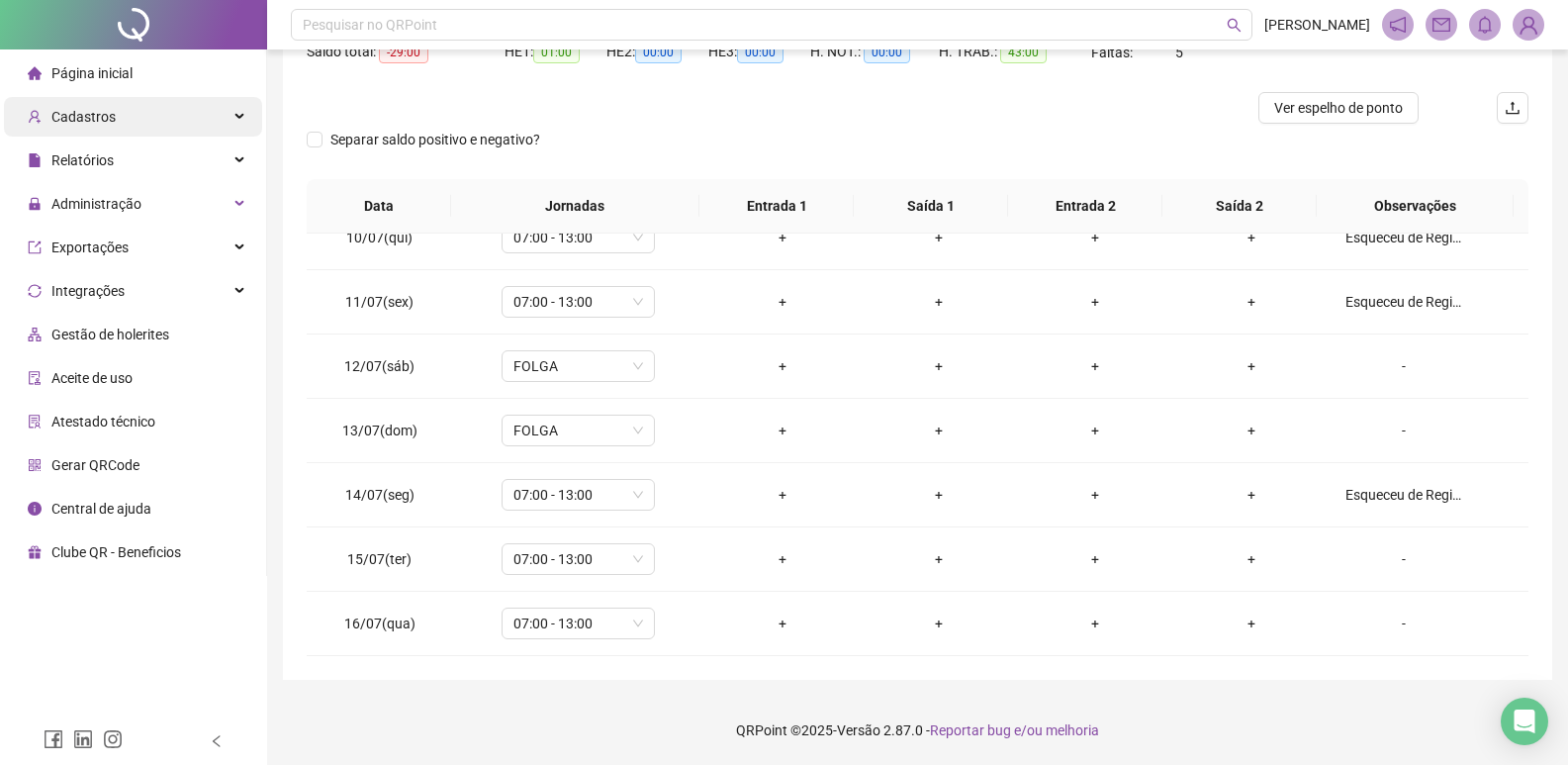 click on "Cadastros" at bounding box center [133, 117] 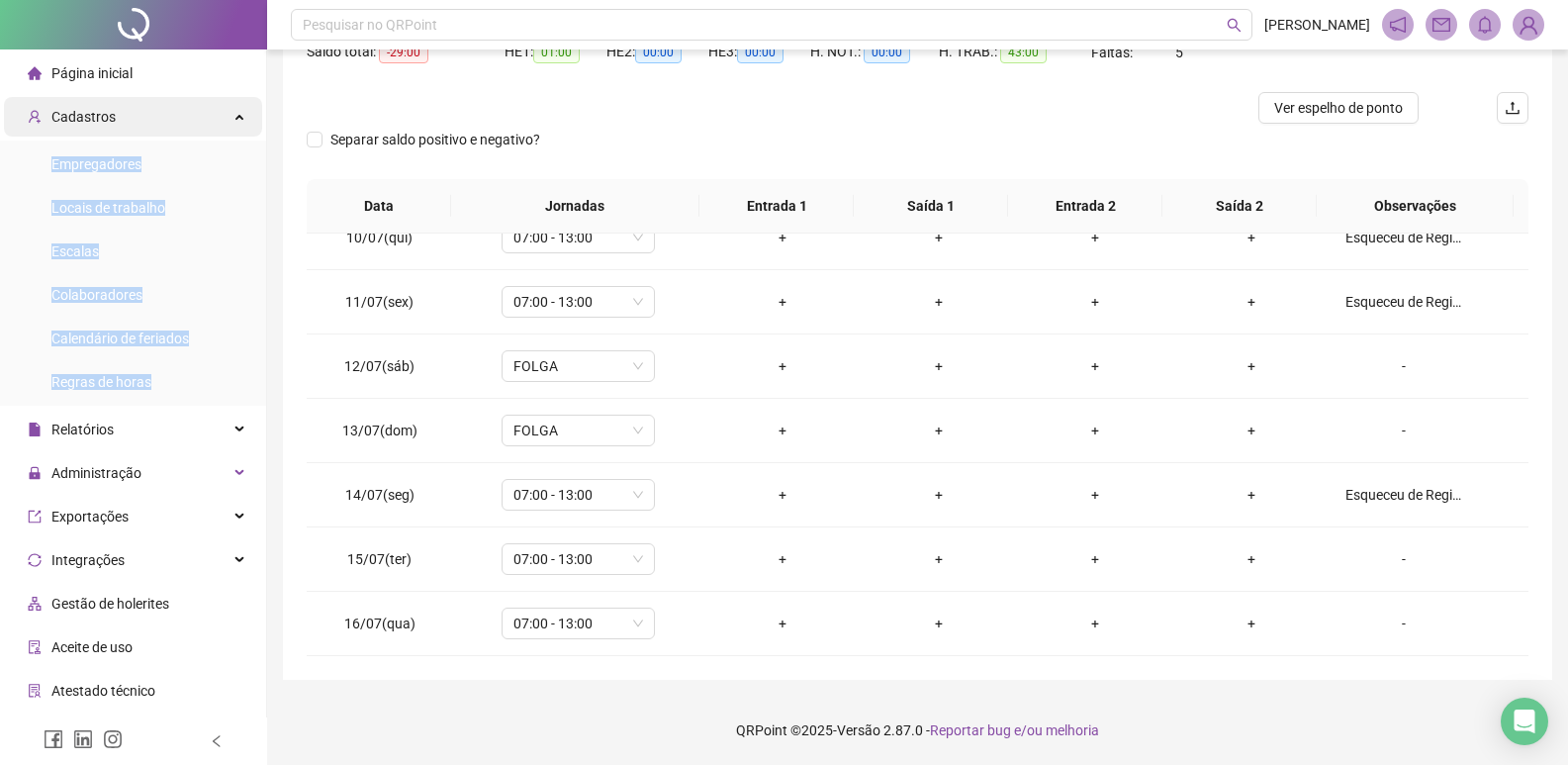 click on "Cadastros" at bounding box center [133, 117] 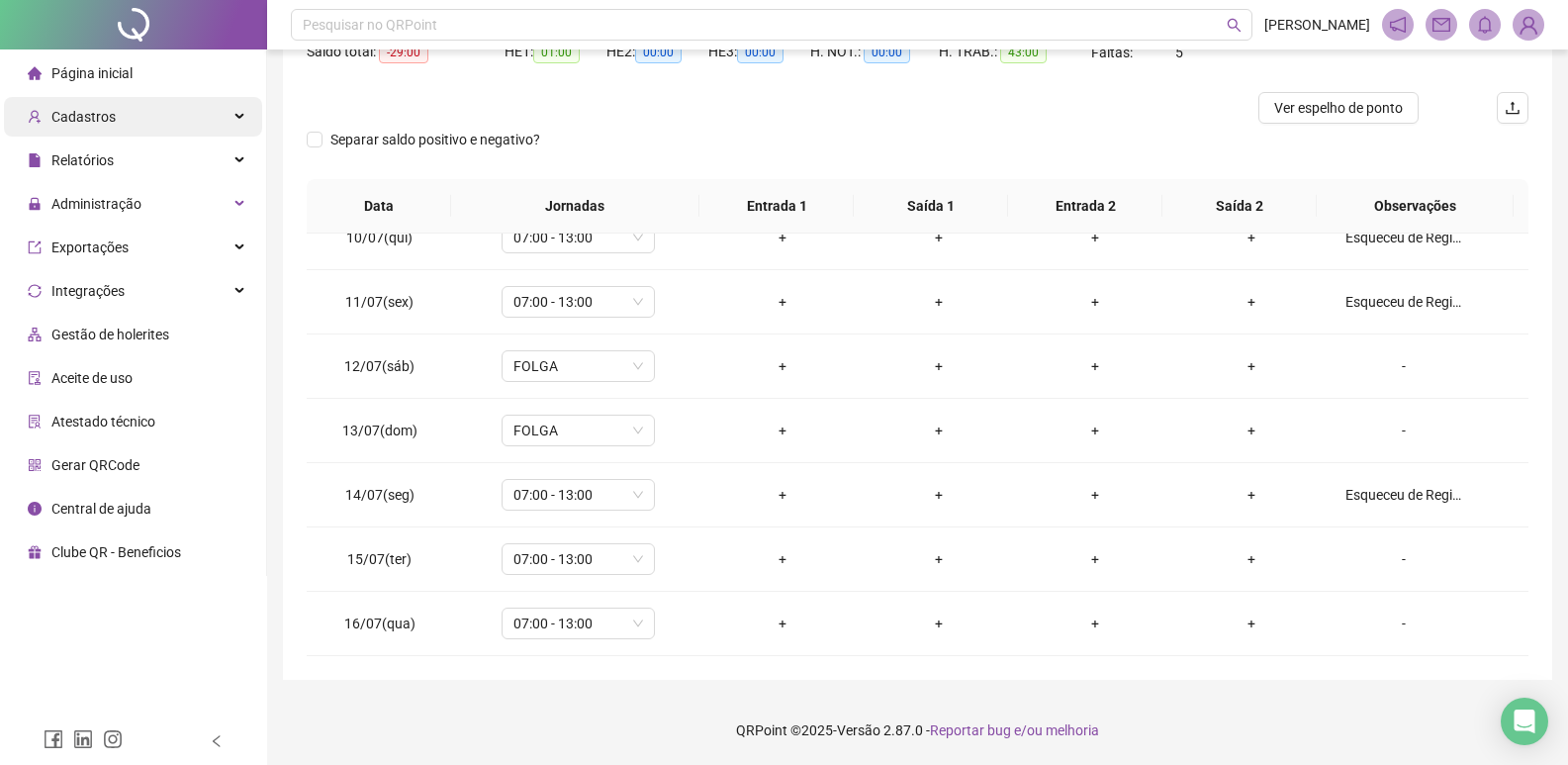 click on "Cadastros" at bounding box center (133, 117) 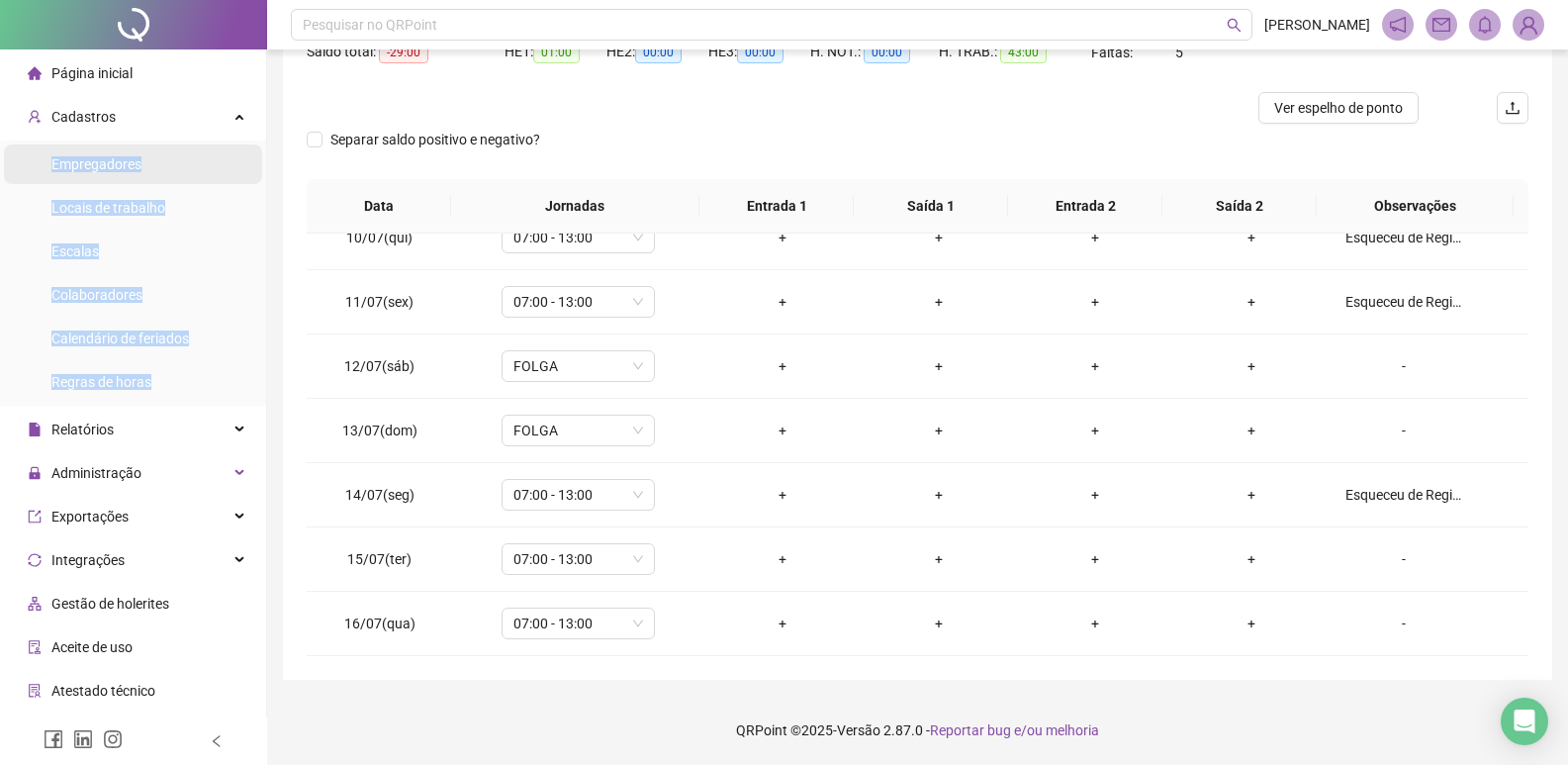 click on "Empregadores" at bounding box center (133, 164) 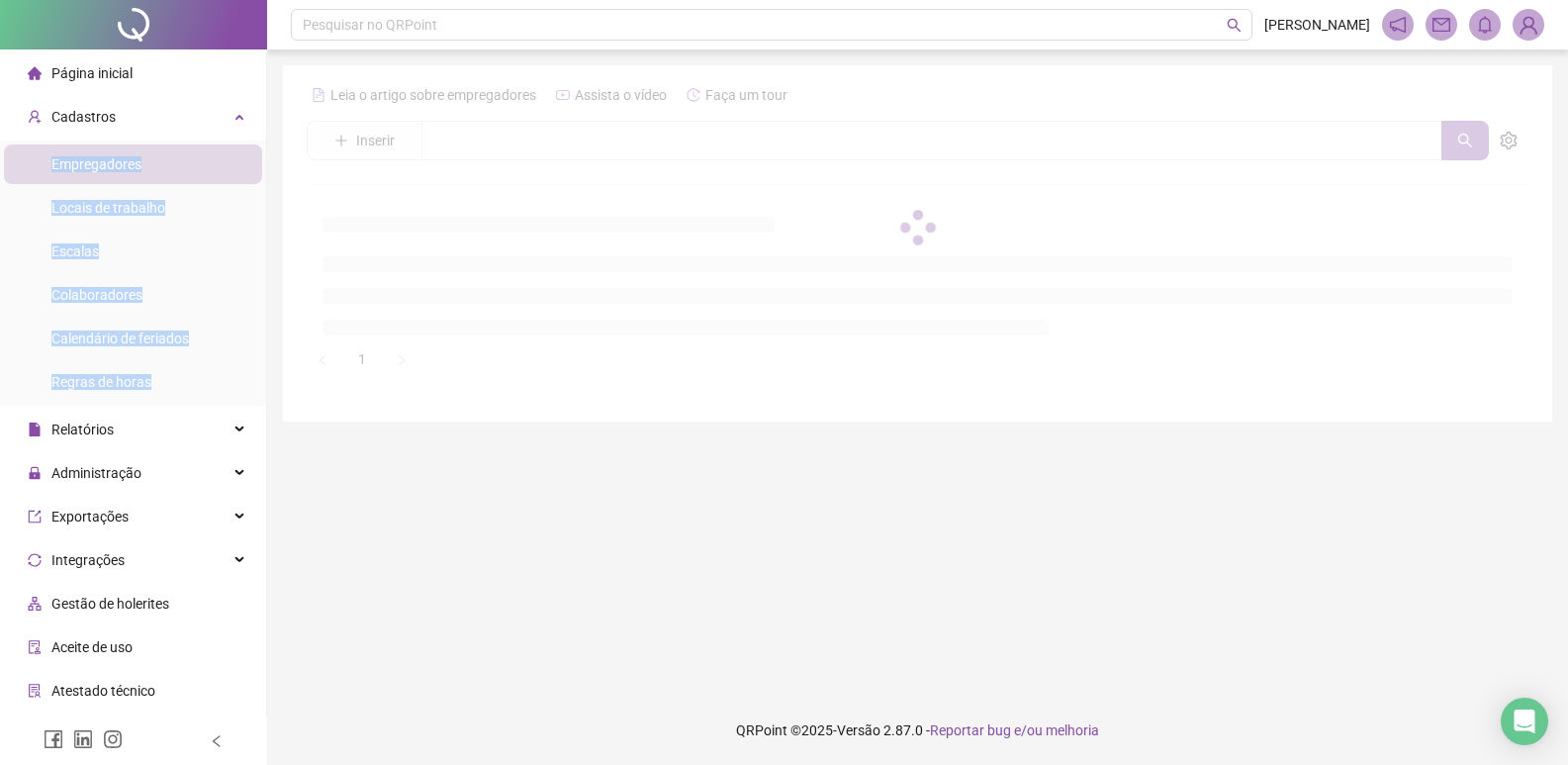 scroll, scrollTop: 0, scrollLeft: 0, axis: both 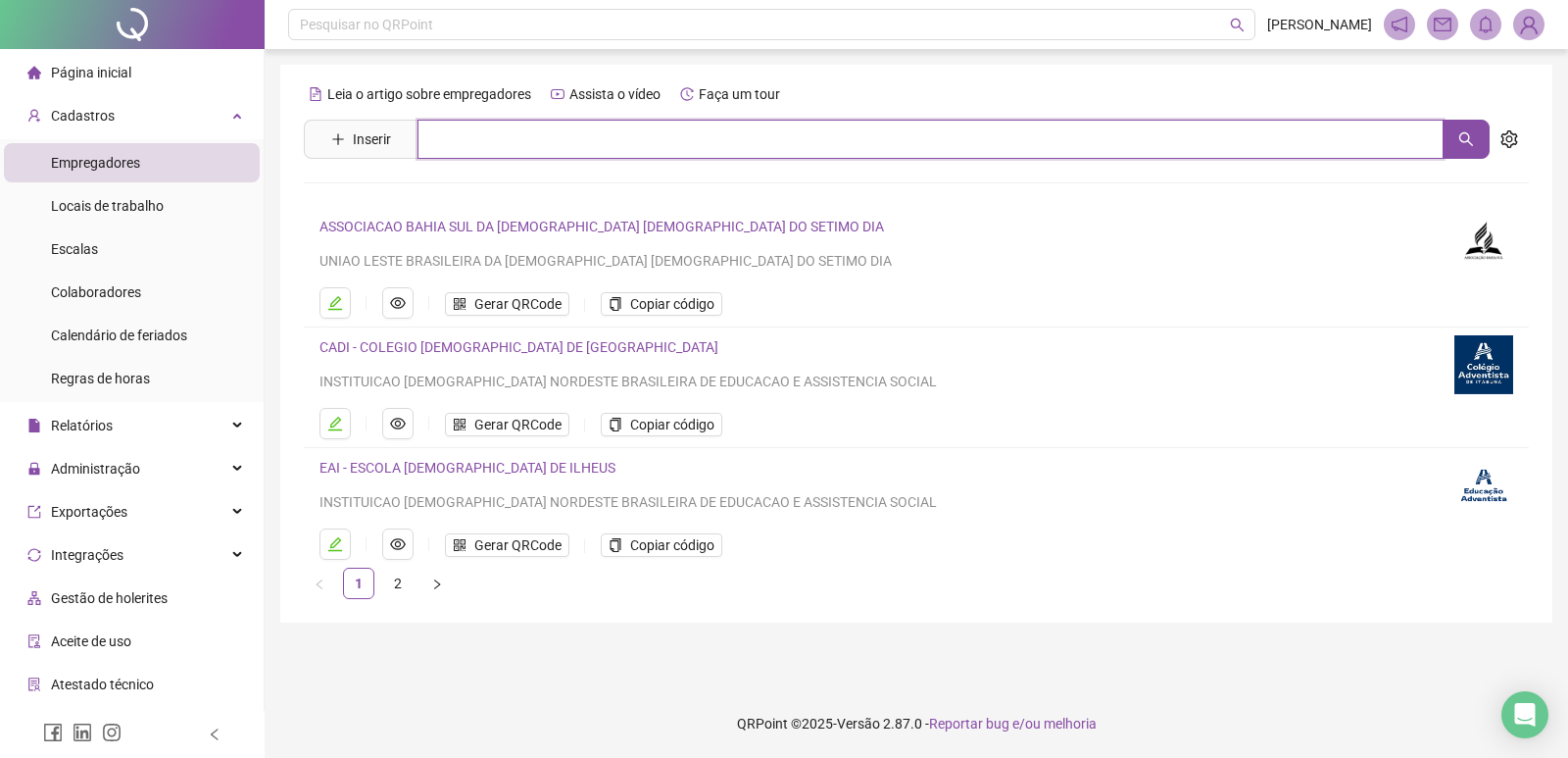 click at bounding box center (930, 139) 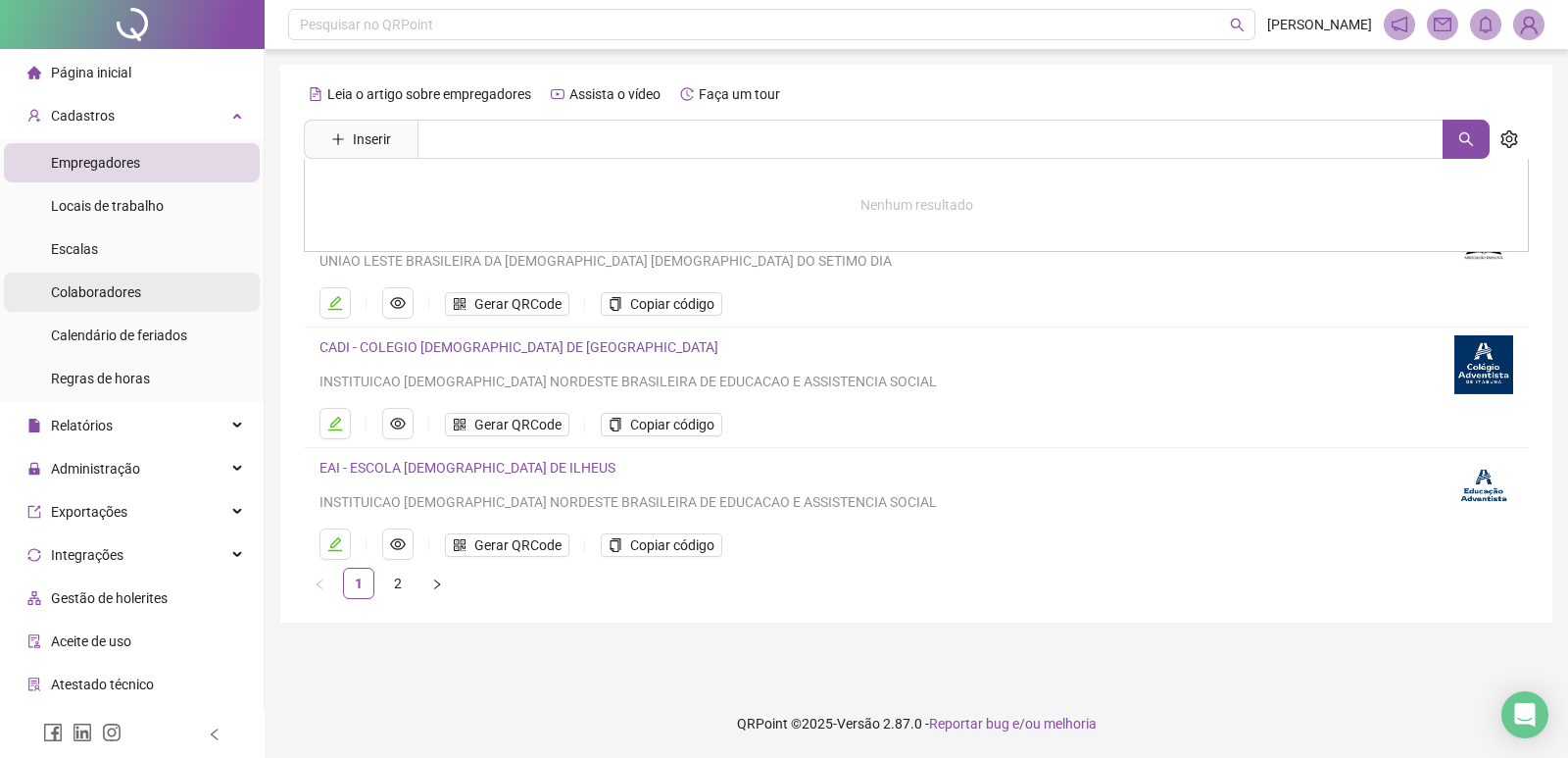 click on "Colaboradores" at bounding box center (96, 292) 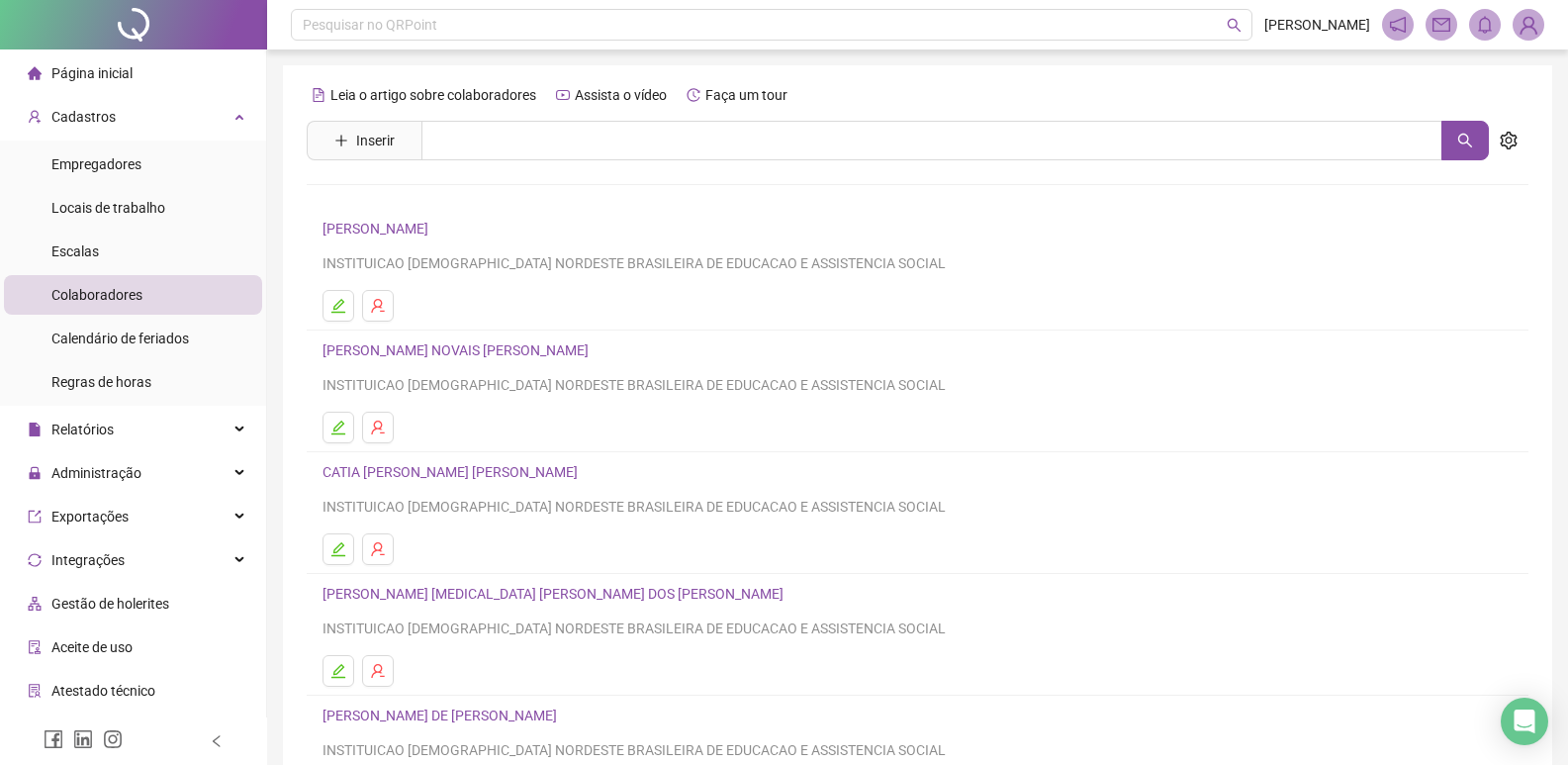 scroll, scrollTop: 99, scrollLeft: 0, axis: vertical 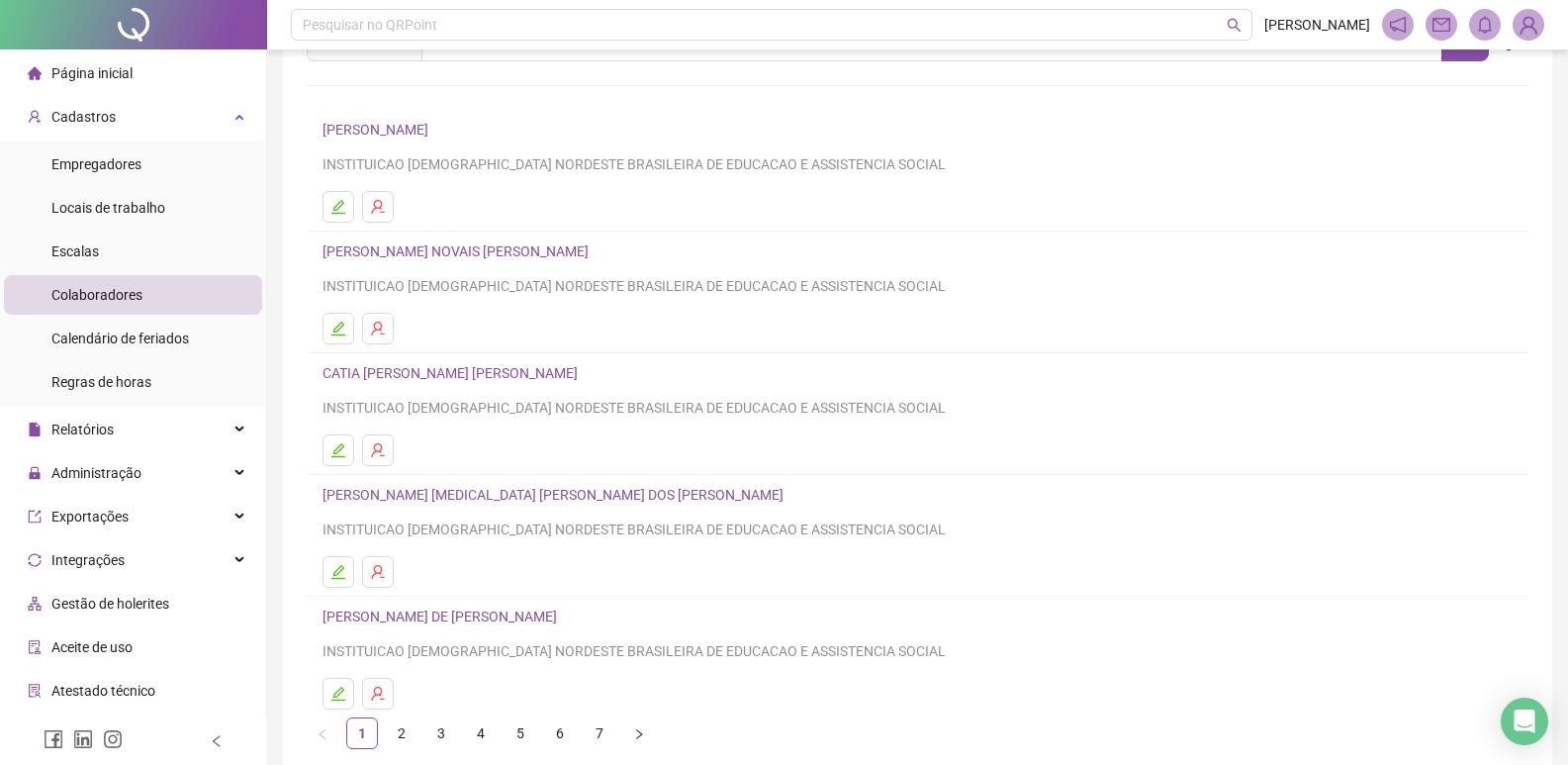 click on "[PERSON_NAME] [MEDICAL_DATA] [PERSON_NAME] DOS [PERSON_NAME]" at bounding box center (556, 495) 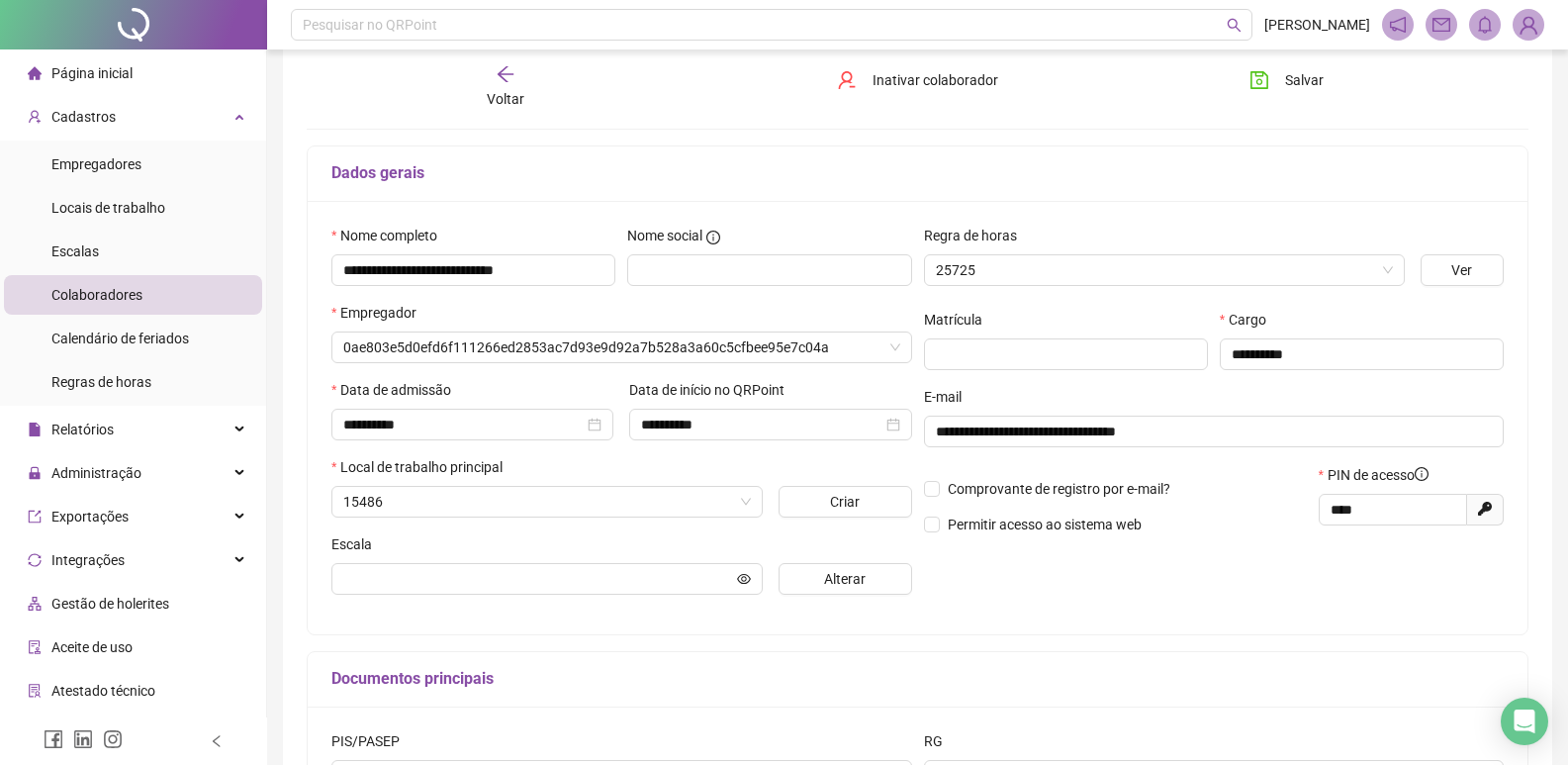 scroll, scrollTop: 109, scrollLeft: 0, axis: vertical 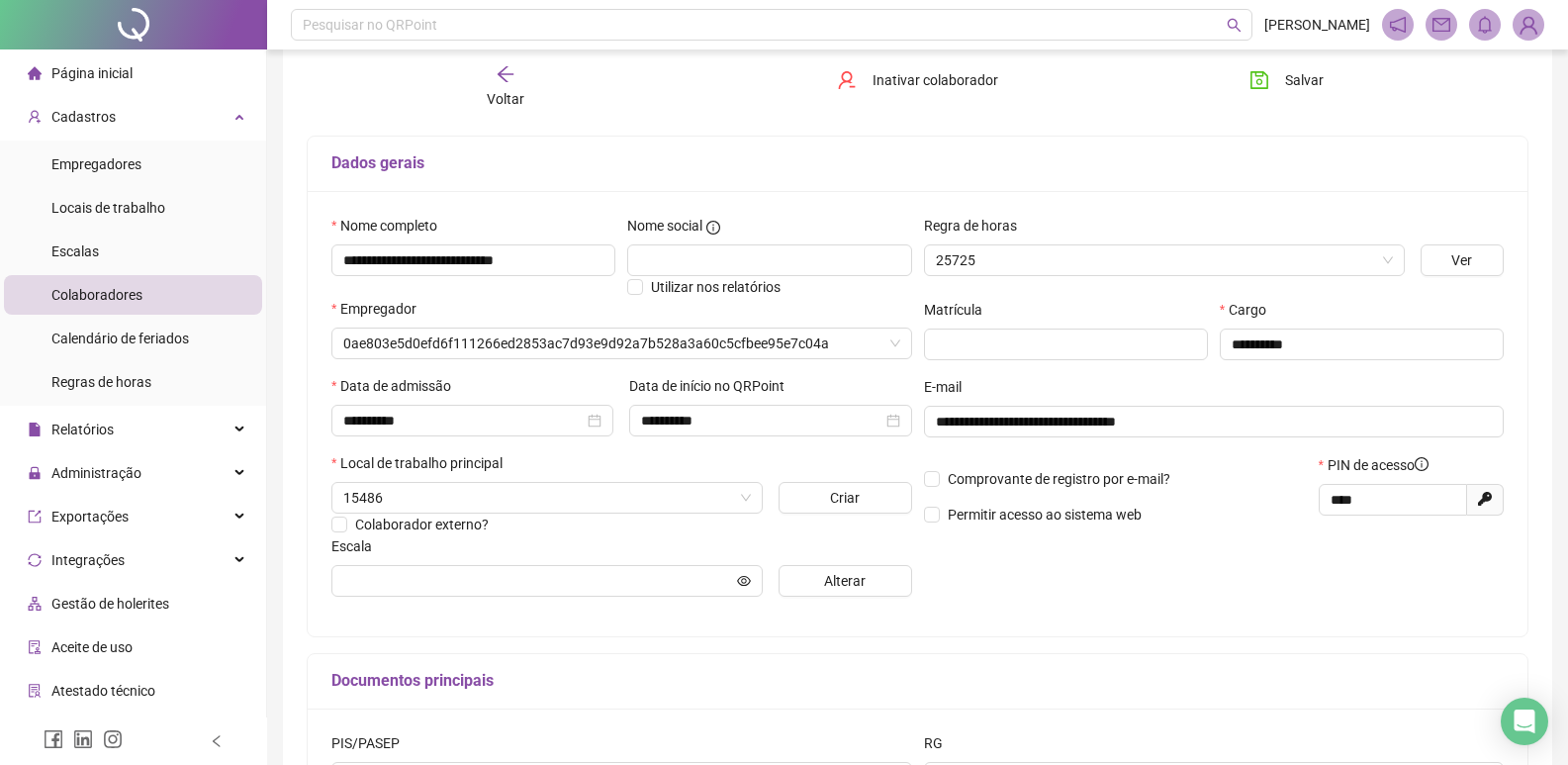 type on "**********" 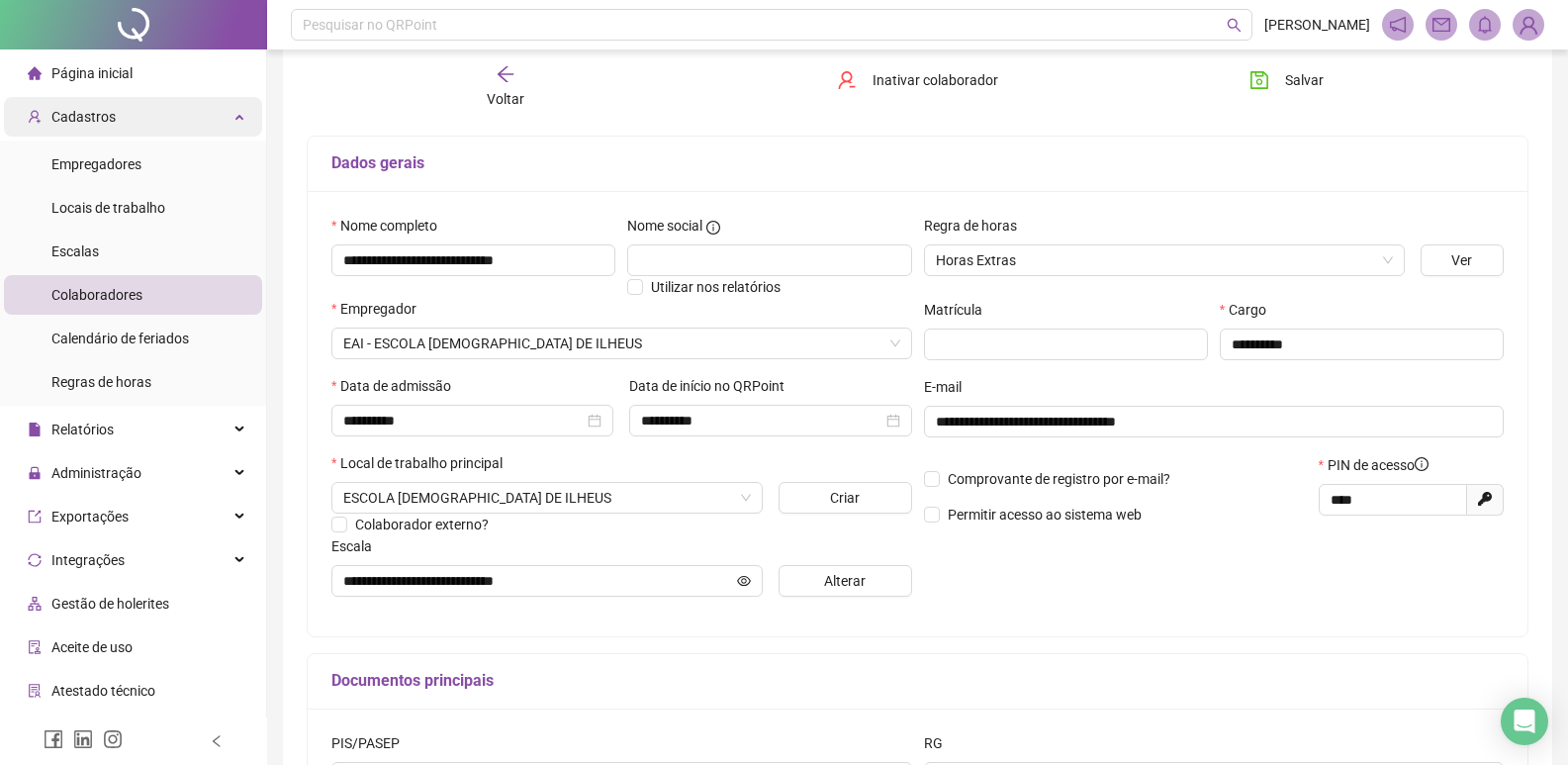 click on "Cadastros" at bounding box center [133, 117] 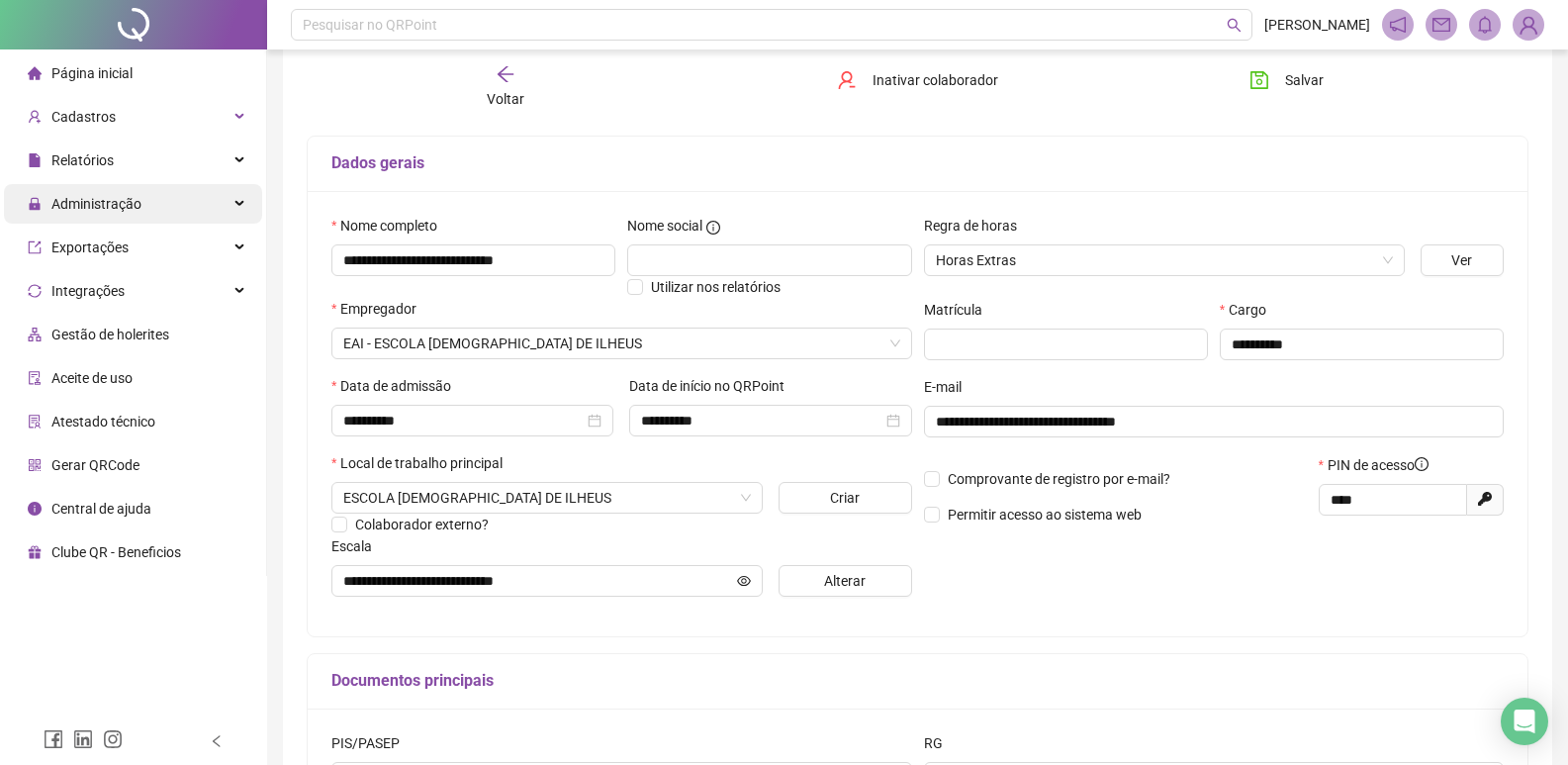 click on "Administração" at bounding box center [133, 204] 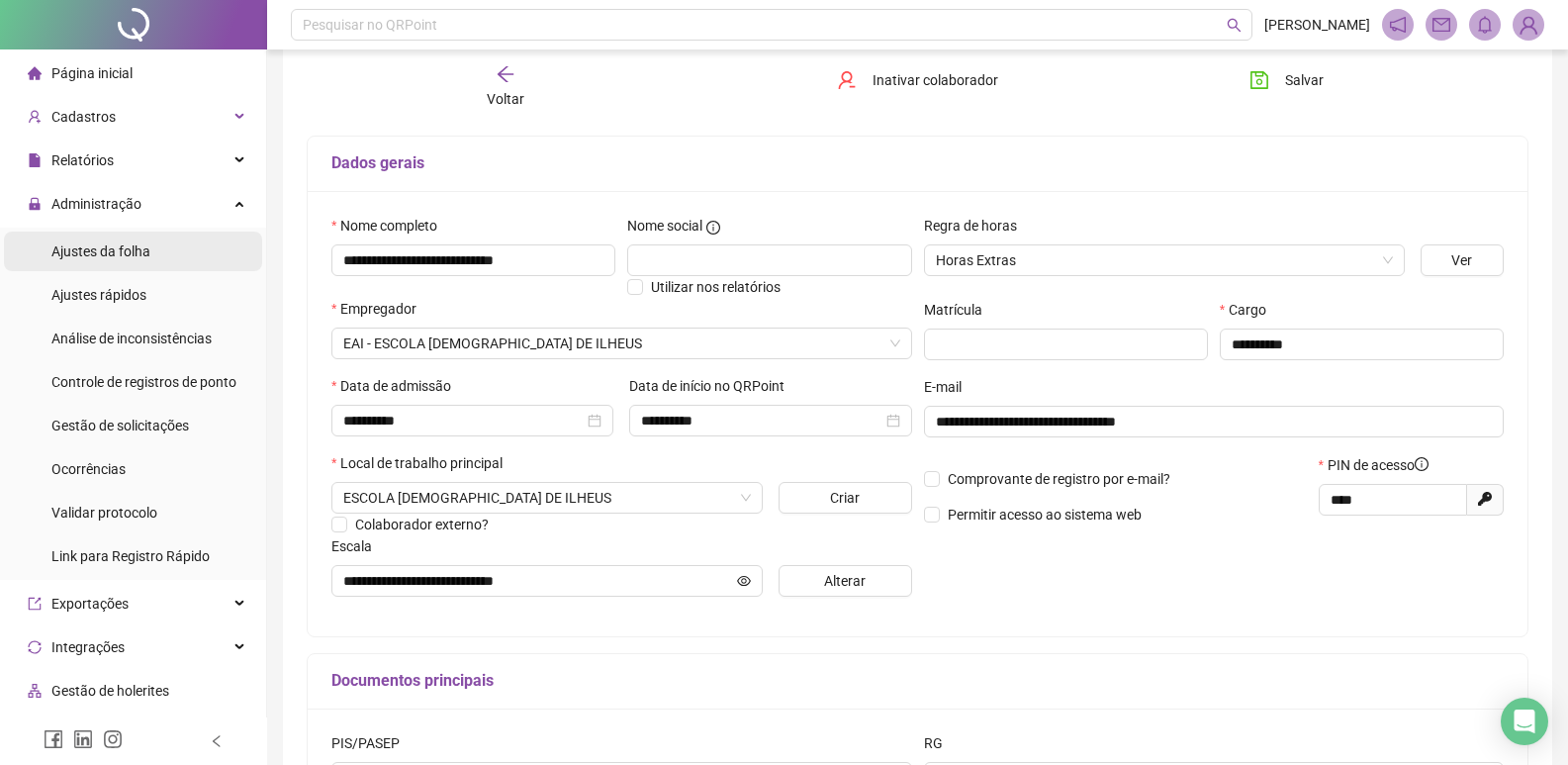 click on "Ajustes da folha" at bounding box center (133, 251) 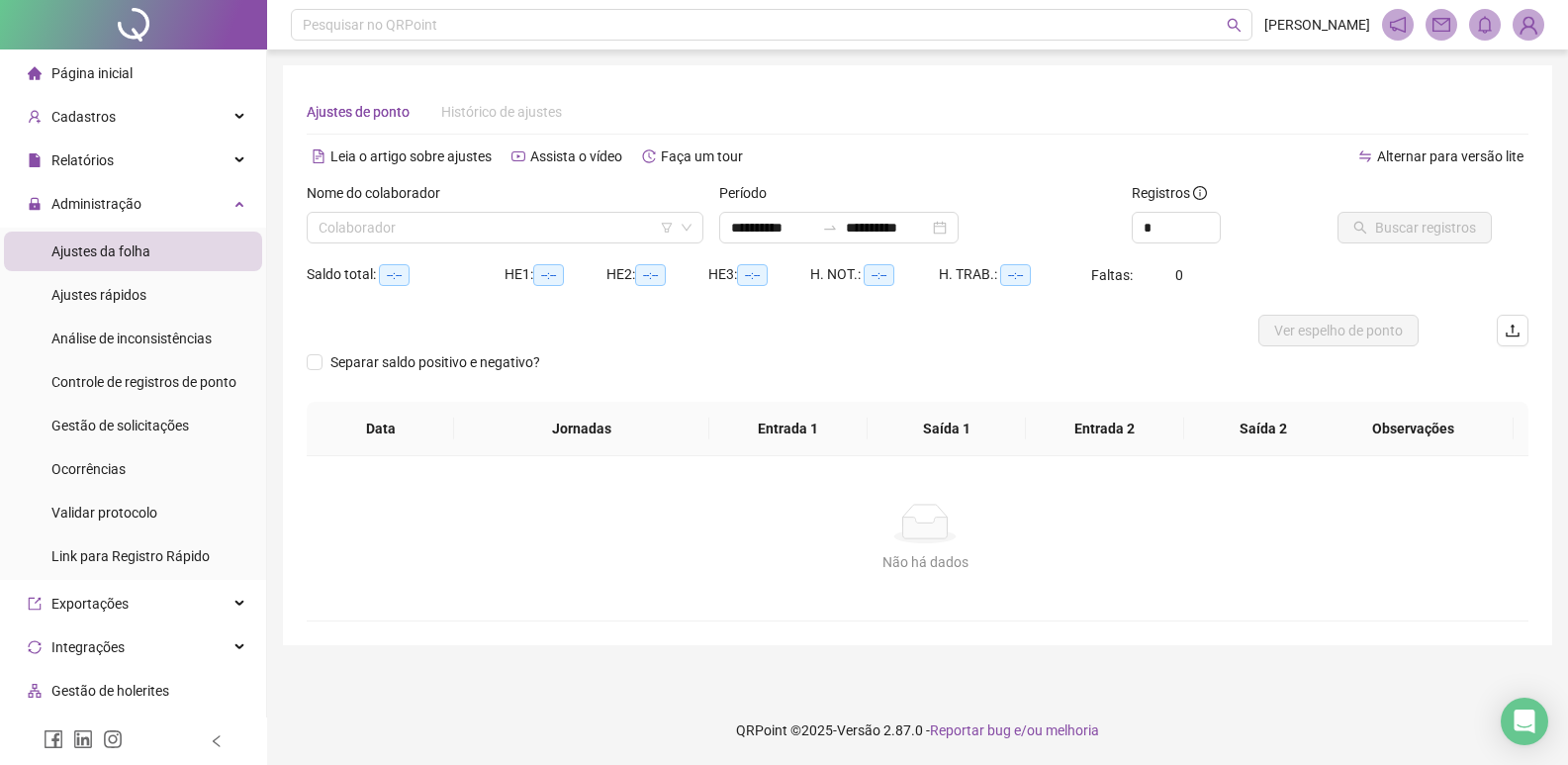 scroll, scrollTop: 0, scrollLeft: 0, axis: both 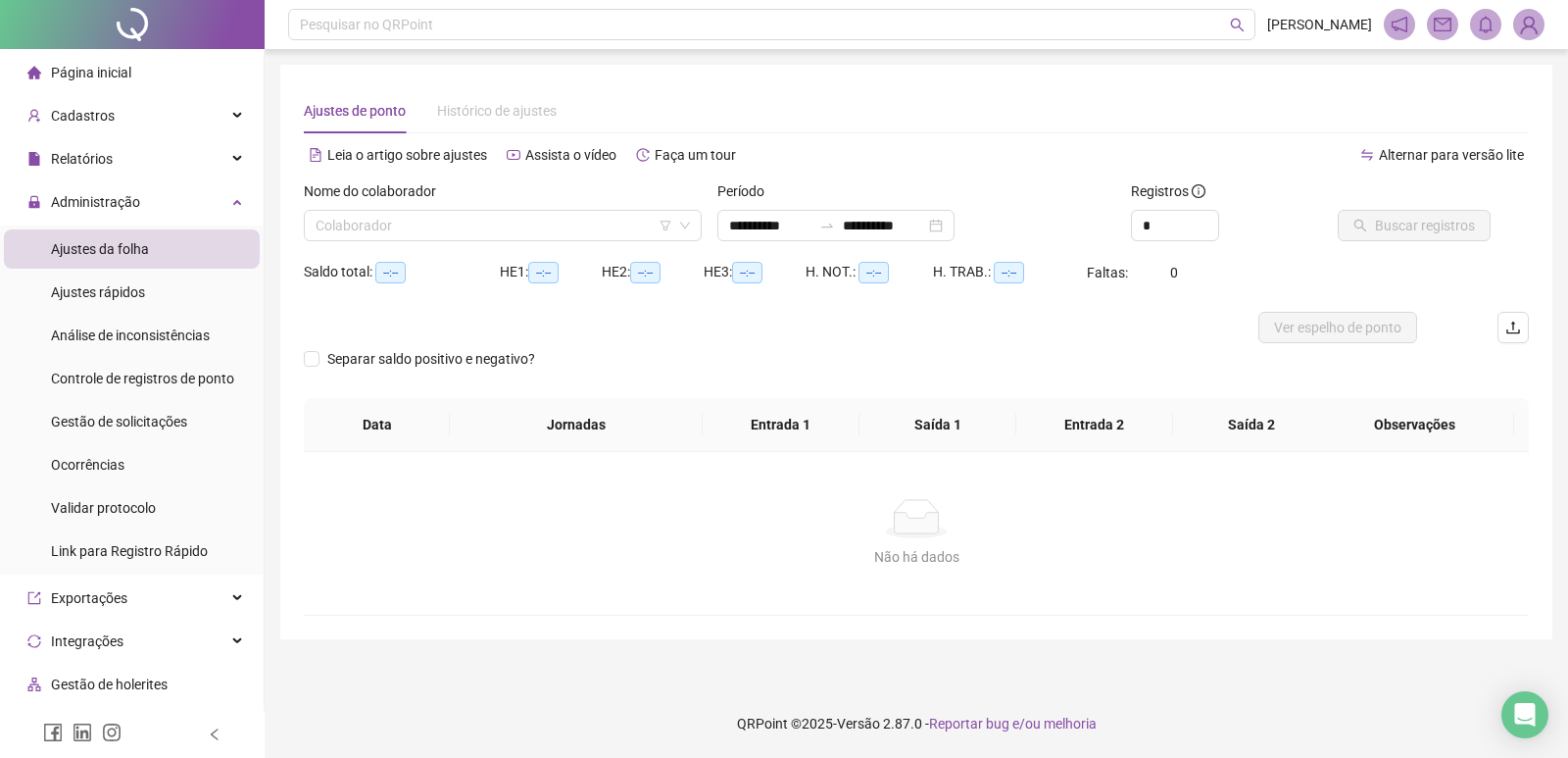 type on "**********" 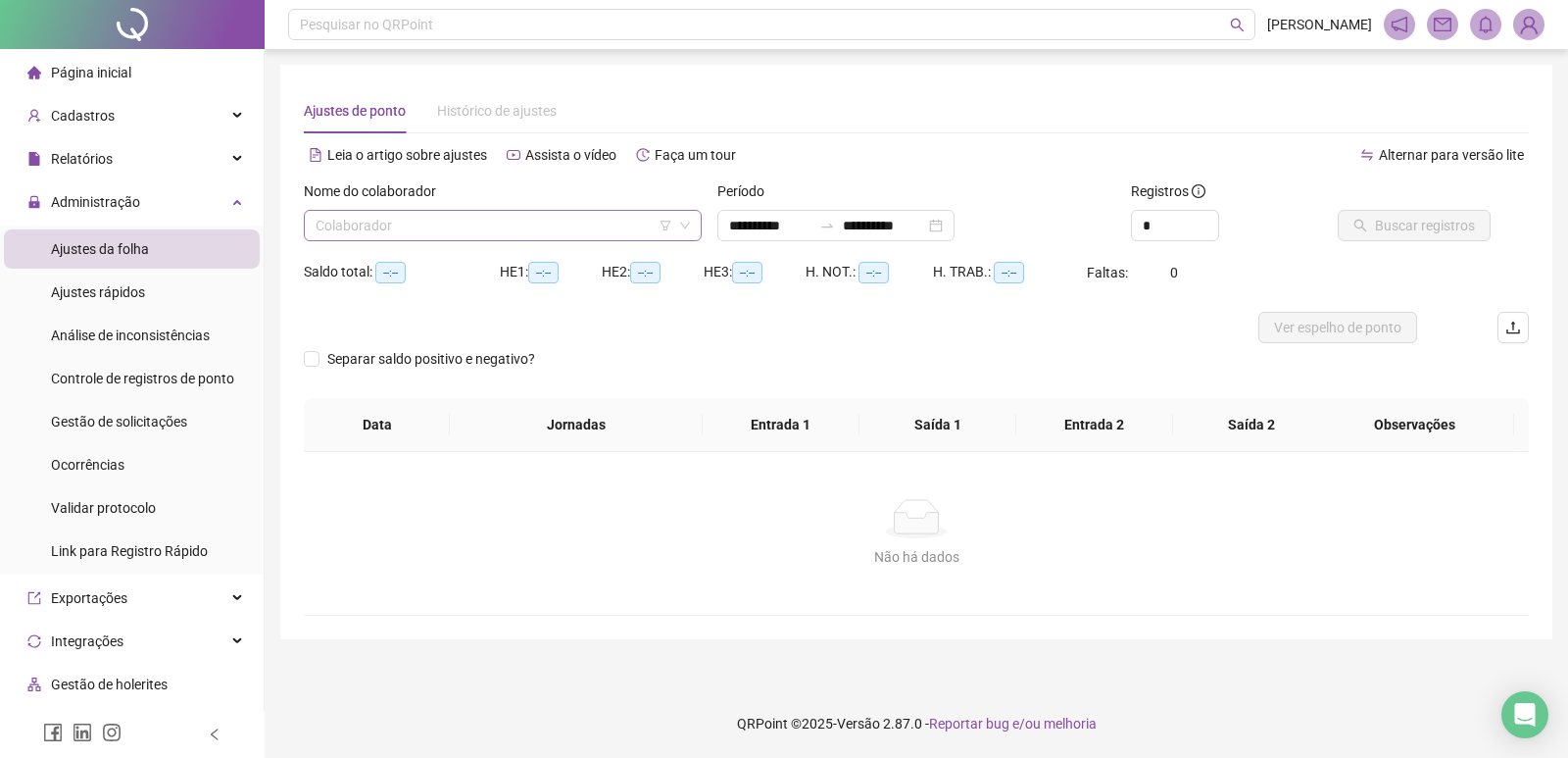 click at bounding box center [497, 226] 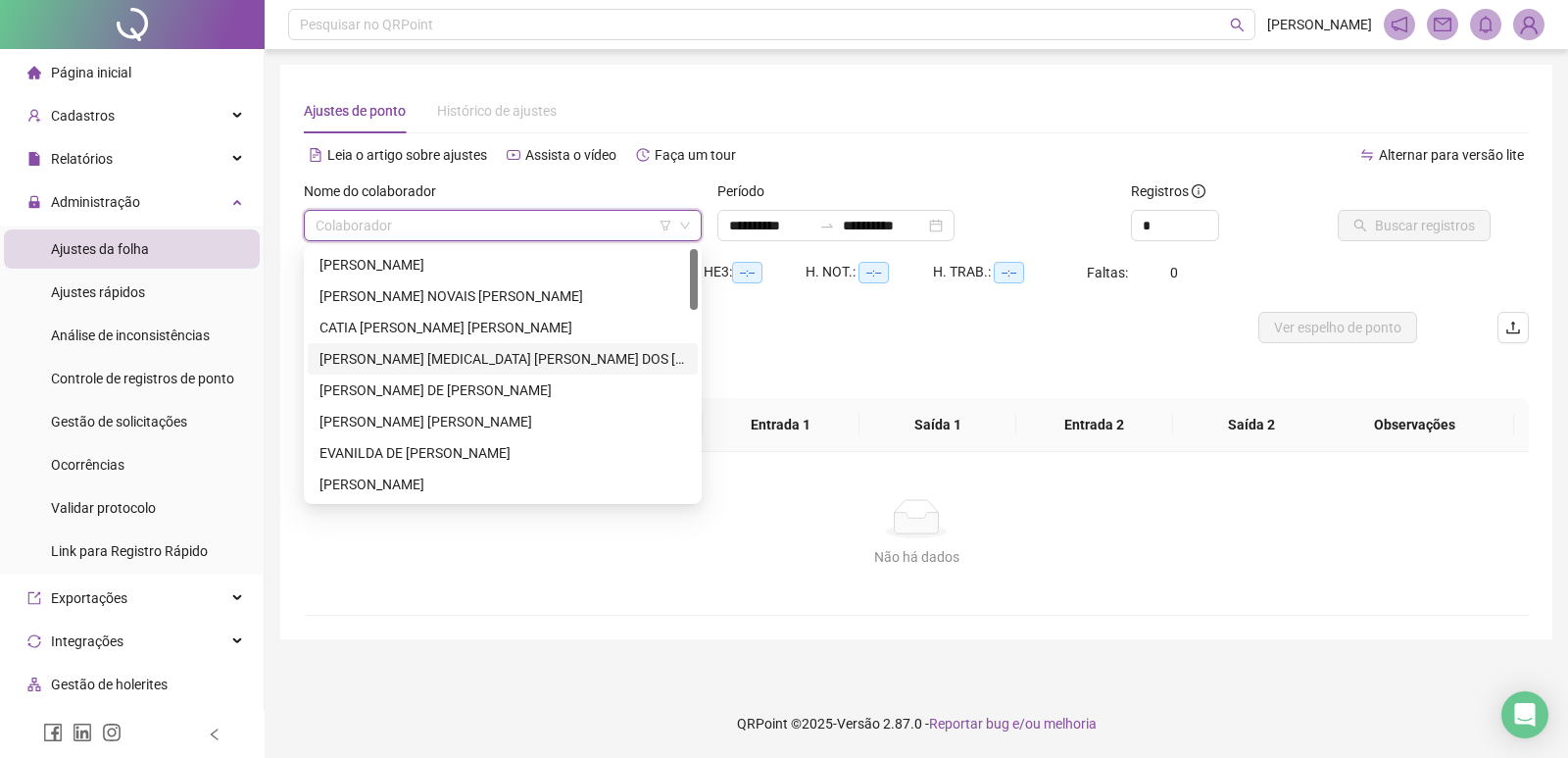 click on "[PERSON_NAME] [MEDICAL_DATA] [PERSON_NAME] DOS [PERSON_NAME]" at bounding box center [503, 359] 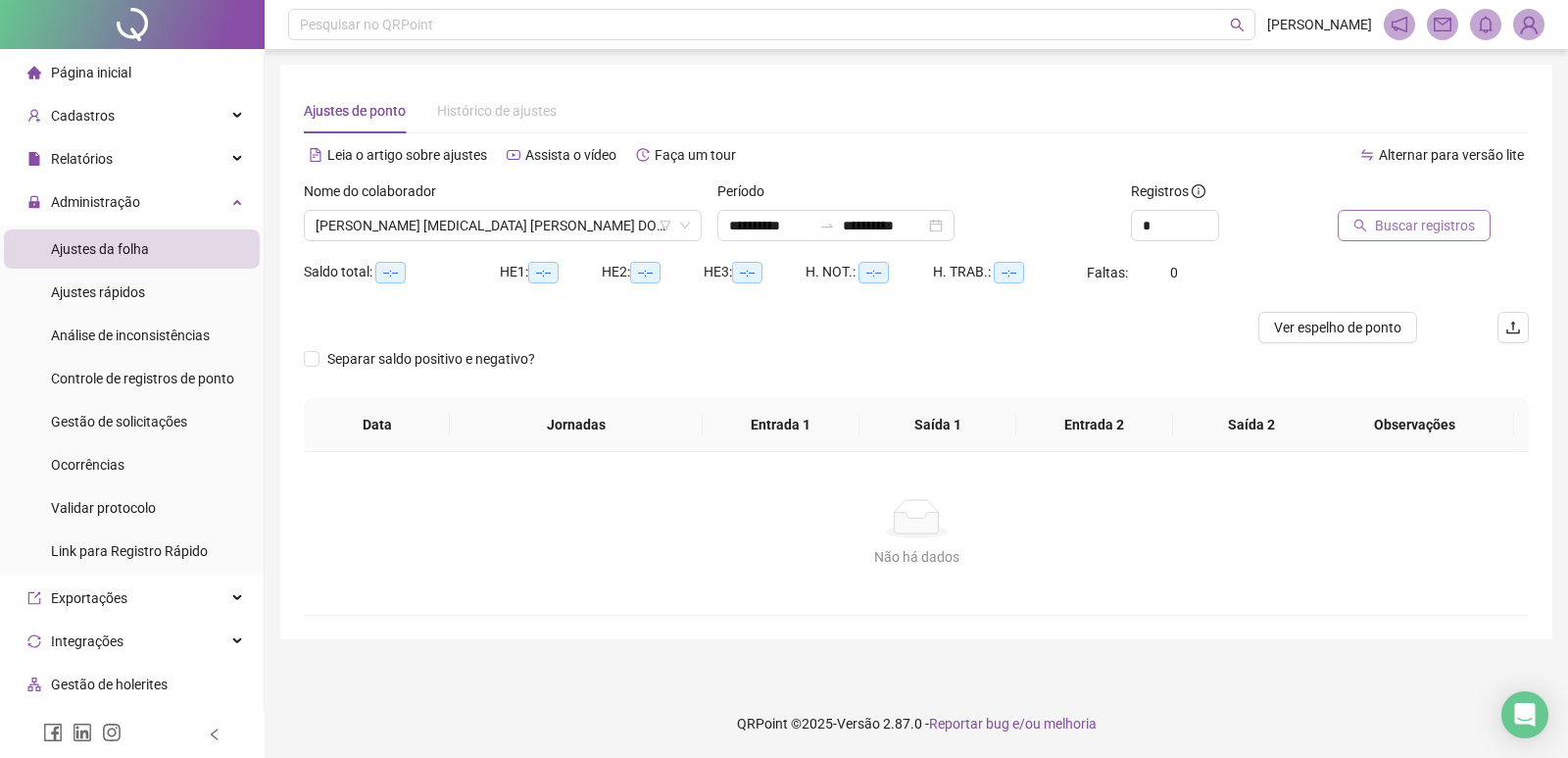 click on "Buscar registros" at bounding box center (1425, 226) 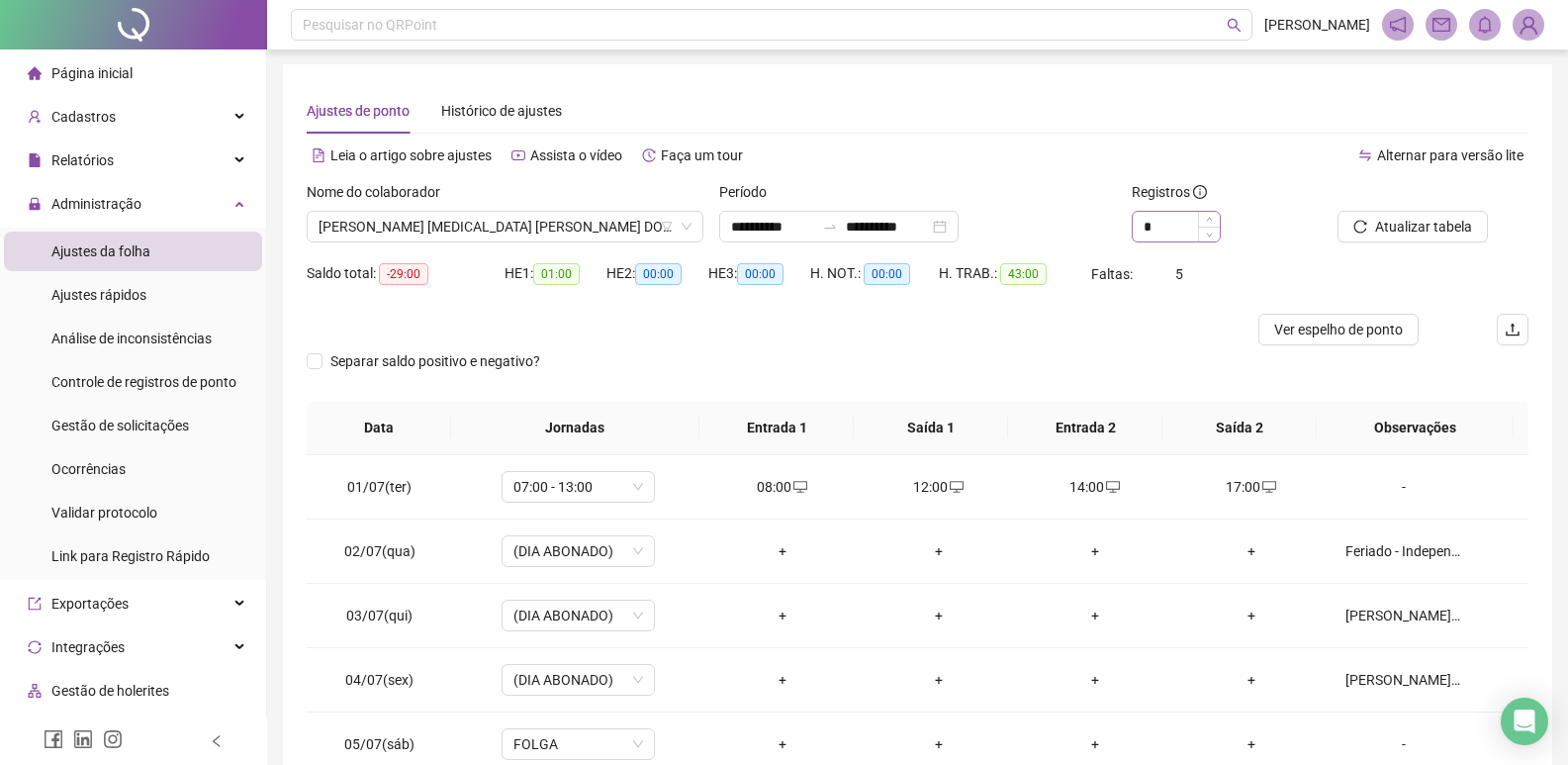 scroll, scrollTop: 223, scrollLeft: 0, axis: vertical 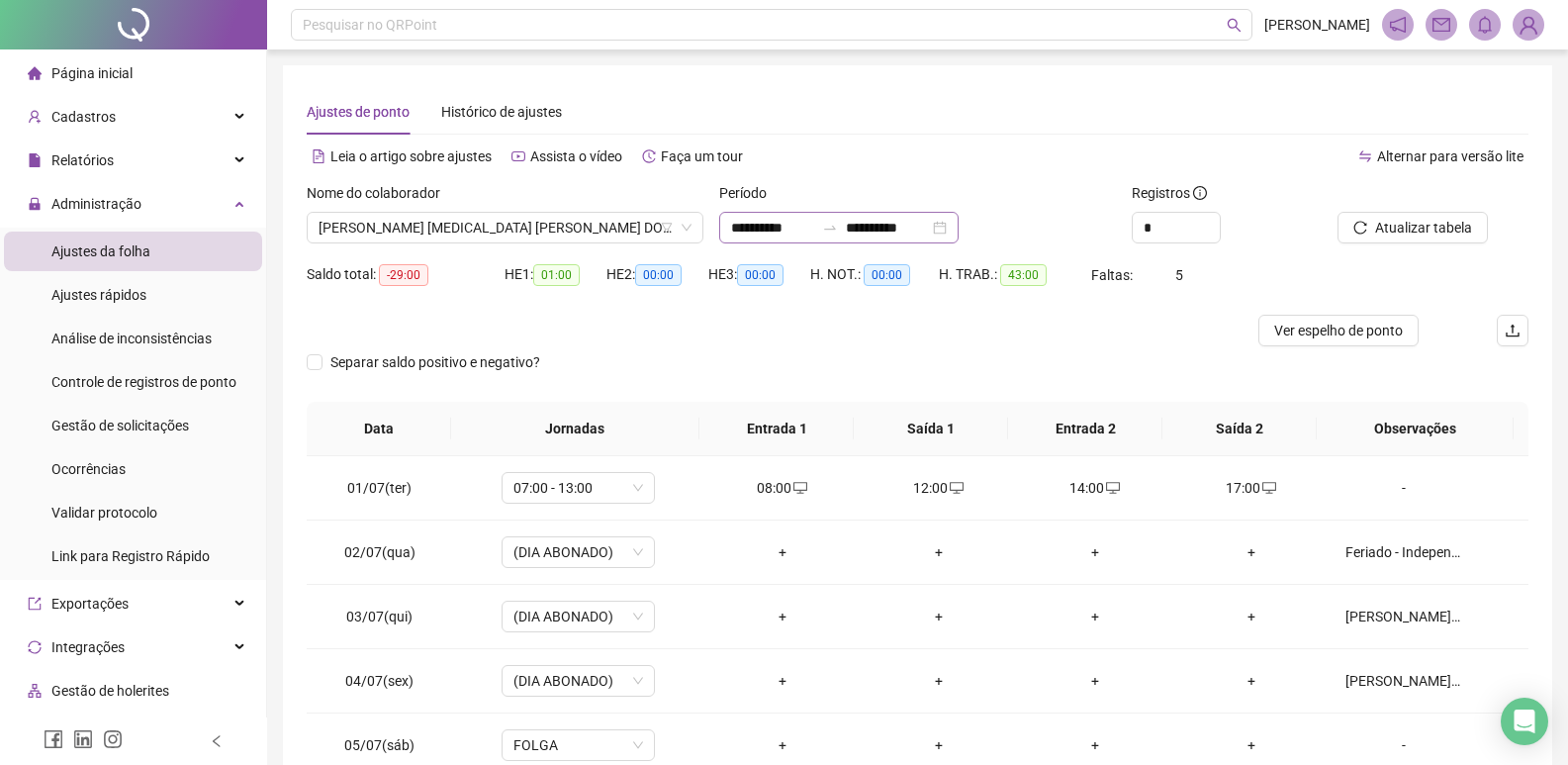 click at bounding box center (830, 228) 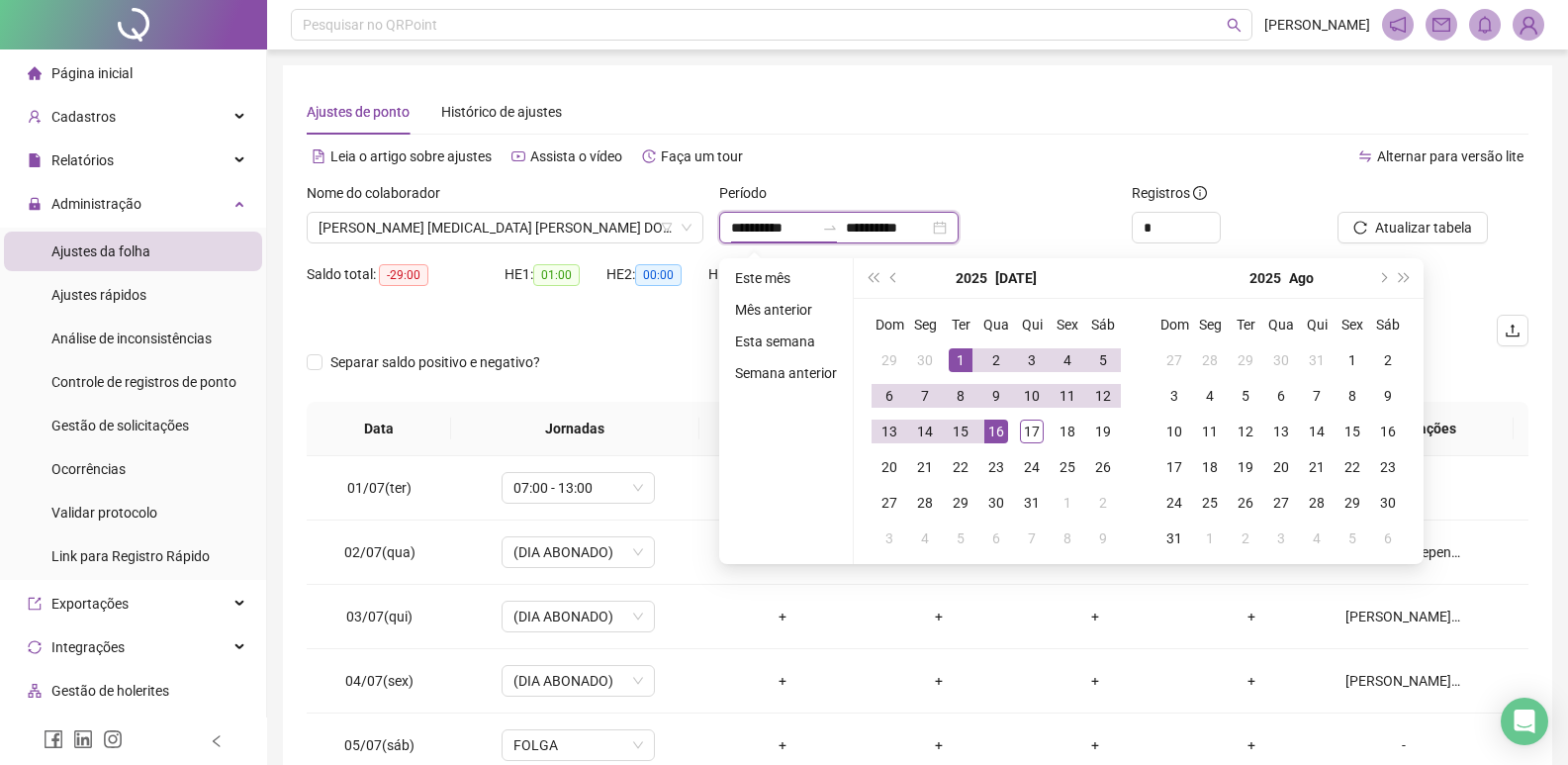 type on "**********" 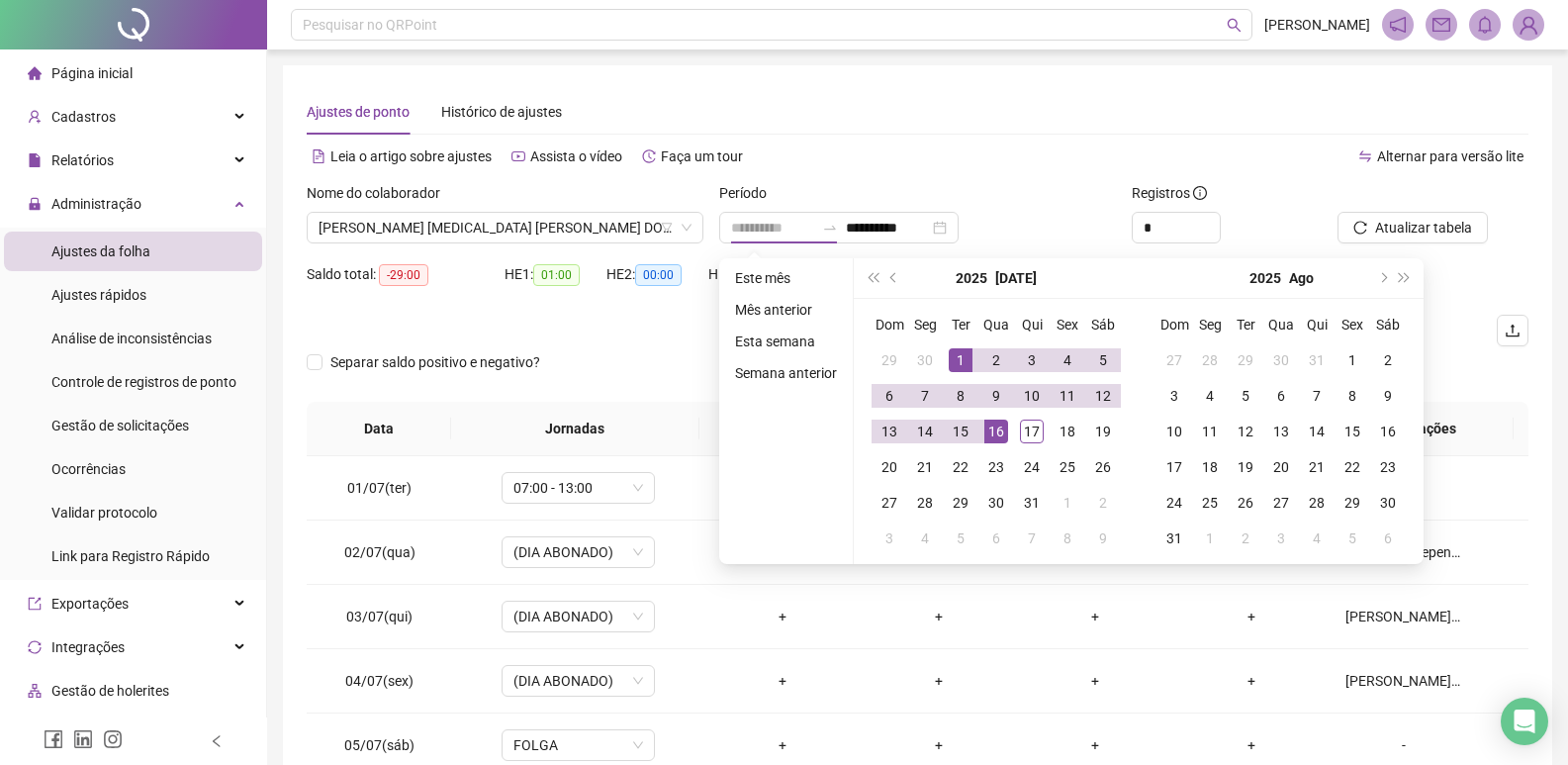 click on "1" at bounding box center (961, 360) 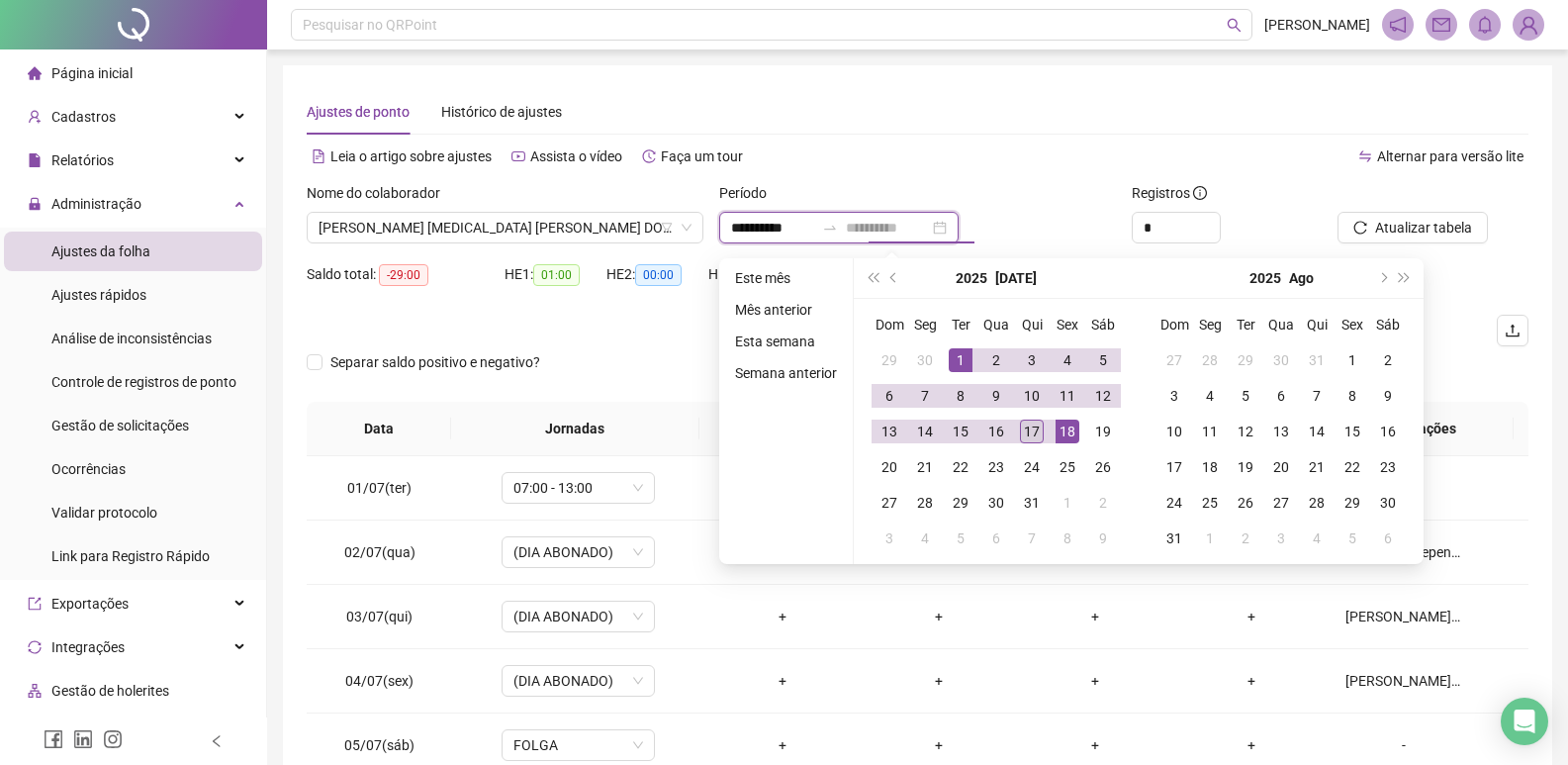 type on "**********" 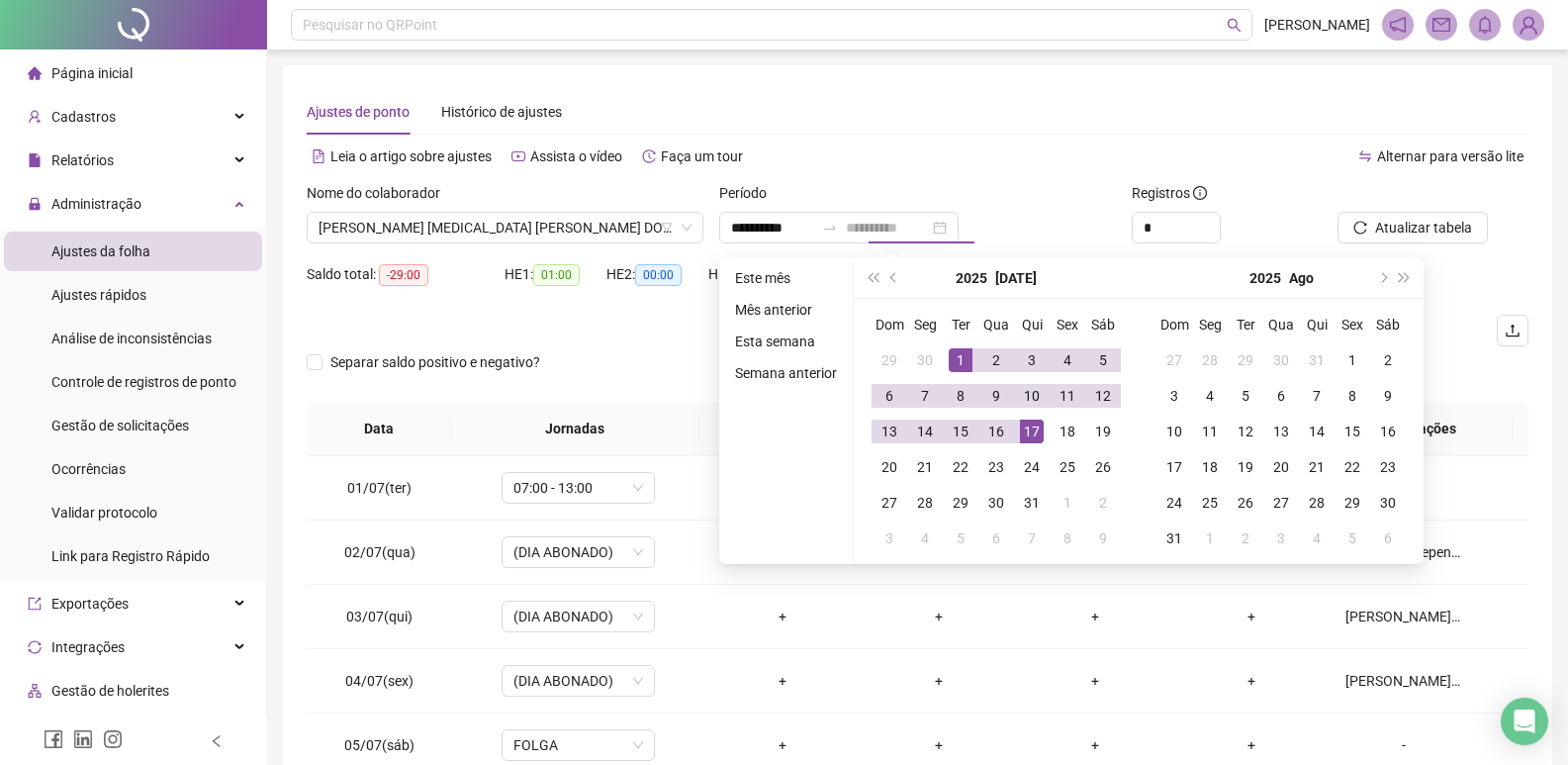 click on "17" at bounding box center (1032, 431) 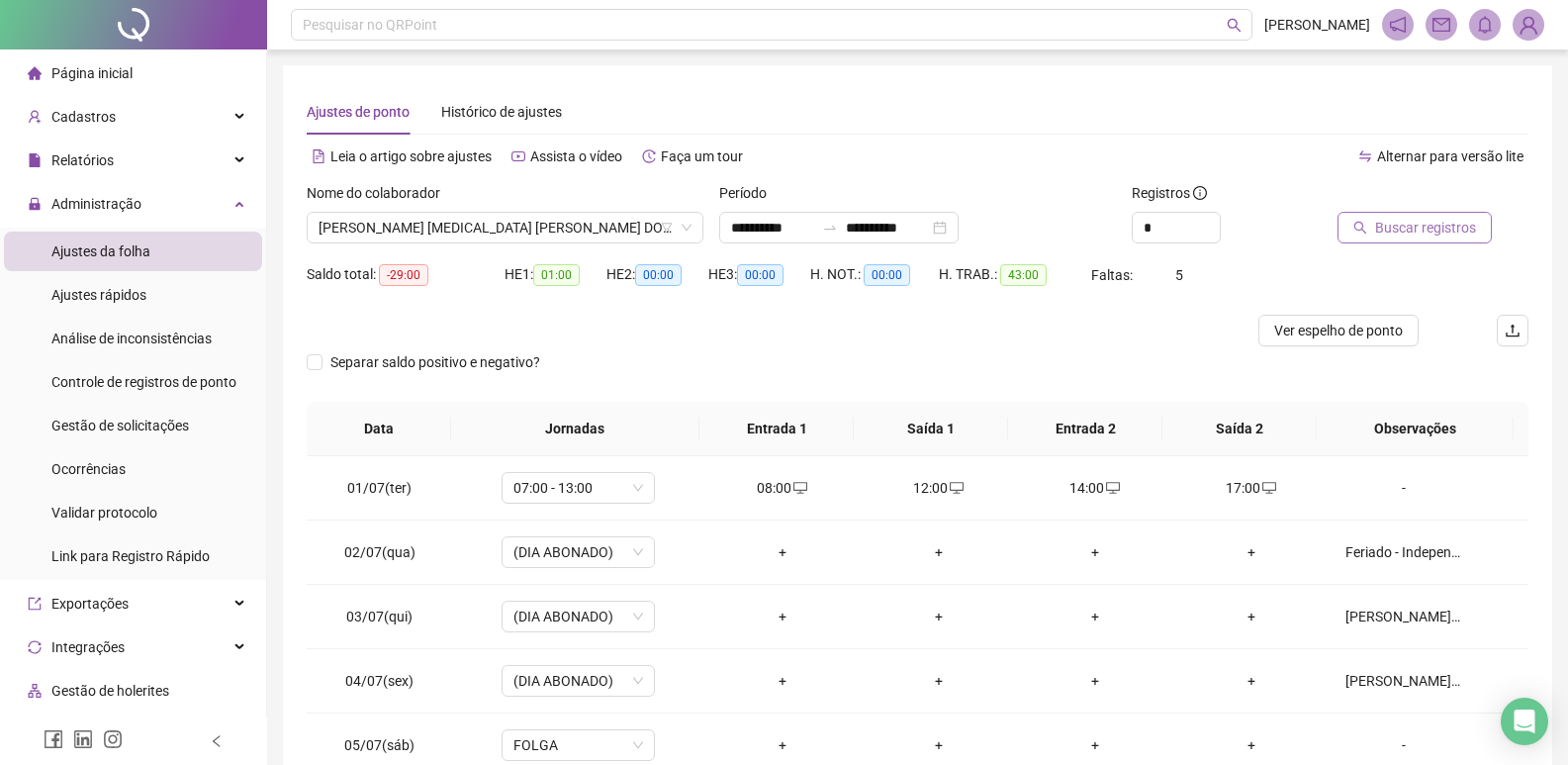 click on "Buscar registros" at bounding box center [1426, 228] 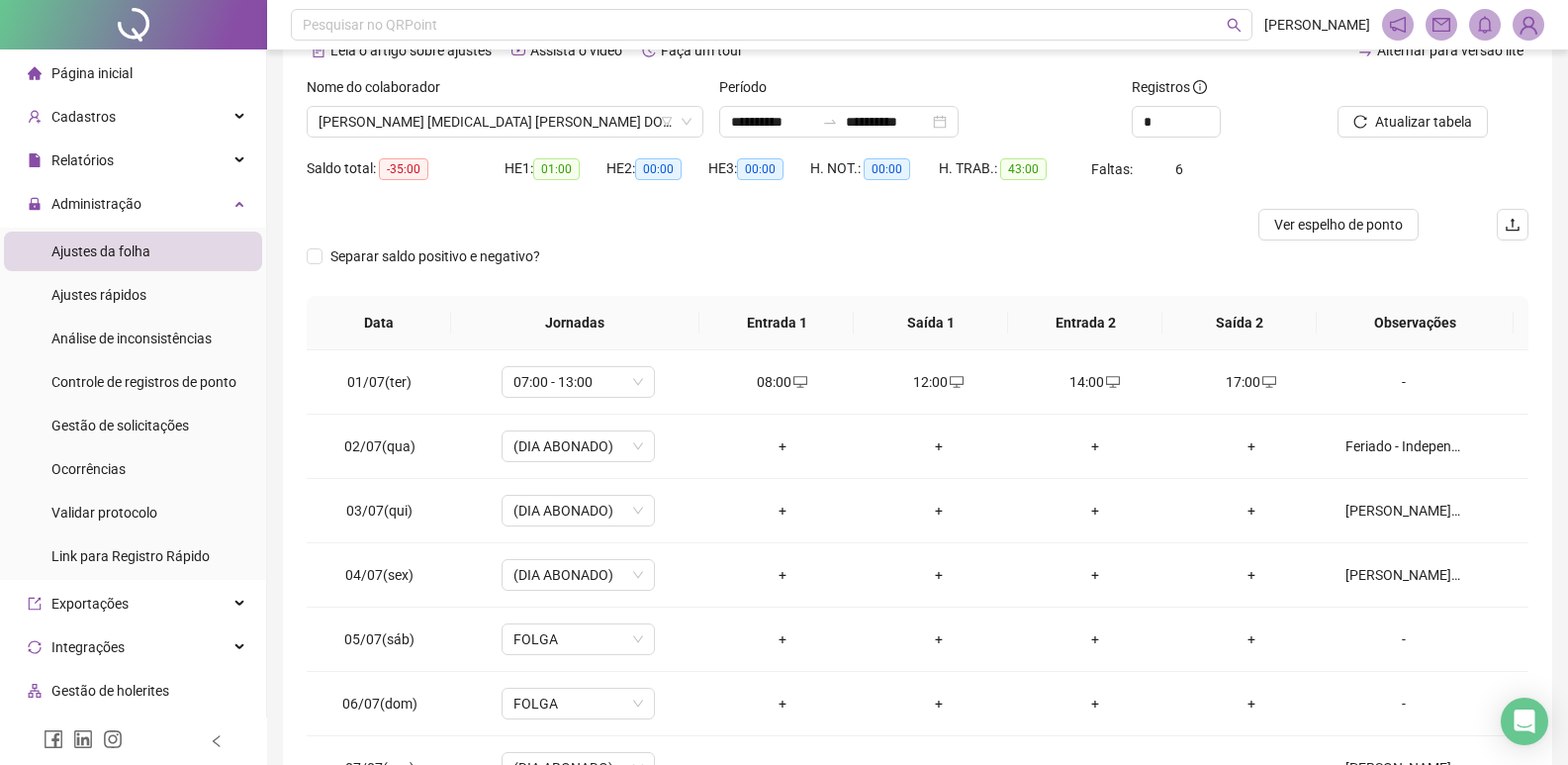scroll, scrollTop: 223, scrollLeft: 0, axis: vertical 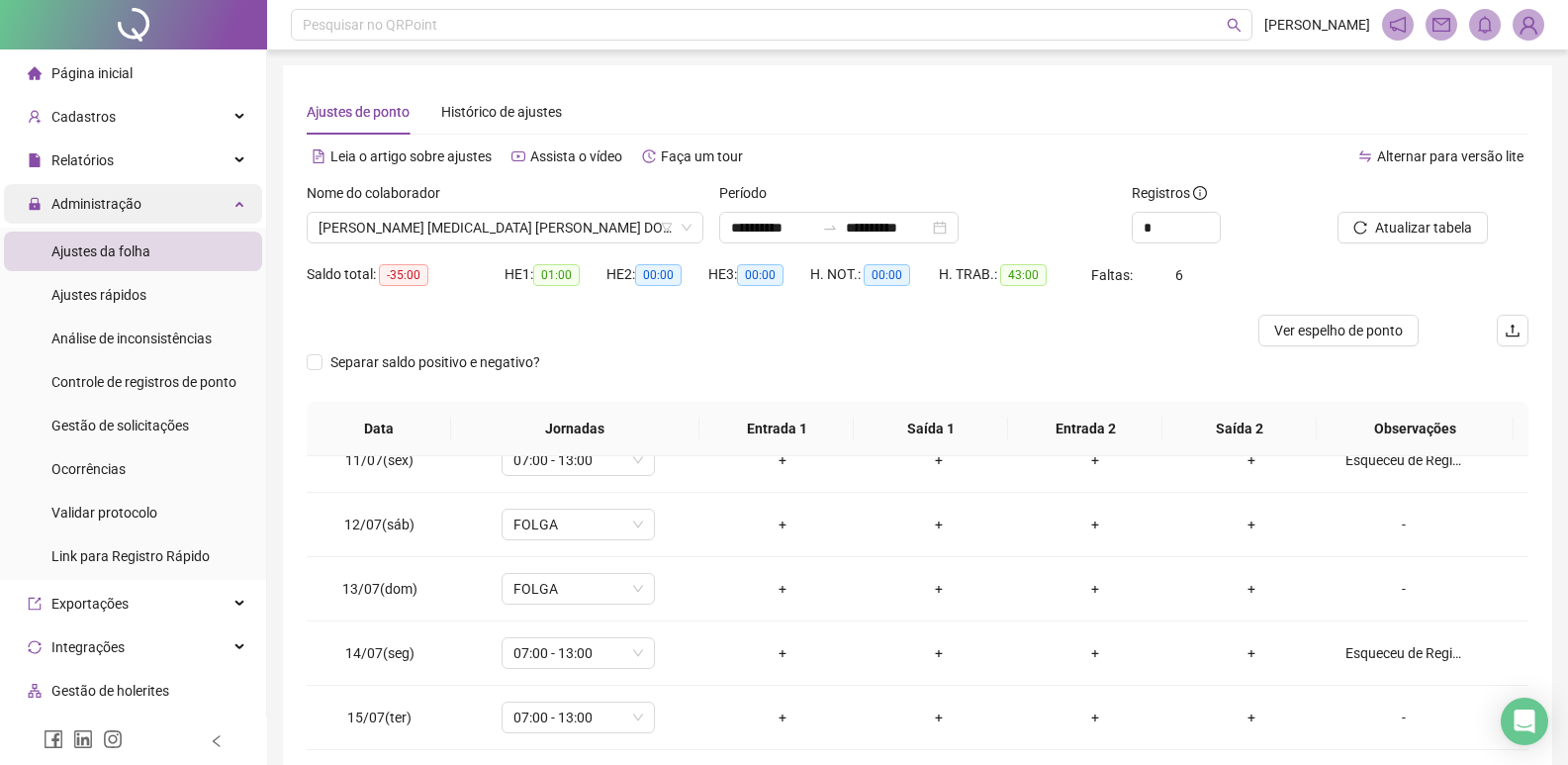 click on "Administração" at bounding box center (133, 204) 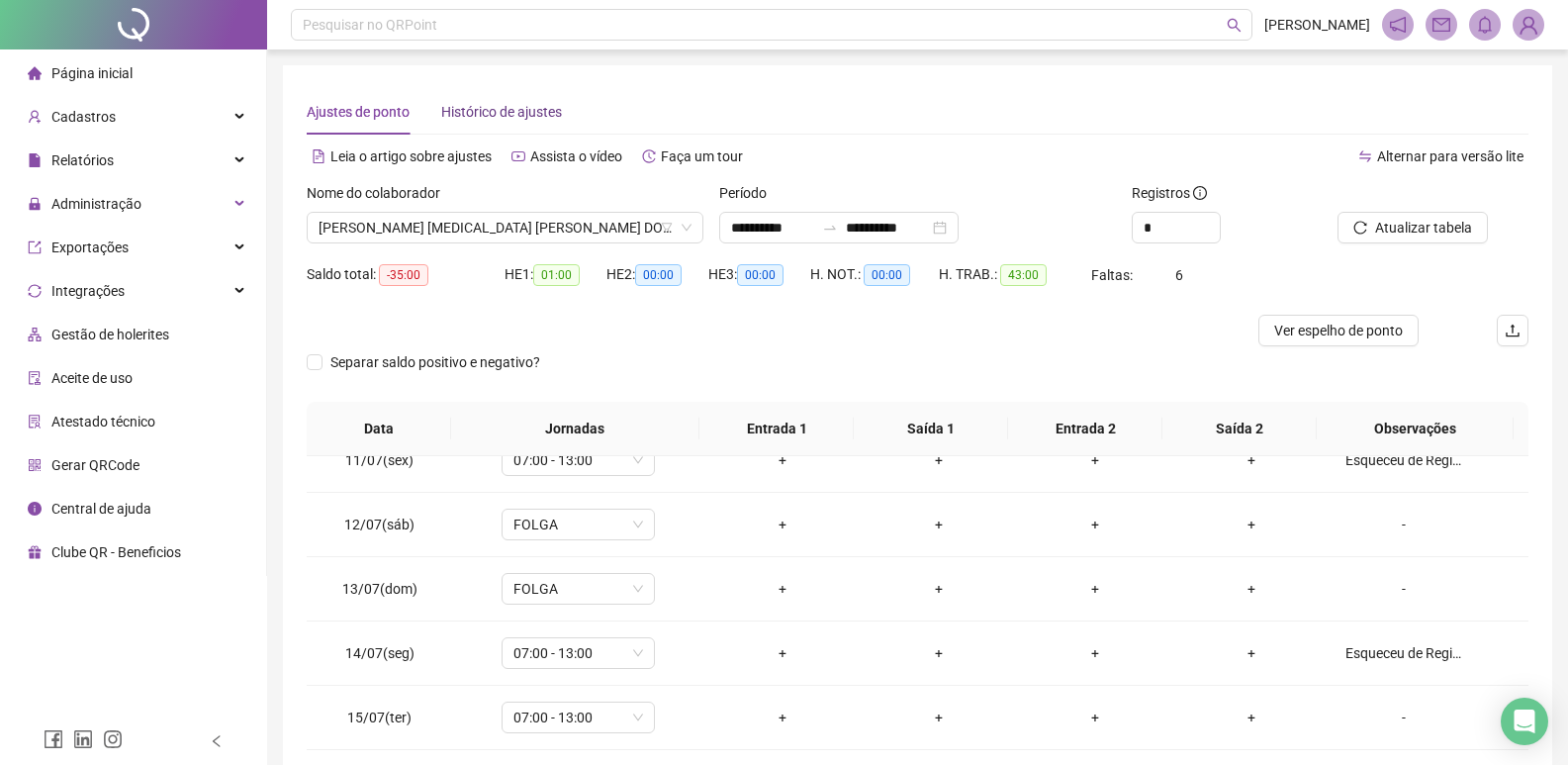 click on "Histórico de ajustes" at bounding box center [502, 112] 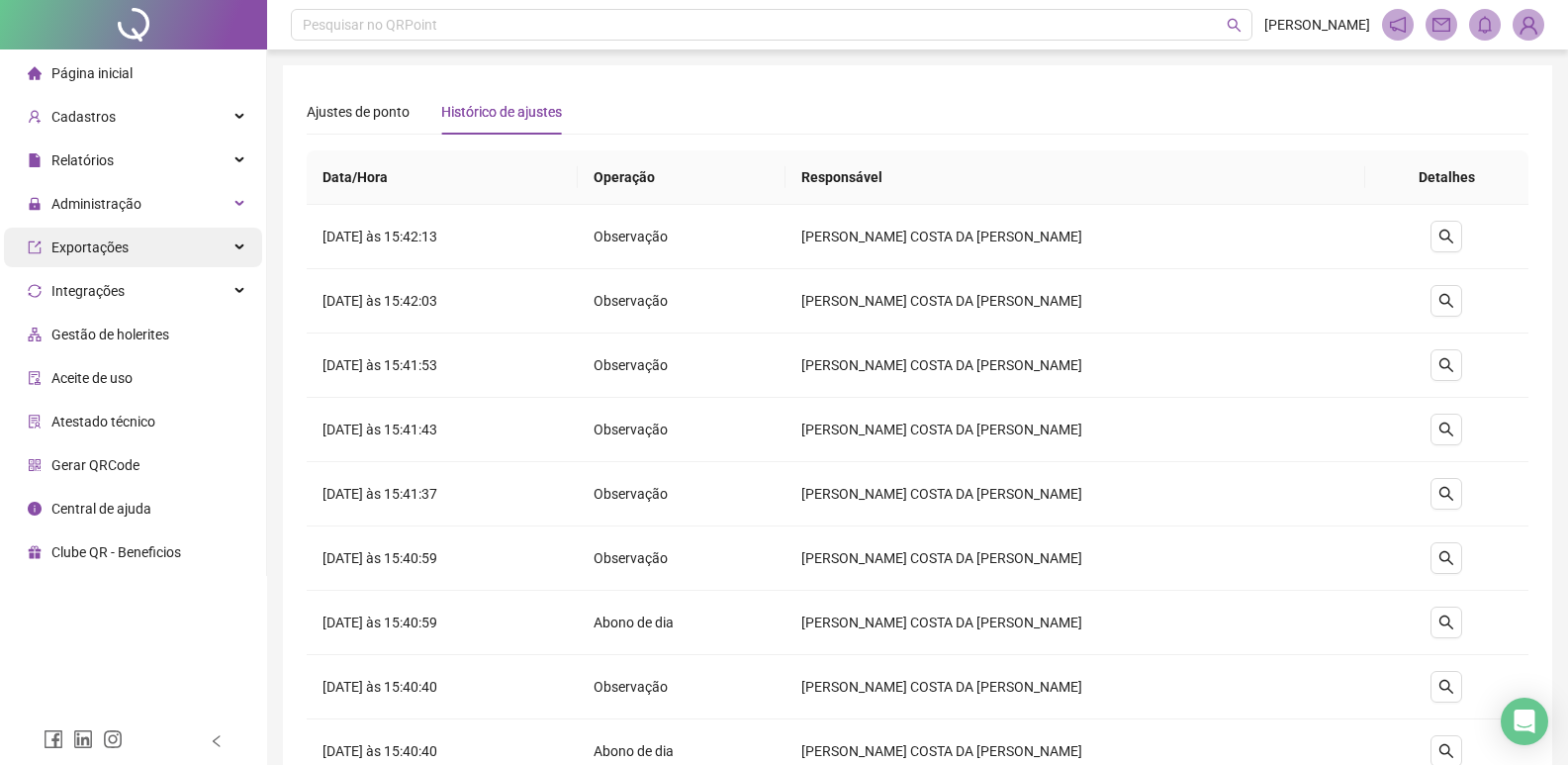 click on "Exportações" at bounding box center (133, 247) 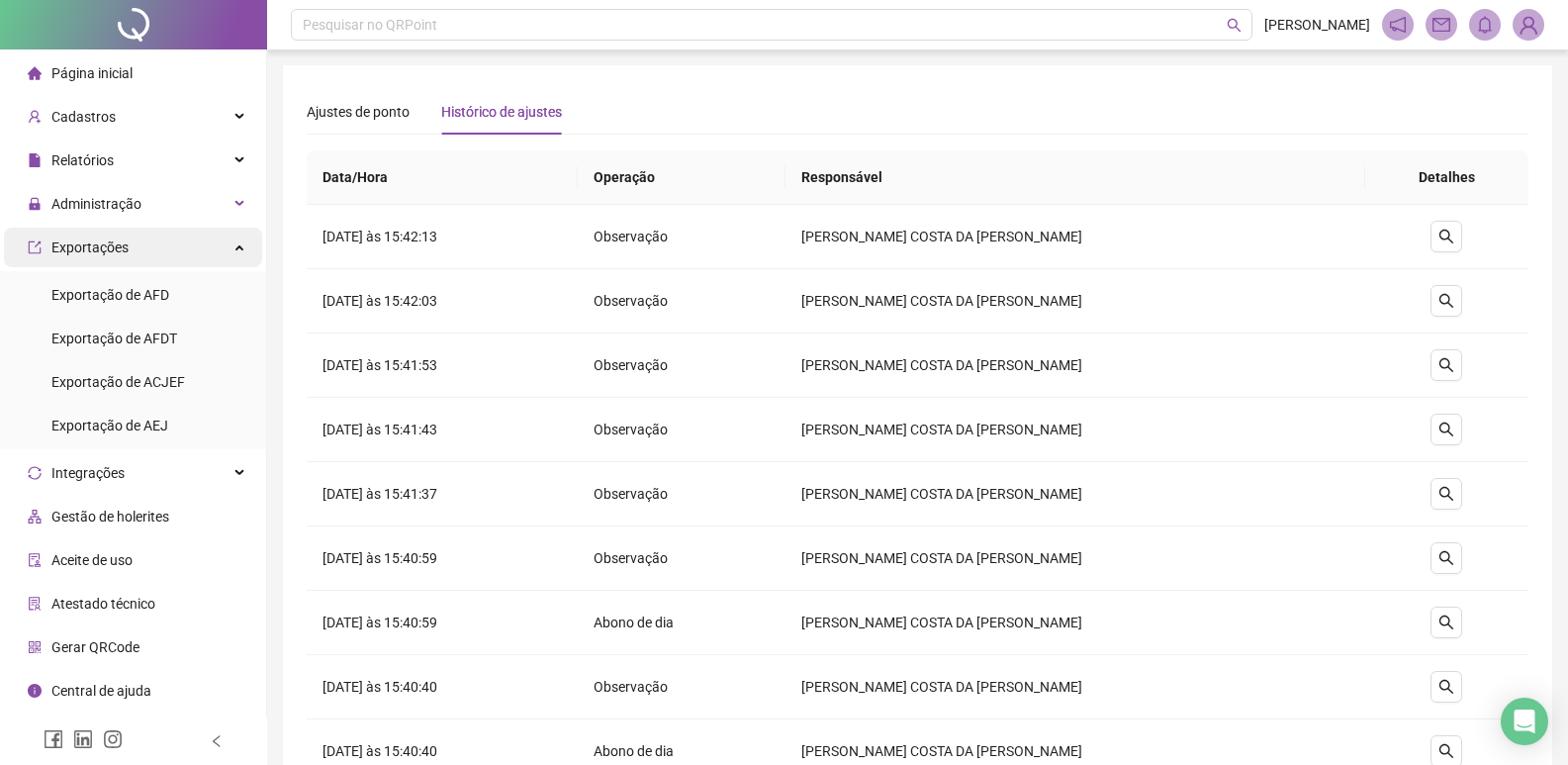 click on "Exportações" at bounding box center [133, 247] 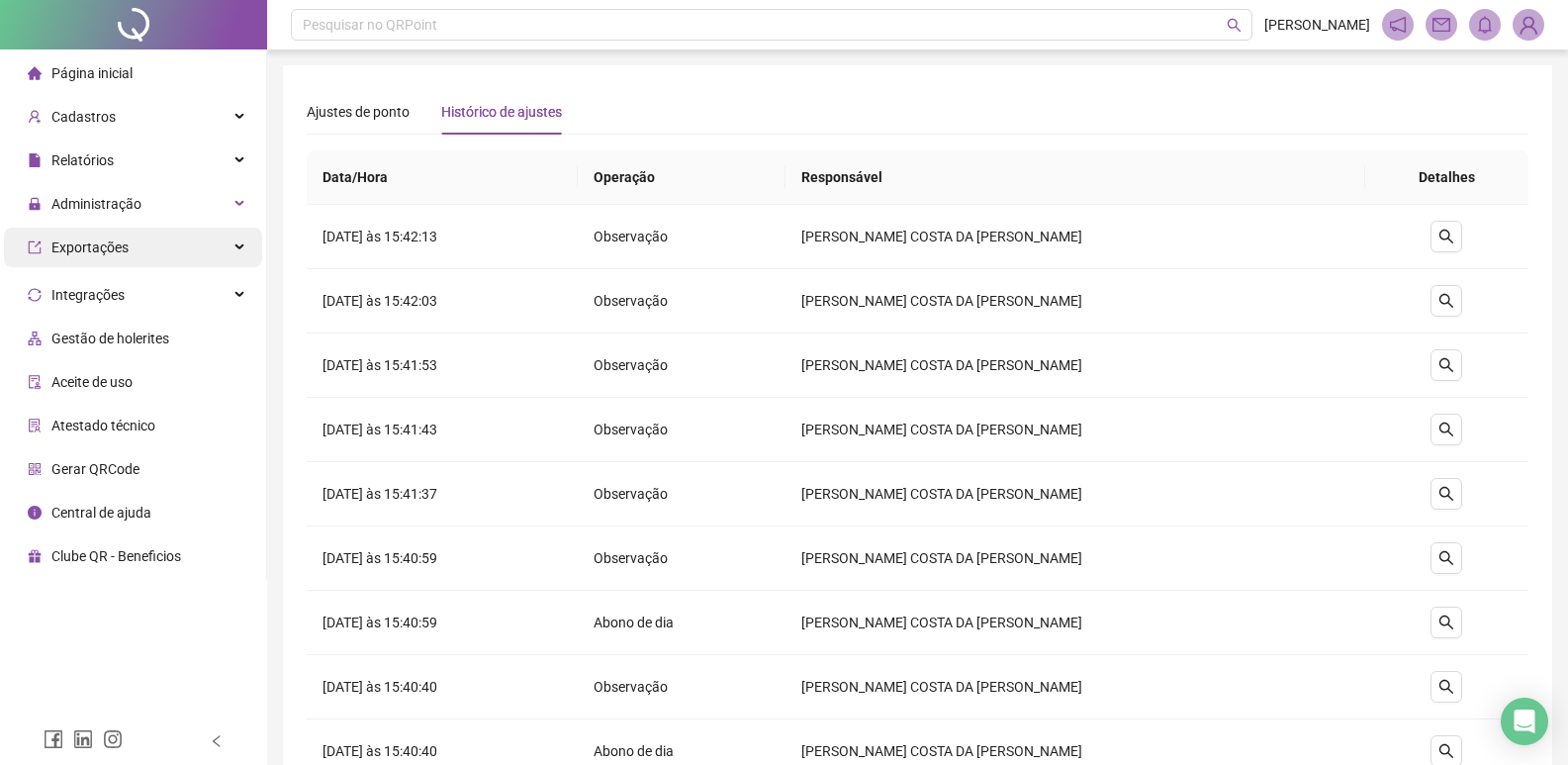 click on "Exportações" at bounding box center [133, 247] 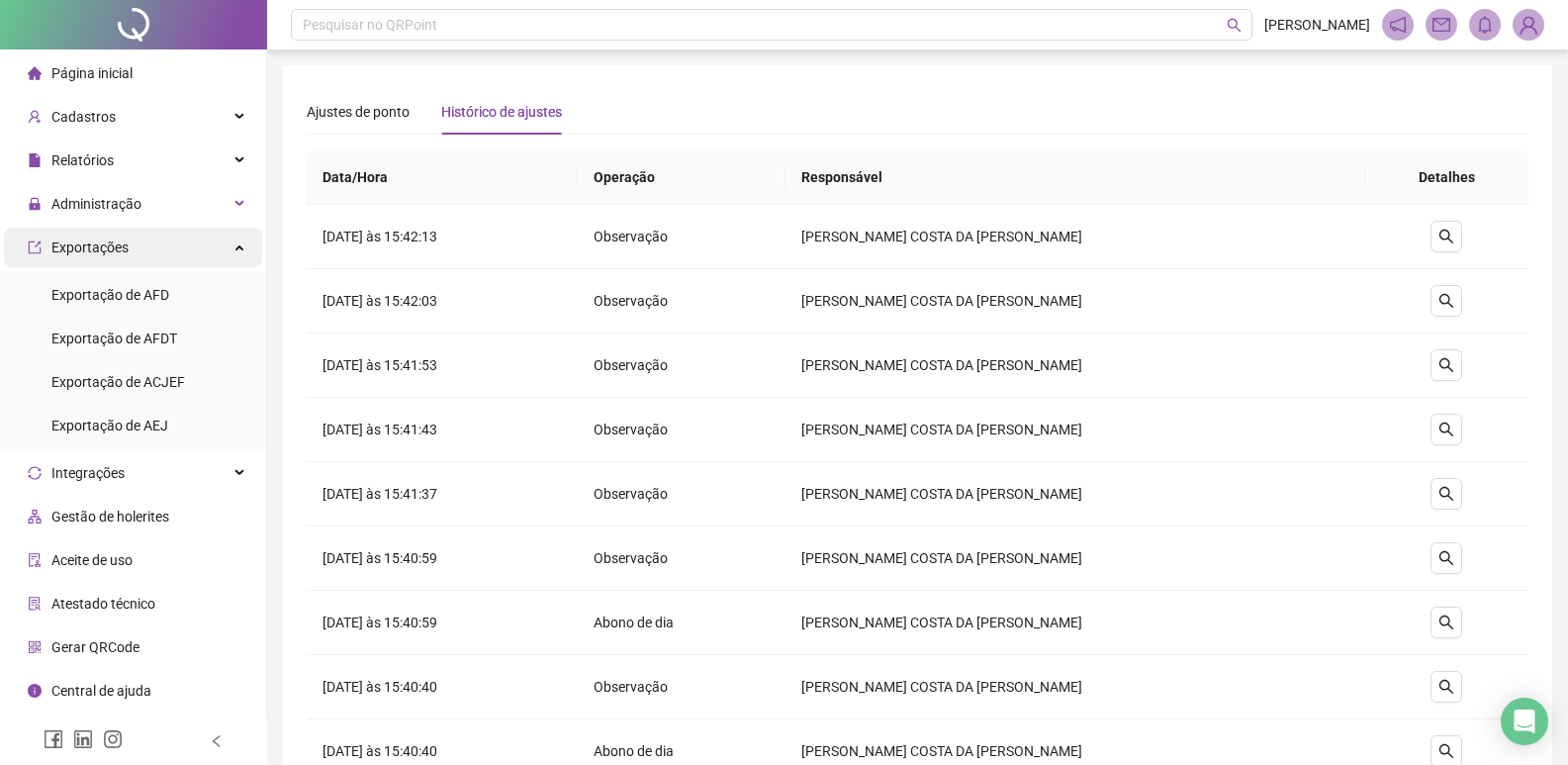 click on "Exportações" at bounding box center (133, 247) 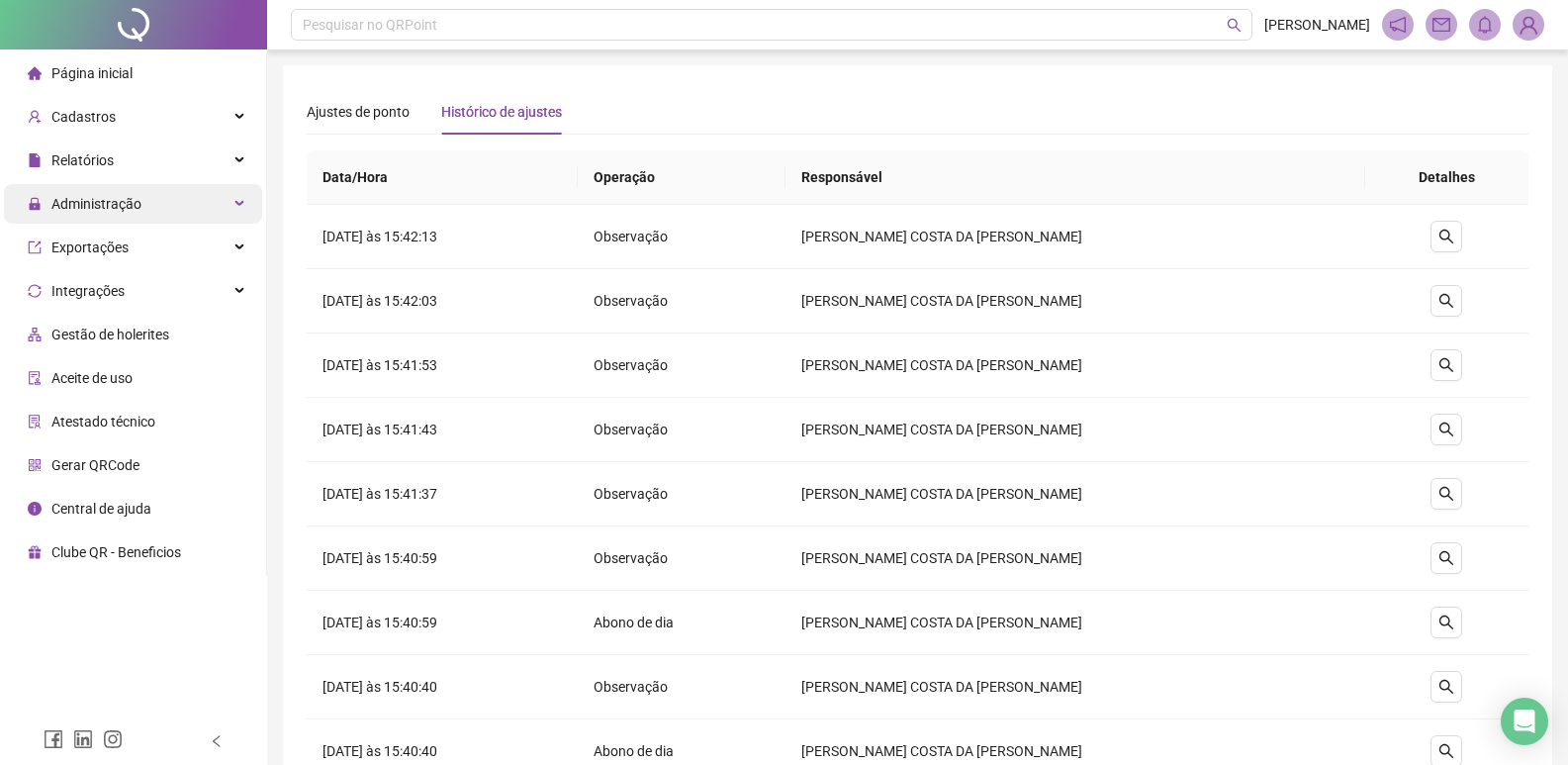 click on "Administração" at bounding box center (133, 204) 